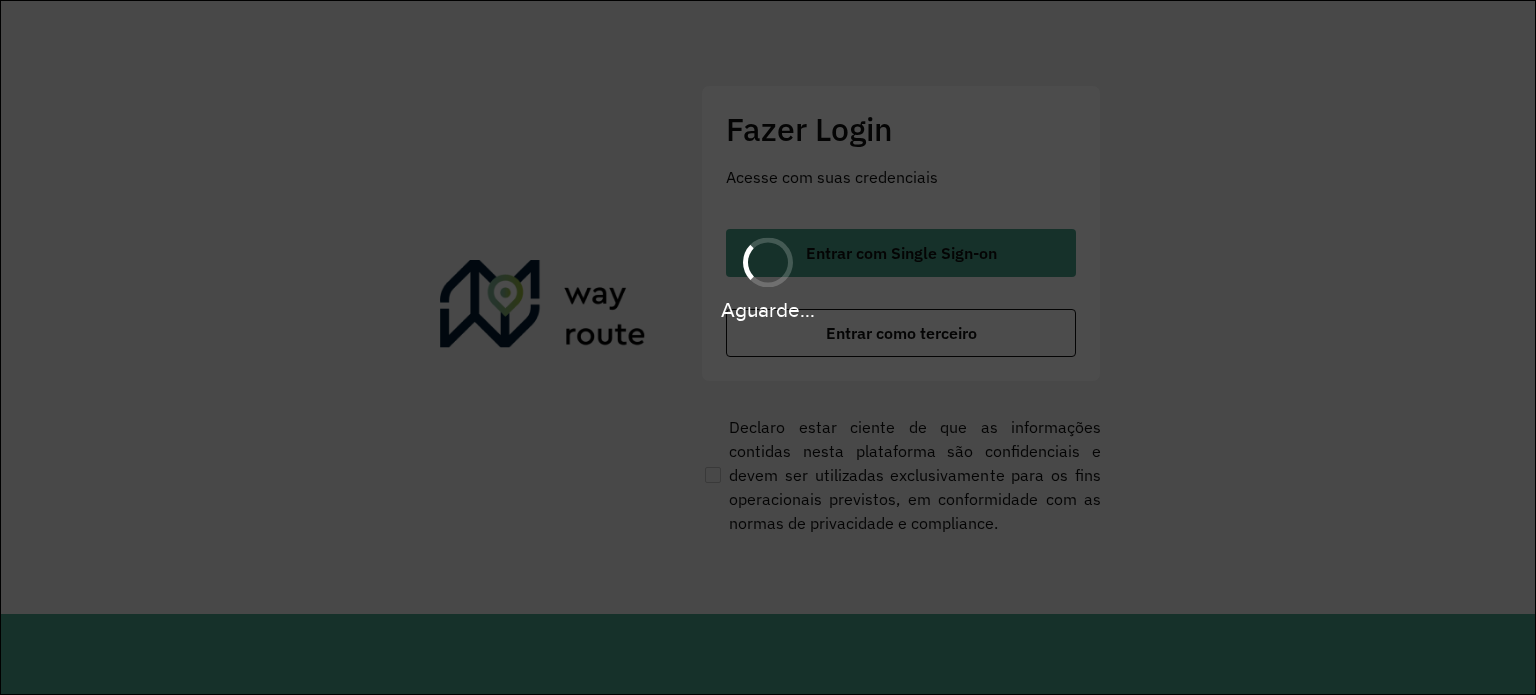 scroll, scrollTop: 0, scrollLeft: 0, axis: both 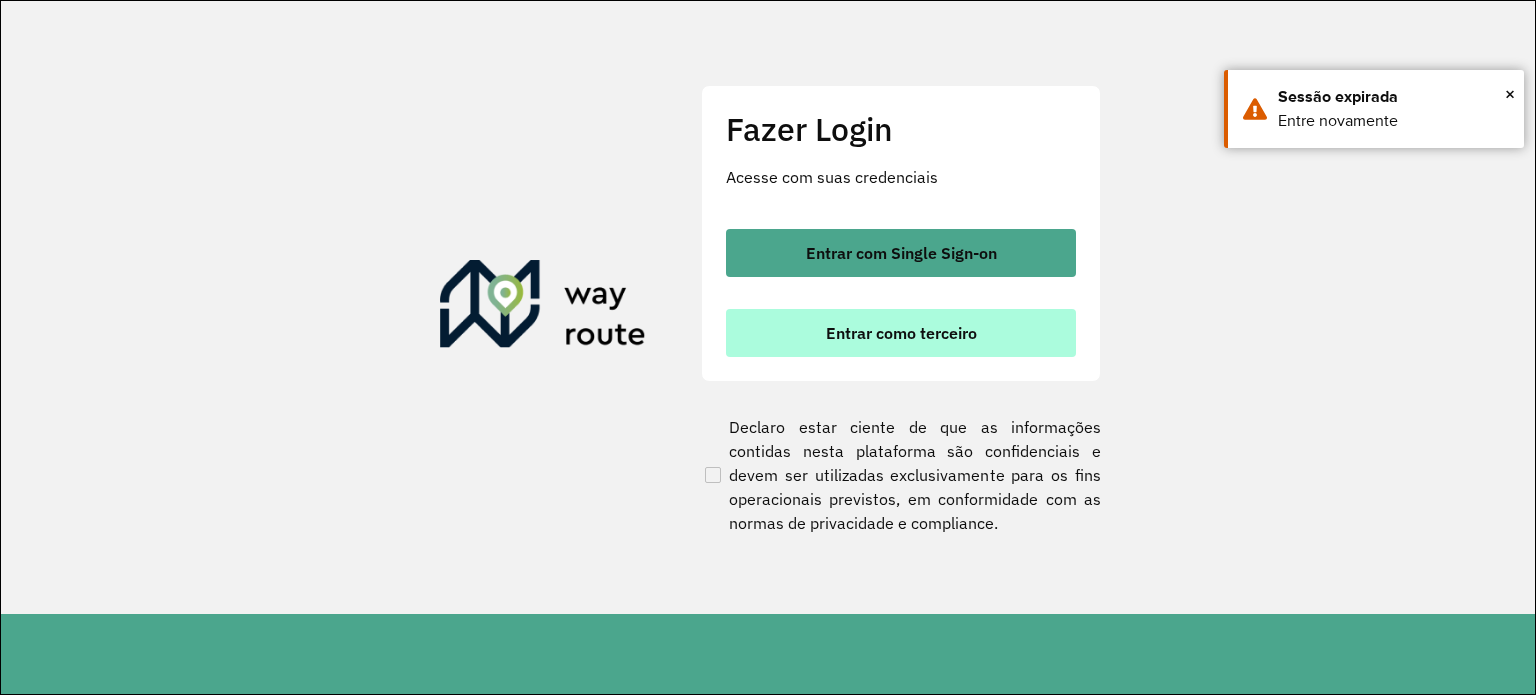 click on "Entrar como terceiro" at bounding box center [901, 333] 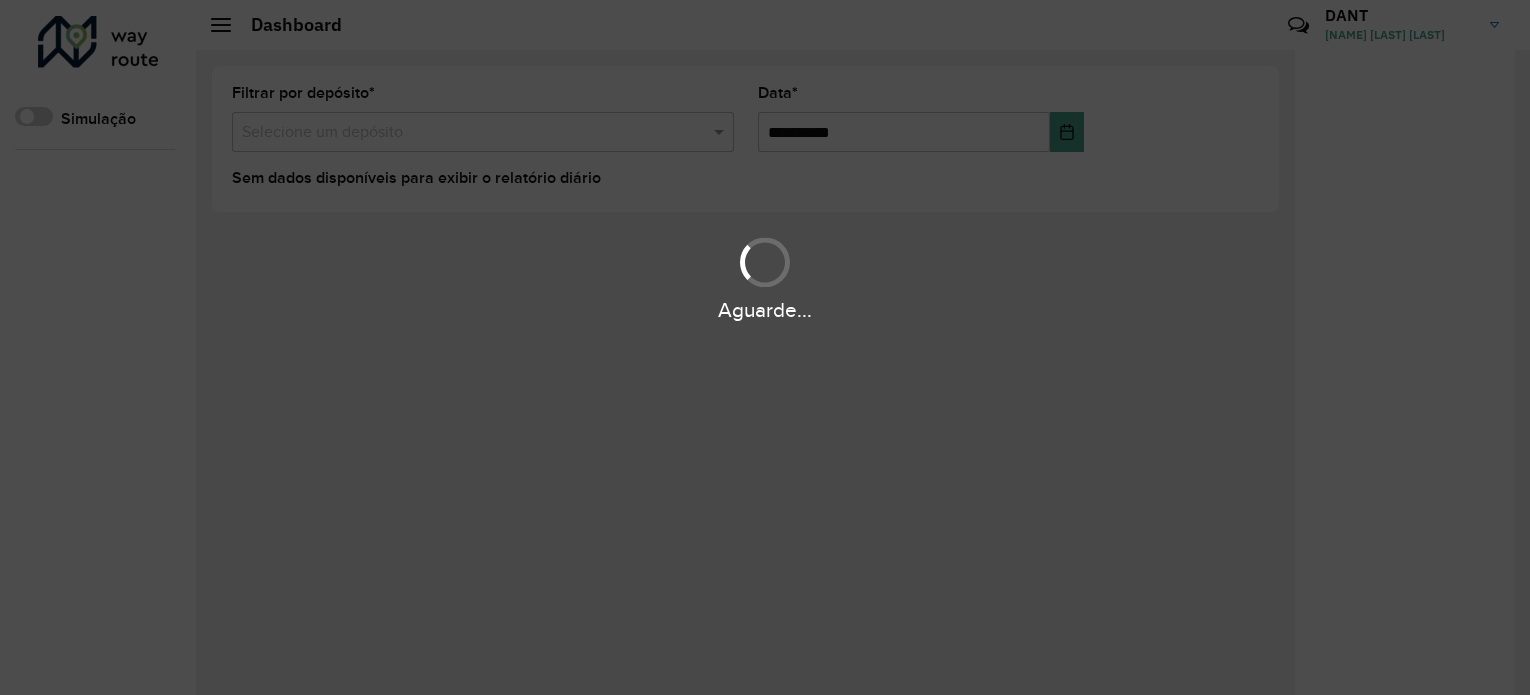 scroll, scrollTop: 0, scrollLeft: 0, axis: both 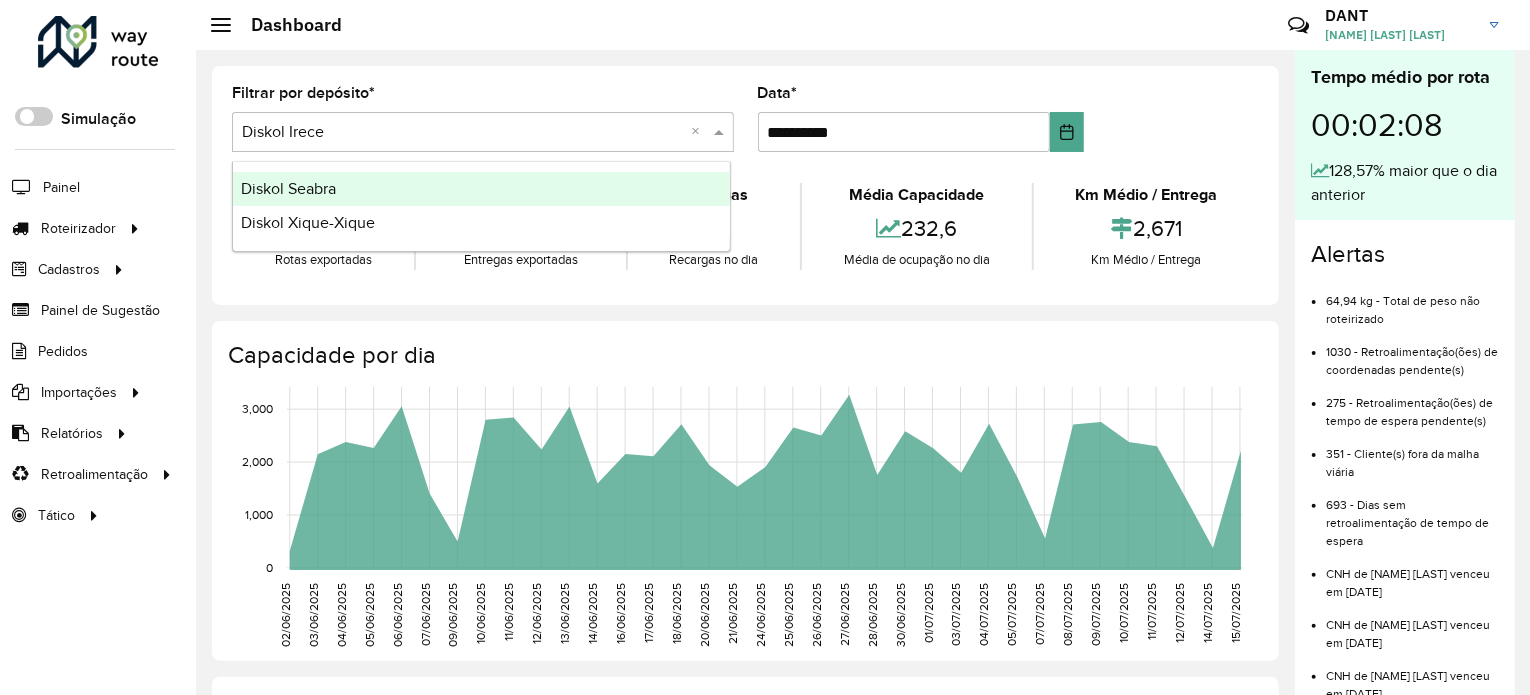 click at bounding box center [721, 132] 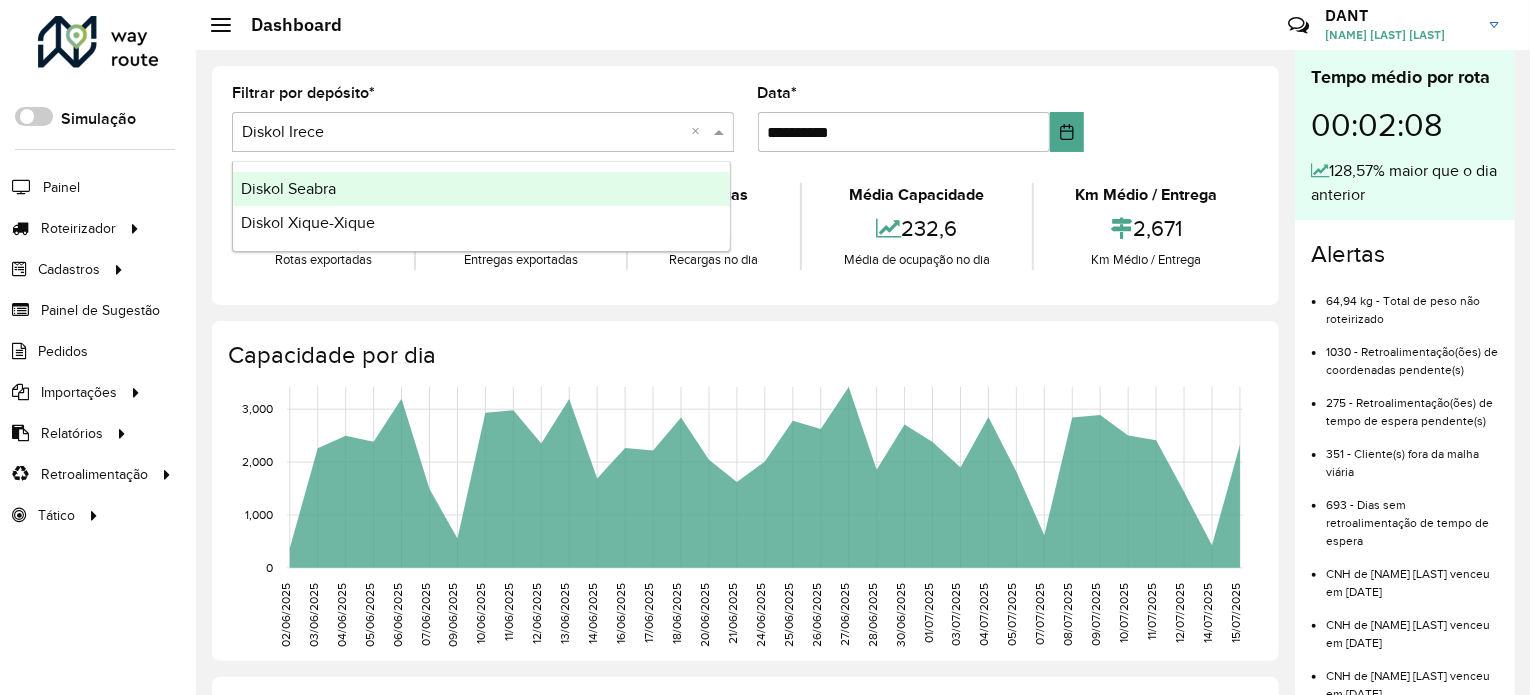 click on "Diskol Seabra" at bounding box center (481, 189) 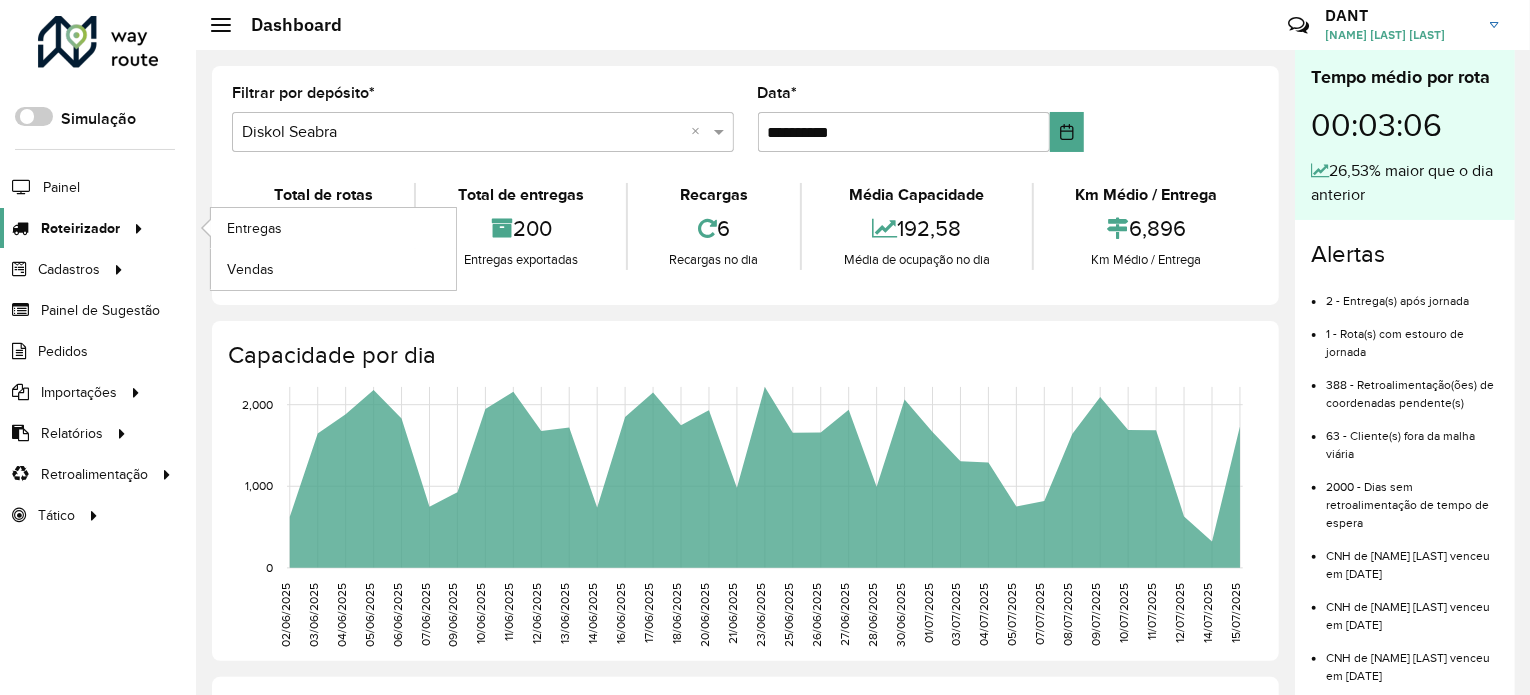 click 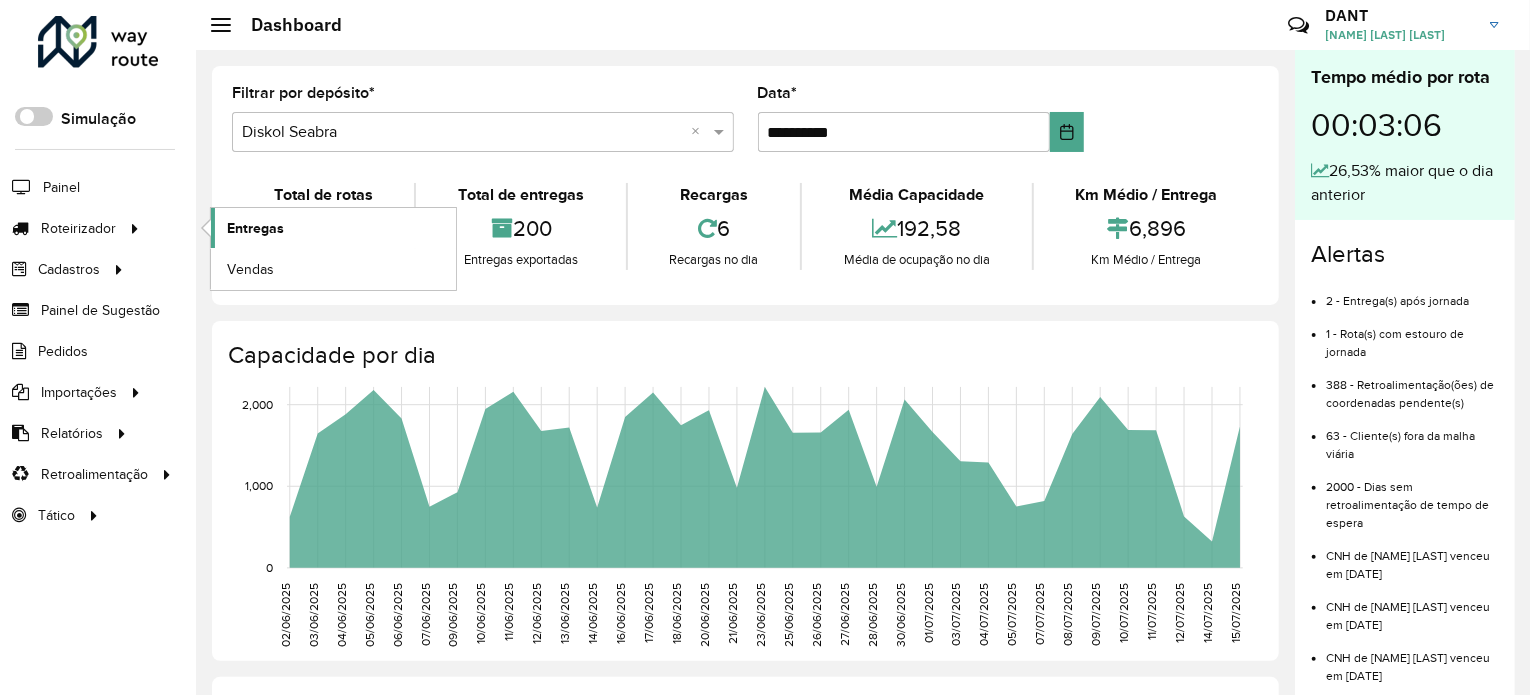 click on "Entregas" 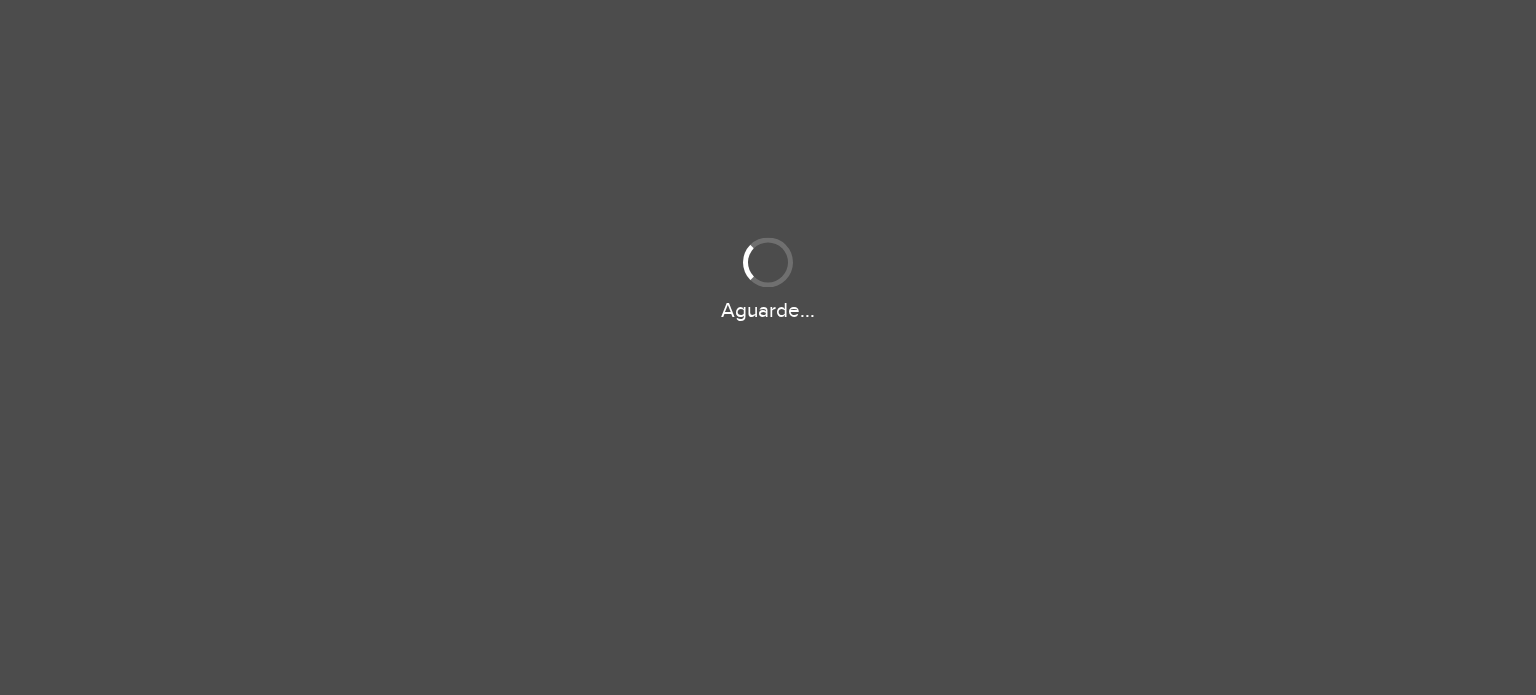 scroll, scrollTop: 0, scrollLeft: 0, axis: both 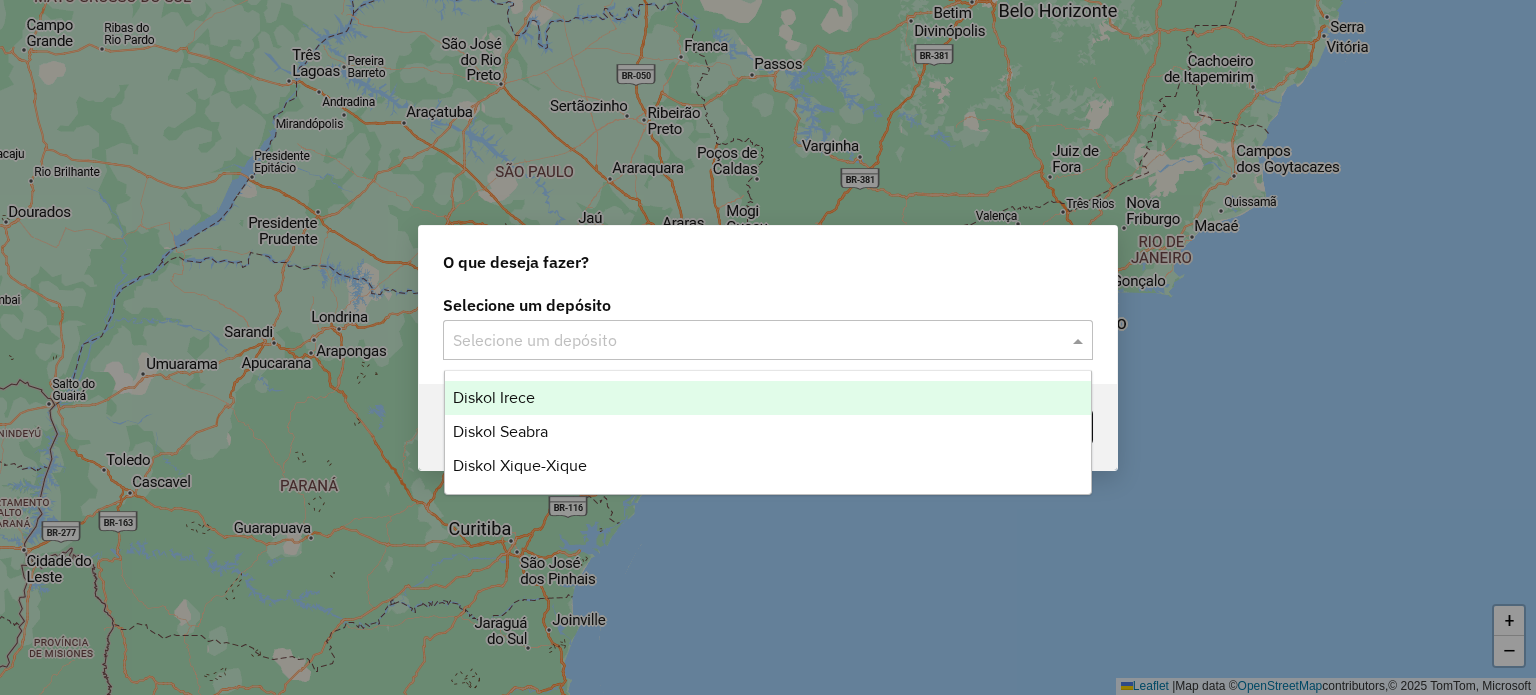 click 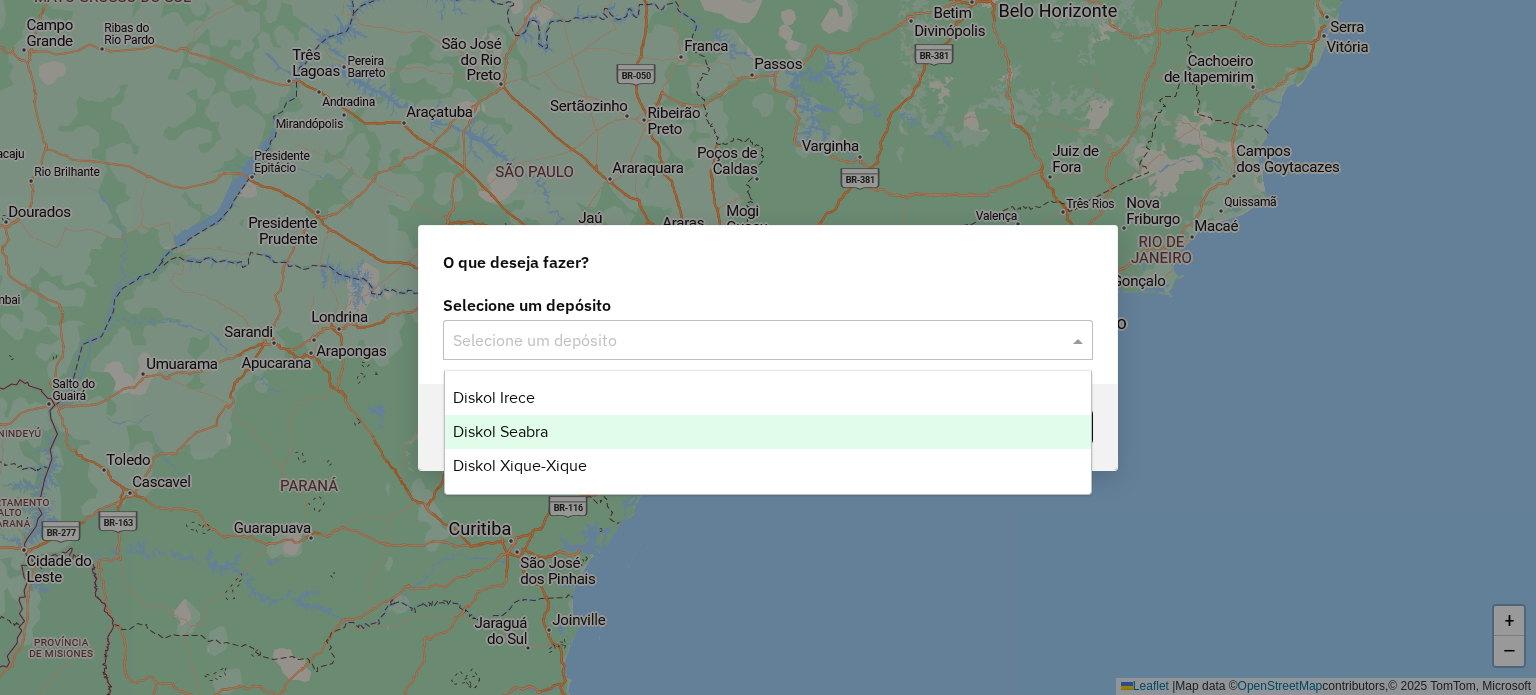 click on "Diskol Seabra" at bounding box center (768, 432) 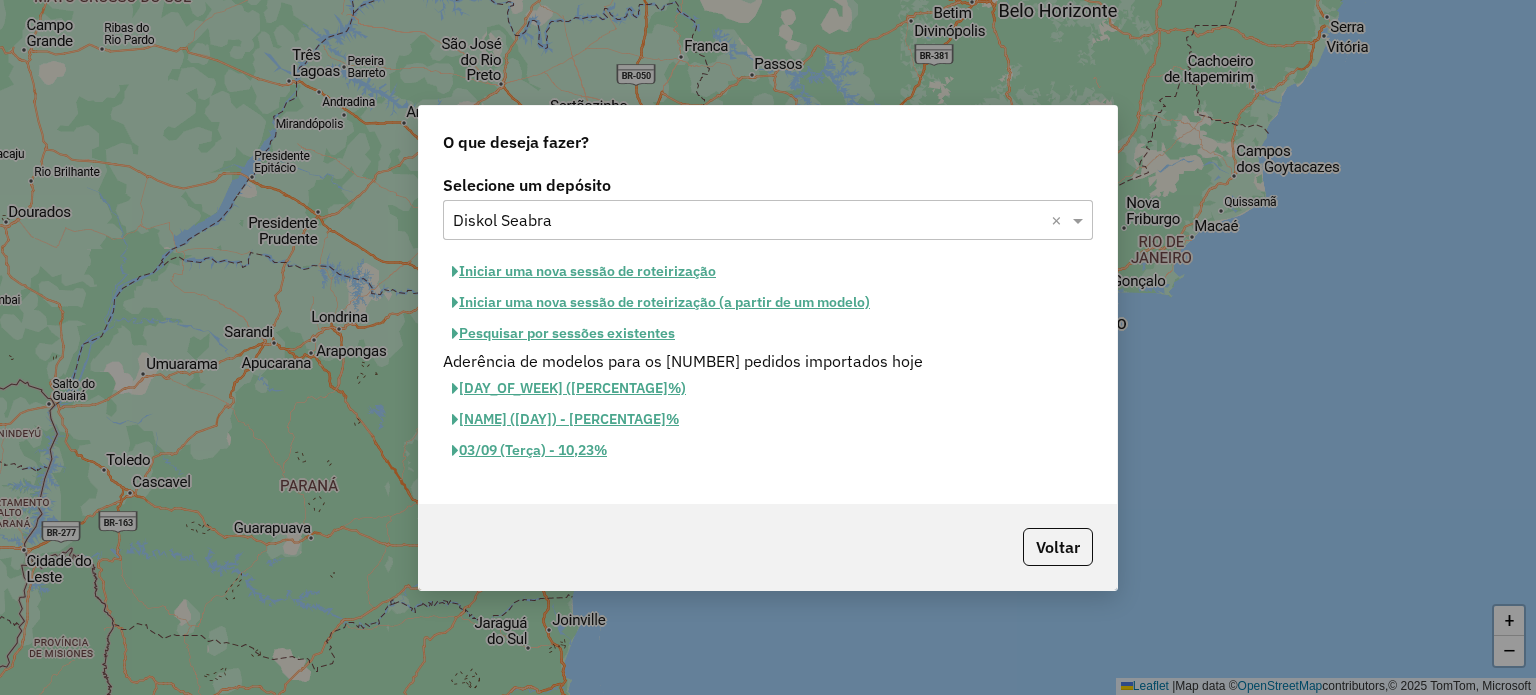 click on "Iniciar uma nova sessão de roteirização" 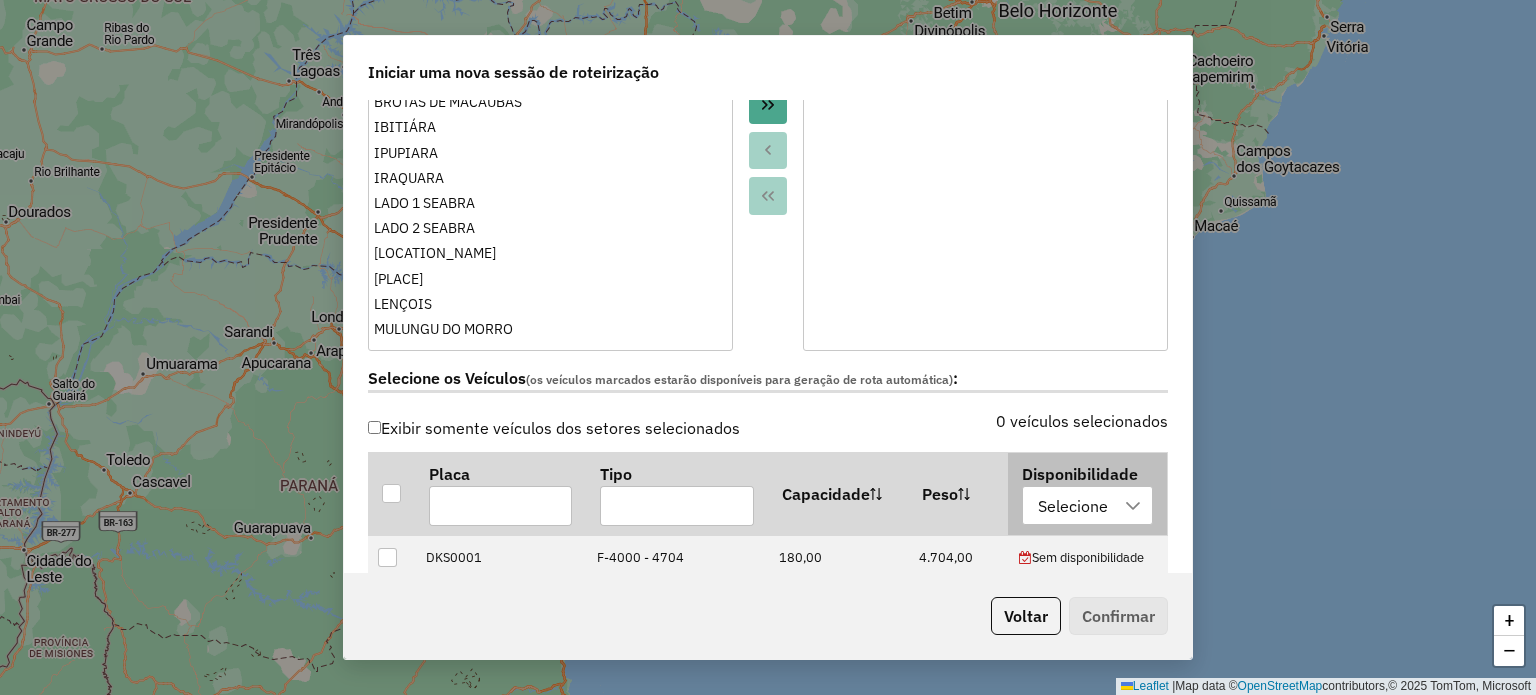 scroll, scrollTop: 400, scrollLeft: 0, axis: vertical 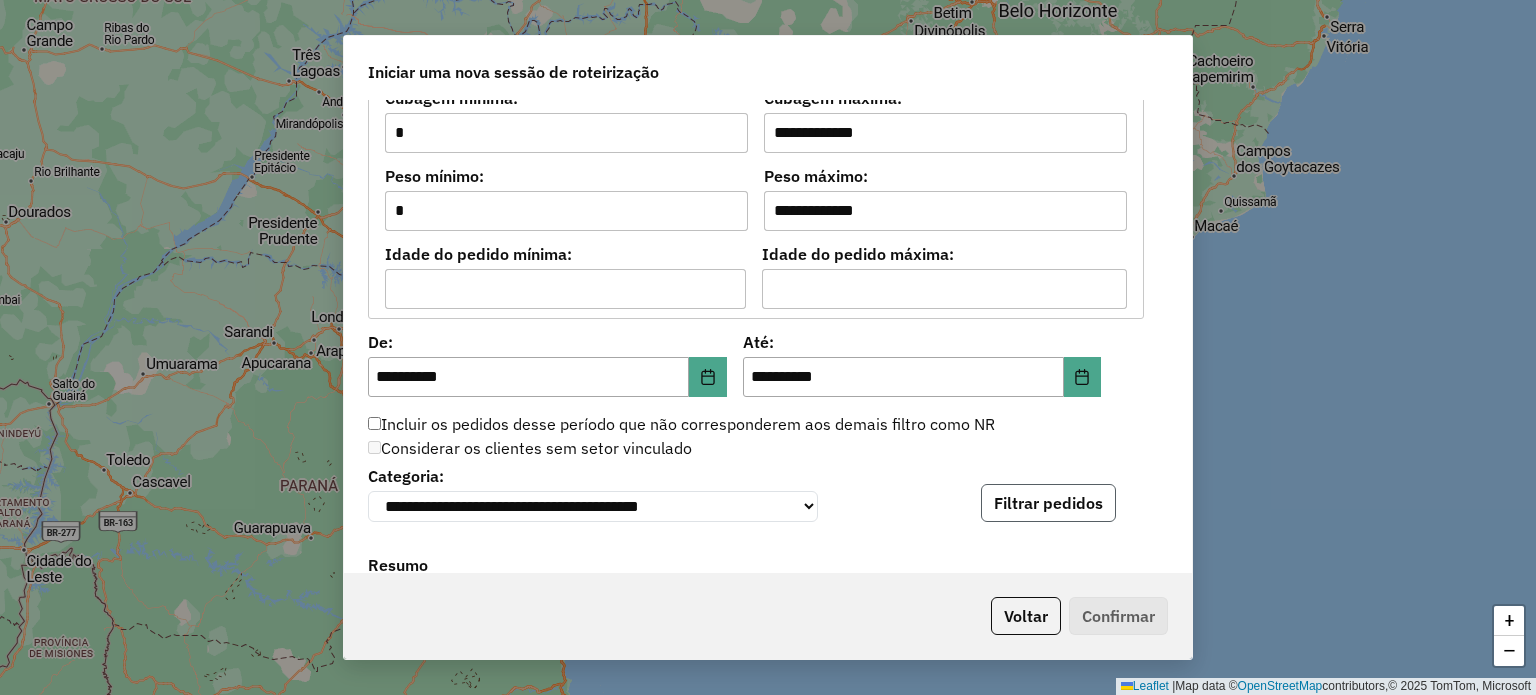 click on "Filtrar pedidos" 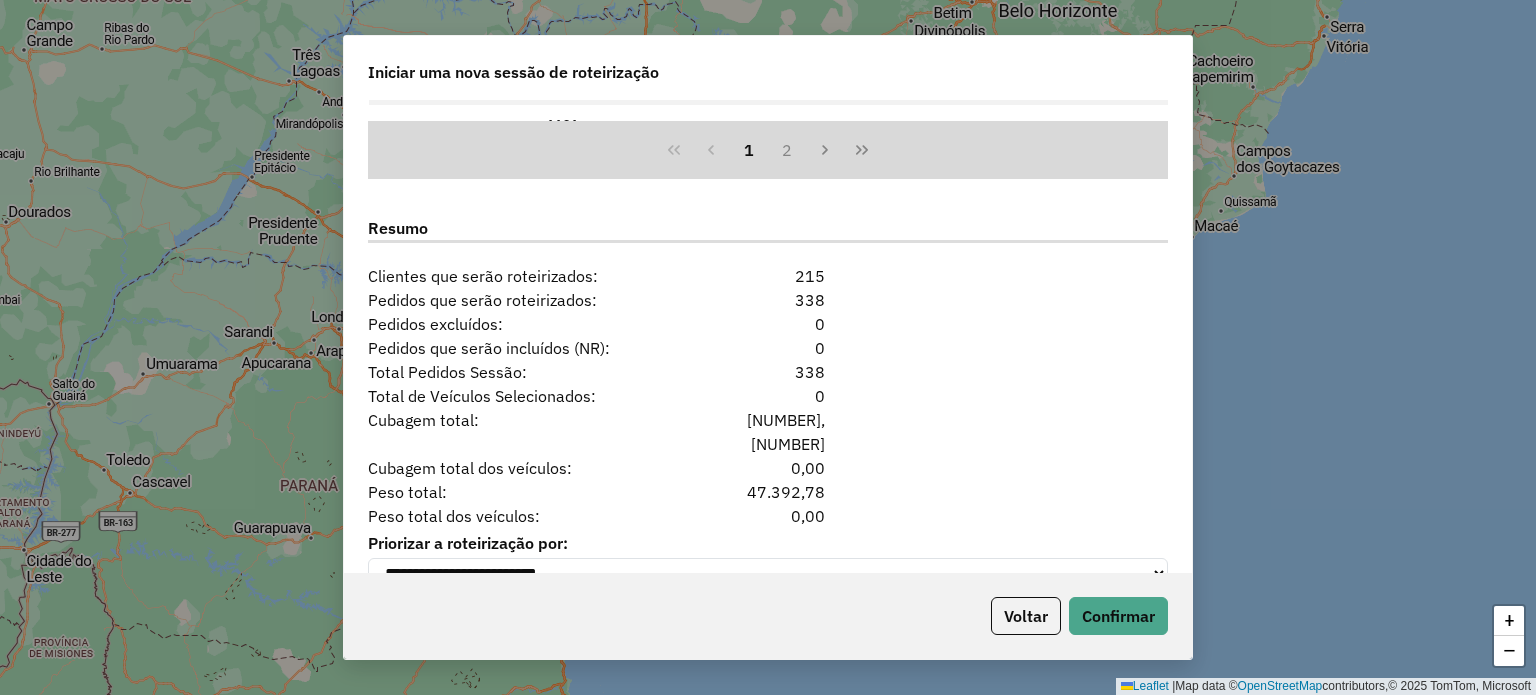 scroll, scrollTop: 2472, scrollLeft: 0, axis: vertical 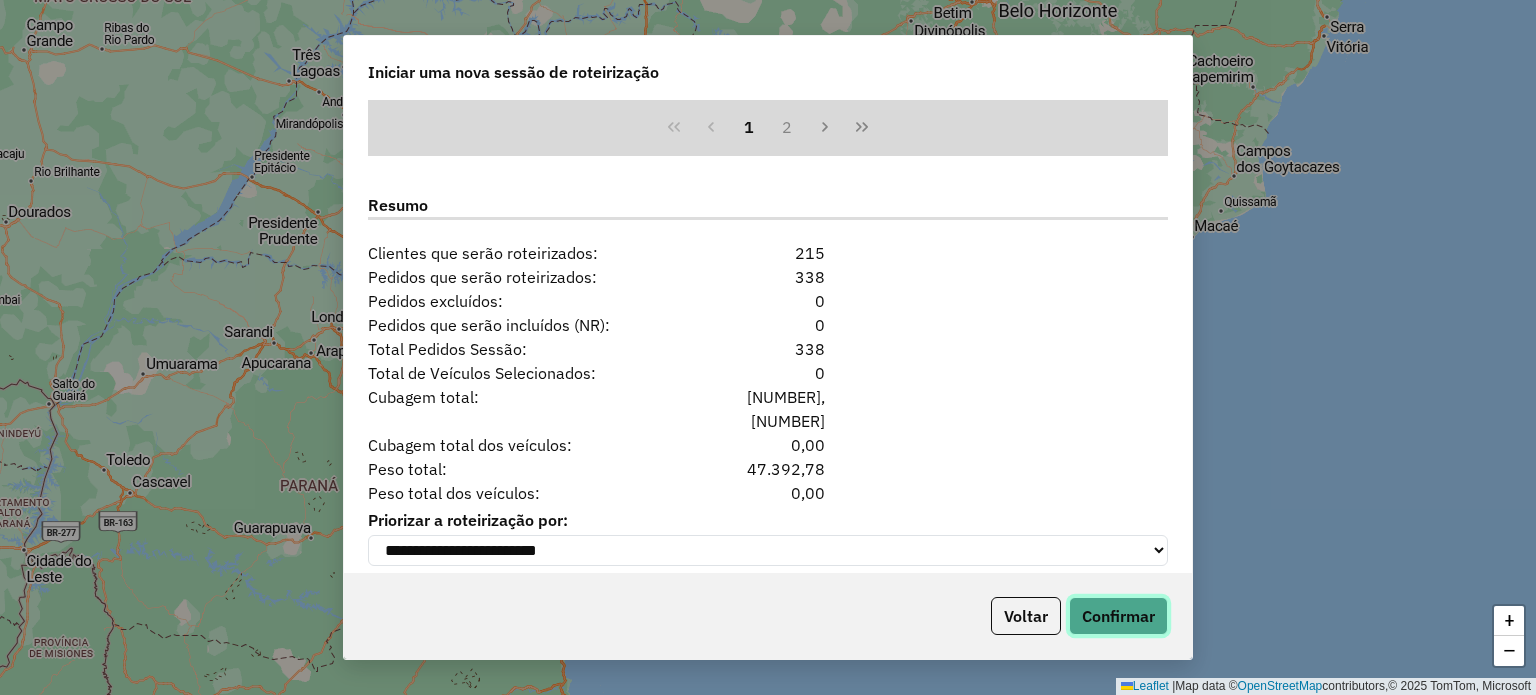 click on "Confirmar" 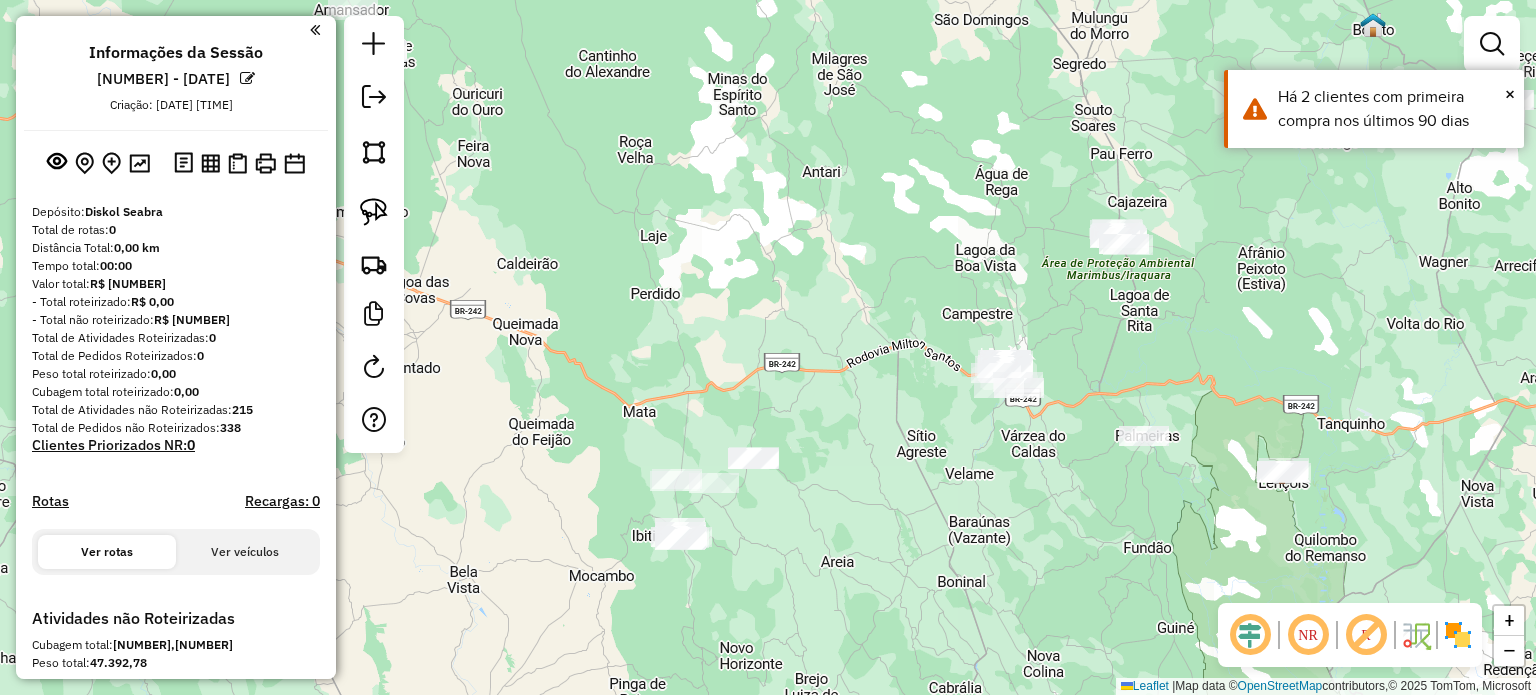 drag, startPoint x: 659, startPoint y: 443, endPoint x: 898, endPoint y: 467, distance: 240.202 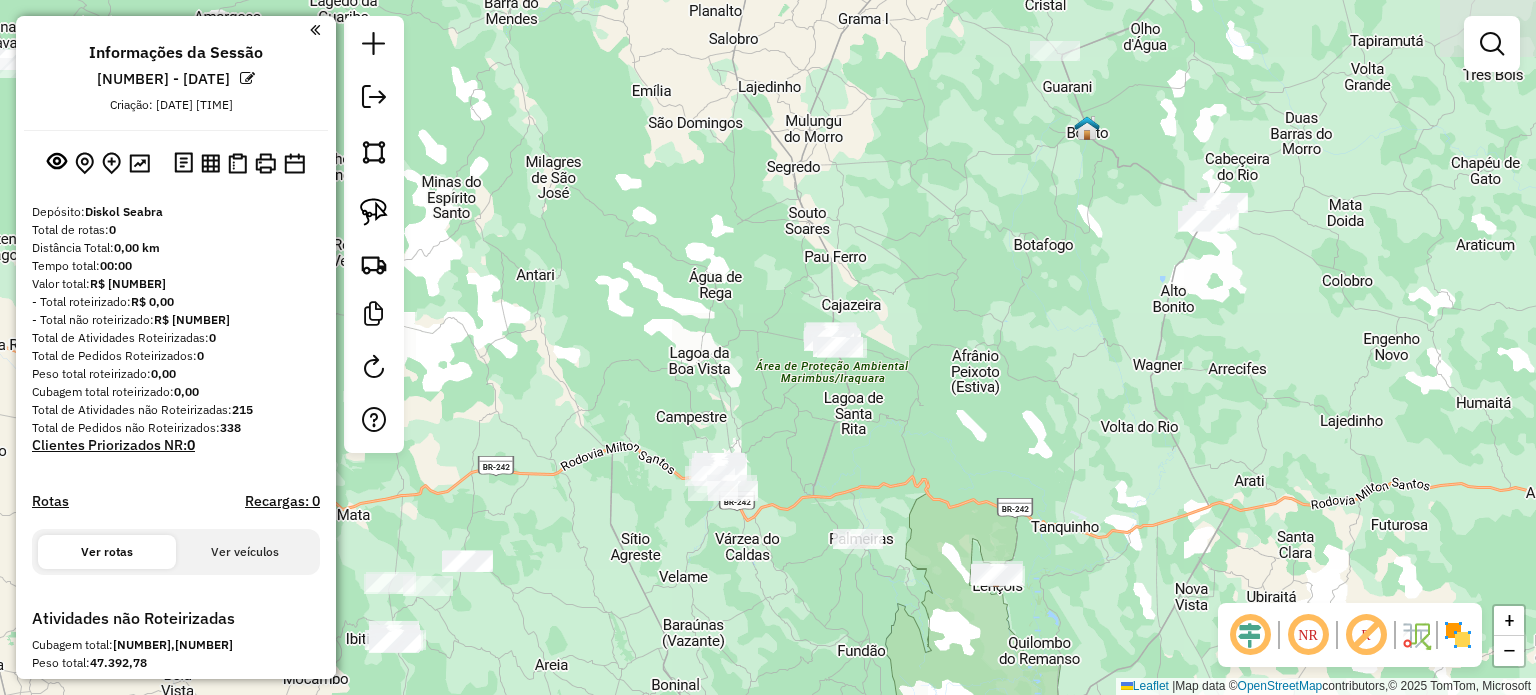 drag, startPoint x: 1248, startPoint y: 316, endPoint x: 962, endPoint y: 419, distance: 303.9819 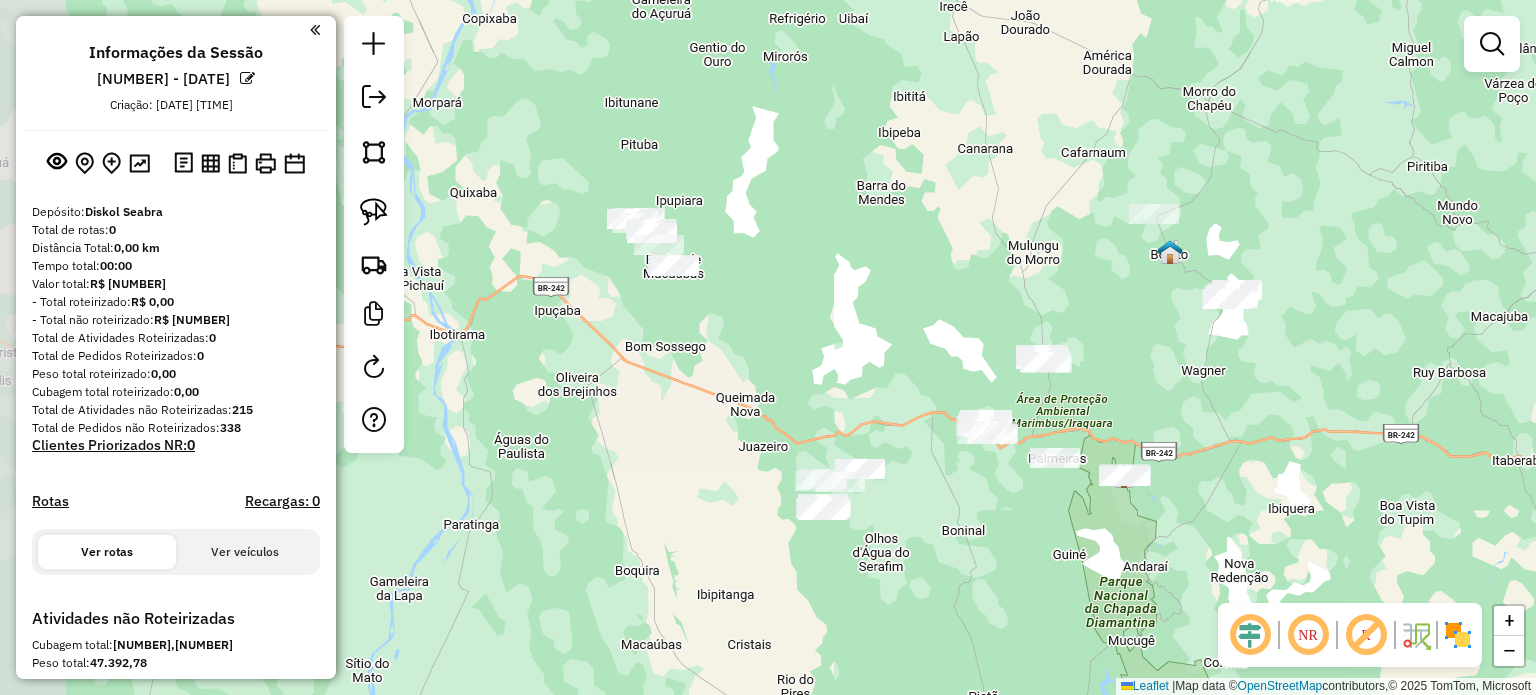 drag, startPoint x: 955, startPoint y: 400, endPoint x: 1117, endPoint y: 395, distance: 162.07715 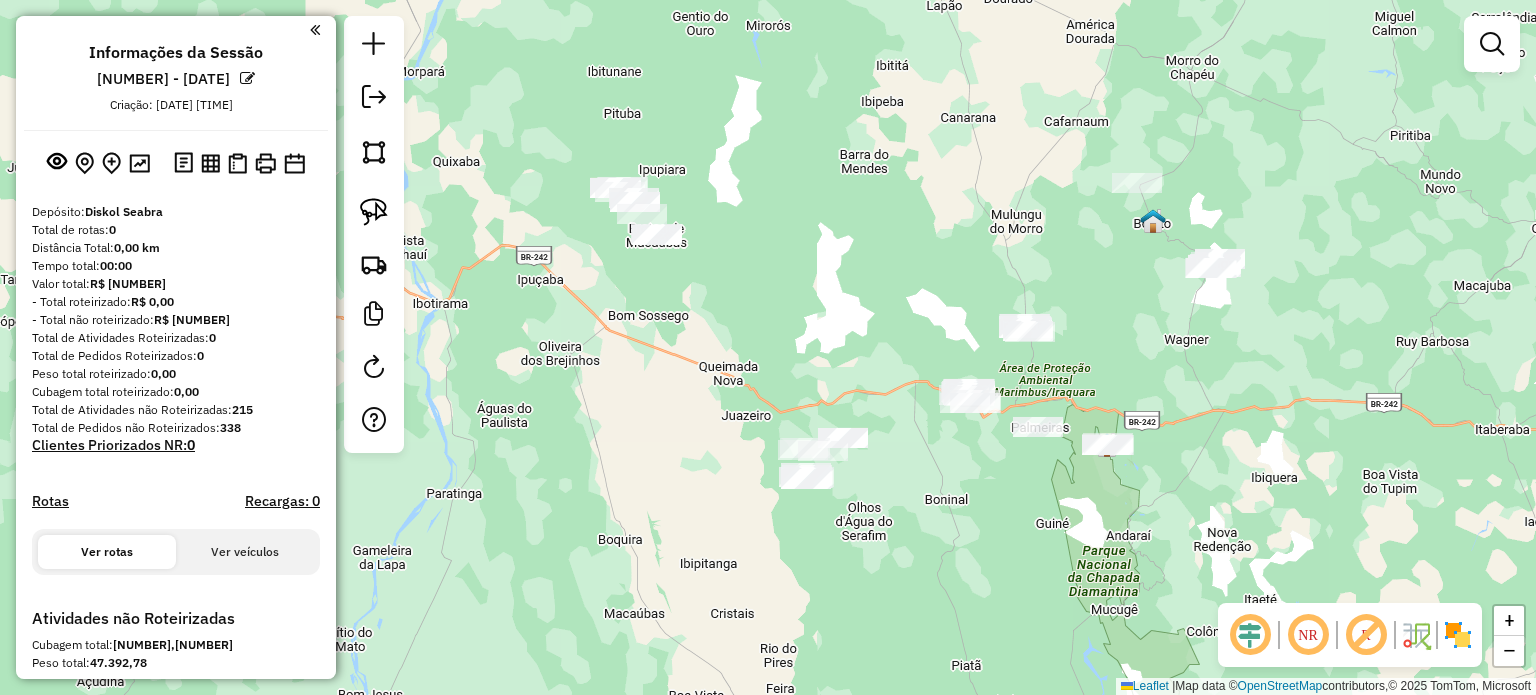 drag, startPoint x: 880, startPoint y: 287, endPoint x: 858, endPoint y: 285, distance: 22.090721 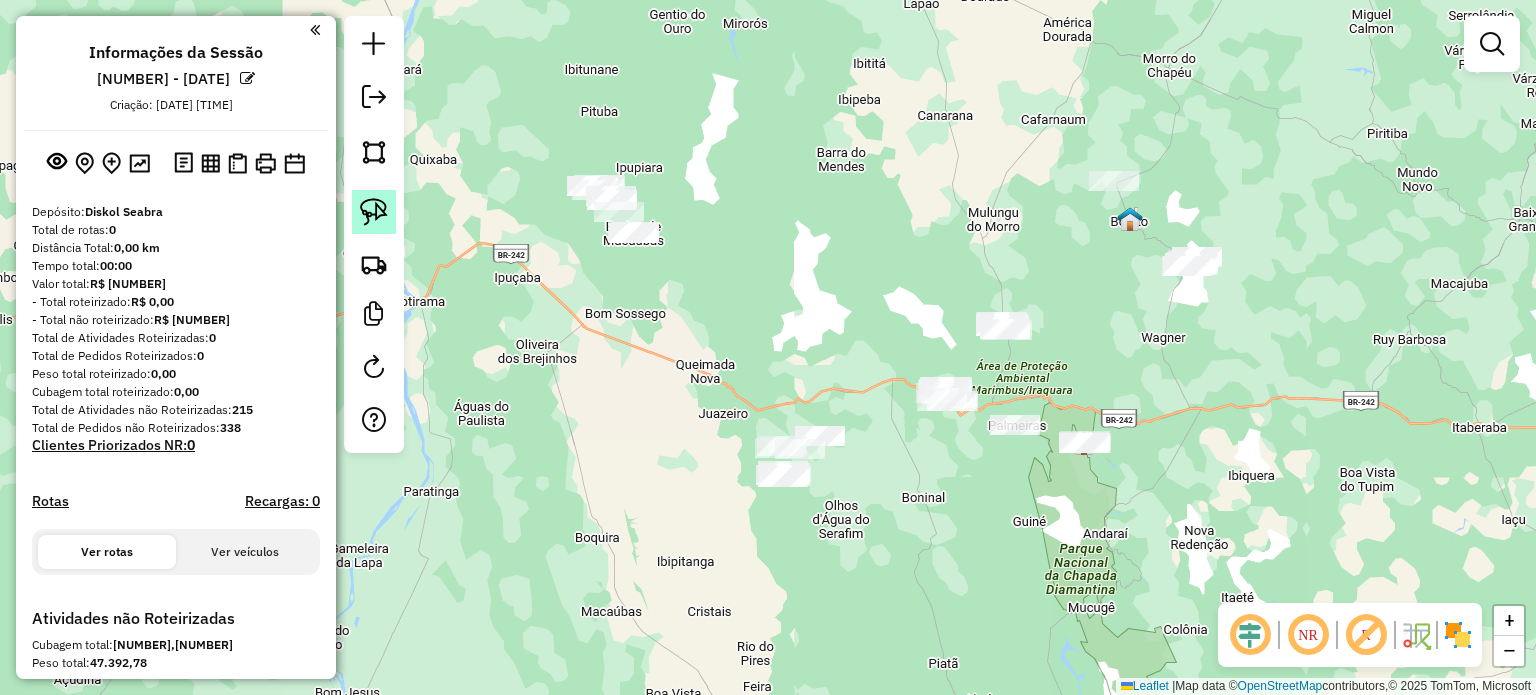 click 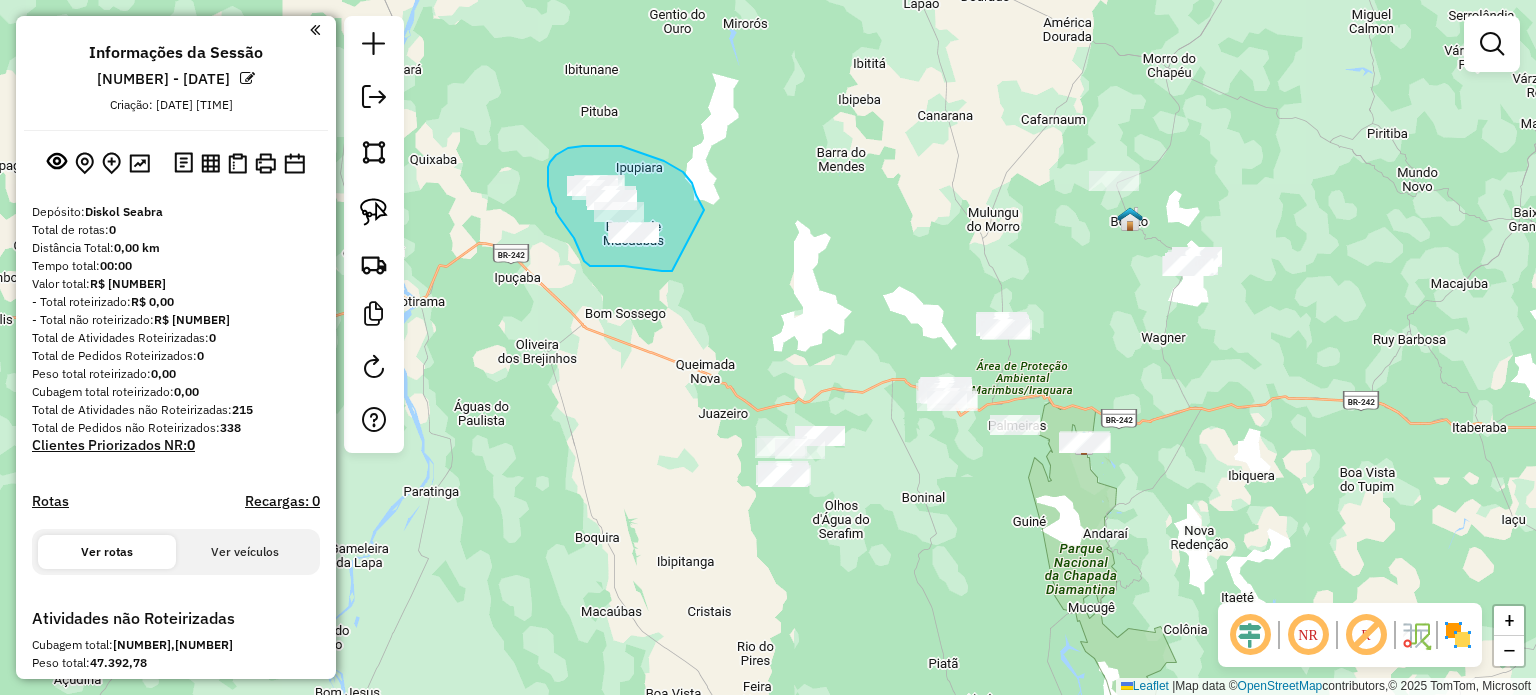 drag, startPoint x: 672, startPoint y: 271, endPoint x: 708, endPoint y: 224, distance: 59.20304 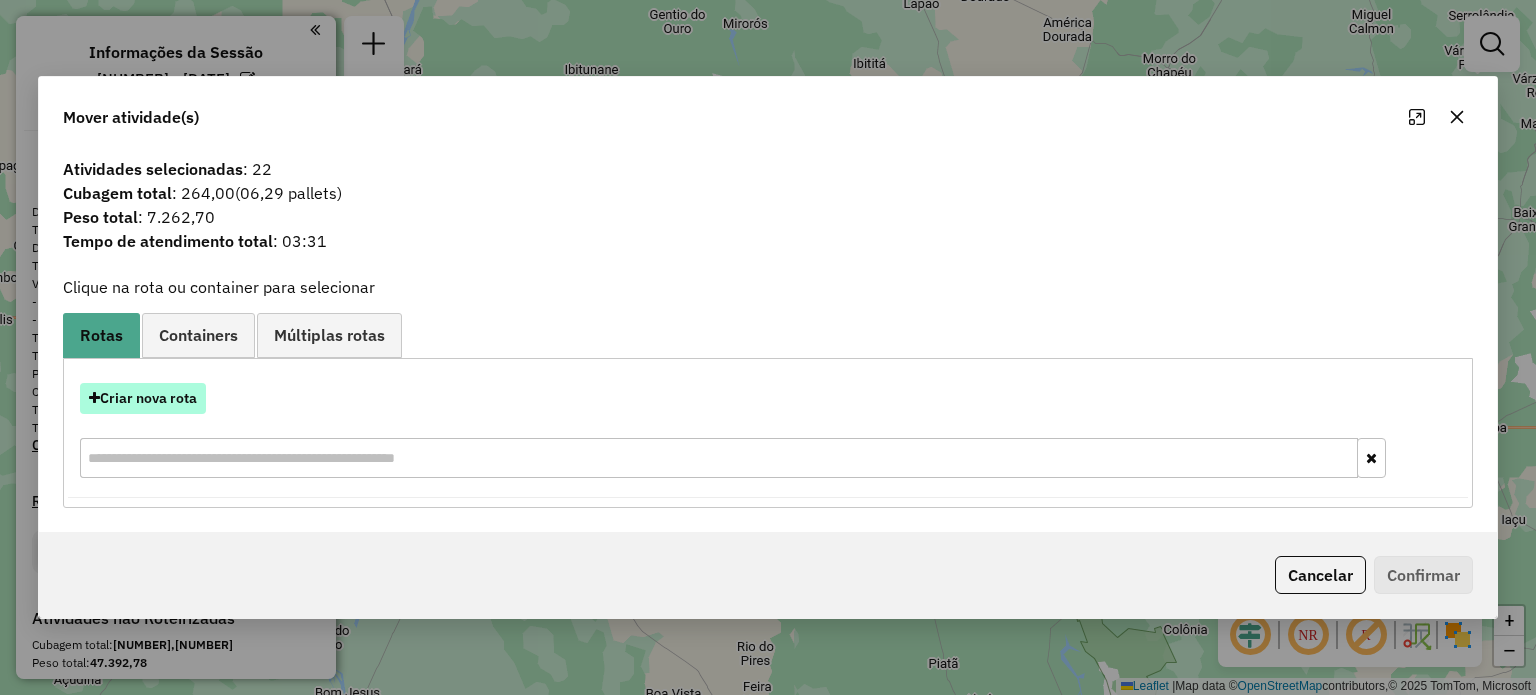 click on "Criar nova rota" at bounding box center [143, 398] 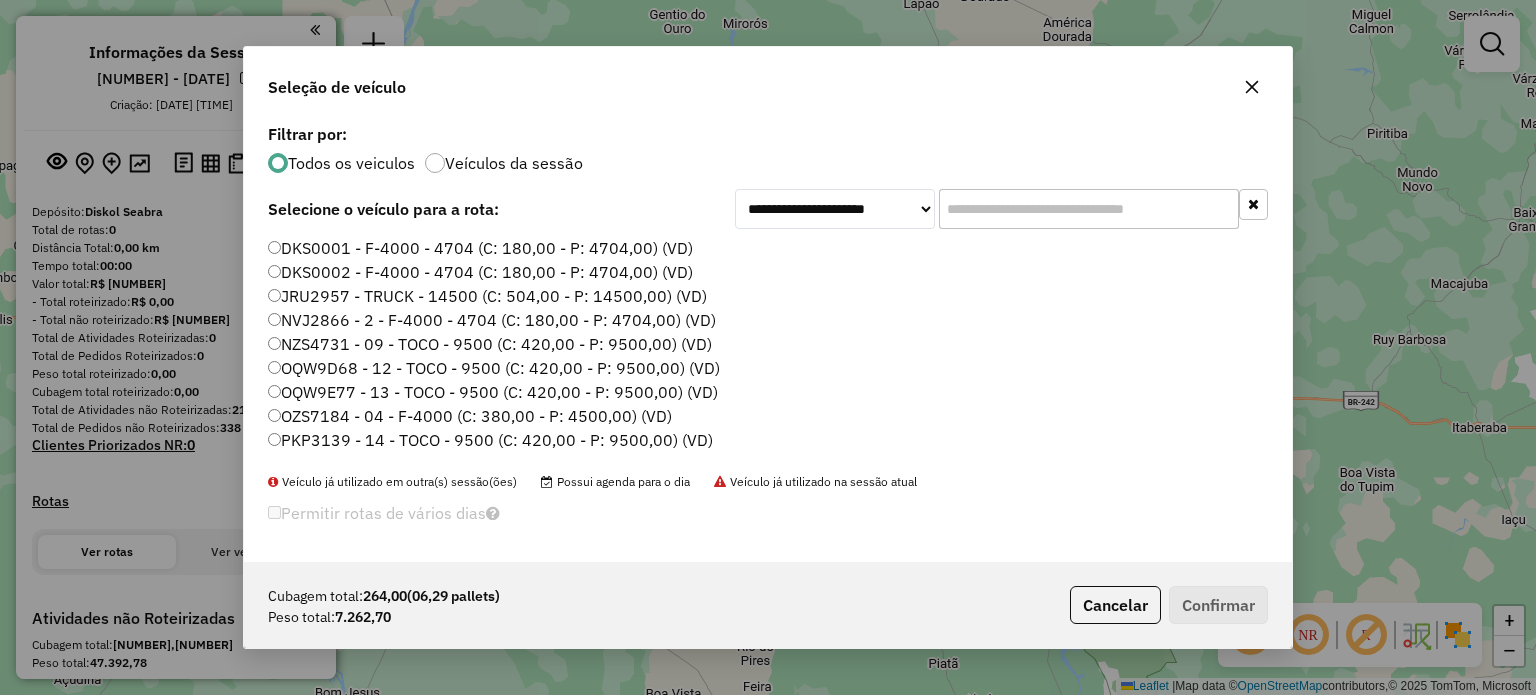 scroll, scrollTop: 10, scrollLeft: 6, axis: both 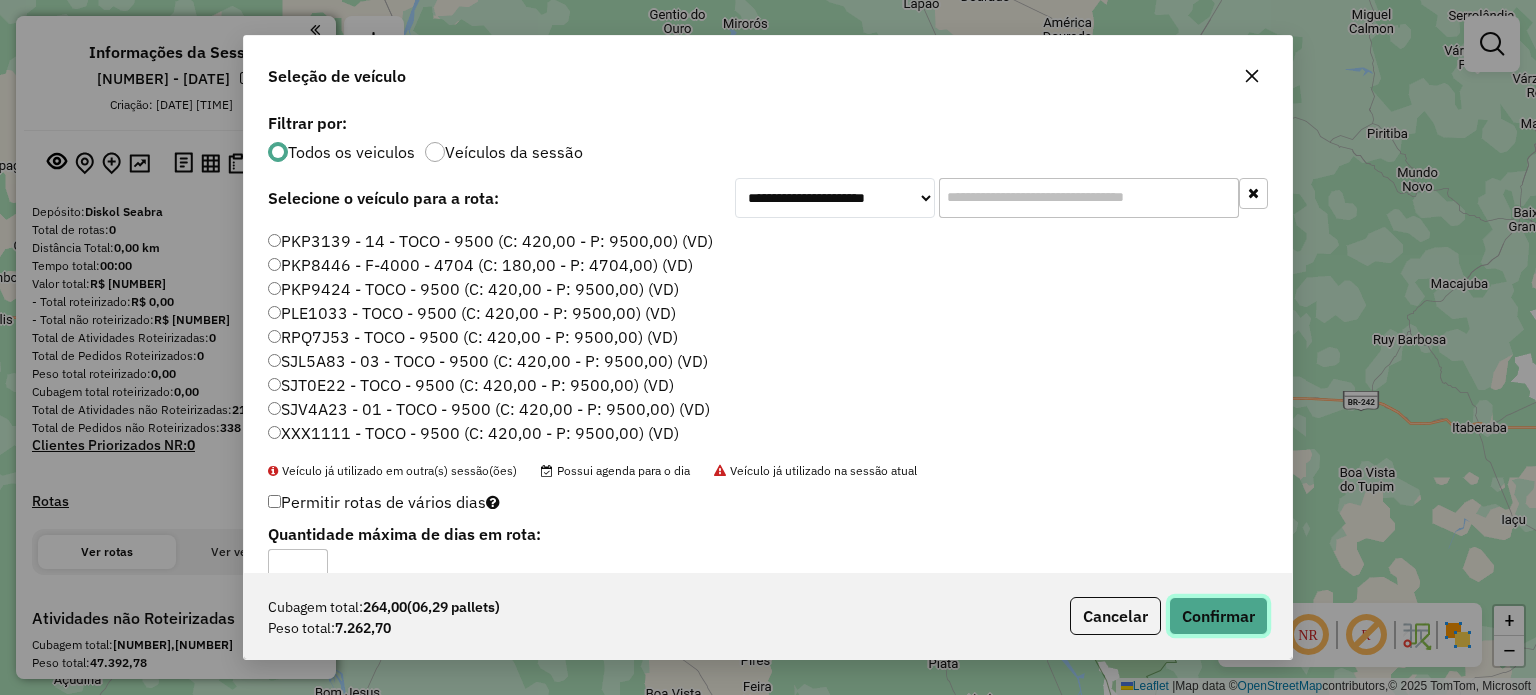 click on "Confirmar" 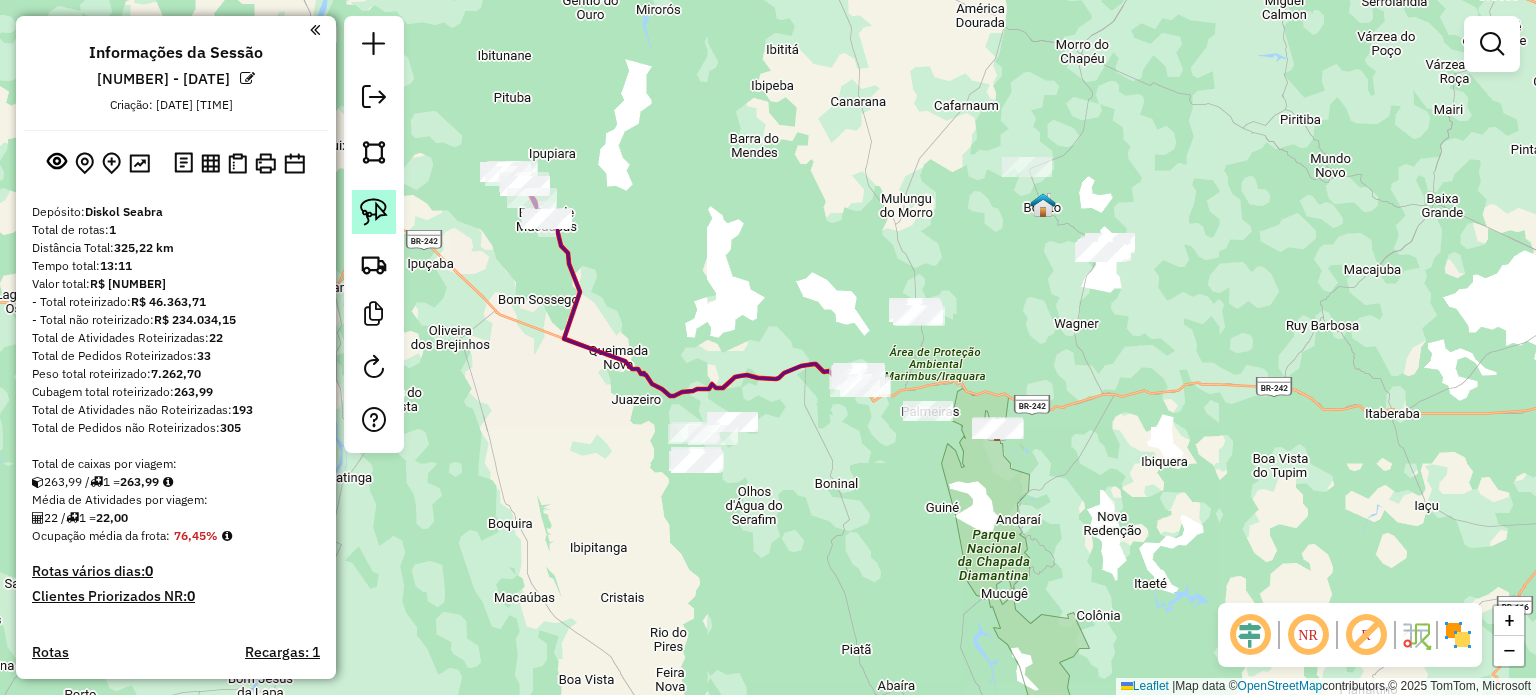 click 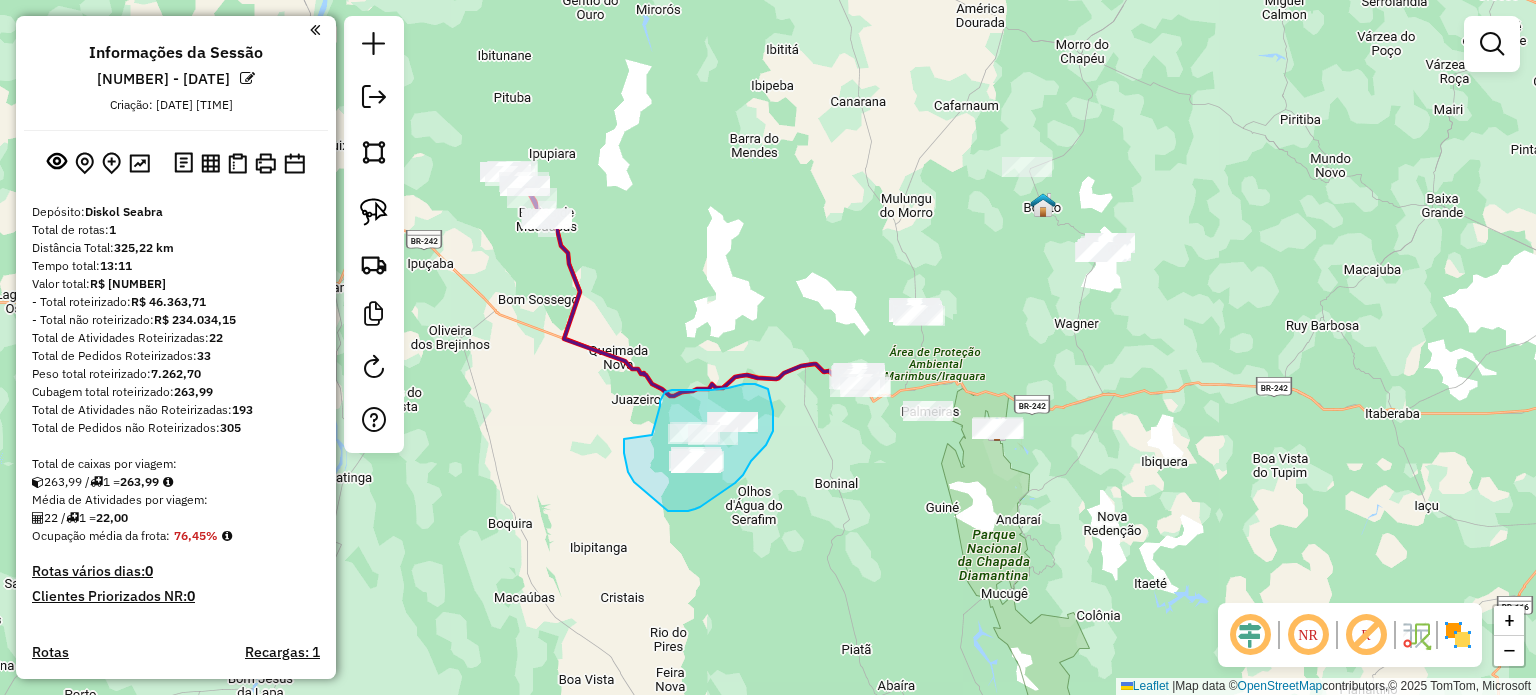 drag, startPoint x: 652, startPoint y: 435, endPoint x: 627, endPoint y: 430, distance: 25.495098 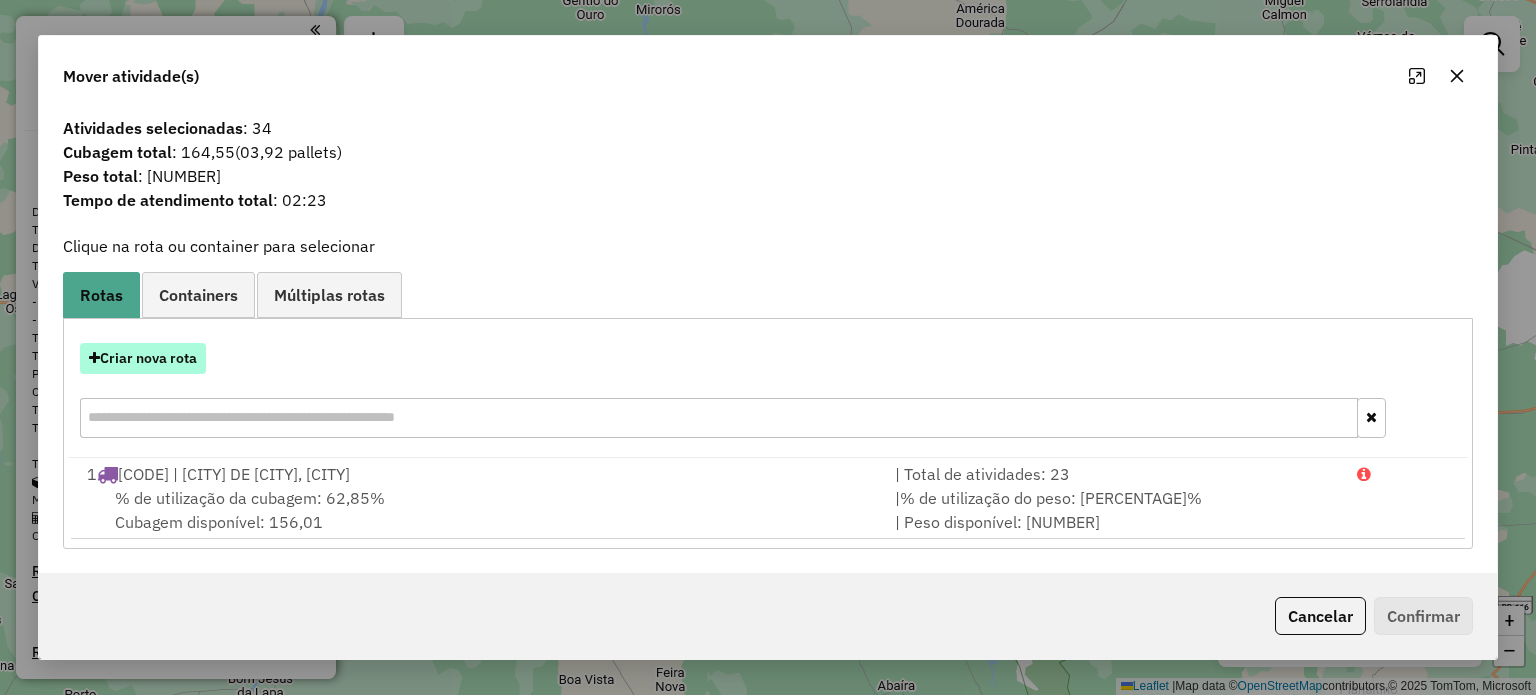 click on "Criar nova rota" at bounding box center [143, 358] 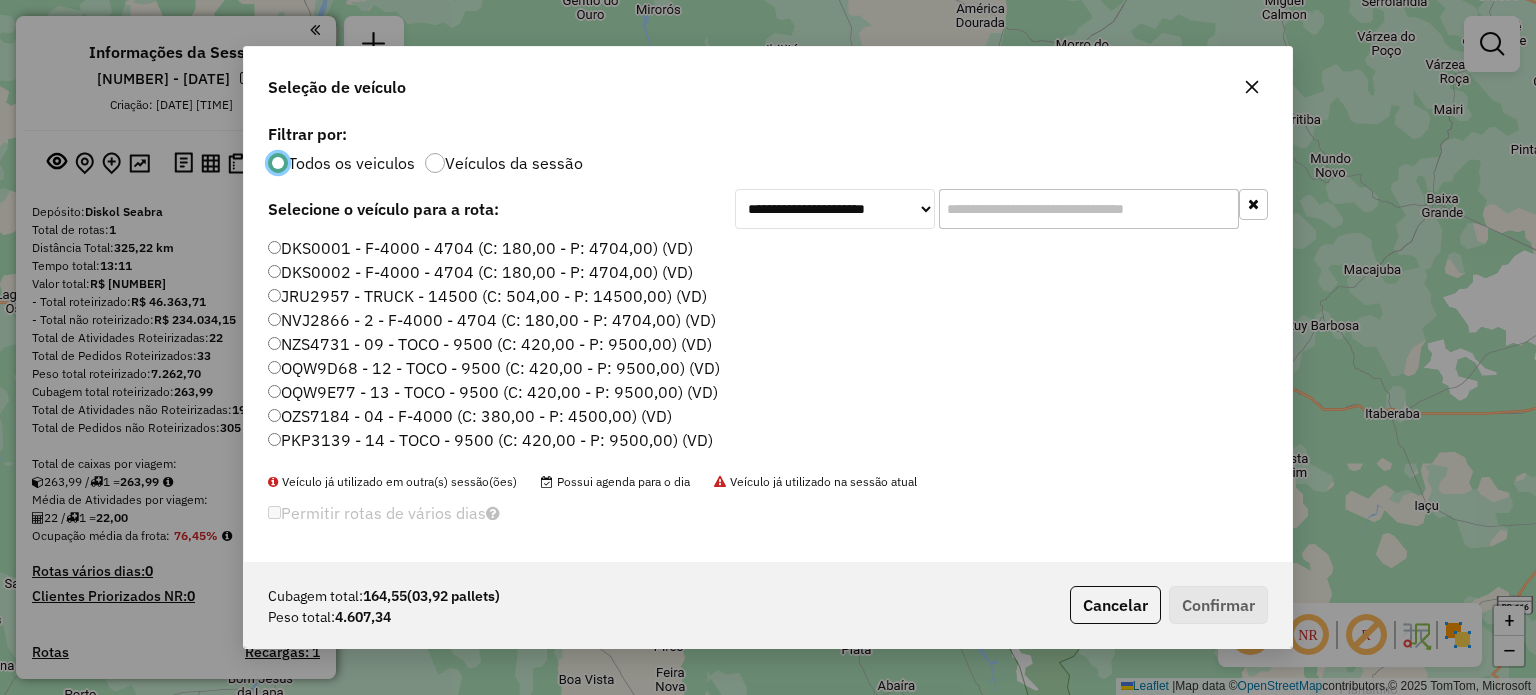 scroll, scrollTop: 10, scrollLeft: 6, axis: both 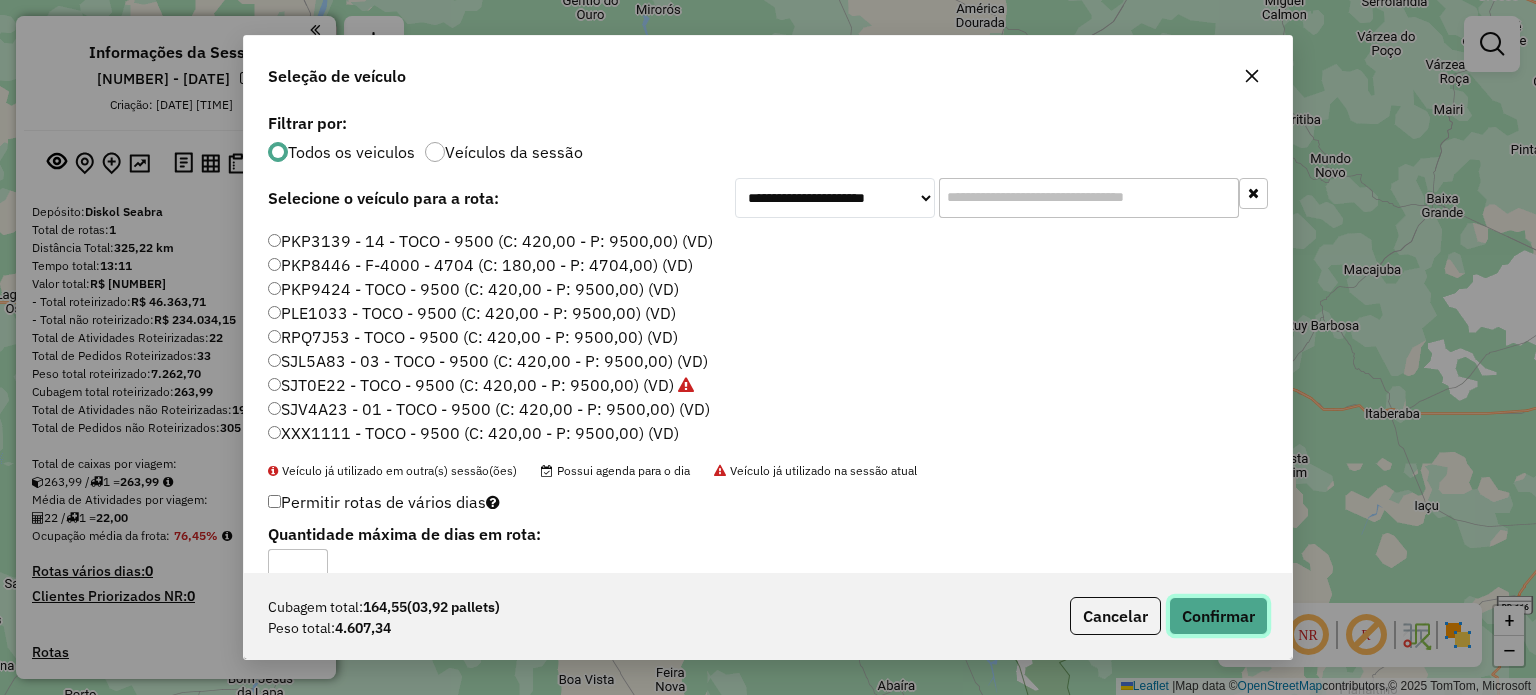 click on "Confirmar" 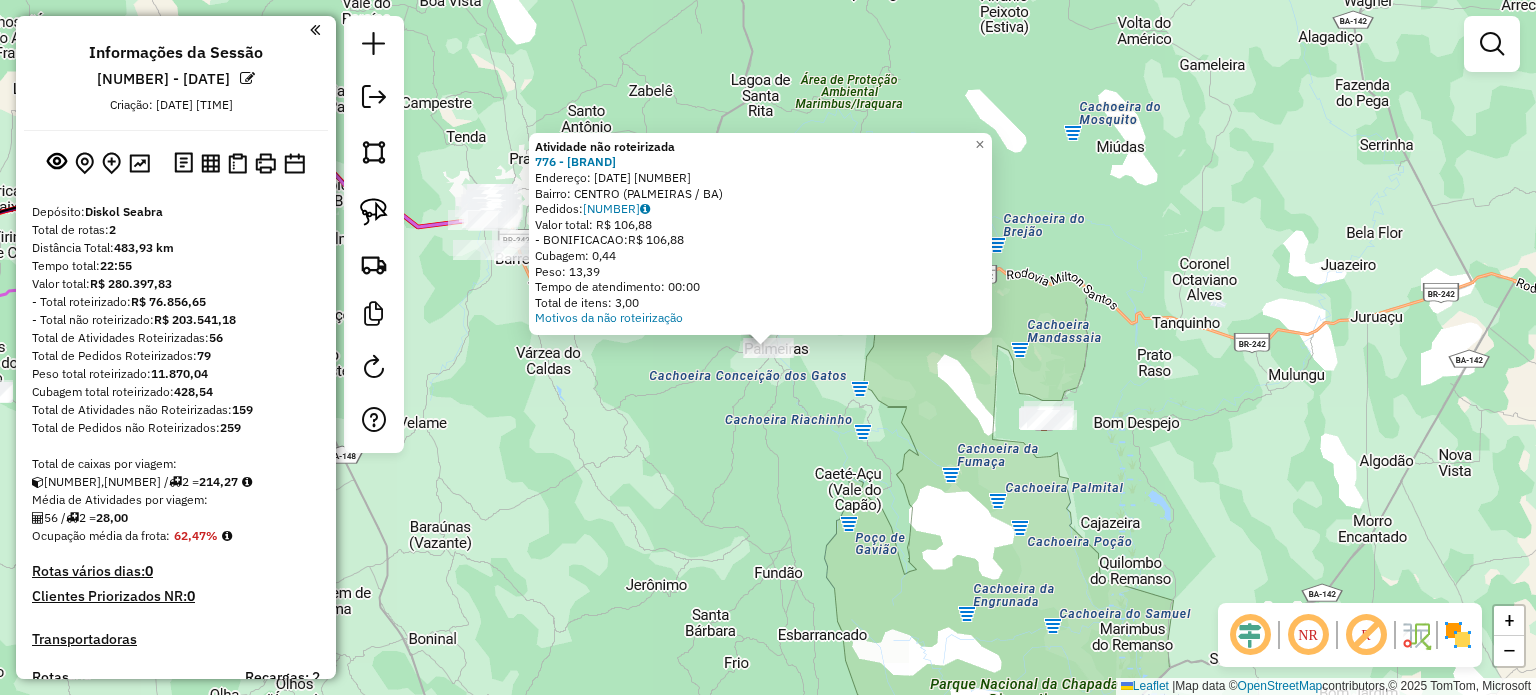 click on "Atividade não roteirizada [NUMBER] - MERCADINHO DAN MILLI Endereço: 15 DE JANEIRO [NUMBER] Bairro: CENTRO (PALMEIRAS / [STATE]) Pedidos: [POSTAL_CODE] Valor total: R$ [PRICE] -BONIFICACAO: R$ [PRICE] Cubagem: [WEIGHT] Peso: [WEIGHT] Tempo de atendimento: [TIME] Total de itens: [NUMBER] Motivos da não roteirização × Janela de atendimento Grade de atendimento Capacidade Transportadoras Veículos Cliente Pedidos Rotas Selecione os dias de semana para filtrar as janelas de atendimento Seg Ter Qua Qui Sex Sáb Dom Informe o período da janela de atendimento: De: Até: Filtrar exatamente a janela do cliente Considerar janela de atendimento padrão Selecione os dias de semana para filtrar as grades de atendimento Seg Ter Qua Qui Sex Sáb Dom Considerar clientes sem dia de atendimento cadastrado Clientes fora do dia de atendimento selecionado Filtrar as atividades entre os valores definidos abaixo: Peso mínimo: Peso máximo: Cubagem mínima: Cubagem máxima: De: Até: De: +" 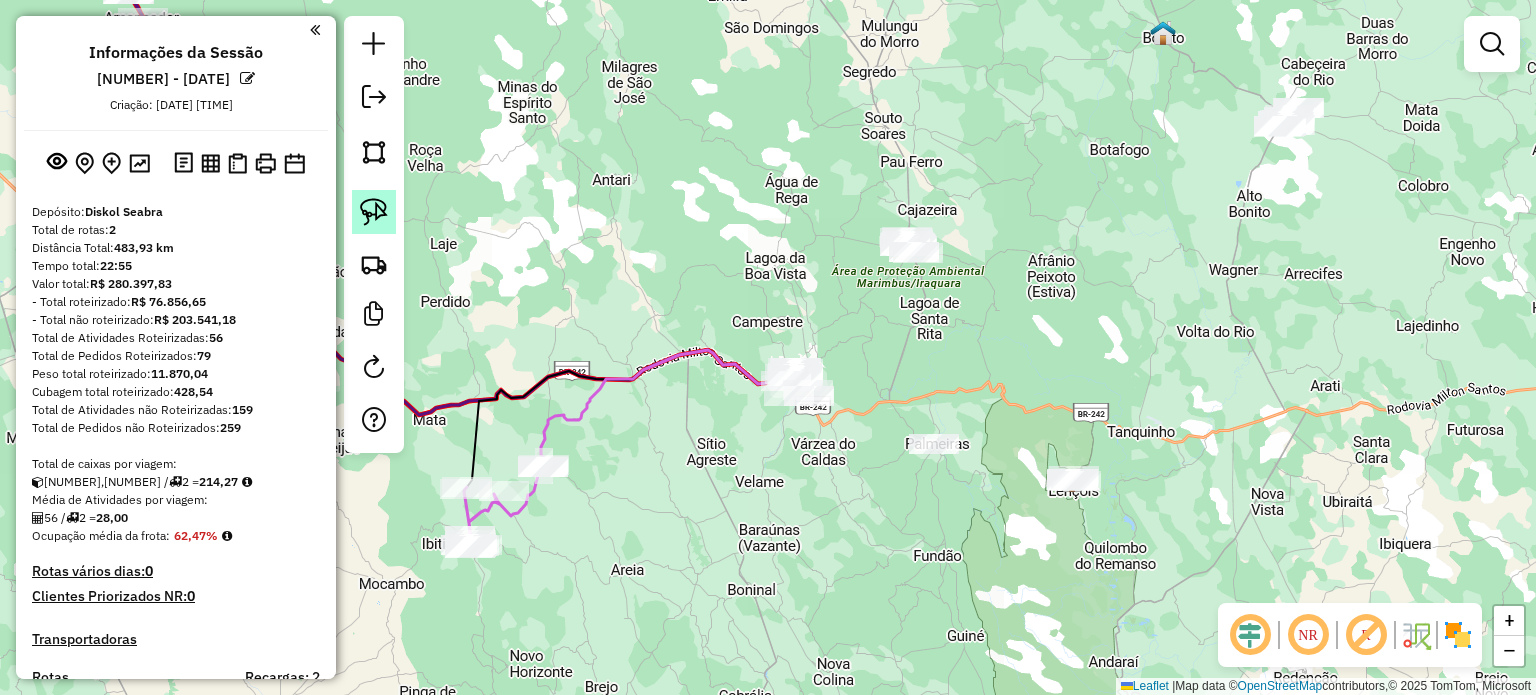 click 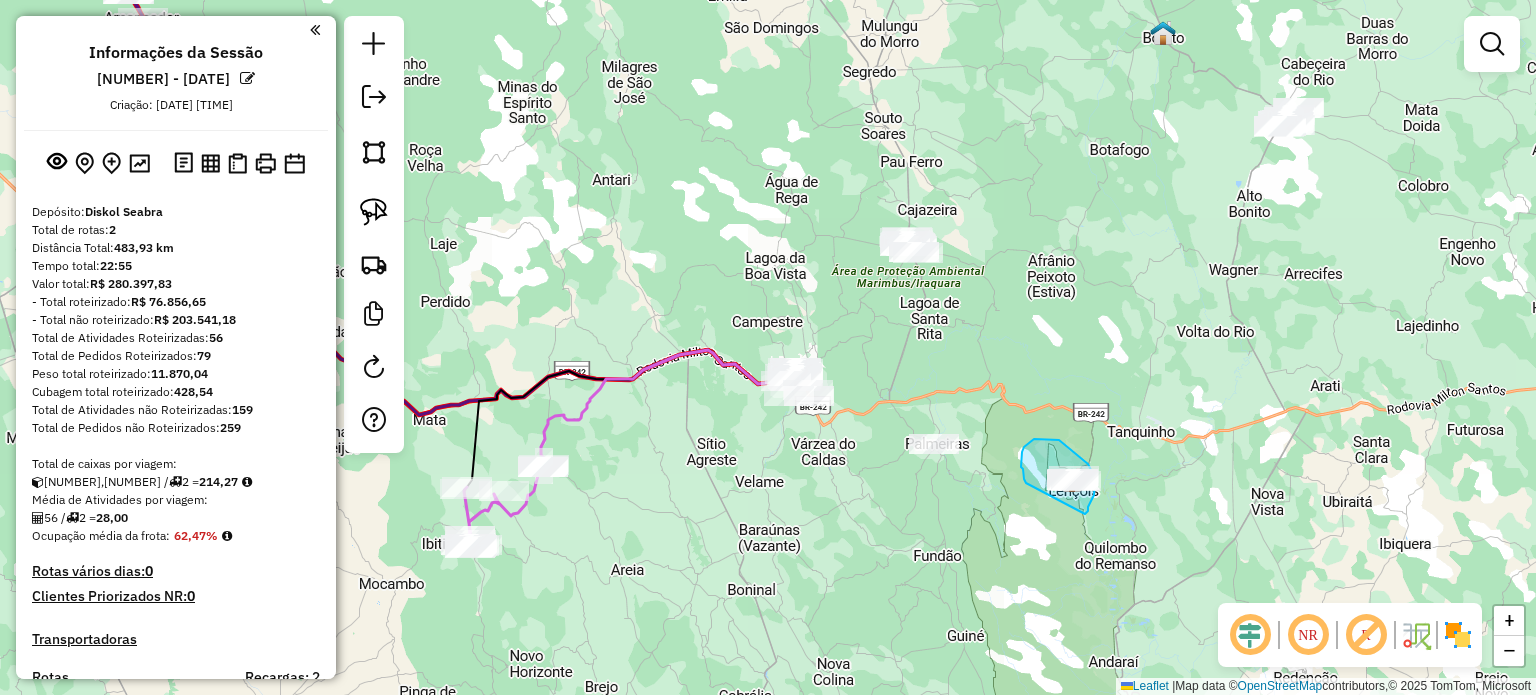 drag, startPoint x: 1026, startPoint y: 483, endPoint x: 1057, endPoint y: 510, distance: 41.109608 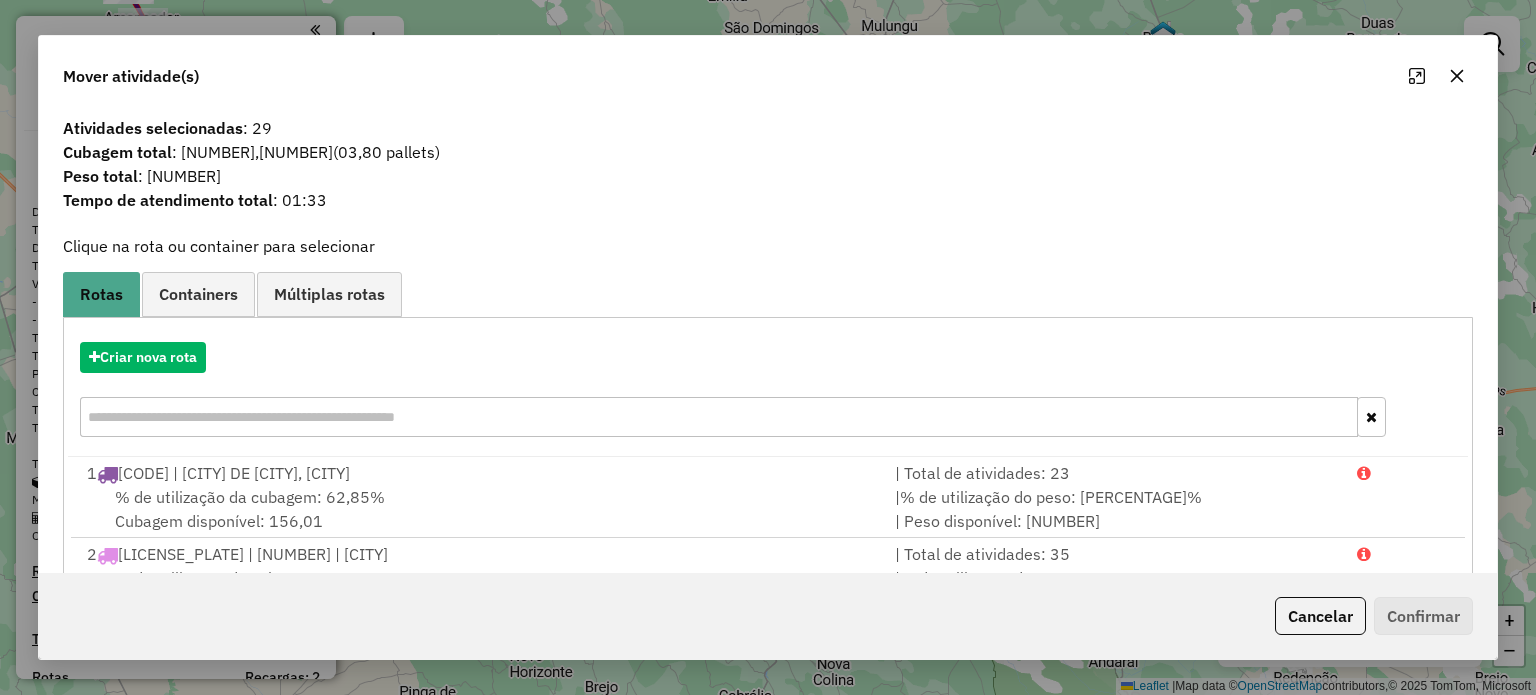 click 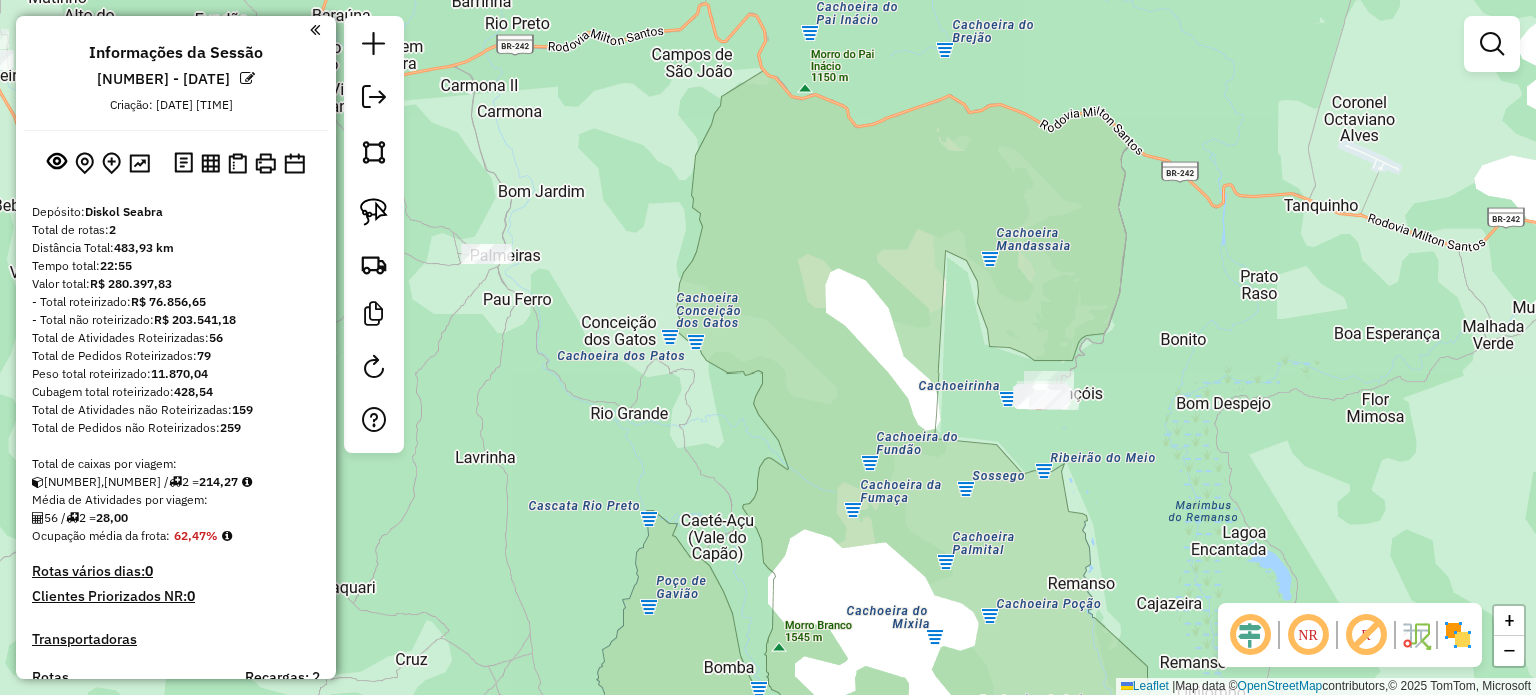 drag, startPoint x: 984, startPoint y: 483, endPoint x: 1126, endPoint y: 428, distance: 152.27934 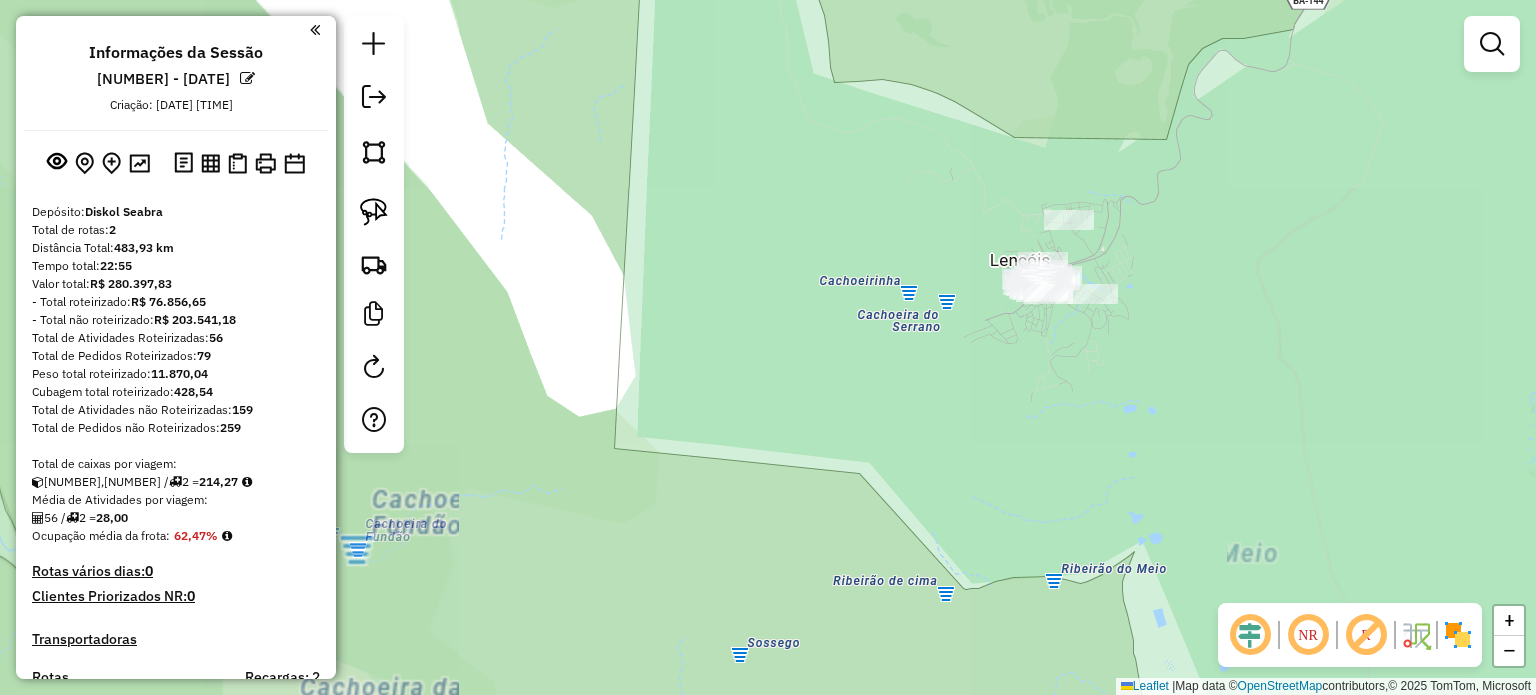 drag, startPoint x: 1208, startPoint y: 313, endPoint x: 1199, endPoint y: 390, distance: 77.52419 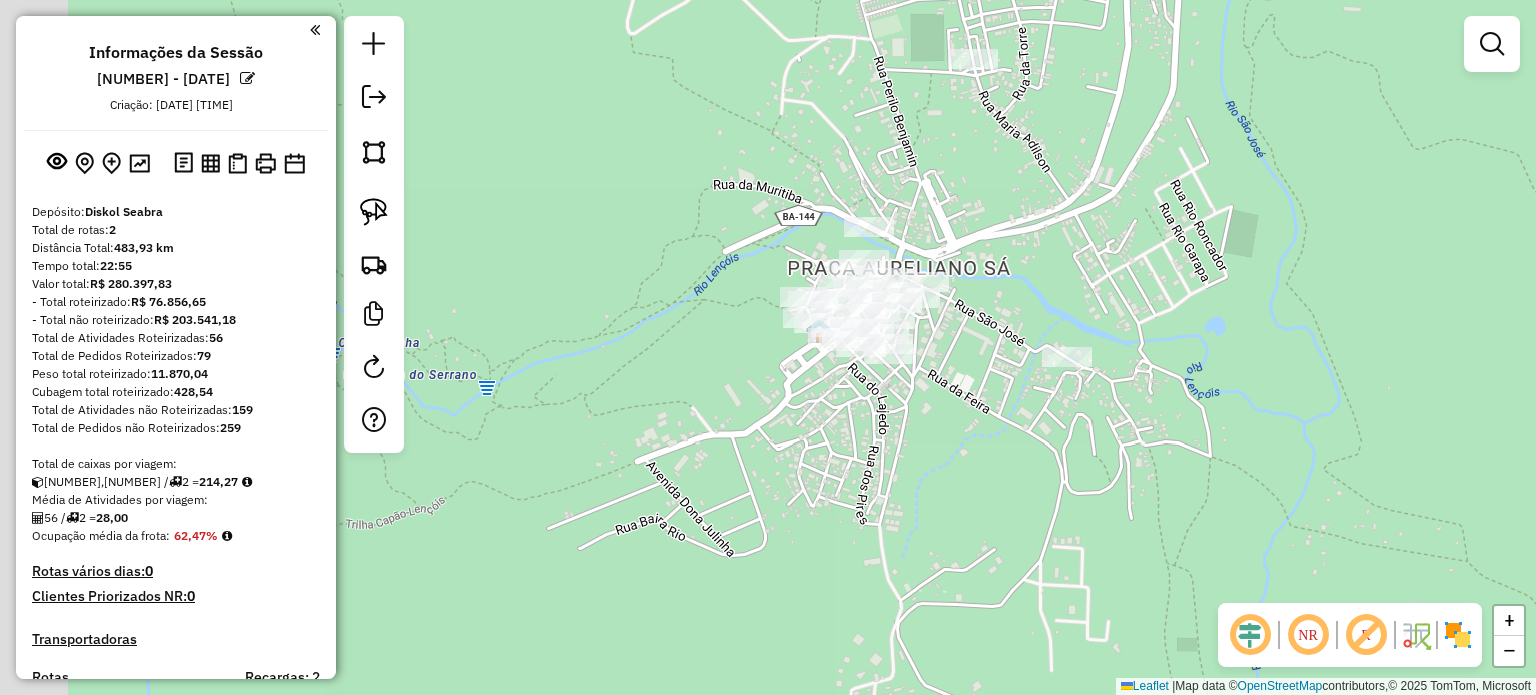 drag, startPoint x: 1079, startPoint y: 368, endPoint x: 1244, endPoint y: 354, distance: 165.59288 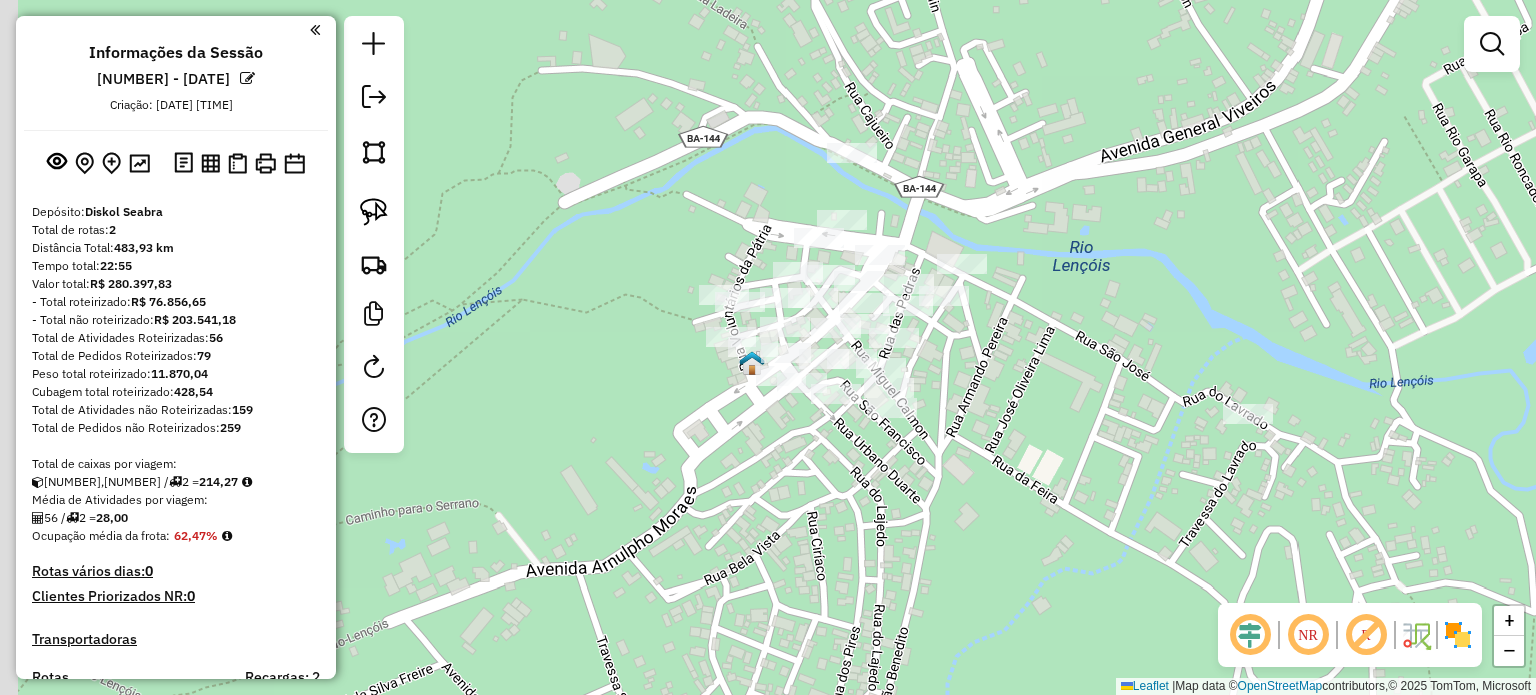 drag, startPoint x: 932, startPoint y: 307, endPoint x: 1032, endPoint y: 360, distance: 113.17685 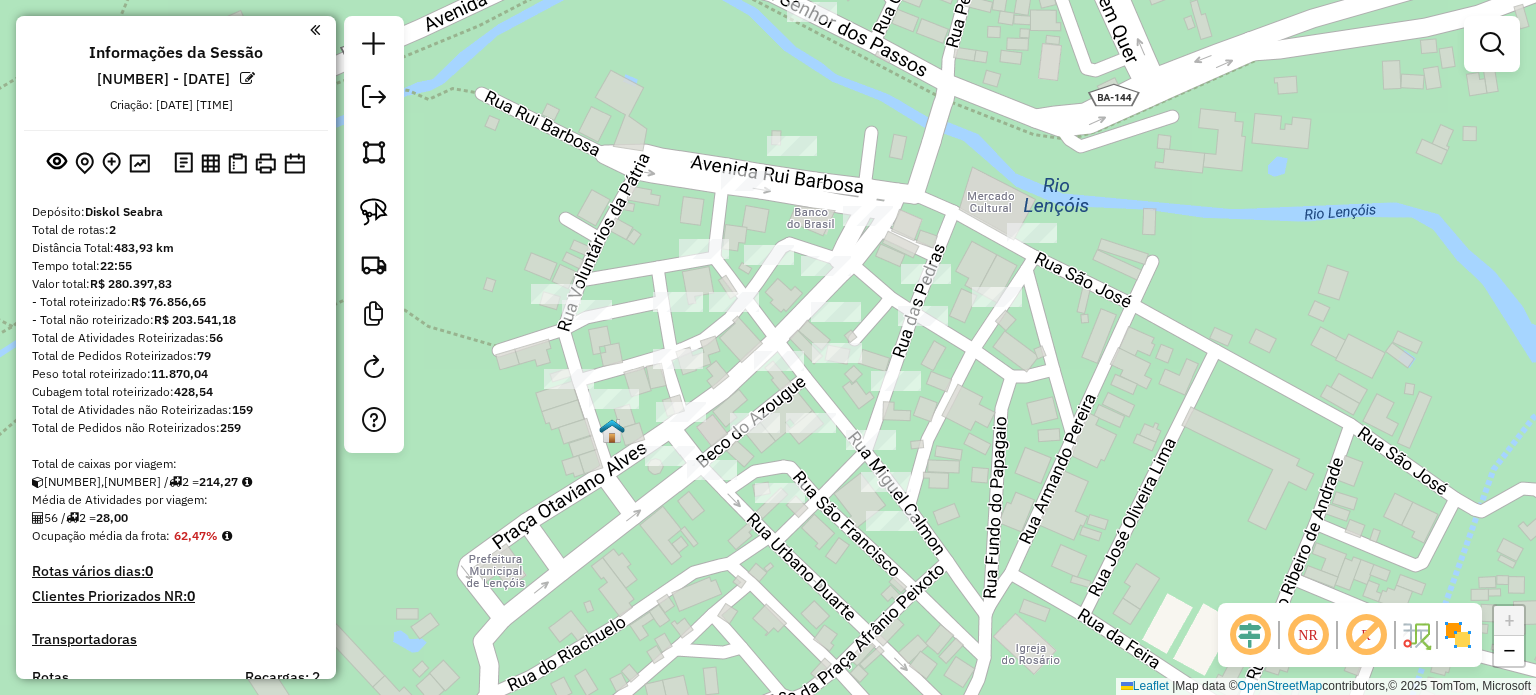 drag, startPoint x: 1068, startPoint y: 387, endPoint x: 1148, endPoint y: 431, distance: 91.3017 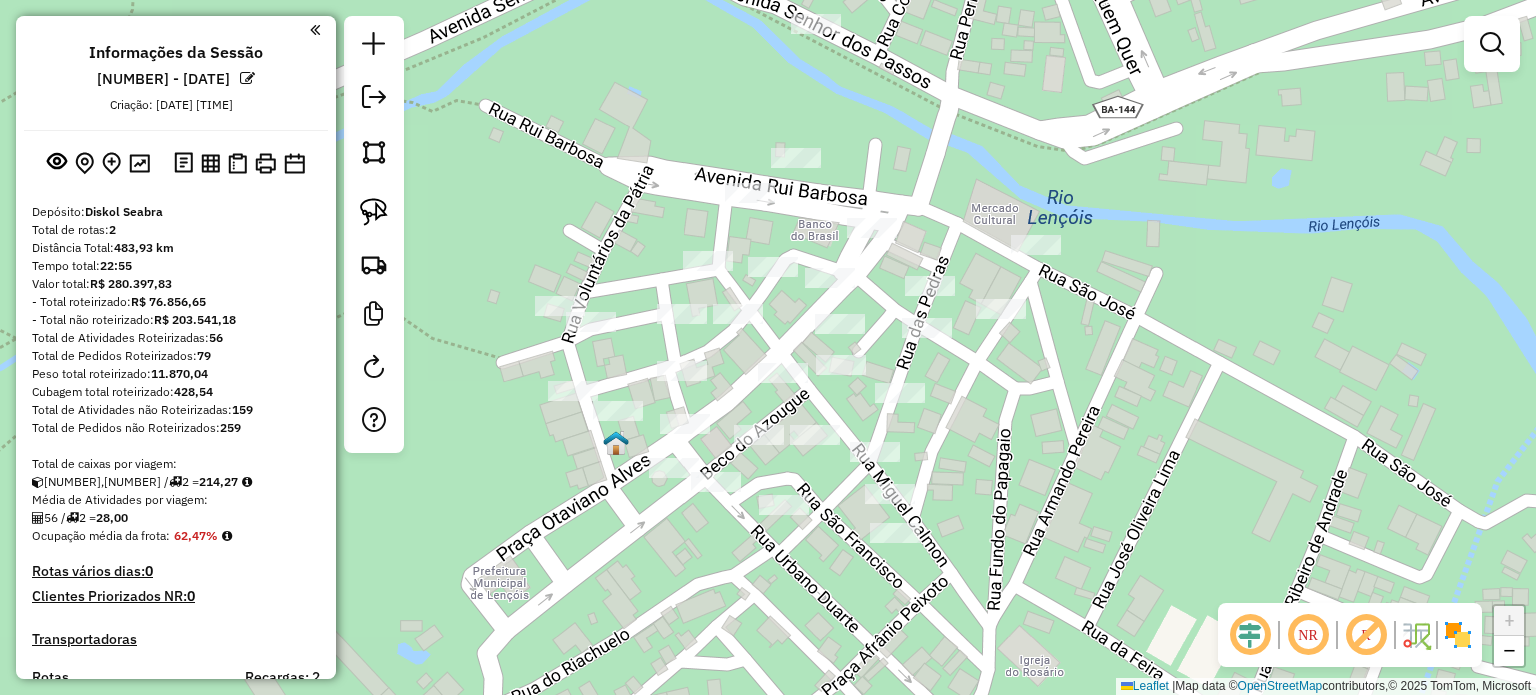 drag, startPoint x: 1187, startPoint y: 379, endPoint x: 1188, endPoint y: 397, distance: 18.027756 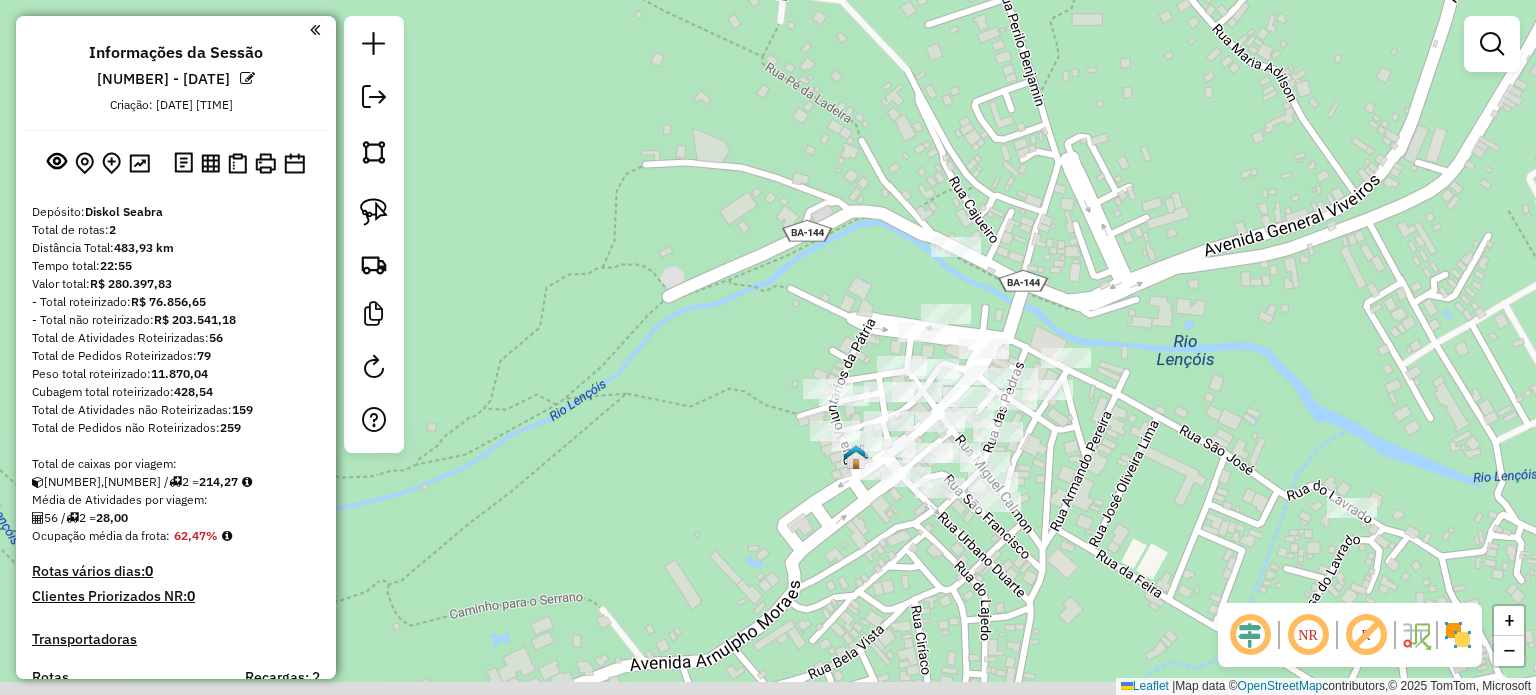 drag, startPoint x: 1175, startPoint y: 447, endPoint x: 1173, endPoint y: 405, distance: 42.047592 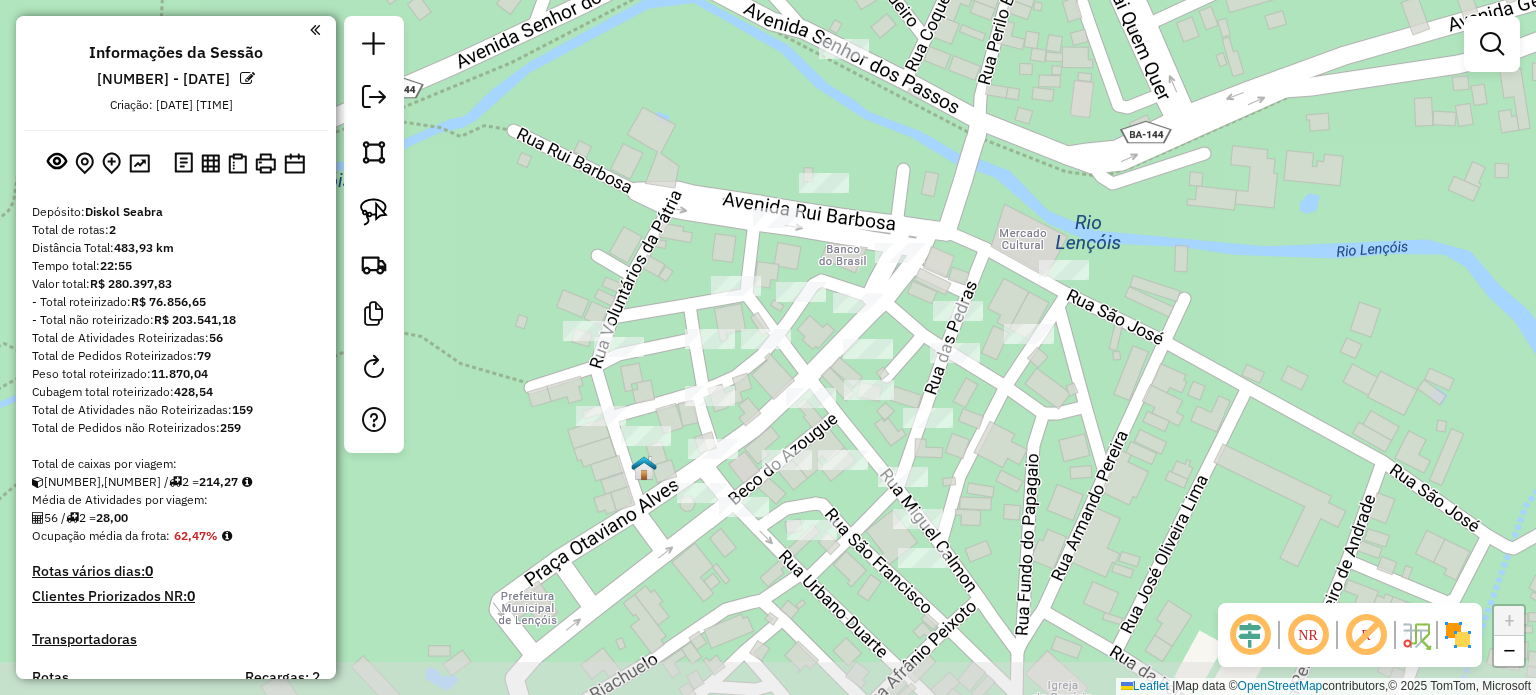 drag, startPoint x: 1051, startPoint y: 447, endPoint x: 1140, endPoint y: 404, distance: 98.84331 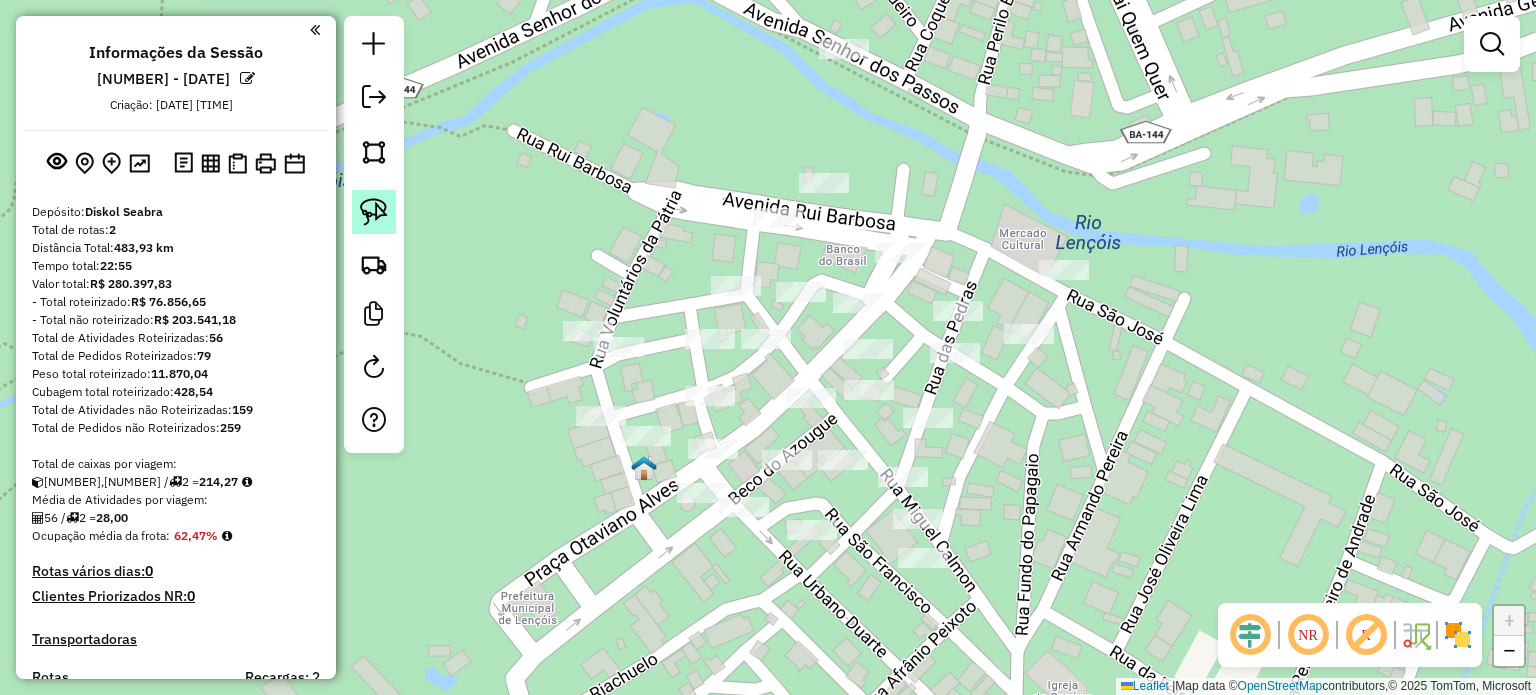 click 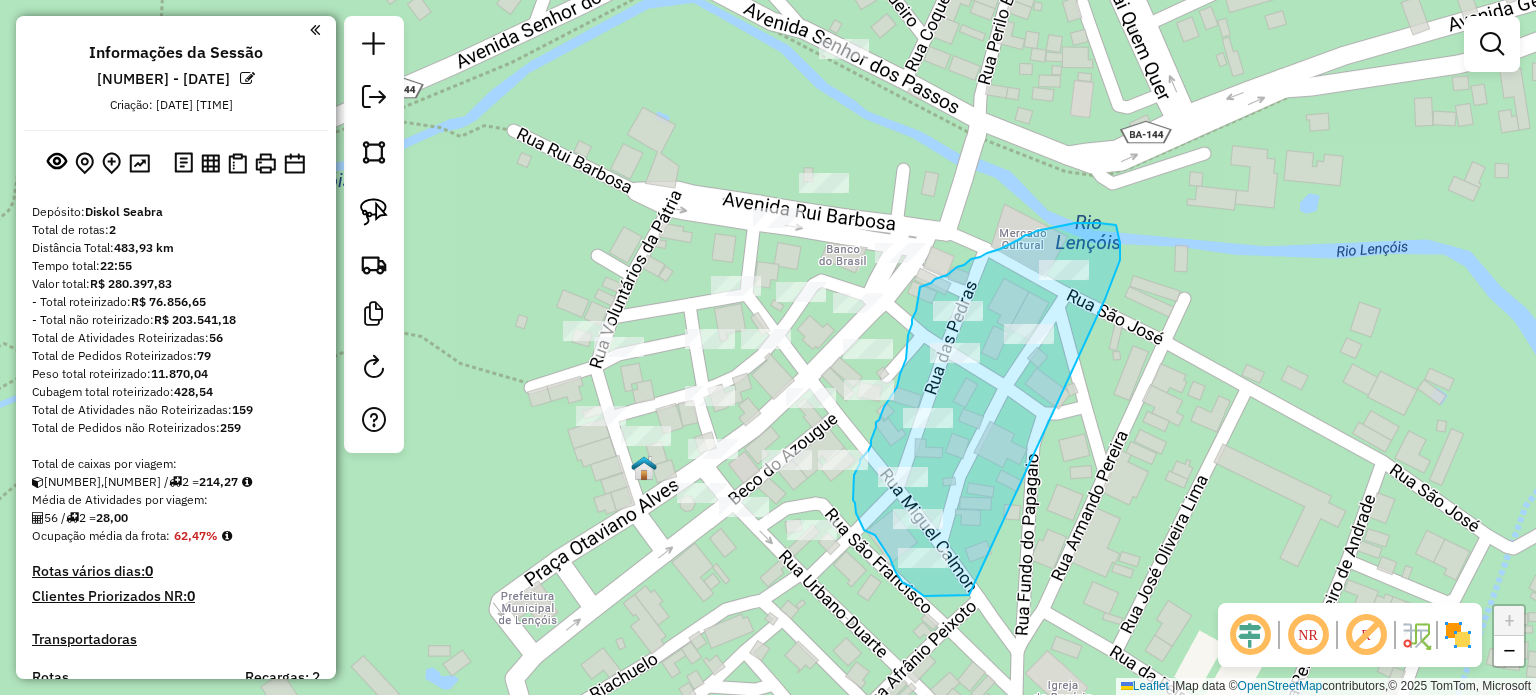 drag, startPoint x: 969, startPoint y: 595, endPoint x: 1105, endPoint y: 316, distance: 310.38202 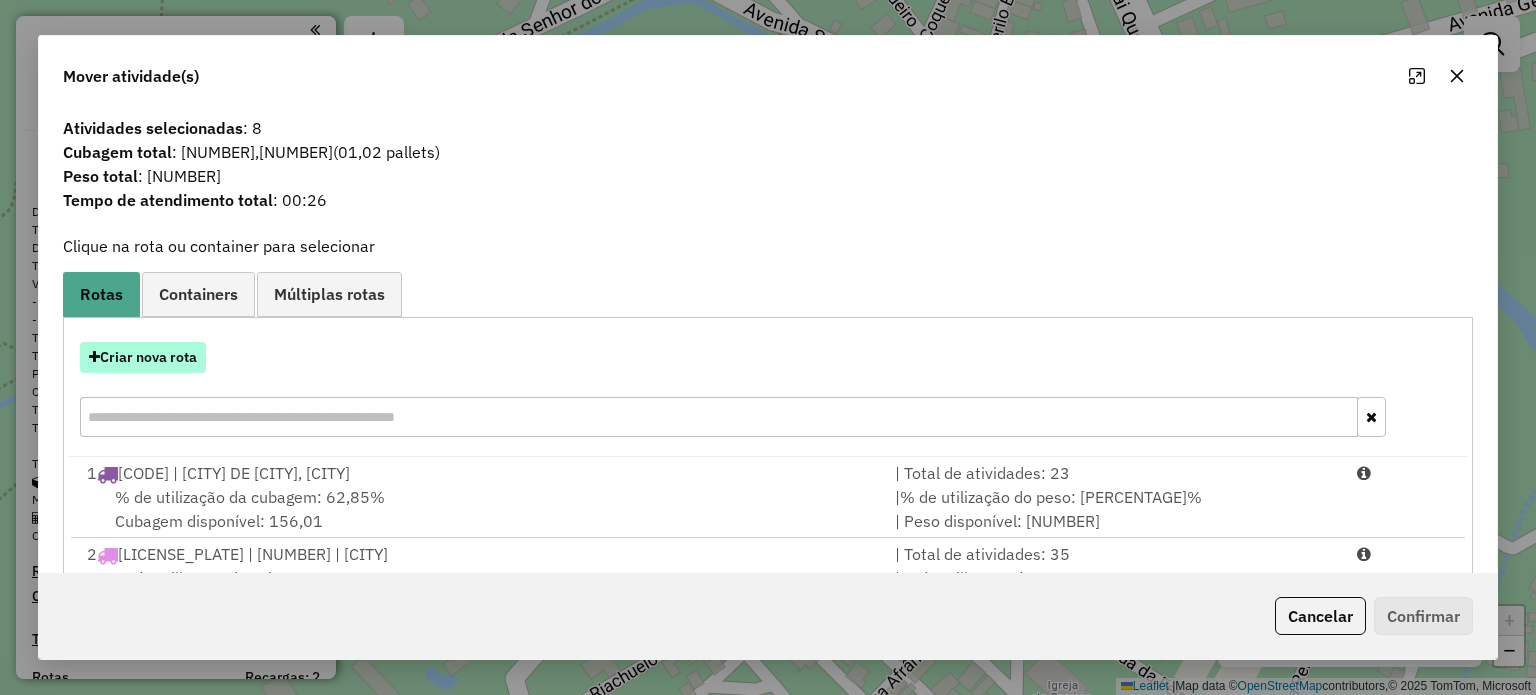 click on "Criar nova rota" at bounding box center [143, 357] 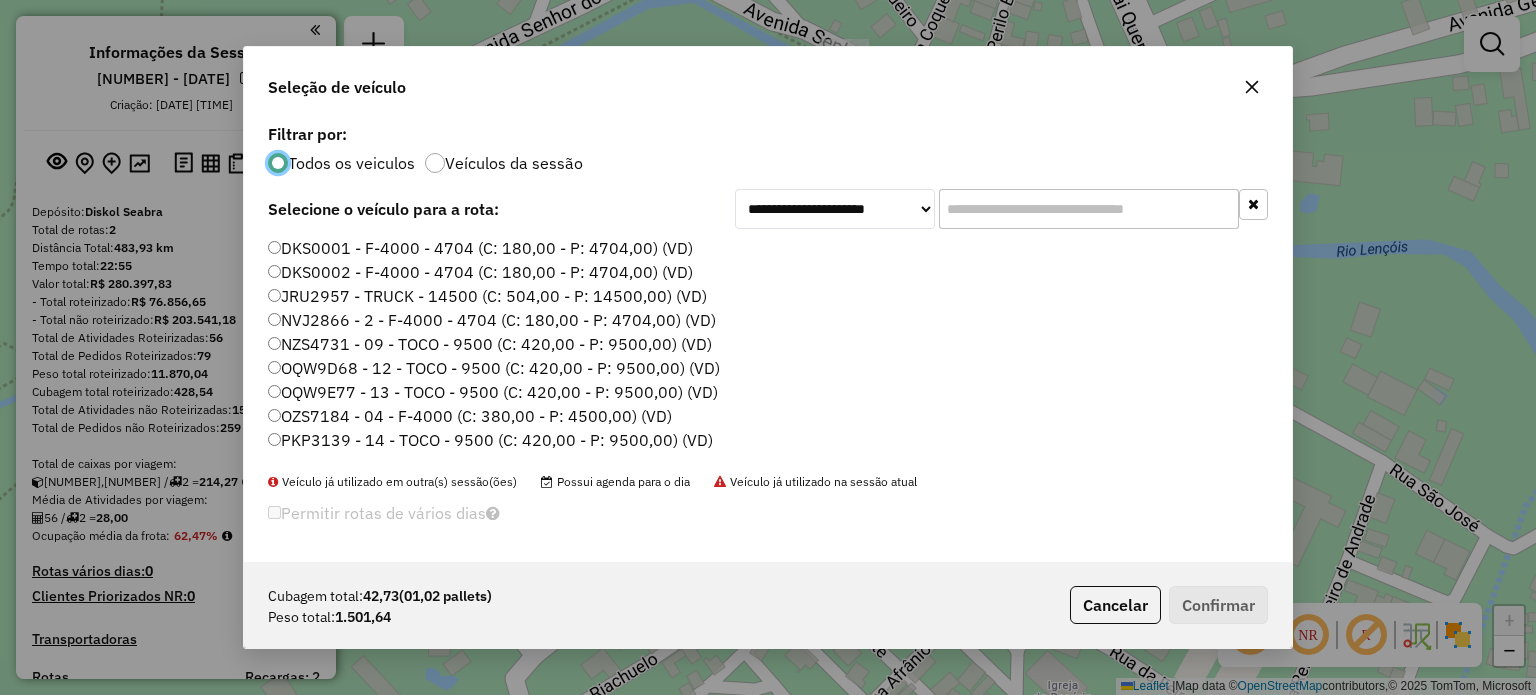 scroll, scrollTop: 10, scrollLeft: 6, axis: both 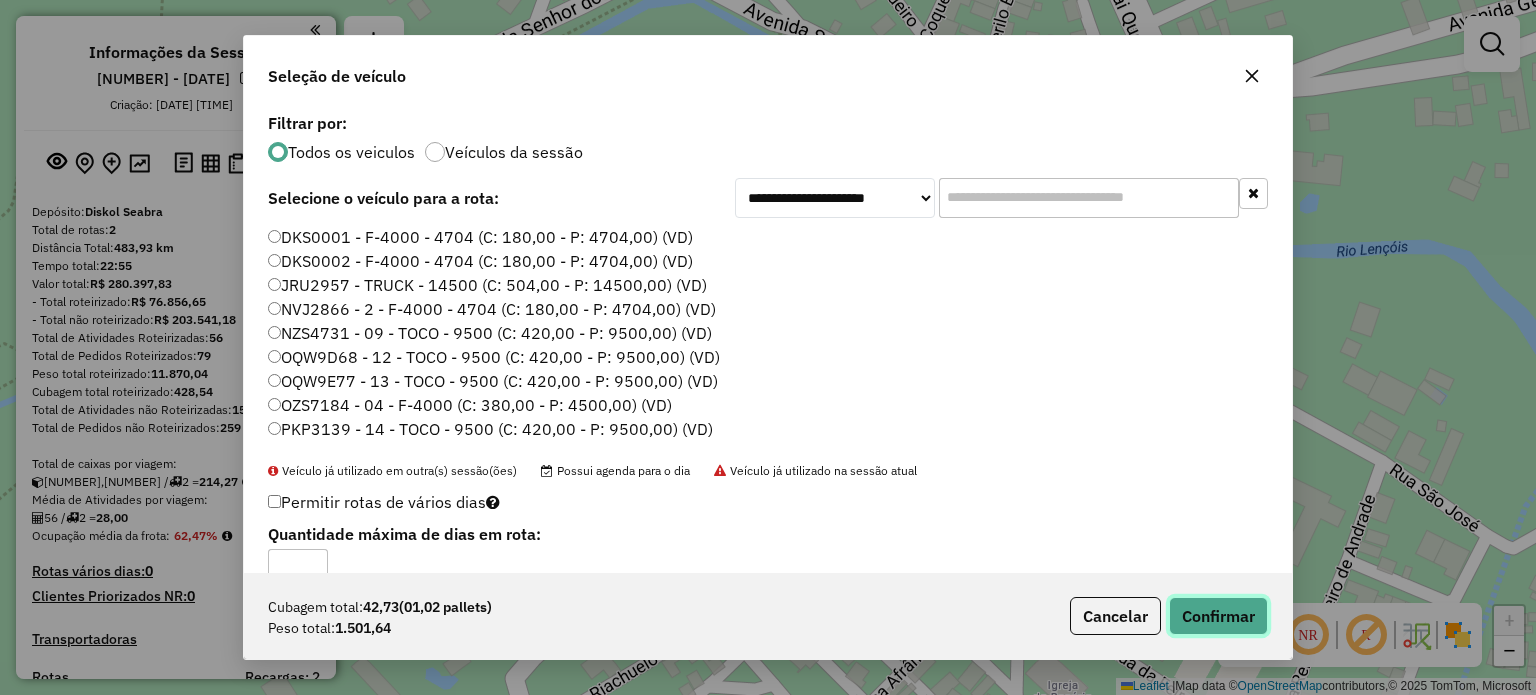 click on "Confirmar" 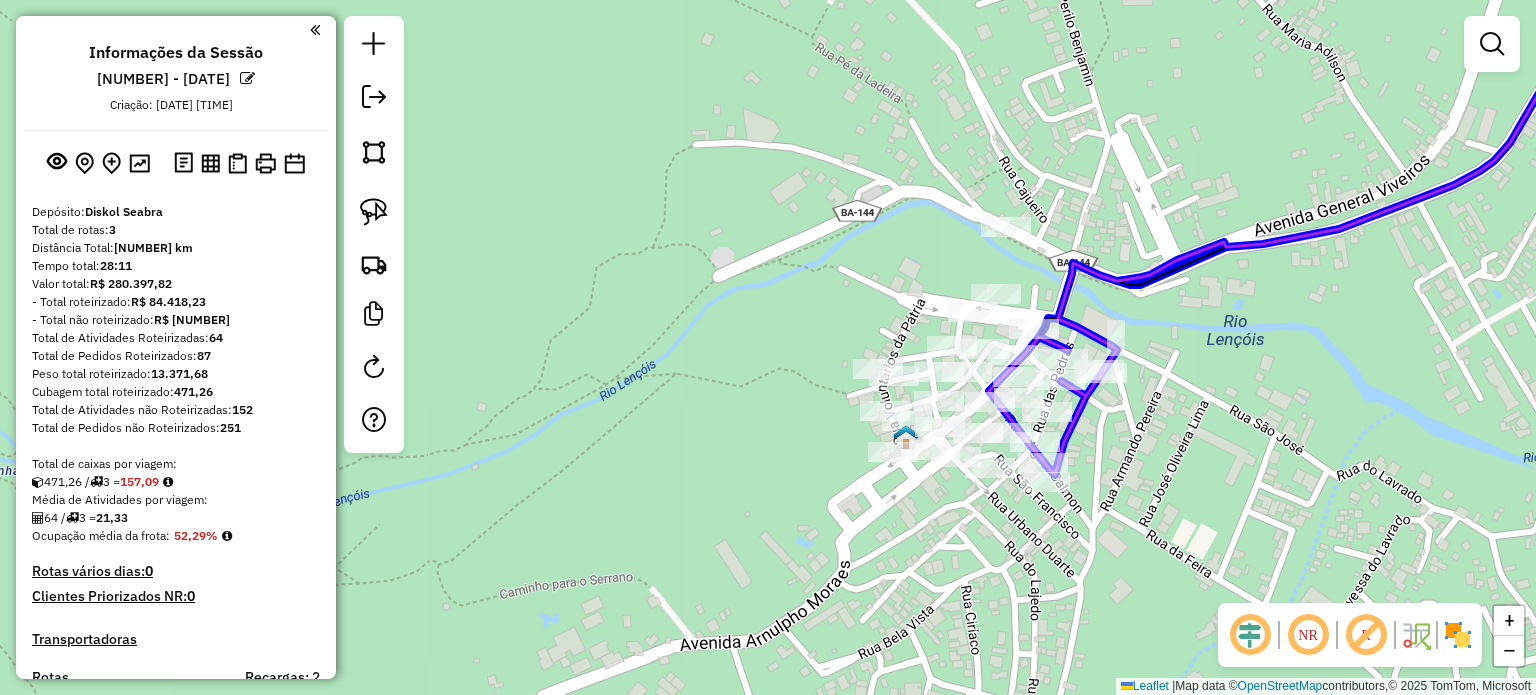 click 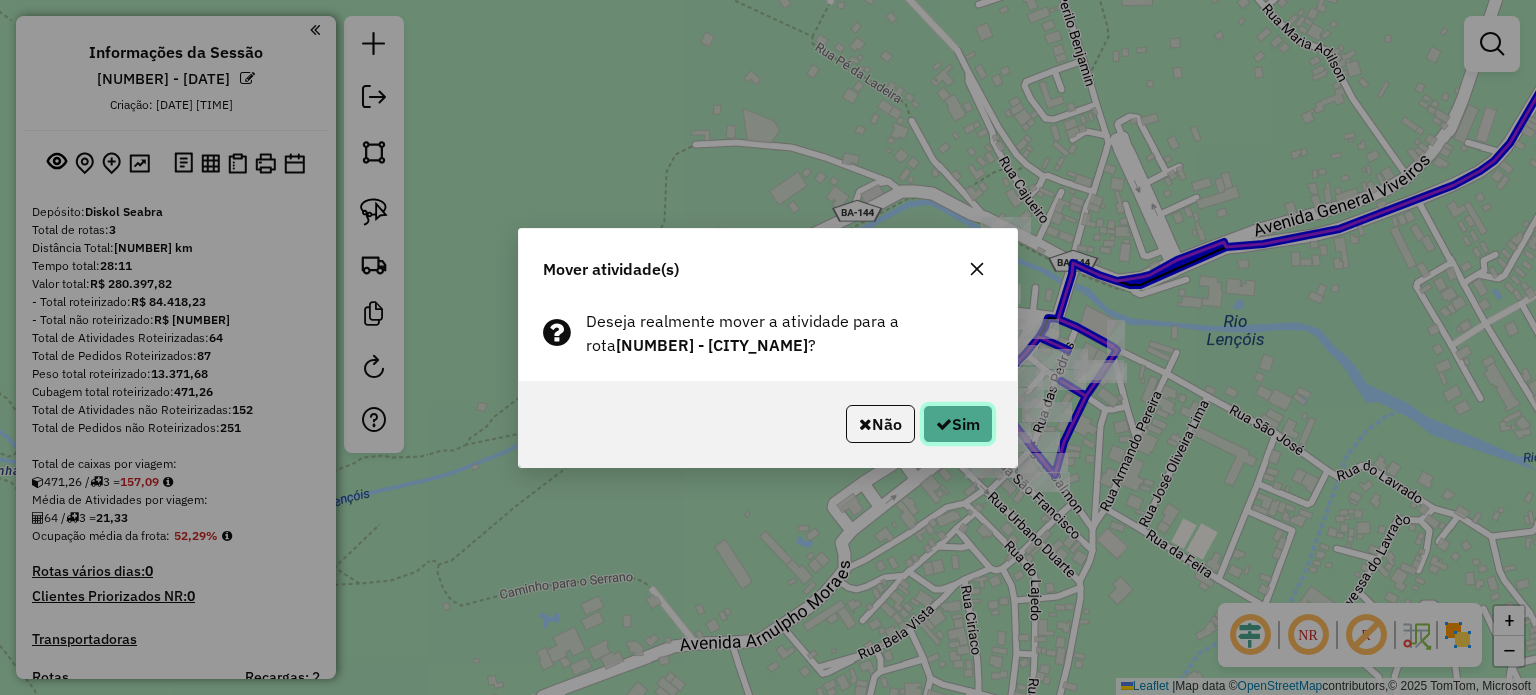 click on "Sim" 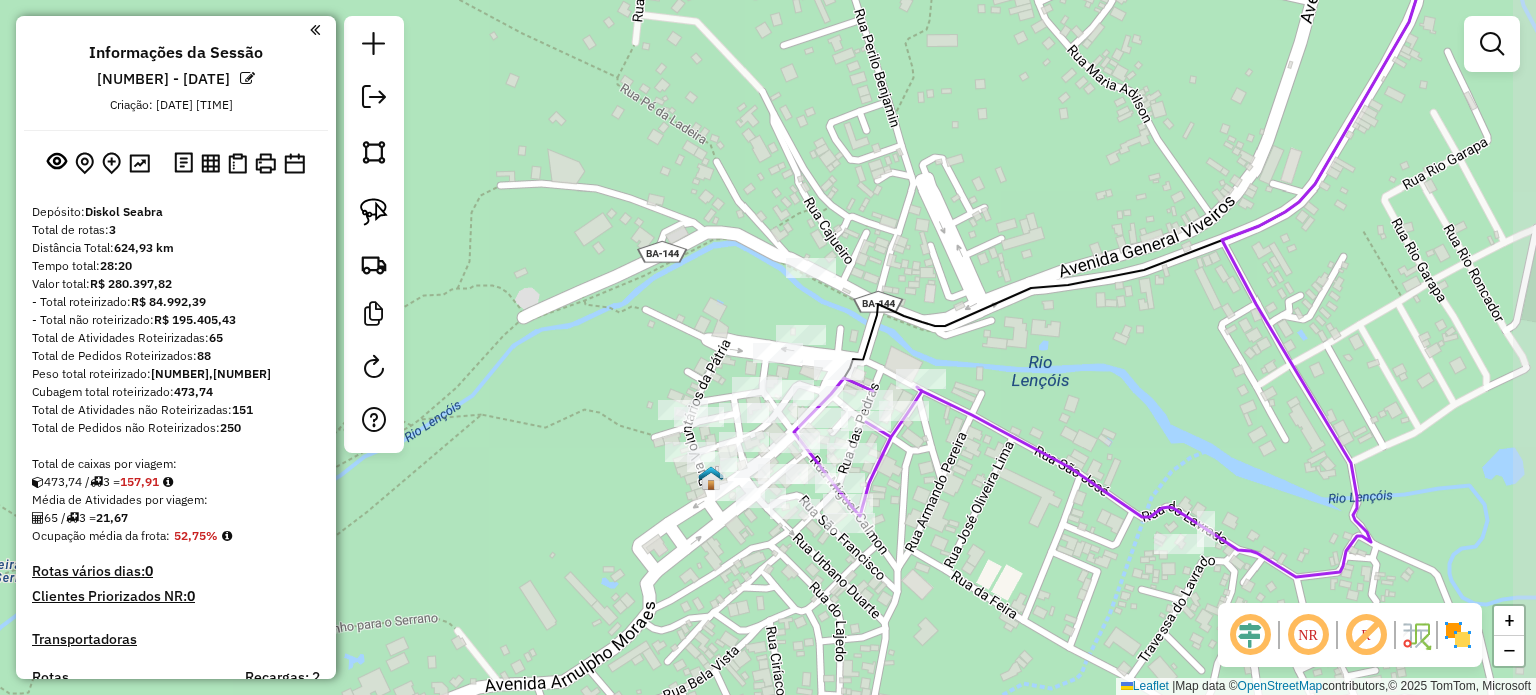 drag, startPoint x: 1340, startPoint y: 346, endPoint x: 1146, endPoint y: 392, distance: 199.37904 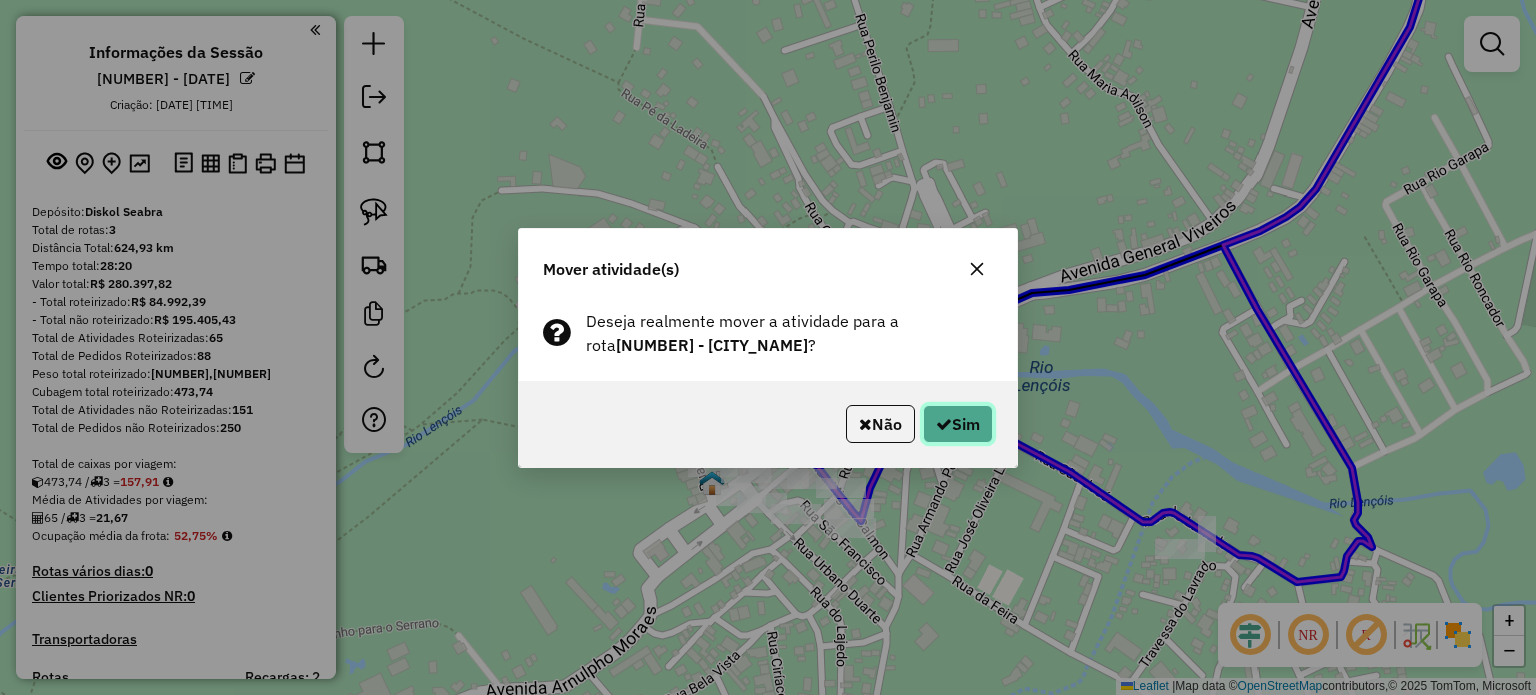 click on "Sim" 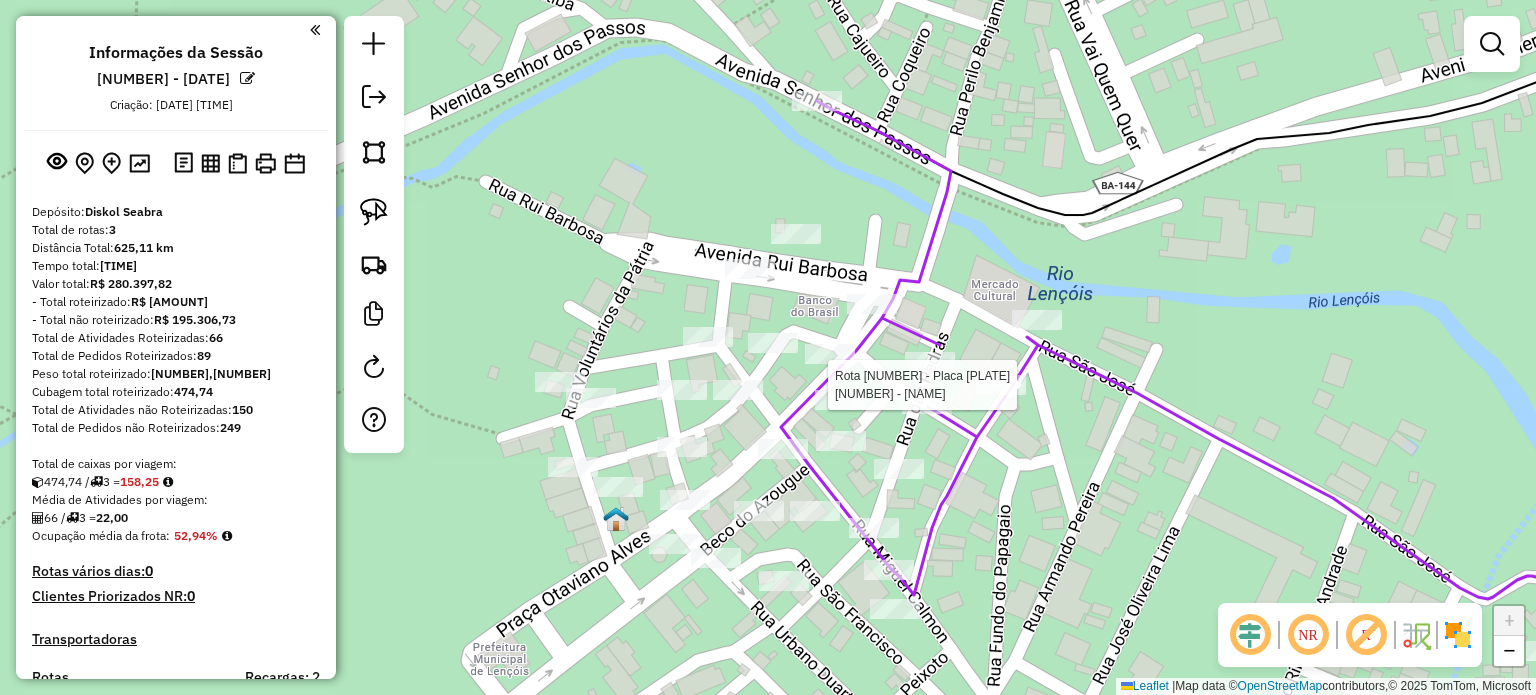 select on "**********" 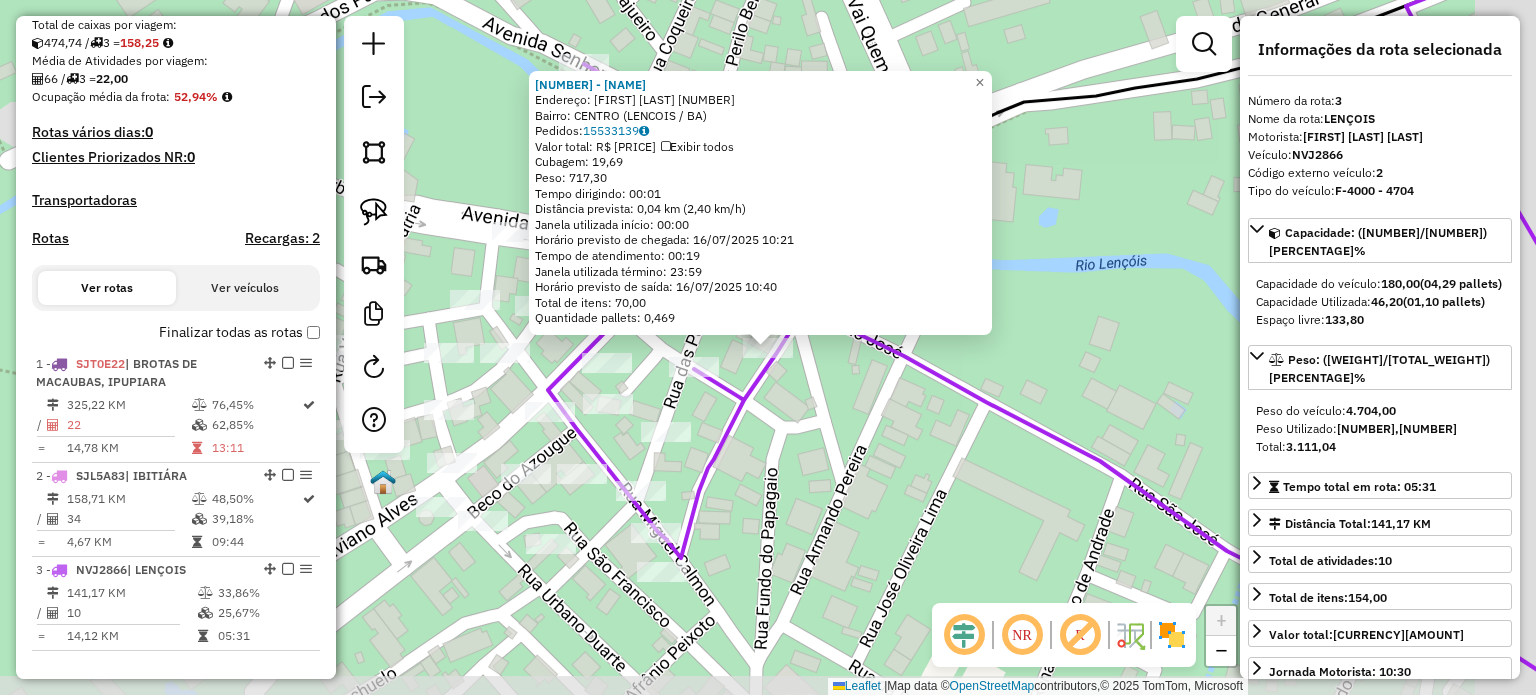 scroll, scrollTop: 803, scrollLeft: 0, axis: vertical 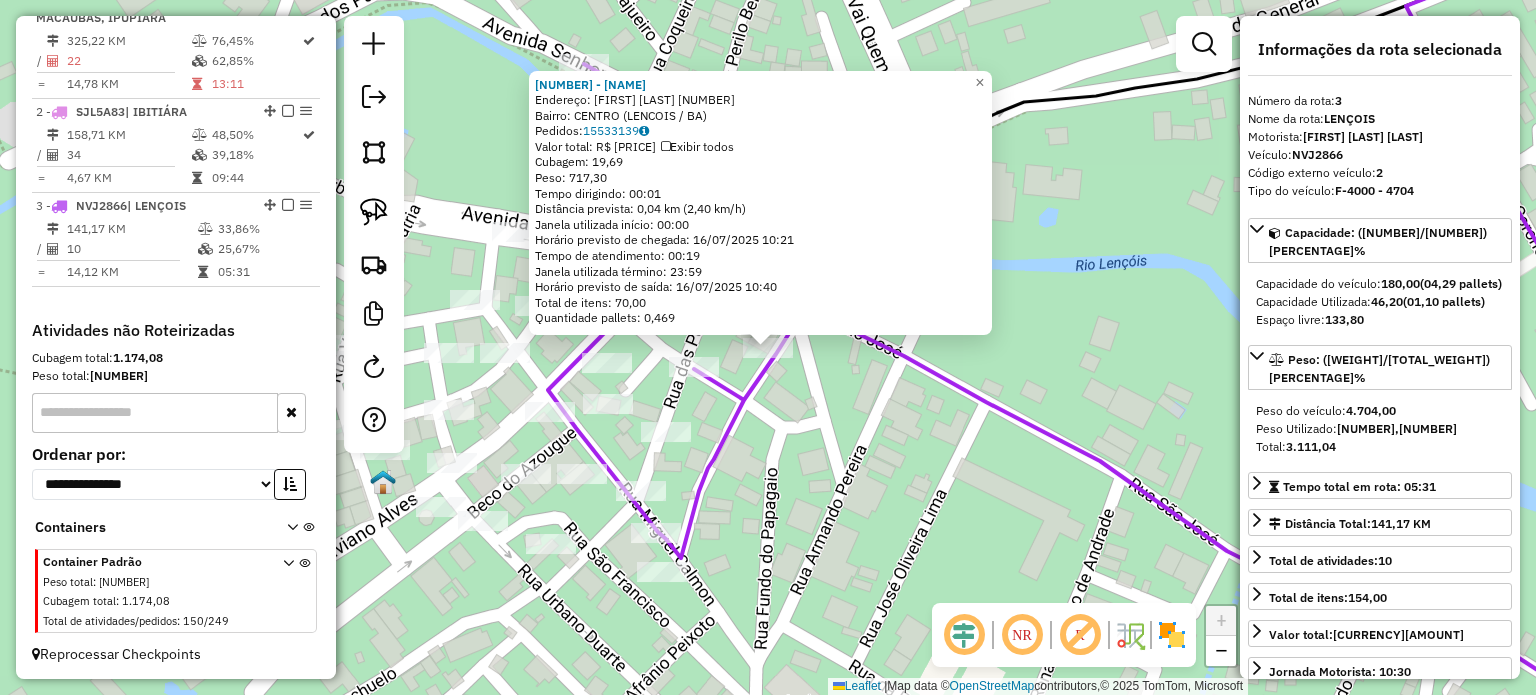 drag, startPoint x: 938, startPoint y: 516, endPoint x: 887, endPoint y: 503, distance: 52.63079 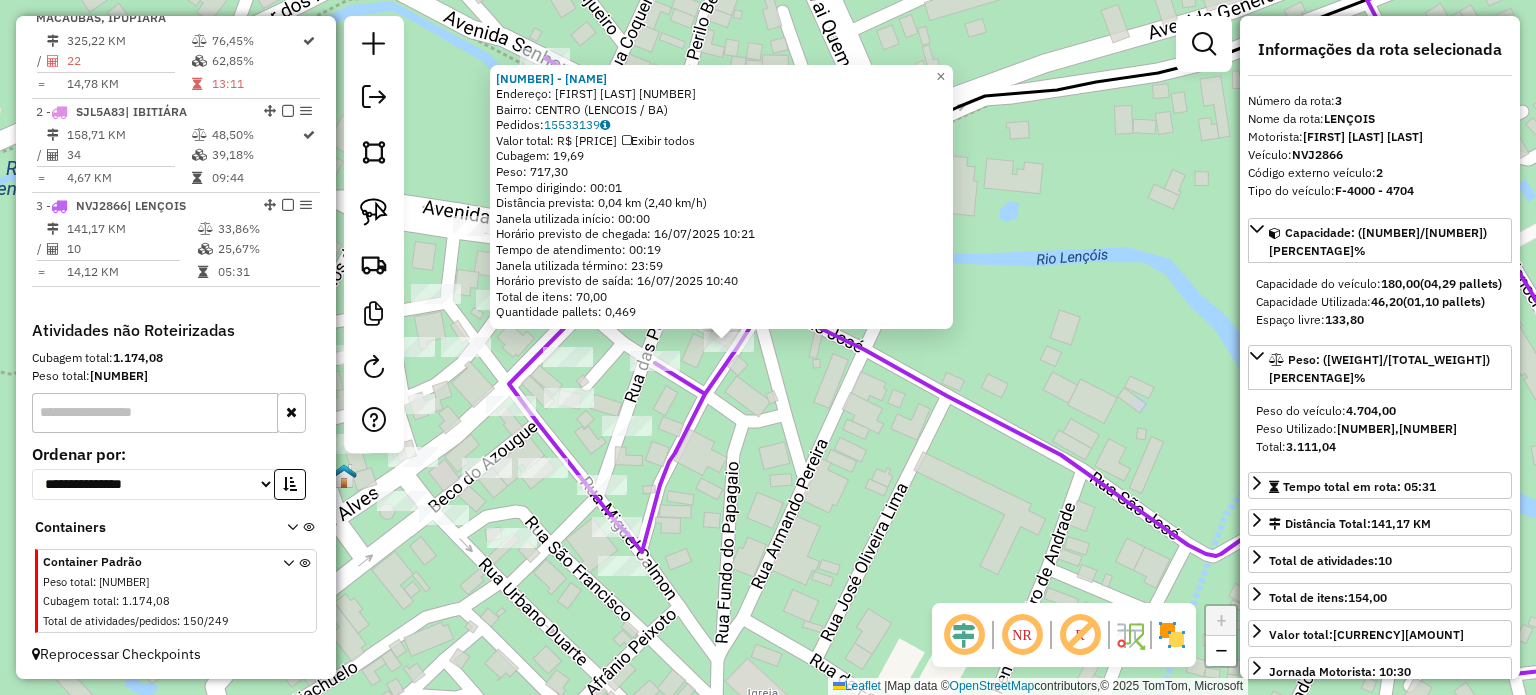 click on "Endereço:  [FIRST] [LAST] [NUMBER]   Bairro: [NAME] ([CITY] / [BA])   Pedidos:  [NUMBER]   Valor total: [CURRENCY] [NUMBER]   Exibir todos   Cubagem: [NUMBER]  Peso: [NUMBER]  Tempo dirigindo: [TIME]   Distância prevista: [NUMBER] km ([NUMBER] km/h)   Janela utilizada início: [TIME]   Horário previsto de chegada: [DATE] [TIME]   Tempo de atendimento: [TIME]   Janela utilizada término: [TIME]   Horário previsto de saída: [DATE] [TIME]   Total de itens: [NUMBER]   Quantidade pallets: [NUMBER]  × Janela de atendimento Grade de atendimento Capacidade Transportadoras Veículos Cliente Pedidos  Rotas Selecione os dias de semana para filtrar as janelas de atendimento  Seg   Ter   Qua   Qui   Sex   Sáb   Dom  Informe o período da janela de atendimento: De: Até:  Filtrar exatamente a janela do cliente  Considerar janela de atendimento padrão  Selecione os dias de semana para filtrar as grades de atendimento  Seg   Ter   Qua   Qui   Sex   Sáb   Dom   Considerar clientes sem dia de atendimento cadastrado  De:  De:" 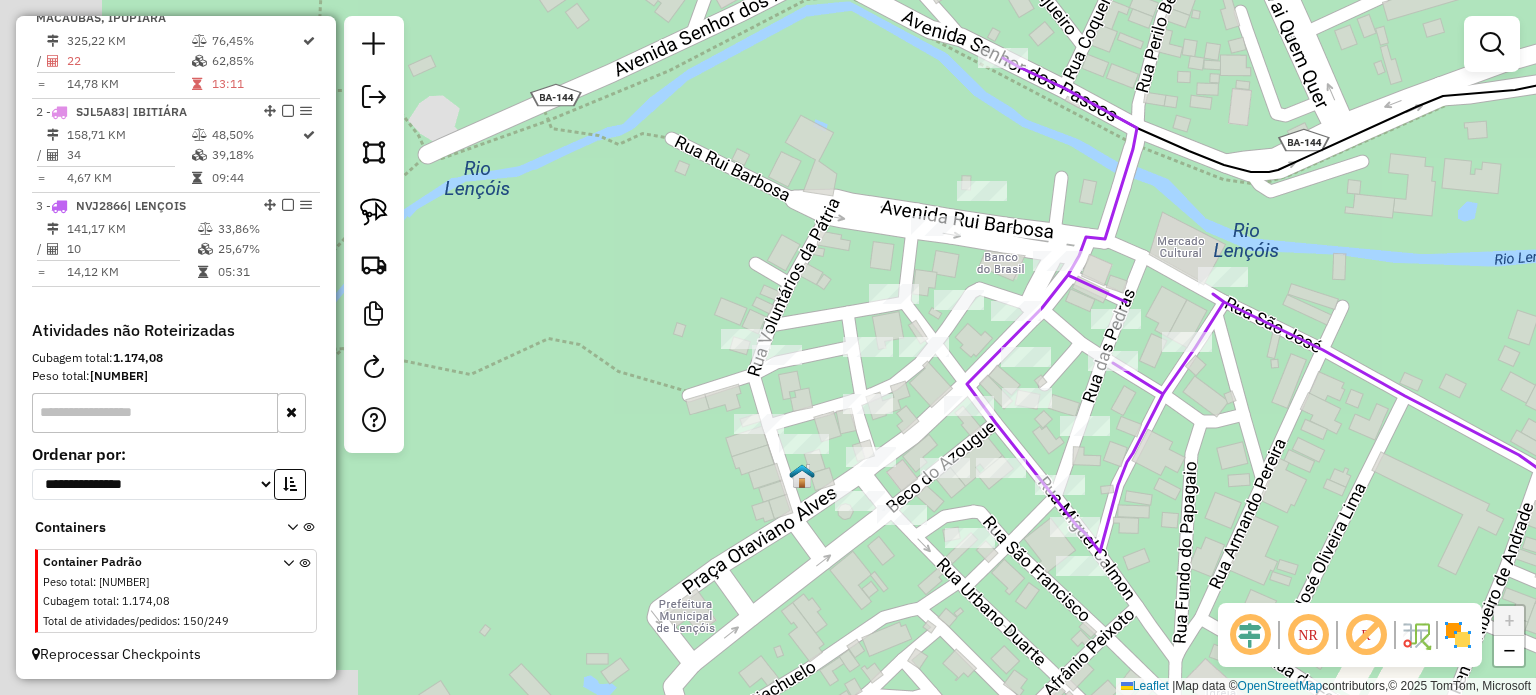 drag, startPoint x: 718, startPoint y: 435, endPoint x: 1176, endPoint y: 433, distance: 458.00436 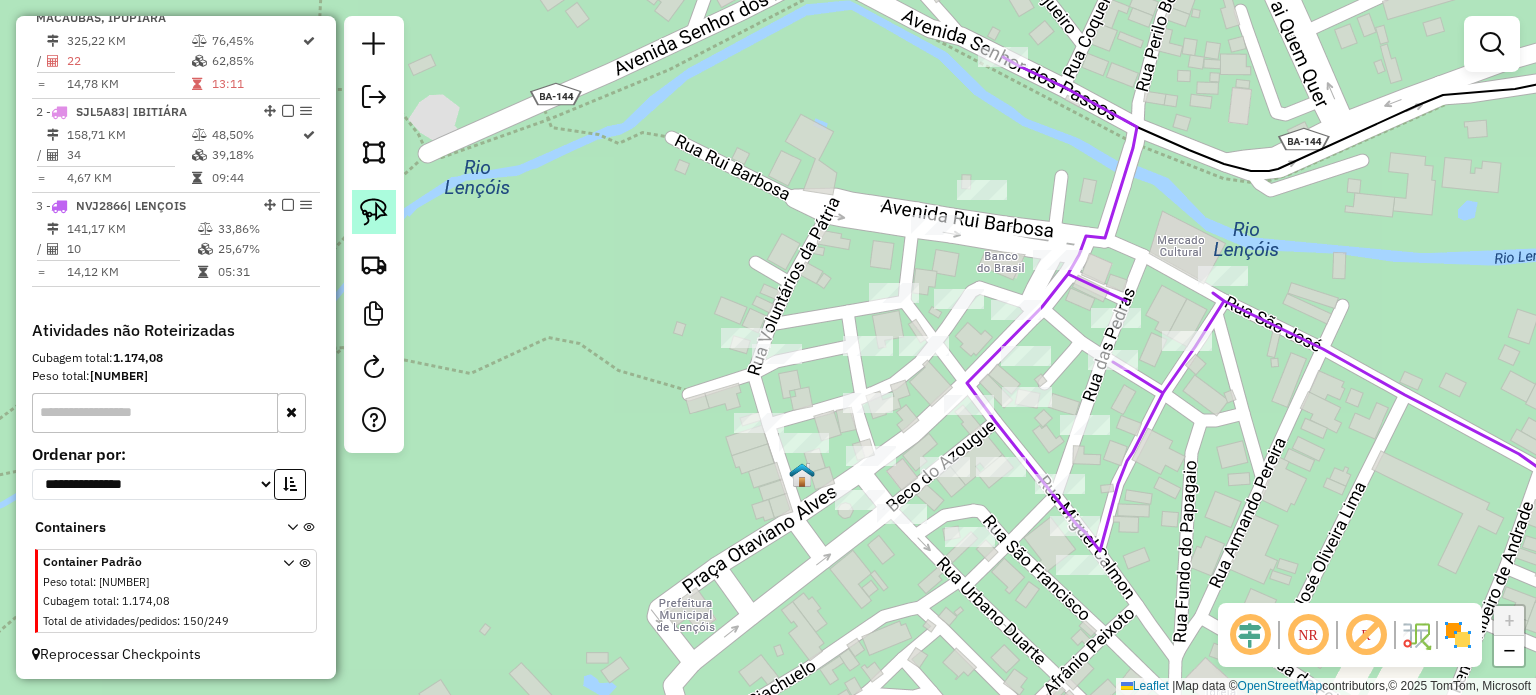 click 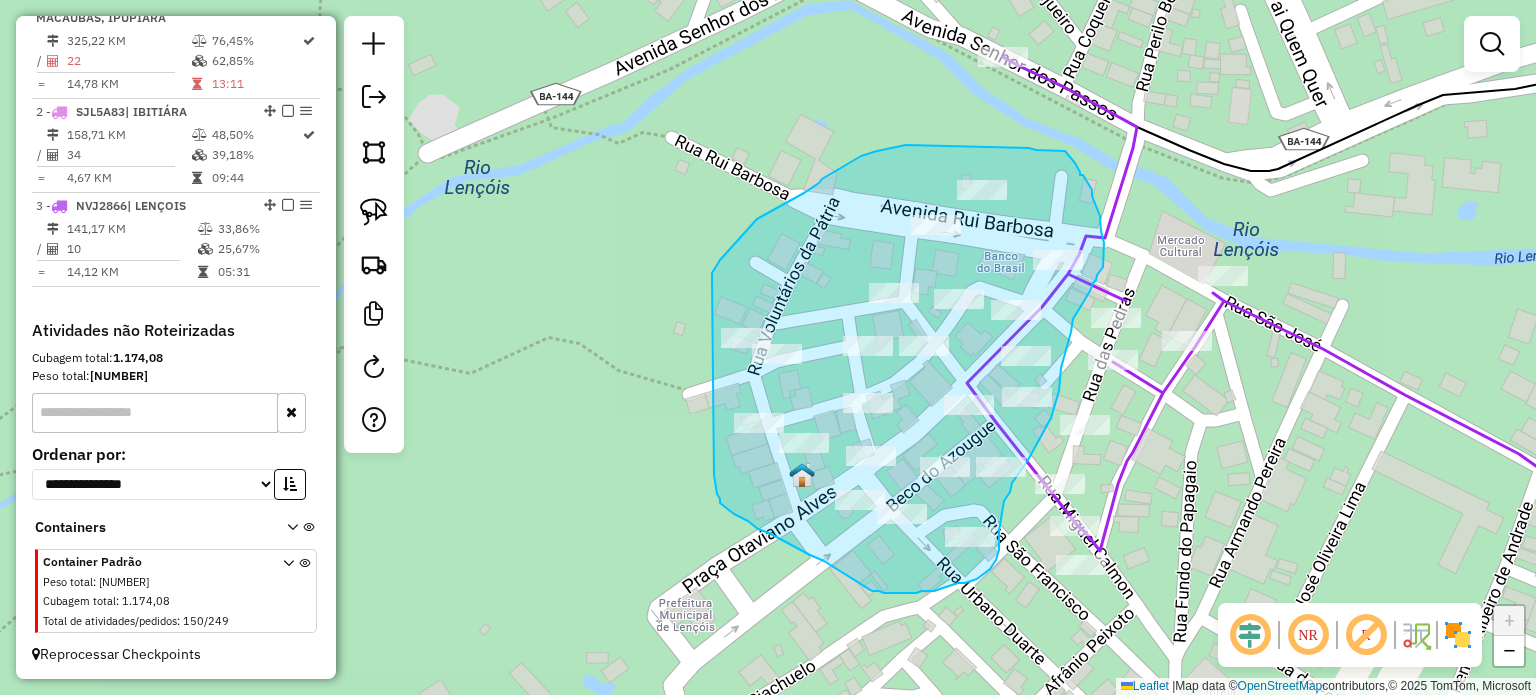 drag, startPoint x: 712, startPoint y: 281, endPoint x: 710, endPoint y: 398, distance: 117.01709 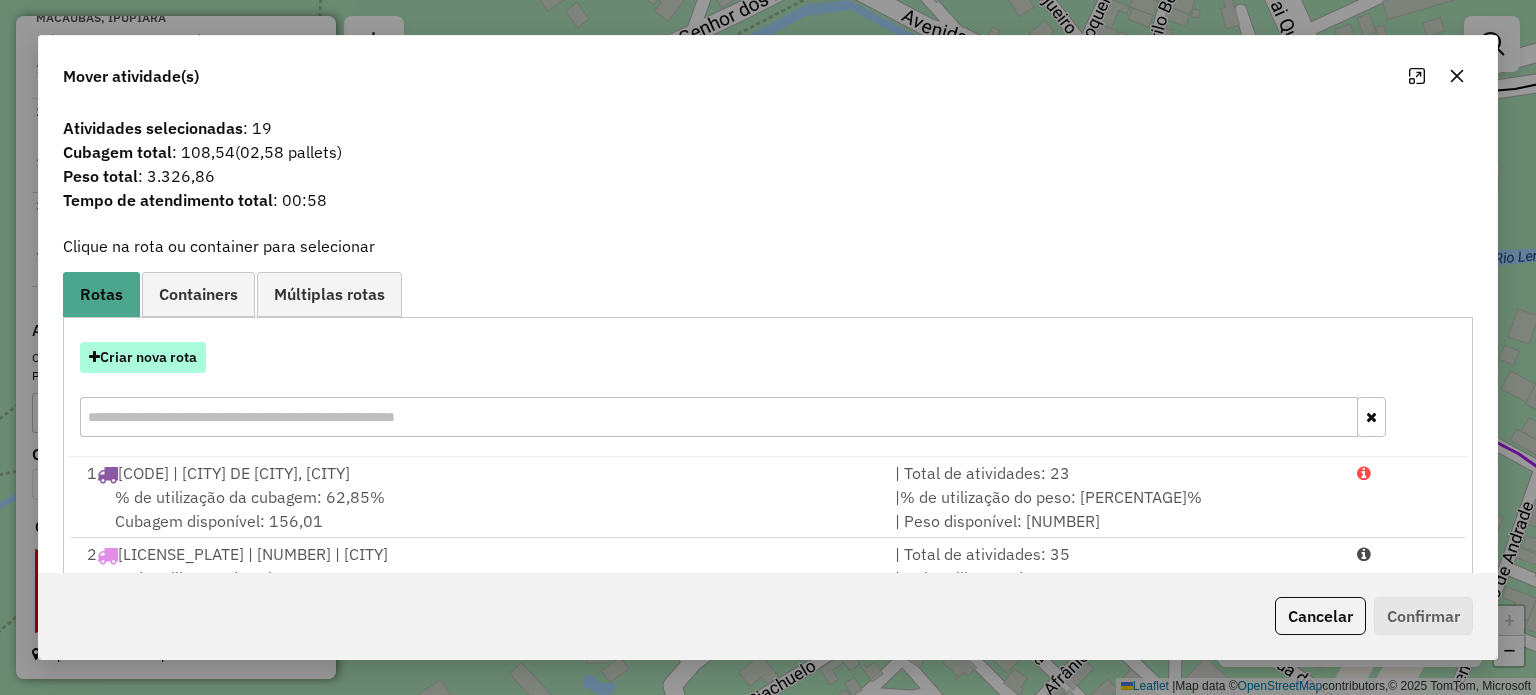 click on "Criar nova rota" at bounding box center [143, 357] 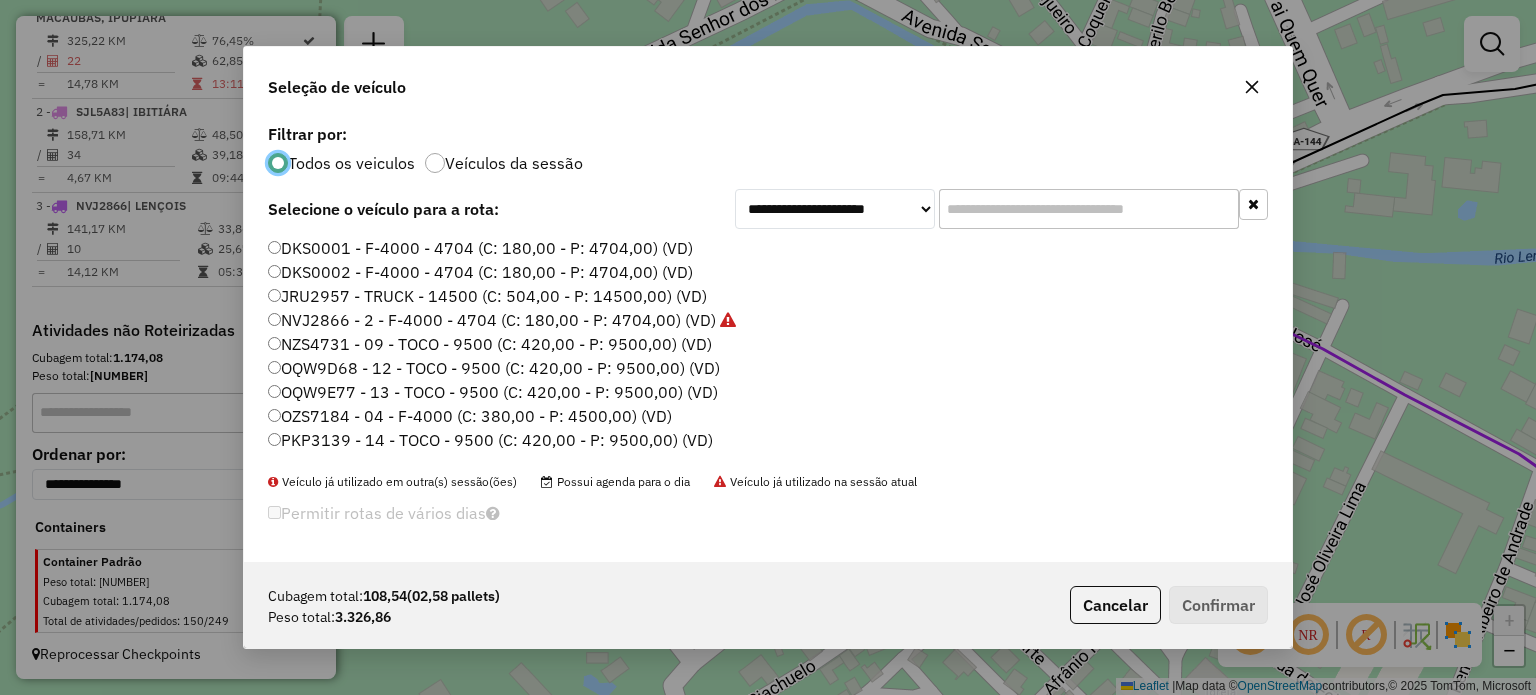 scroll, scrollTop: 10, scrollLeft: 6, axis: both 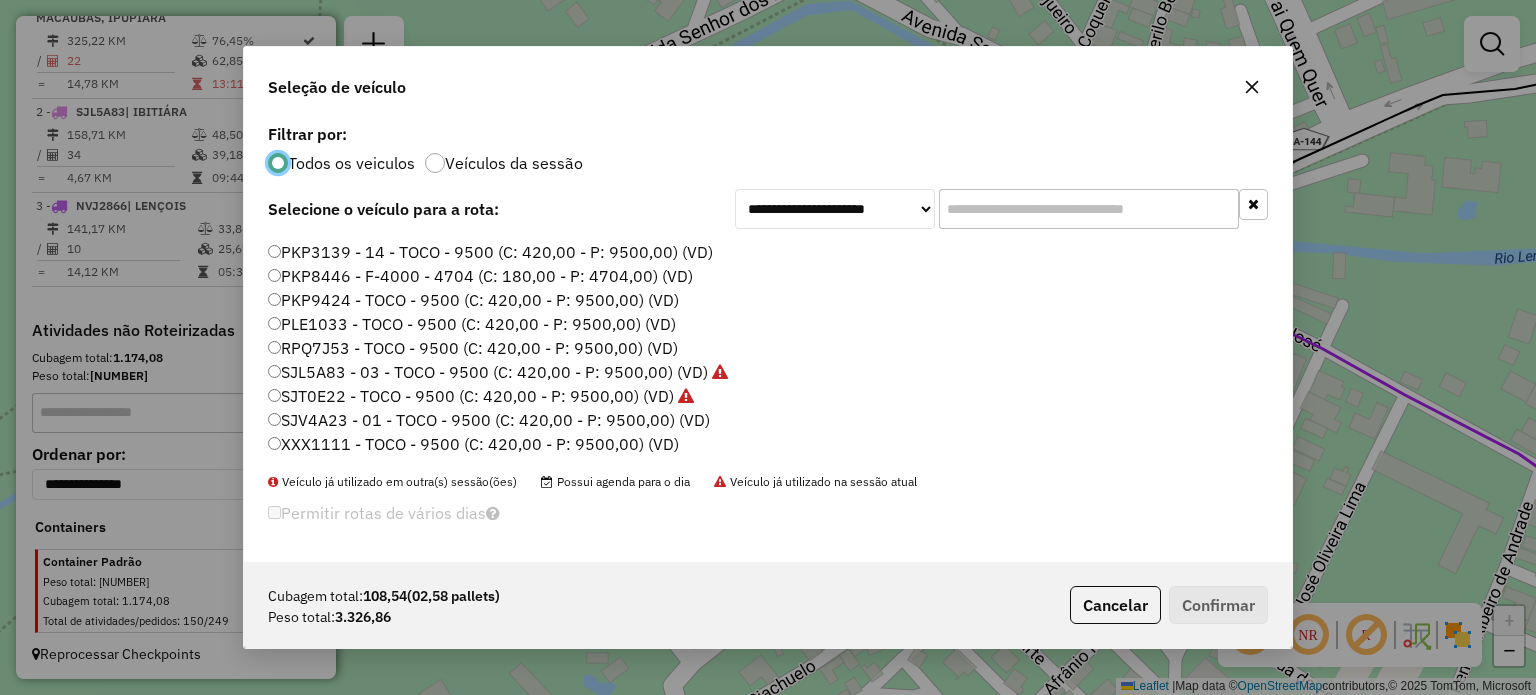 click on "DKS0001 - F-4000 - 4704 (C: 180,00 - P: 4704,00) (VD)   DKS0002 - F-4000 - 4704 (C: 180,00 - P: 4704,00) (VD)   JRU2957 - TRUCK - 14500 (C: 504,00 - P: 14500,00) (VD)   NVJ2866 - 2 - F-4000 - 4704 (C: 180,00 - P: 4704,00) (VD)   NZS4731 - 09 - TOCO - 9500 (C: 420,00 - P: 9500,00) (VD)   OQW9D68 - 12 - TOCO - 9500 (C: 420,00 - P: 9500,00) (VD)   OQW9E77 - 13 - TOCO - 9500 (C: 420,00 - P: 9500,00) (VD)   OZS7184 - 04 - F-4000 (C: 380,00 - P: 4500,00) (VD)   PKP3139 - 14 - TOCO - 9500 (C: 420,00 - P: 9500,00) (VD)   PKP8446 - F-4000 - 4704 (C: 180,00 - P: 4704,00) (VD)   PKP9424 - TOCO - 9500 (C: 420,00 - P: 9500,00) (VD)   PLE1033 - TOCO - 9500 (C: 420,00 - P: 9500,00) (VD)   RPQ7J53 - TOCO - 9500 (C: 420,00 - P: 9500,00) (VD)   SJL5A83 - 03 - TOCO - 9500 (C: 420,00 - P: 9500,00) (VD)   SJT0E22 - TOCO - 9500 (C: 420,00 - P: 9500,00) (VD)   SJV4A23 - 01 - TOCO - 9500 (C: 420,00 - P: 9500,00) (VD)   XXX1111 - TOCO - 9500 (C: 420,00 - P: 9500,00) (VD)" 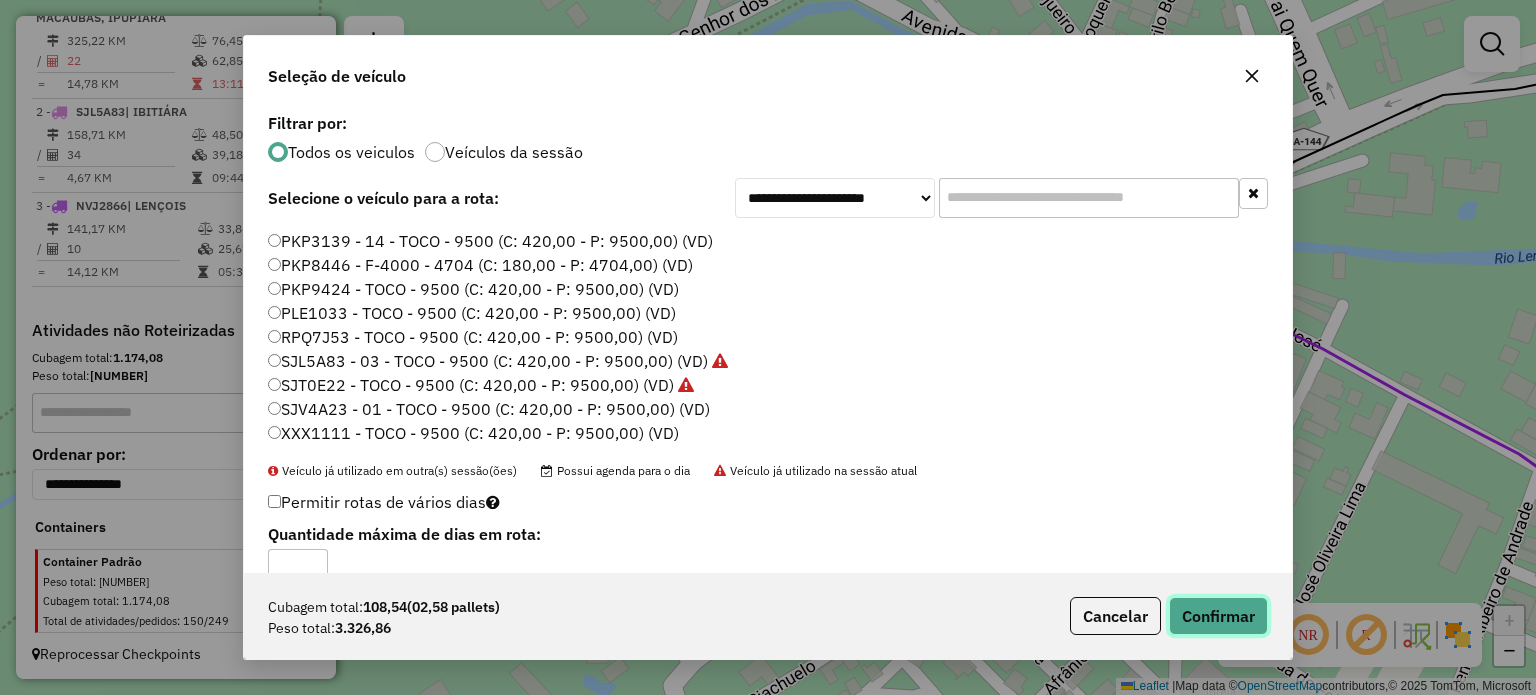 click on "Confirmar" 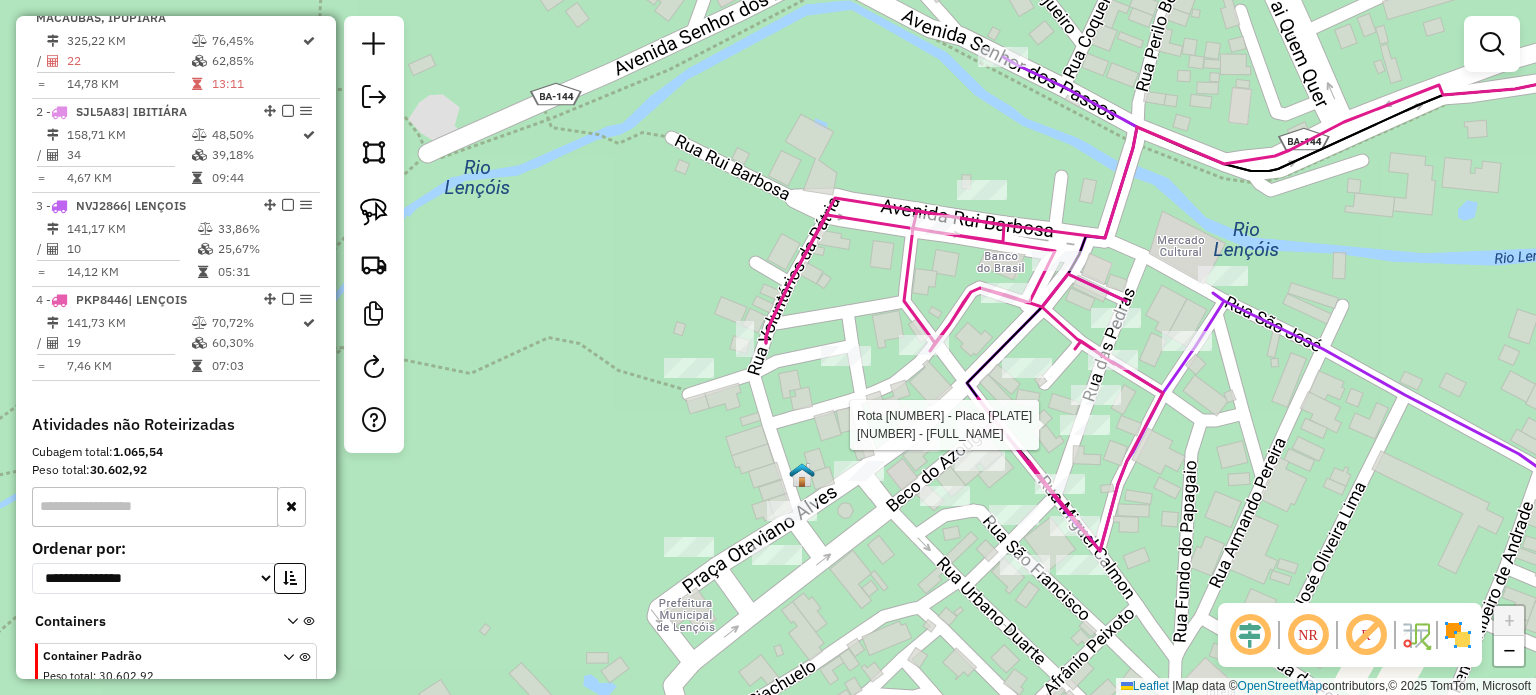 select on "**********" 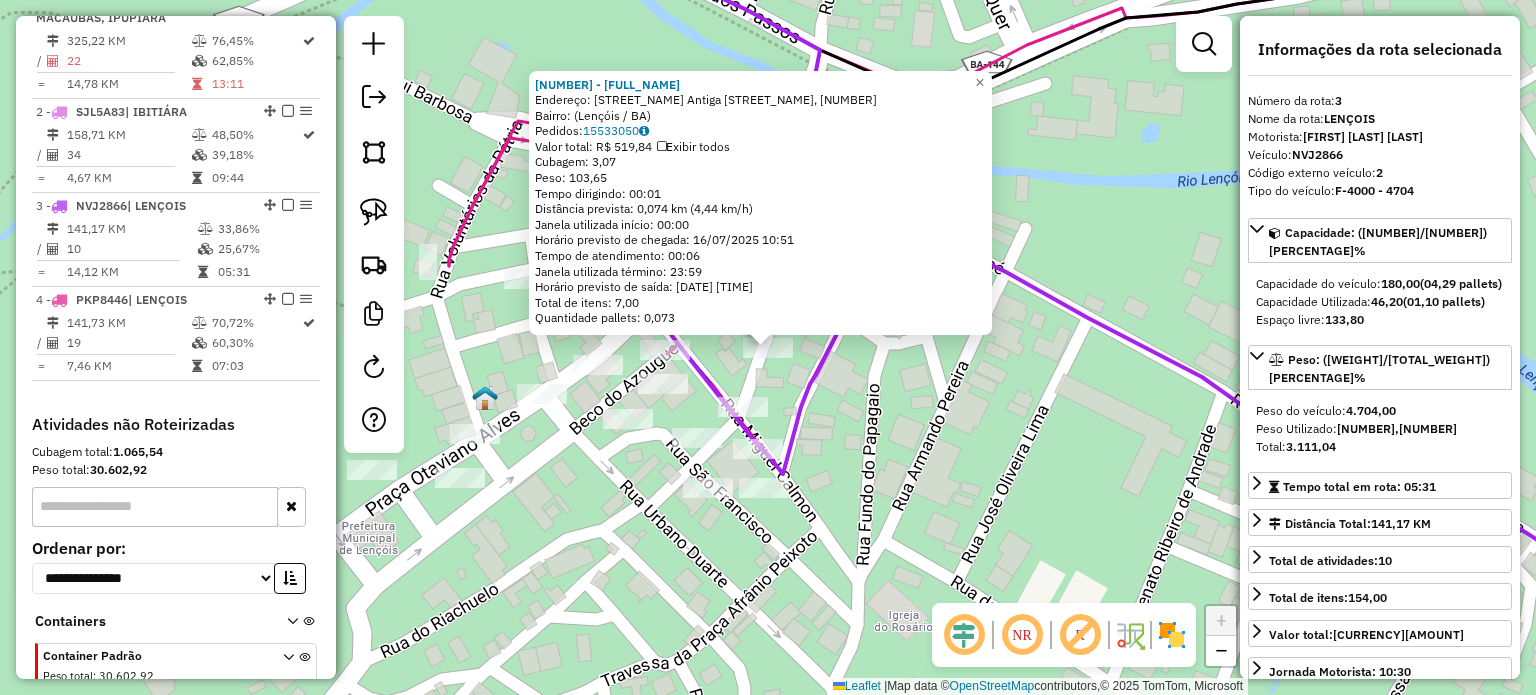 scroll, scrollTop: 896, scrollLeft: 0, axis: vertical 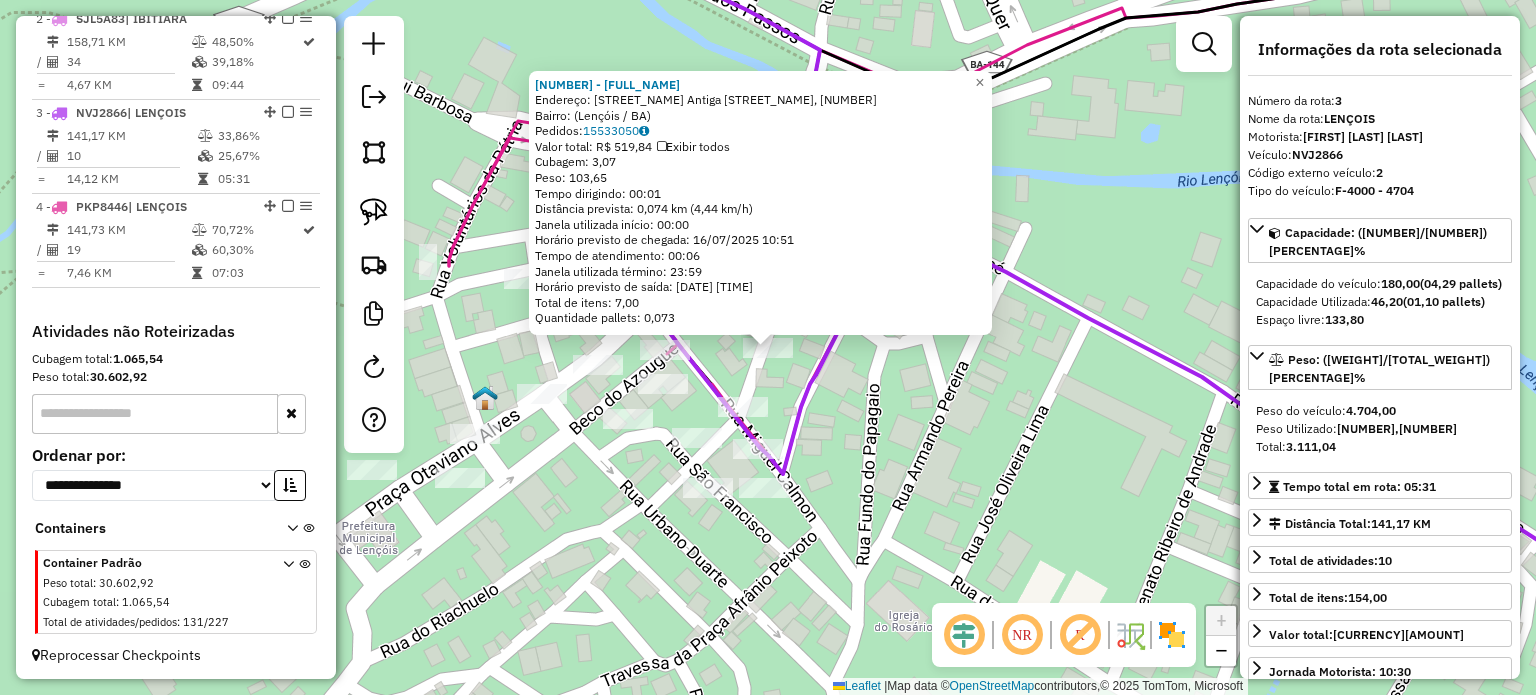 click on "Endereço: [NAME] [NAME], [NUMBER] Bairro: ([CITY] / [STATE]) Pedidos: 15533050 Valor total: R$ 519,84 Exibir todos Cubagem: 3,07 Peso: 103,65 Tempo dirigindo: 00:01 Distância prevista: 0,074 km (4,44 km/h) Janela utilizada início: 00:00 Horário previsto de chegada: [DATE] [TIME] Tempo de atendimento: 00:06 Janela utilizada término: 23:59 Horário previsto de saída: [DATE] [TIME] Total de itens: 7,00 Quantidade pallets: 0,073 × Janela de atendimento Grade de atendimento Capacidade Transportadoras Veículos Cliente Pedidos Rotas Selecione os dias de semana para filtrar as janelas de atendimento Seg Ter Qua Qui Sex Sáb Dom Informe o período da janela de atendimento: De: Até: Filtrar exatamente a janela do cliente Considerar janela de atendimento padrão Selecione os dias de semana para filtrar as grades de atendimento Seg Ter Qua Qui Sex Sáb Dom Peso mínimo: Peso máximo: De:" 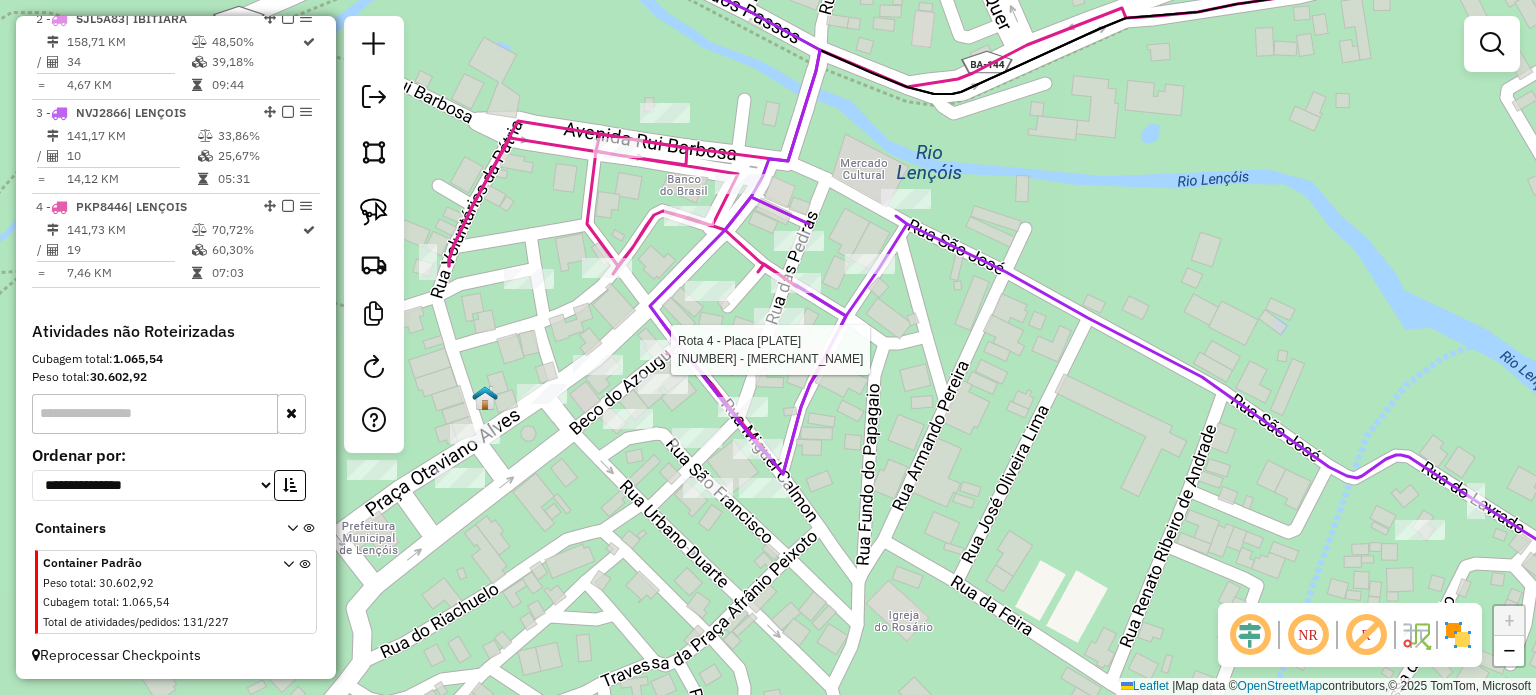select on "**********" 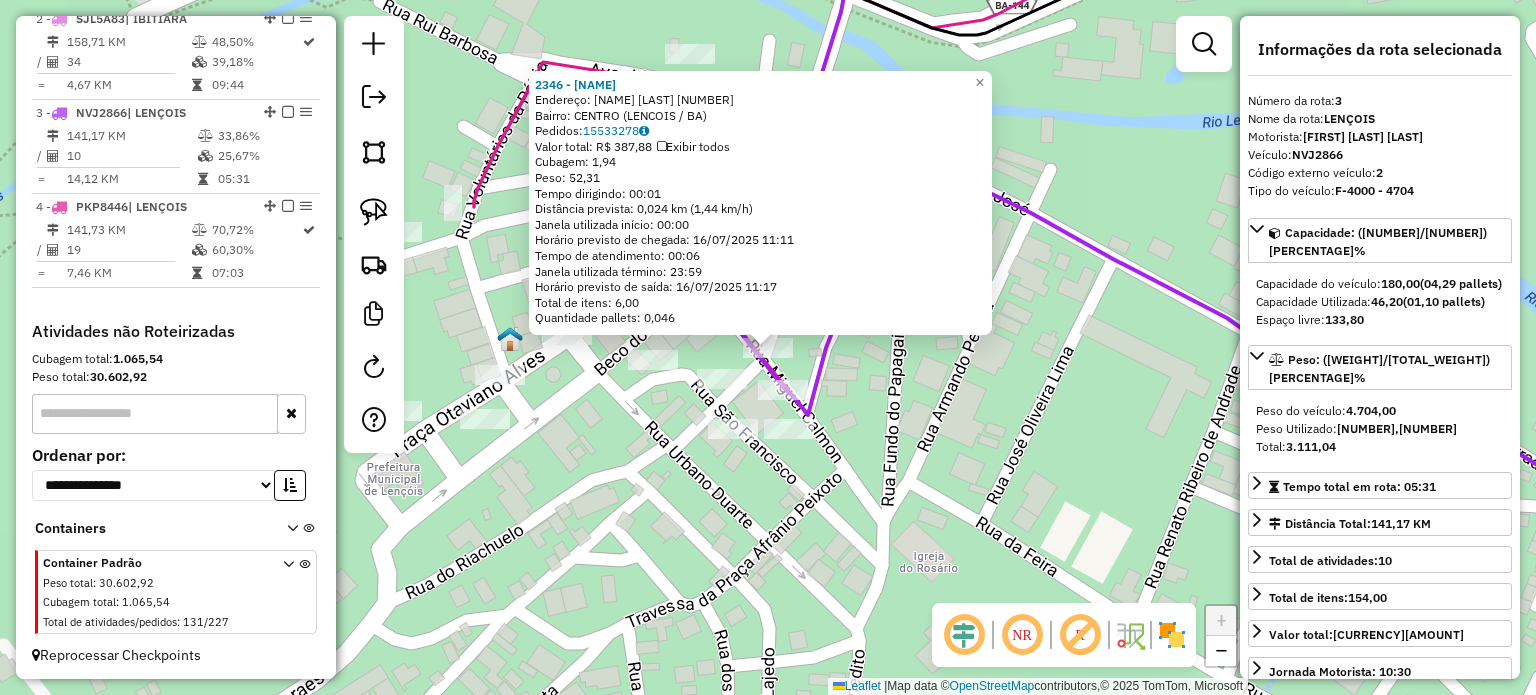 click on "[NUMBER] - [FIRST] [LAST] [LAST]  Endereço:  [NAME] [LAST] [NUMBER]   Bairro: [NAME] ([CITY] / [BA])   Pedidos:  [NUMBER]   Valor total: [CURRENCY] [NUMBER]   Exibir todos   Cubagem: [NUMBER]  Peso: [NUMBER]  Tempo dirigindo: [TIME]   Distância prevista: [NUMBER] km ([NUMBER] km/h)   Janela utilizada início: [TIME]   Horário previsto de chegada: [DATE] [TIME]   Tempo de atendimento: [TIME]   Janela utilizada término: [TIME]   Horário previsto de saída: [DATE] [TIME]   Total de itens: [NUMBER]   Quantidade pallets: [NUMBER]  × Janela de atendimento Grade de atendimento Capacidade Transportadoras Veículos Cliente Pedidos  Rotas Selecione os dias de semana para filtrar as janelas de atendimento  Seg   Ter   Qua   Qui   Sex   Sáb   Dom  Informe o período da janela de atendimento: De: Até:  Filtrar exatamente a janela do cliente  Considerar janela de atendimento padrão  Selecione os dias de semana para filtrar as grades de atendimento  Seg   Ter   Qua   Qui   Sex   Sáb   Dom   Considerar clientes sem dia de atendimento cadastrado  De:   Até:" 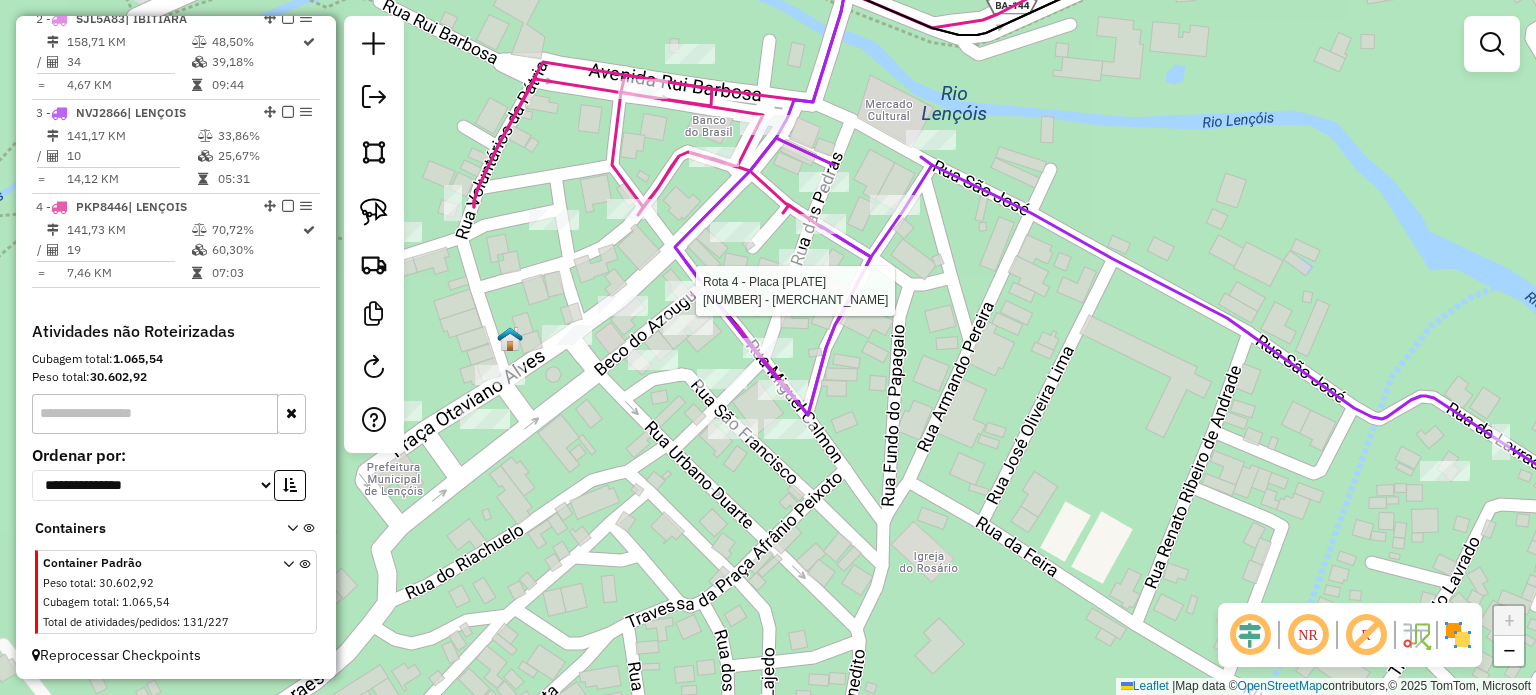 select on "**********" 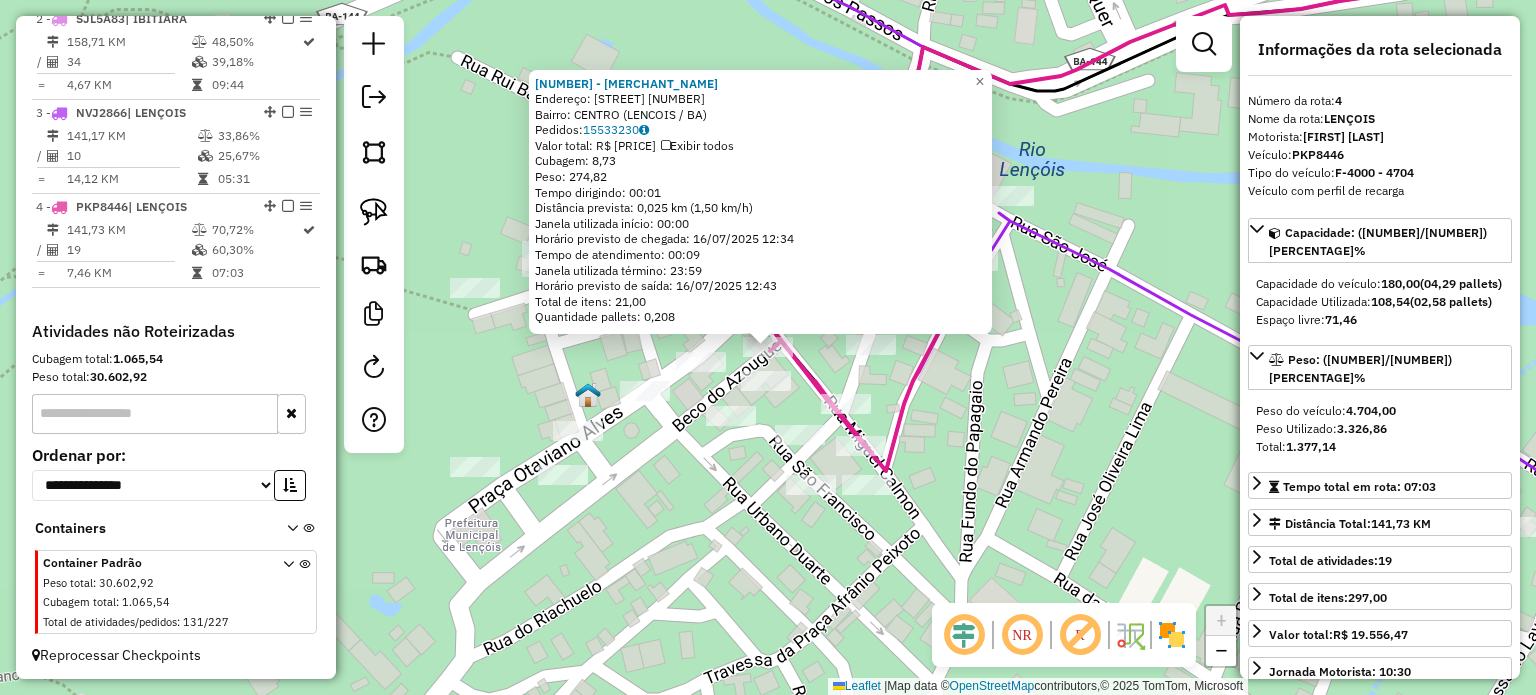 click on "[NUMBER] - [NAME] Endereço: [STREET] [NUMBER] Bairro: [NEIGHBORHOOD] ([CITY] / [STATE]) Pedidos: [NUMBER] Valor total: R$ [NUMBER] Exibir todos Cubagem: [NUMBER] Peso: [NUMBER] Tempo dirigindo: [TIME] Distância prevista: [NUMBER] km ([NUMBER] km/h) Janela utilizada início: [TIME] Horário previsto de chegada: [DATE] [TIME] Tempo de atendimento: [TIME] Janela utilizada término: [TIME] Horário previsto de saída: [DATE] [TIME] Total de itens: [NUMBER] Quantidade pallets: [NUMBER] × Janela de atendimento Grade de atendimento Capacidade Transportadoras Veículos Cliente Pedidos Rotas Selecione os dias de semana para filtrar as janelas de atendimento Seg Ter Qua Qui Sex Sáb Dom Informe o período da janela de atendimento: De: Até: Filtrar exatamente a janela do cliente Considerar janela de atendimento padrão Selecione os dias de semana para filtrar as grades de atendimento Seg Ter Qua Qui Sex Sáb Dom Considerar clientes sem dia de atendimento cadastrado De:" 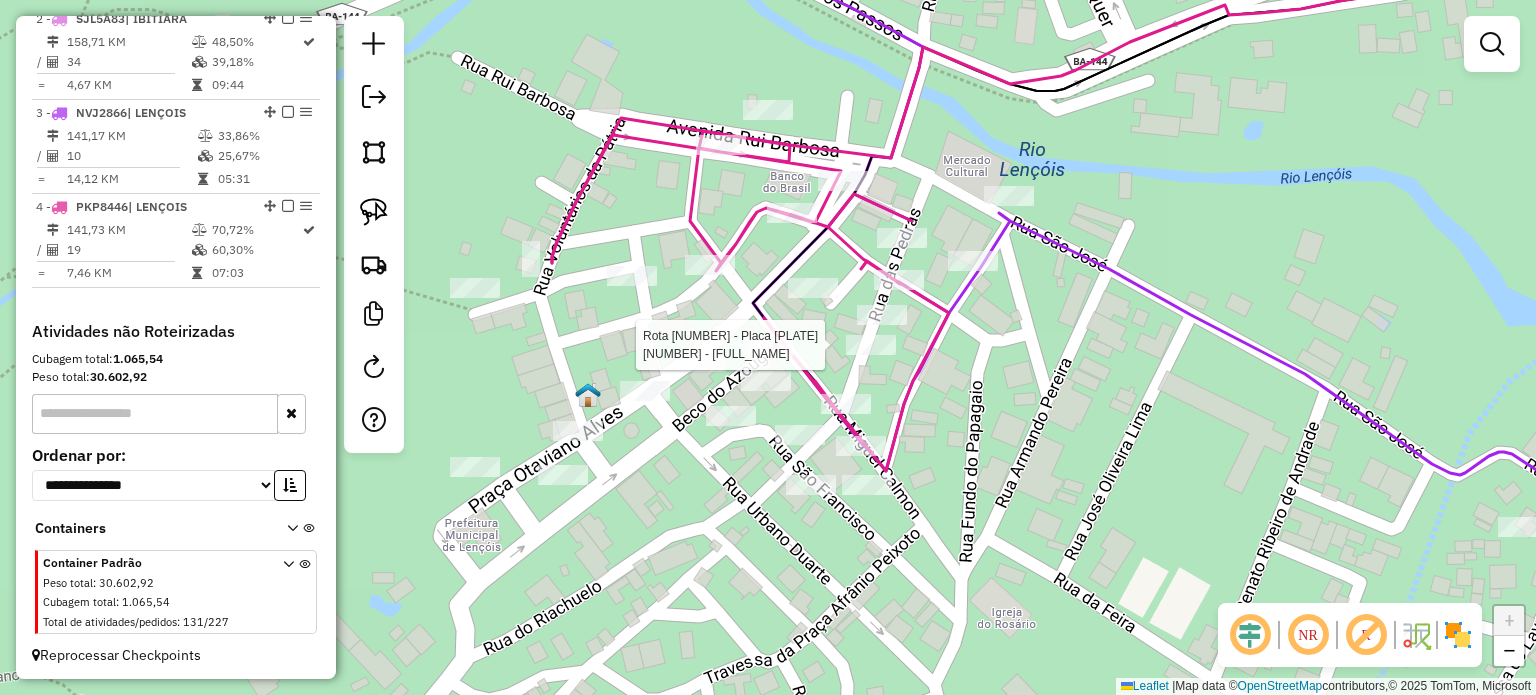 click 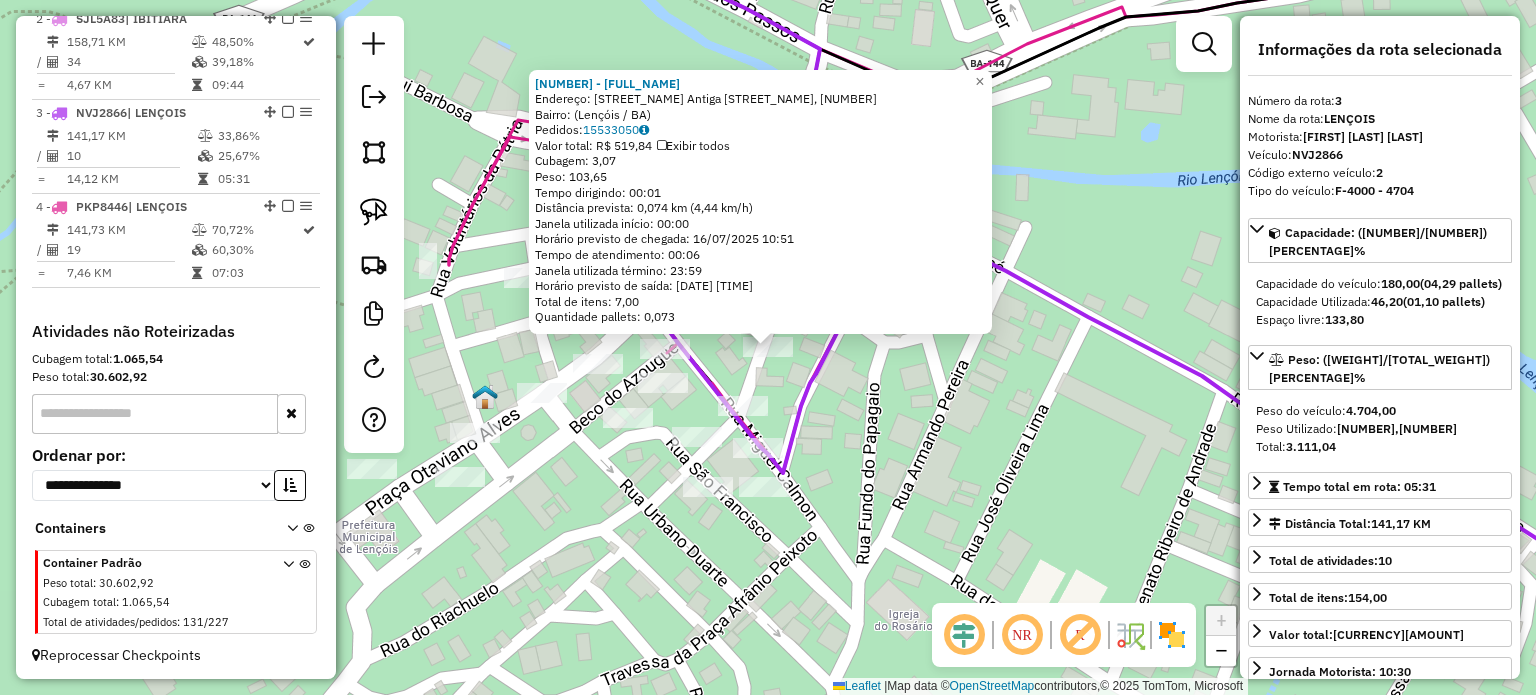 click on "Endereço: [NAME] [NAME], [NUMBER] Bairro: ([CITY] / [STATE]) Pedidos: 15533050 Valor total: R$ 519,84 Exibir todos Cubagem: 3,07 Peso: 103,65 Tempo dirigindo: 00:01 Distância prevista: 0,074 km (4,44 km/h) Janela utilizada início: 00:00 Horário previsto de chegada: [DATE] [TIME] Tempo de atendimento: 00:06 Janela utilizada término: 23:59 Horário previsto de saída: [DATE] [TIME] Total de itens: 7,00 Quantidade pallets: 0,073 × Janela de atendimento Grade de atendimento Capacidade Transportadoras Veículos Cliente Pedidos Rotas Selecione os dias de semana para filtrar as janelas de atendimento Seg Ter Qua Qui Sex Sáb Dom Informe o período da janela de atendimento: De: Até: Filtrar exatamente a janela do cliente Considerar janela de atendimento padrão Selecione os dias de semana para filtrar as grades de atendimento Seg Ter Qua Qui Sex Sáb Dom Peso mínimo: Peso máximo: De:" 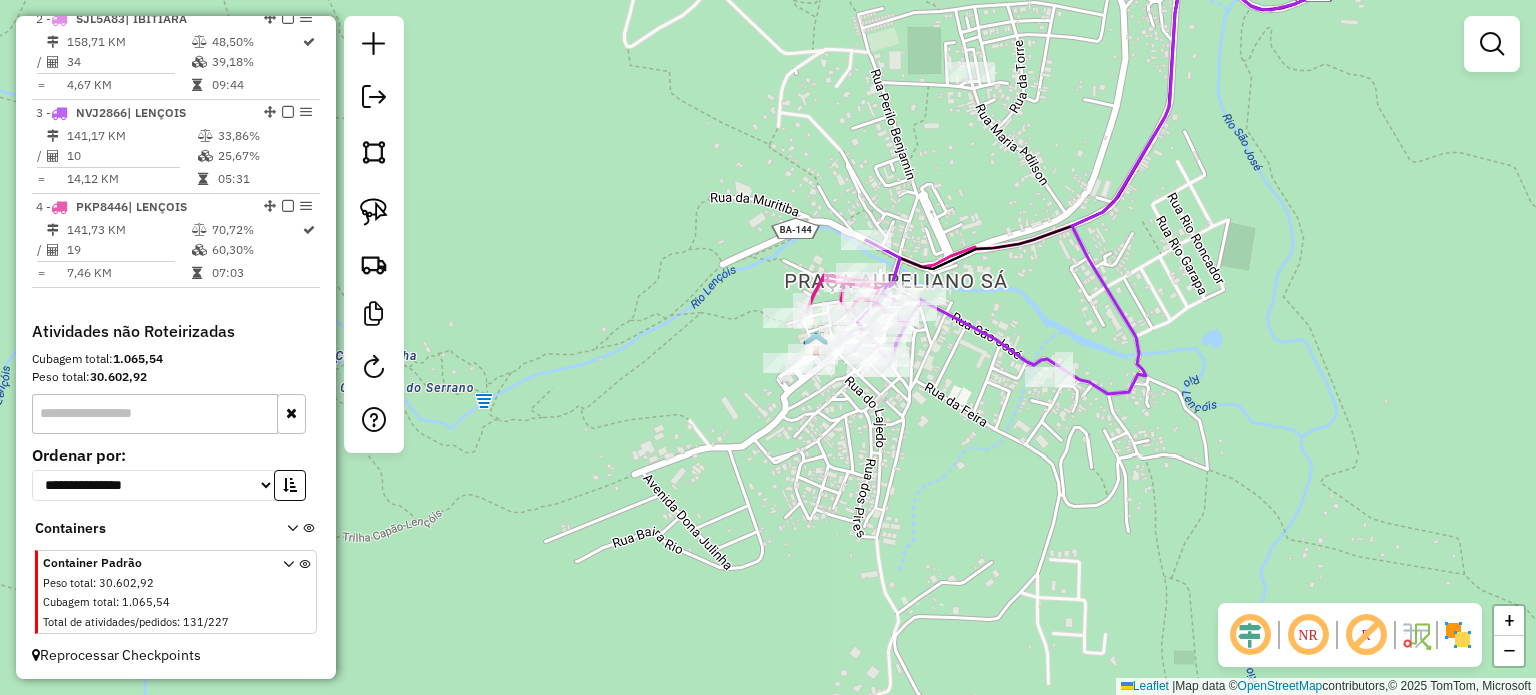 click 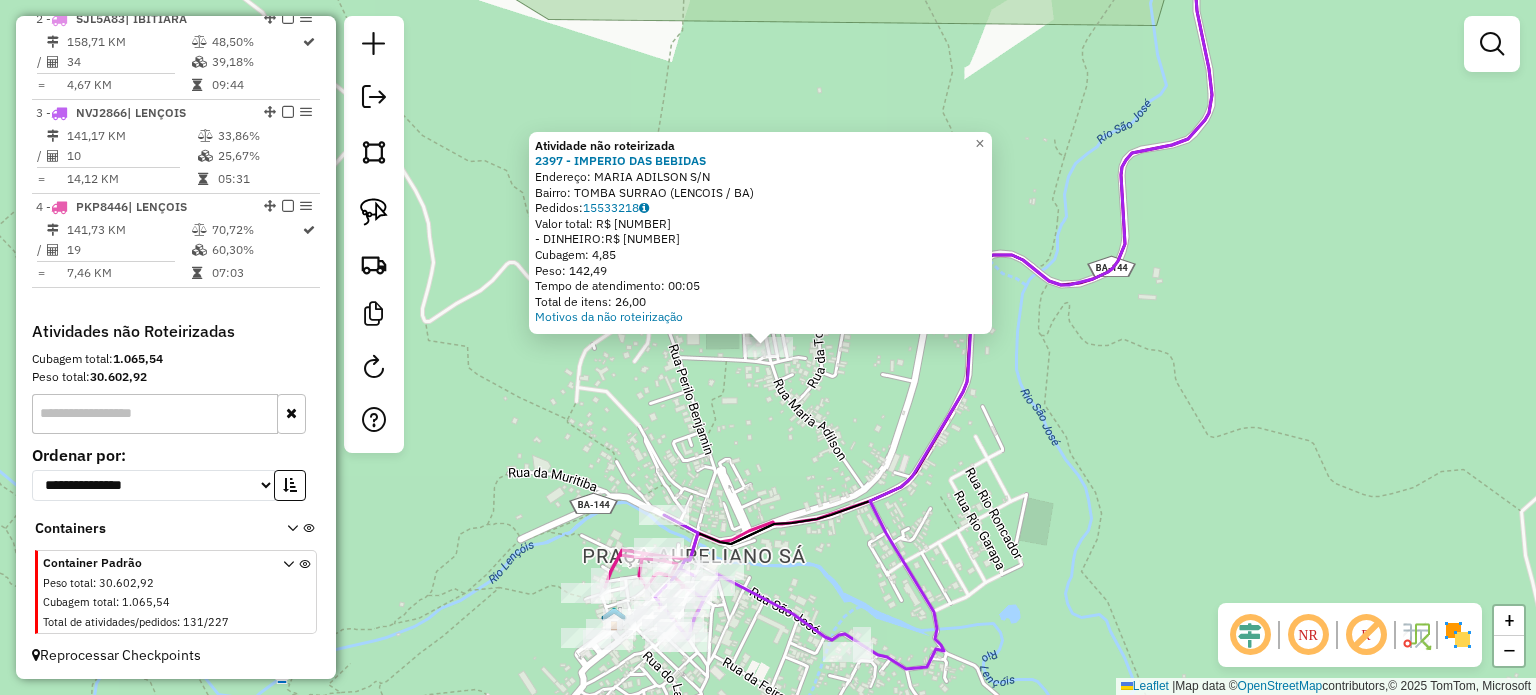 click on "Atividade não roteirizada 2397 - [BRAND] Endereço: [NAME] S/N Bairro: [NEIGHBORHOOD] ([CITY] / [STATE]) Pedidos: 15533218 Valor total: R$ 1.220,10 - DINHEIRO: R$ 1.220,10 Cubagem: 4,85 Peso: 142,49 Tempo de atendimento: 00:05 Total de itens: 26,00 Motivos da não roteirização × Janela de atendimento Grade de atendimento Capacidade Transportadoras Veículos Cliente Pedidos Rotas Selecione os dias de semana para filtrar as janelas de atendimento Seg Ter Qua Qui Sex Sáb Dom Informe o período da janela de atendimento: De: Até: Filtrar exatamente a janela do cliente Considerar janela de atendimento padrão Selecione os dias de semana para filtrar as grades de atendimento Seg Ter Qua Qui Sex Sáb Dom Considerar clientes sem dia de atendimento cadastrado Clientes fora do dia de atendimento selecionado Filtrar as atividades entre os valores definidos abaixo: Peso mínimo: Peso máximo: Cubagem mínima: Cubagem máxima: De: Até: +" 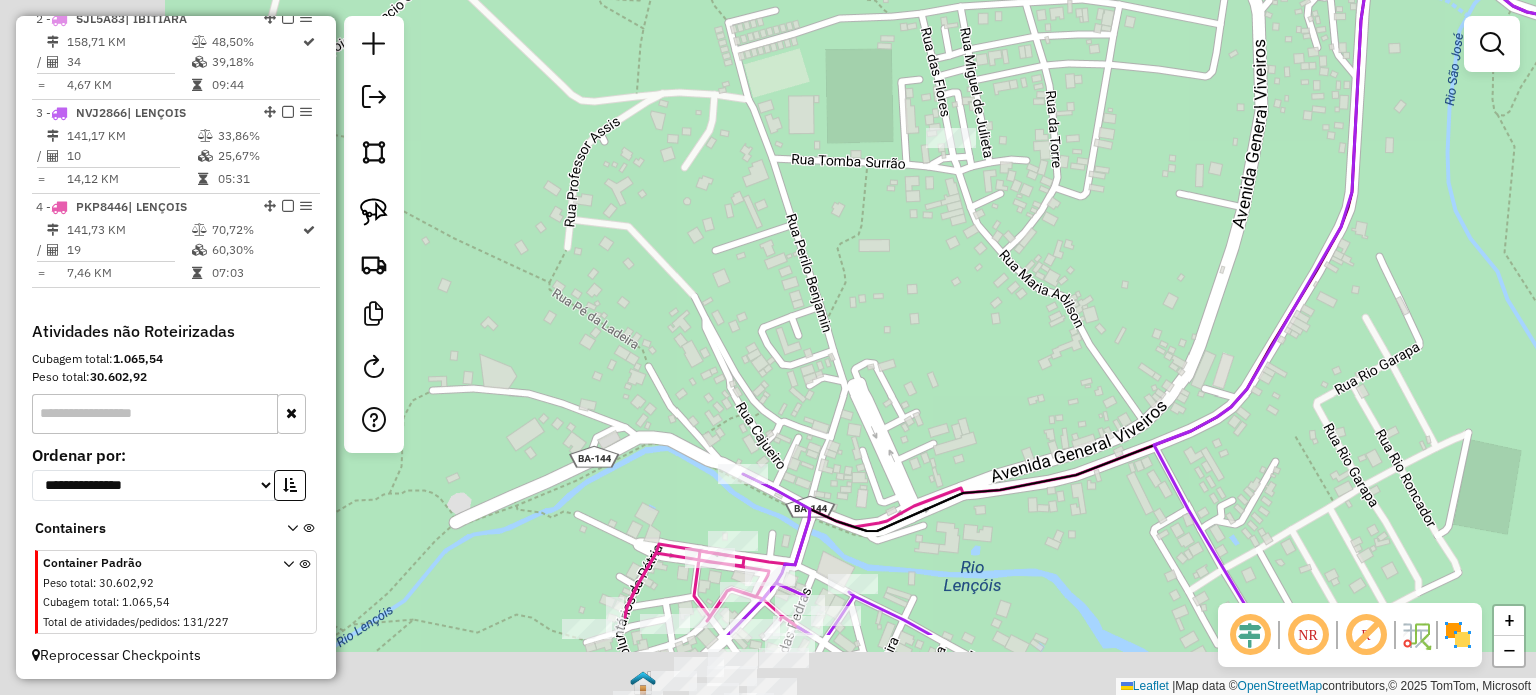 drag, startPoint x: 881, startPoint y: 361, endPoint x: 1032, endPoint y: 275, distance: 173.77284 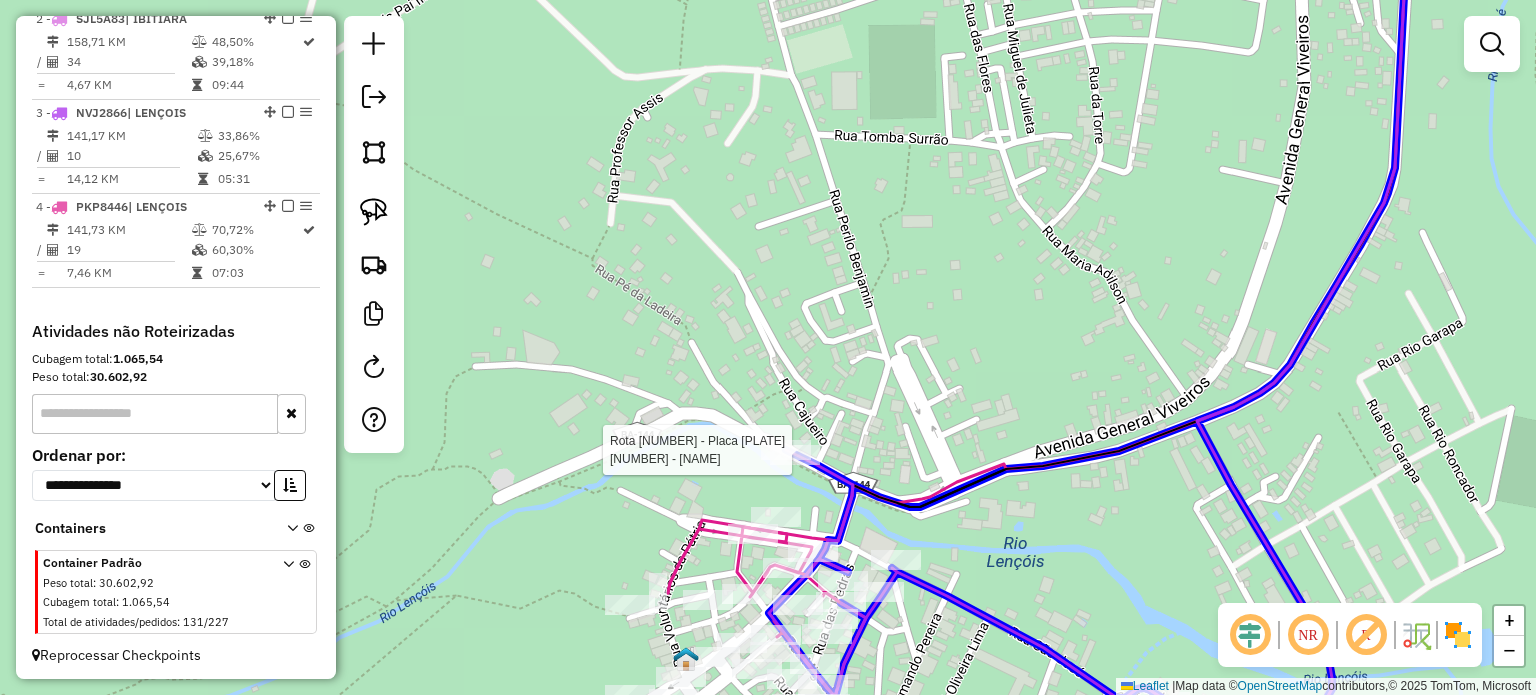 click 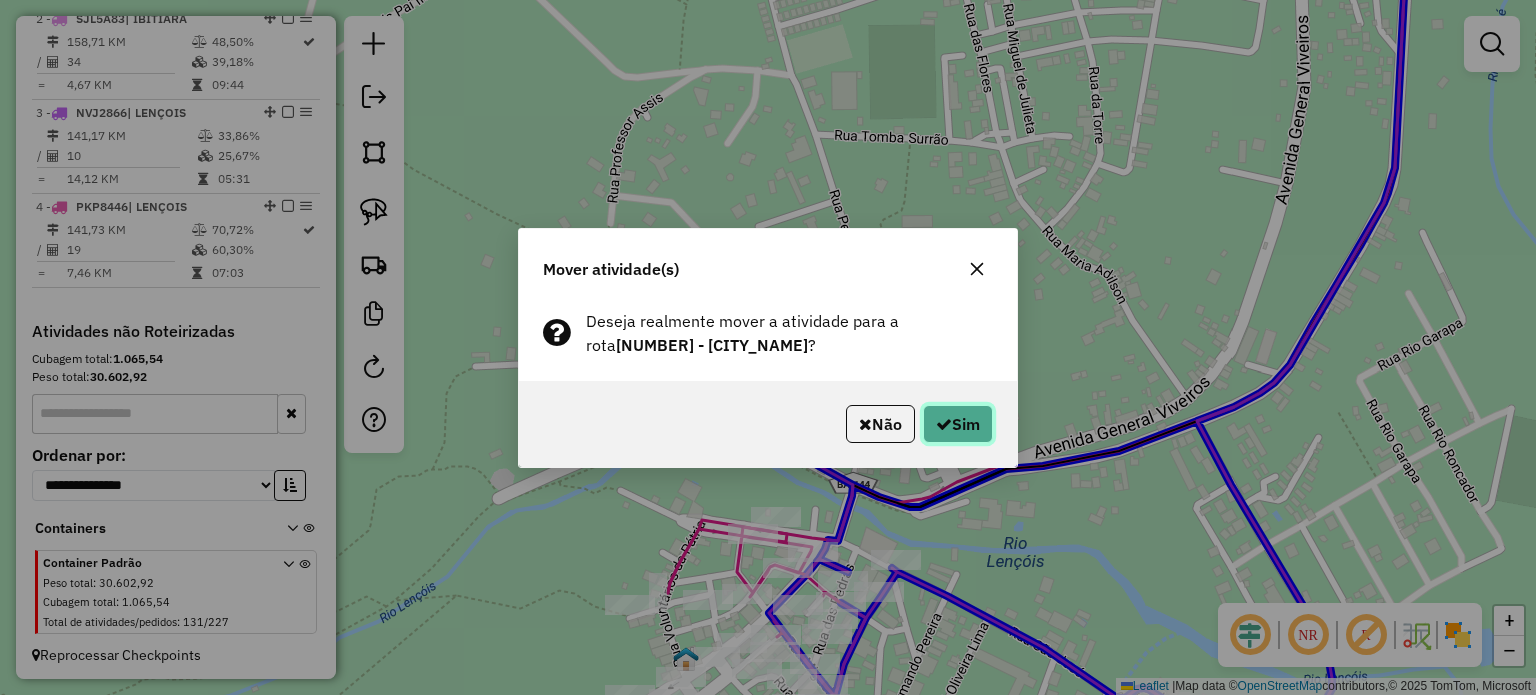 click on "Sim" 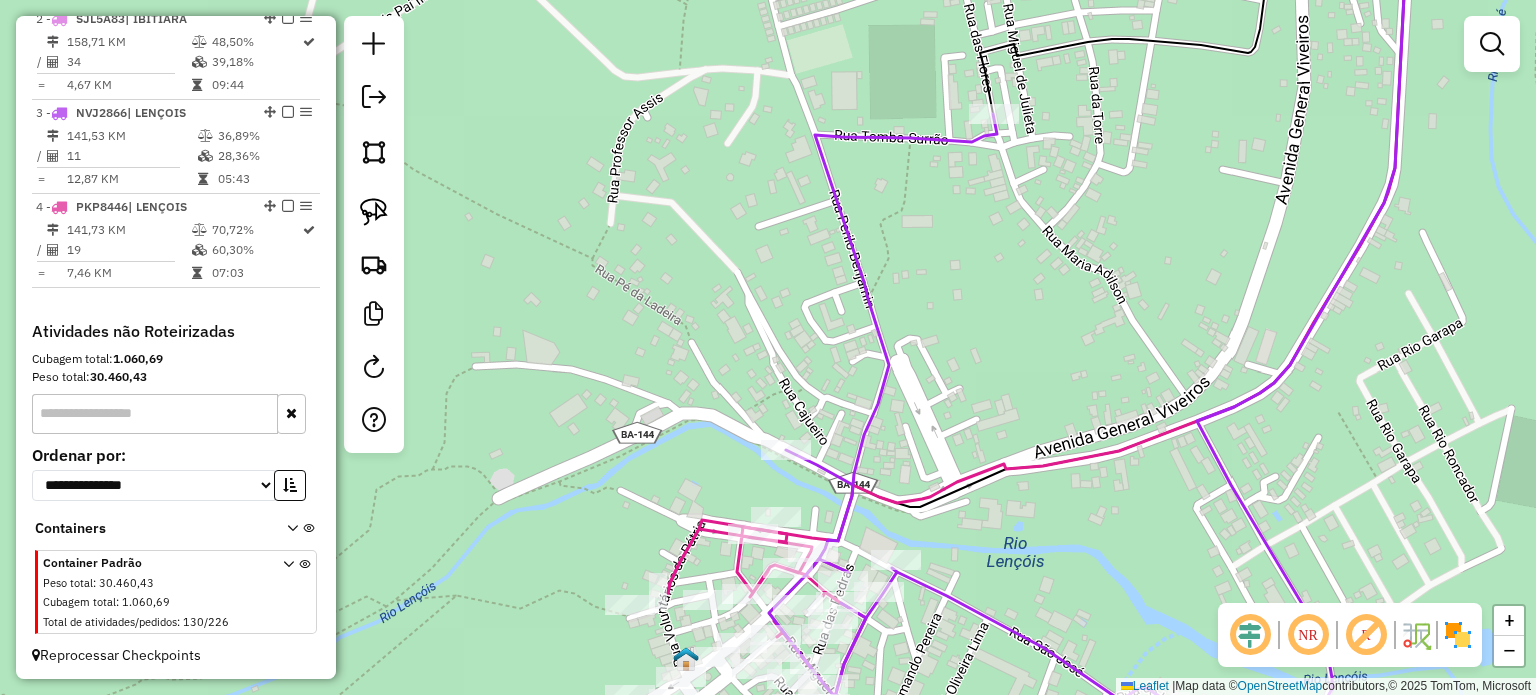 drag, startPoint x: 1080, startPoint y: 527, endPoint x: 982, endPoint y: 343, distance: 208.47063 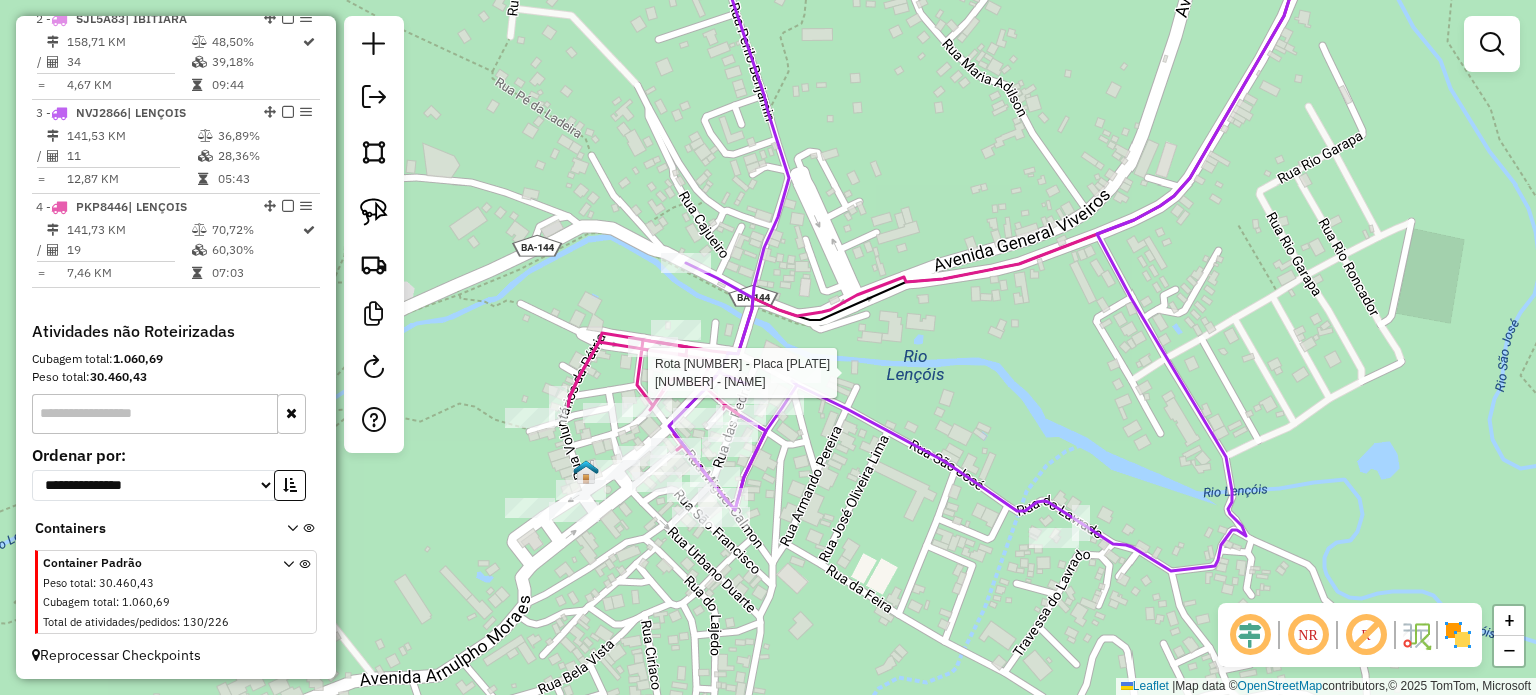 select on "**********" 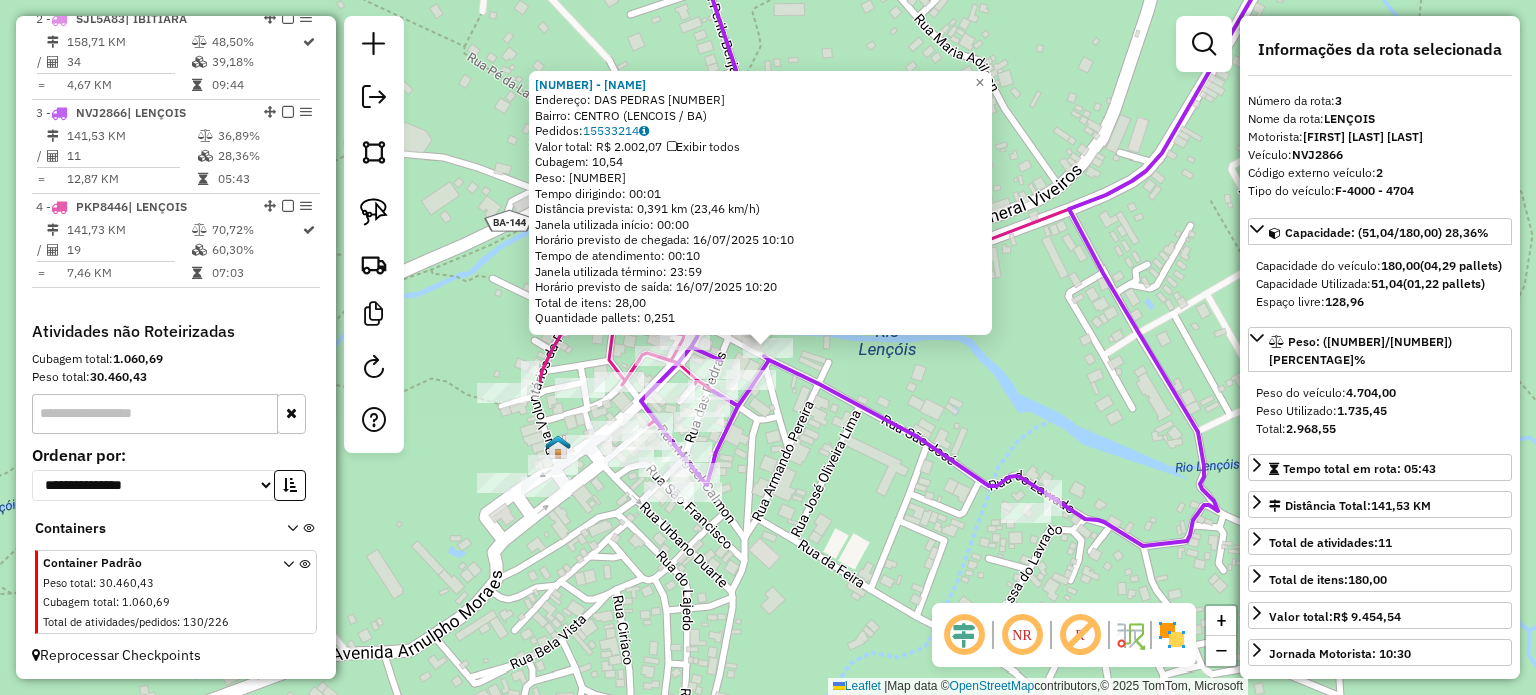 click on "2867 - [NAME]  Endereço:  [STREET_NAME] [NUMBER]   Bairro: [NEIGHBORHOOD] ([CITY] / BA)   Pedidos:  15533214   Valor total: R$ 2.002,07   Exibir todos   Cubagem: 10,54  Peso: 376,28  Tempo dirigindo: 00:01   Distância prevista: 0,391 km (23,46 km/h)   Janela utilizada início: 00:00   Horário previsto de chegada: [DATE] [TIME]   Tempo de atendimento: 00:10   Janela utilizada término: 23:59   Horário previsto de saída: [DATE] [TIME]   Total de itens: 28,00   Quantidade pallets: 0,251  × Janela de atendimento Grade de atendimento Capacidade Transportadoras Veículos Cliente Pedidos  Rotas Selecione os dias de semana para filtrar as janelas de atendimento  Seg   Ter   Qua   Qui   Sex   Sáb   Dom  Informe o período da janela de atendimento: De: Até:  Filtrar exatamente a janela do cliente  Considerar janela de atendimento padrão  Selecione os dias de semana para filtrar as grades de atendimento  Seg   Ter   Qua   Qui   Sex   Sáb   Dom   Considerar clientes sem dia de atendimento cadastrado  Peso mínimo:  De:" 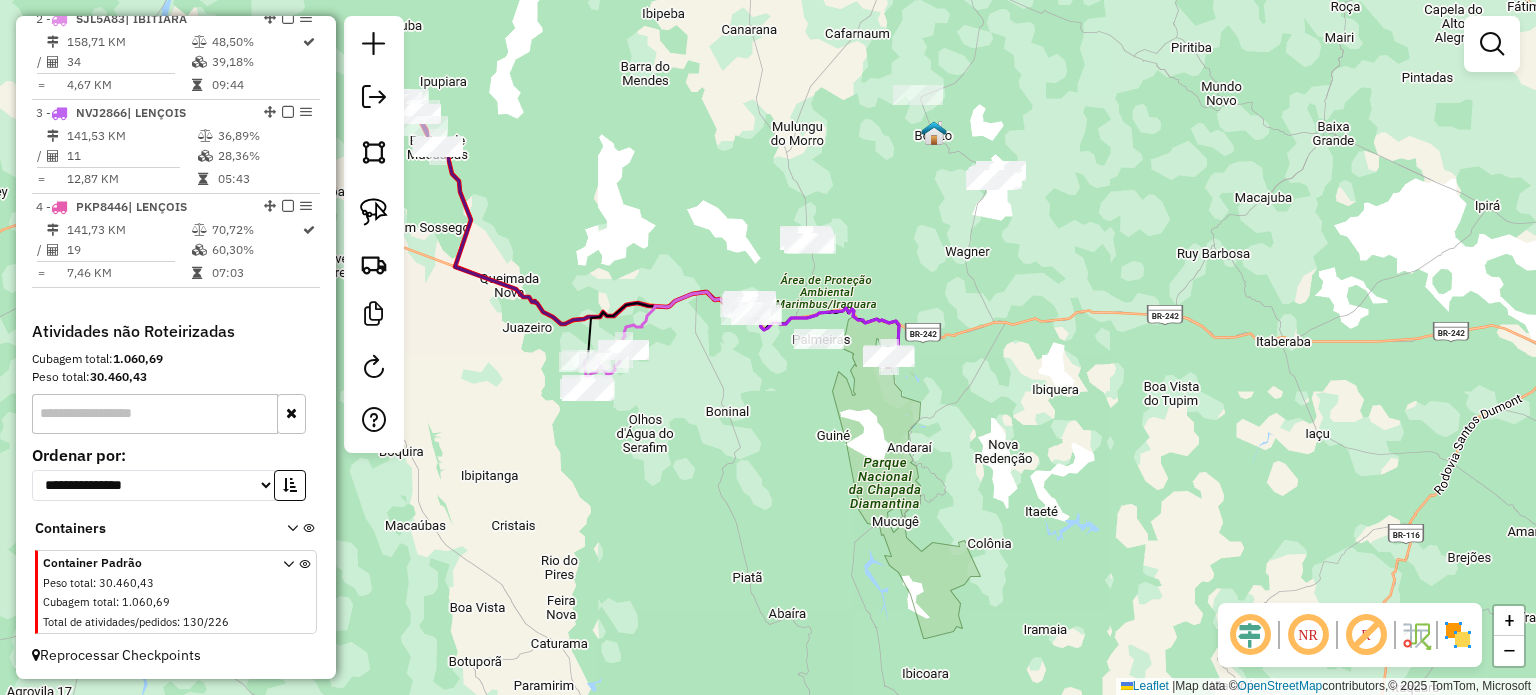 drag, startPoint x: 624, startPoint y: 254, endPoint x: 813, endPoint y: 255, distance: 189.00264 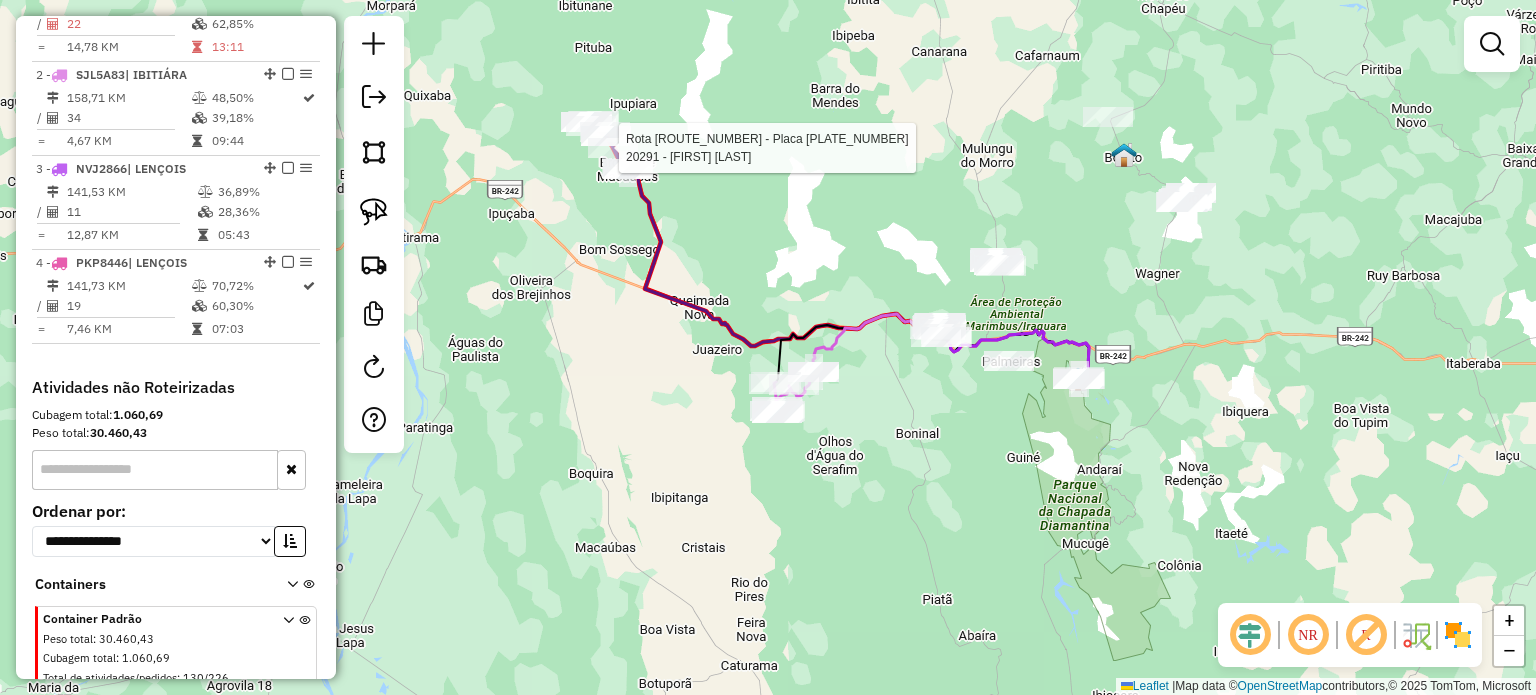 select on "**********" 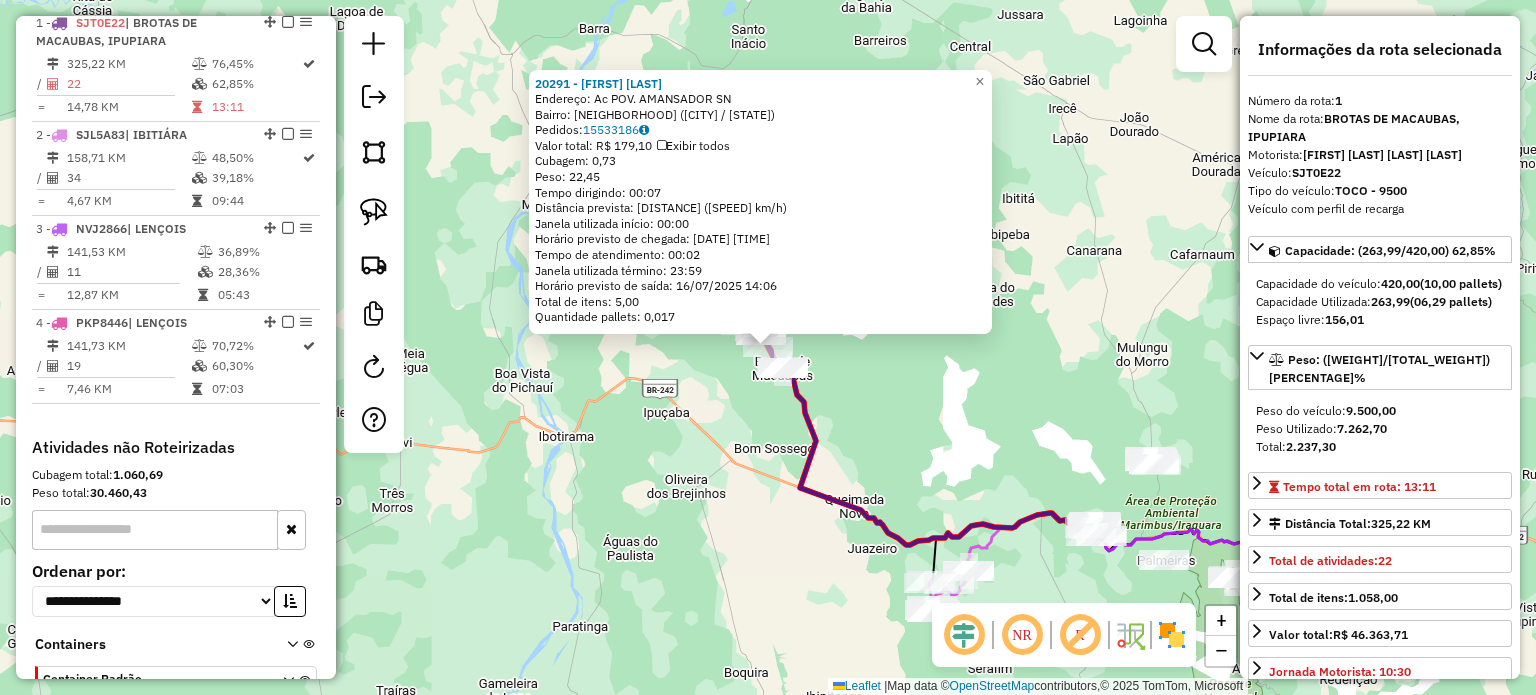 scroll, scrollTop: 774, scrollLeft: 0, axis: vertical 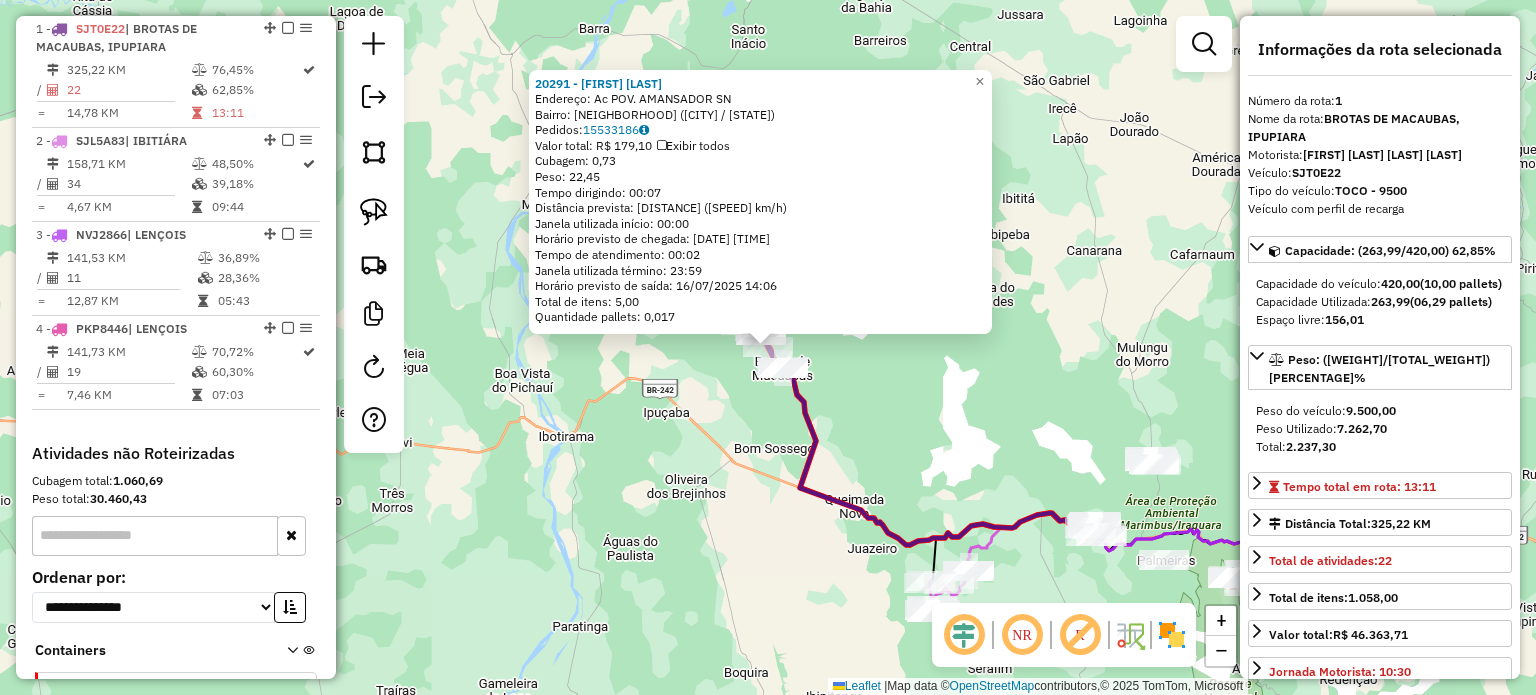 click on "[NUMBER] - MANOEL LUIZ OLIVEIRA NASCIMENTO Endereço: Ac POV. AMANSADOR SN Bairro: POV. AMANSSADOR ([CITY] / [STATE]) Pedidos: [POSTAL_CODE] Valor total: R$ [PRICE] Exibir todos Cubagem: [WEIGHT] Peso: [WEIGHT] Tempo dirigindo: [TIME] Distância prevista: [DISTANCE] km ([SPEED] km/h) Janela utilizada início: [TIME] Horário previsto de chegada: [DATE] [TIME] Tempo de atendimento: [TIME] Janela utilizada término: [TIME] Horário previsto de saída: [DATE] [TIME] Total de itens: [NUMBER] Quantidade pallets: [WEIGHT] × Janela de atendimento Grade de atendimento Capacidade Transportadoras Veículos Cliente Pedidos Rotas Selecione os dias de semana para filtrar as janelas de atendimento Seg Ter Qua Qui Sex Sáb Dom Informe o período da janela de atendimento: De: Até: Filtrar exatamente a janela do cliente Considerar janela de atendimento padrão Selecione os dias de semana para filtrar as grades de atendimento Seg Ter Qua Qui Sex Sáb Dom De: De: +" 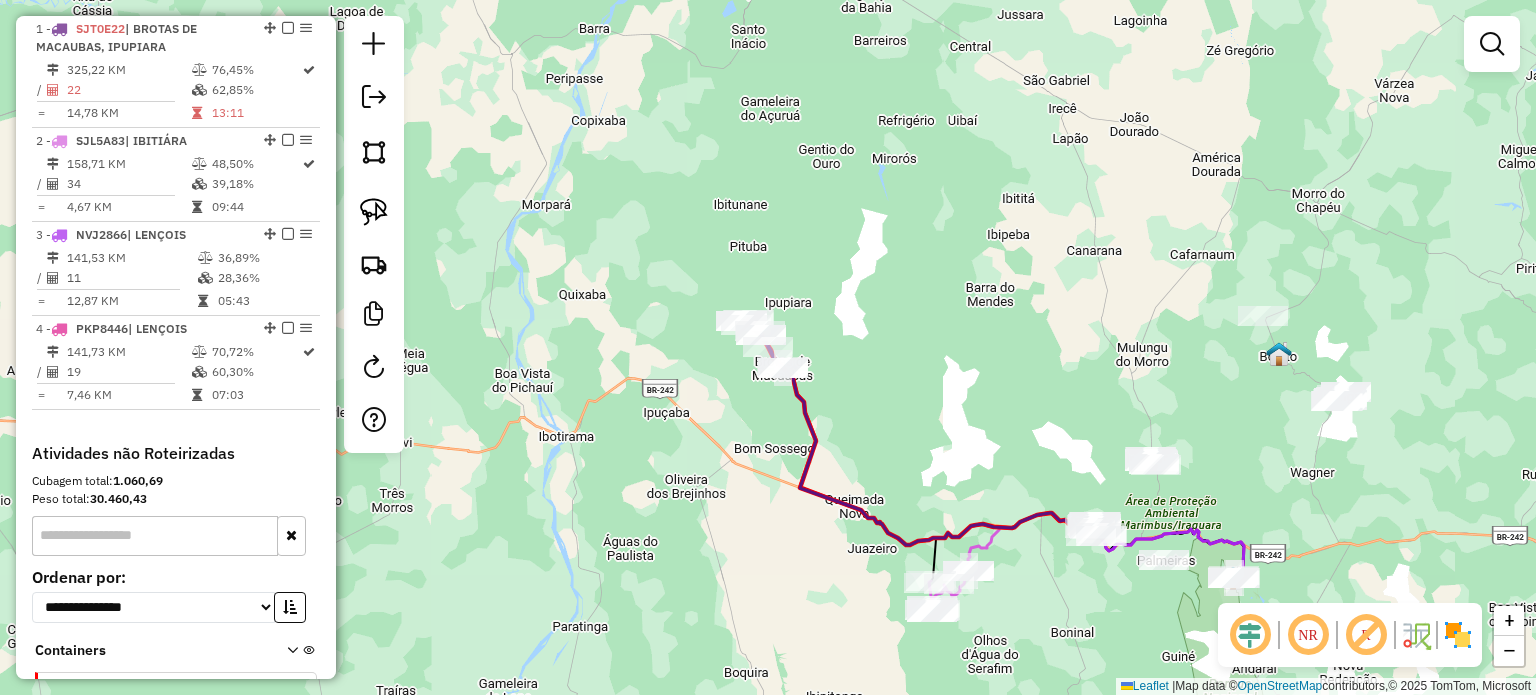 drag, startPoint x: 1042, startPoint y: 562, endPoint x: 1011, endPoint y: 455, distance: 111.40018 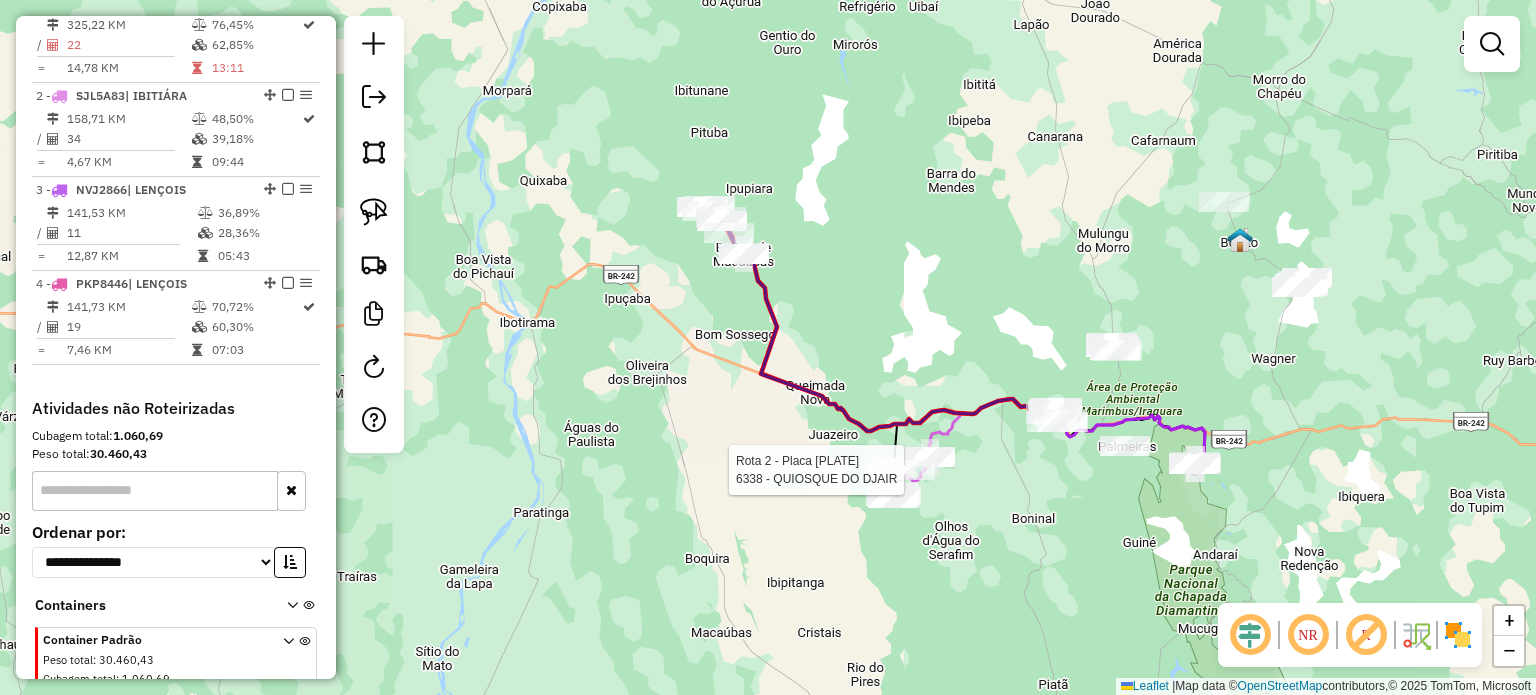 select on "**********" 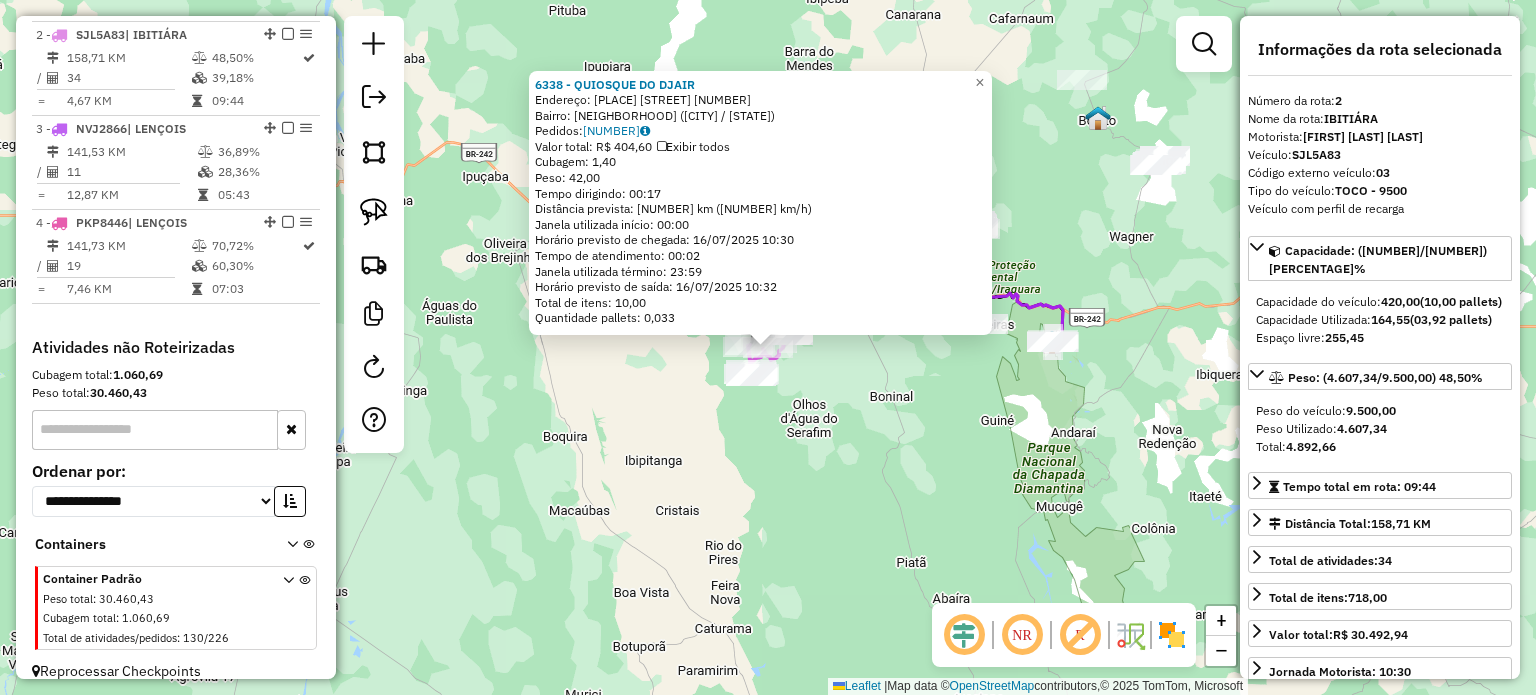 scroll, scrollTop: 886, scrollLeft: 0, axis: vertical 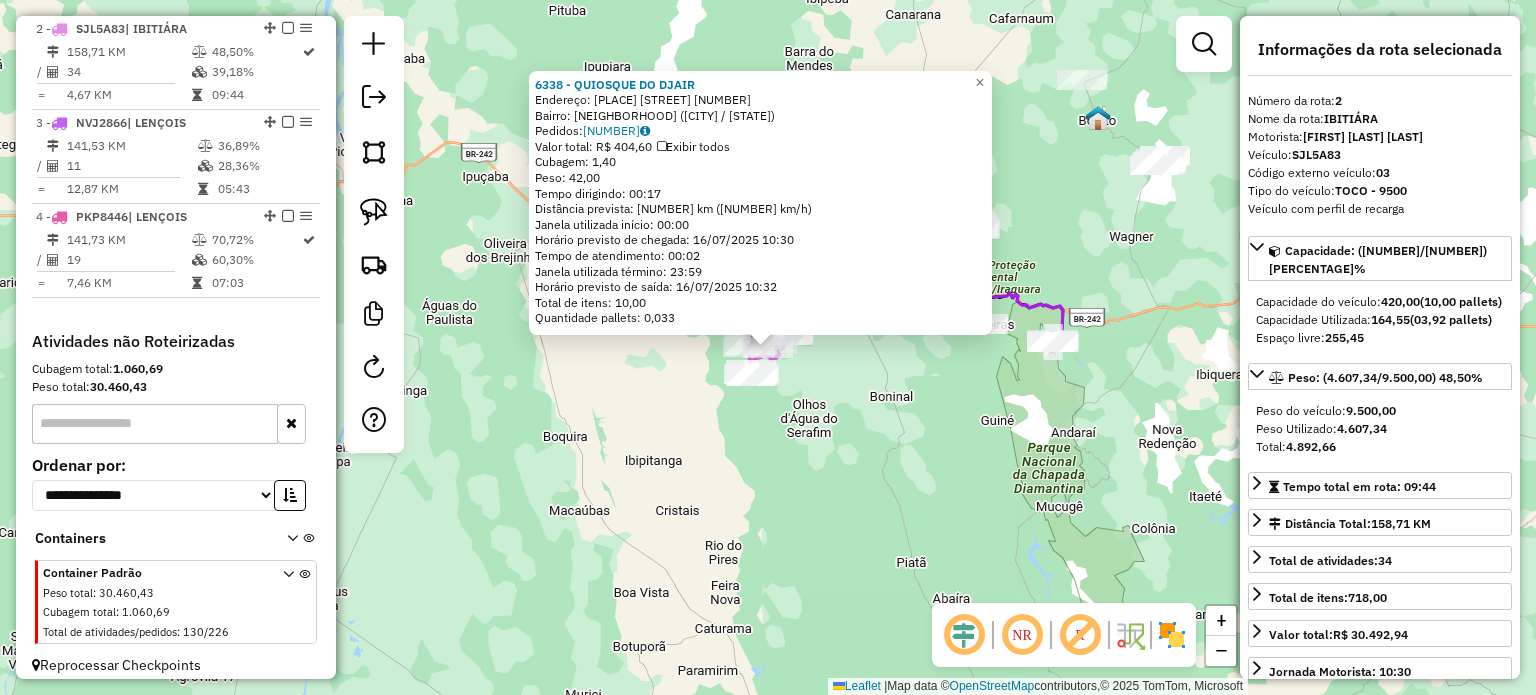 click on "6338 - [NAME]  Endereço:  [NEIGHBORHOOD] [NEIGHBORHOOD]   Bairro: [NEIGHBORHOOD] ([CITY] / BA)   Pedidos:  15533107   Valor total: R$ 404,60   Exibir todos   Cubagem: 1,40  Peso: 42,00  Tempo dirigindo: 00:17   Distância prevista: 13,956 km (49,26 km/h)   Janela utilizada início: 00:00   Horário previsto de chegada: [DATE] [TIME]   Tempo de atendimento: 00:02   Janela utilizada término: 23:59   Horário previsto de saída: [DATE] [TIME]   Total de itens: 10,00   Quantidade pallets: 0,033  × Janela de atendimento Grade de atendimento Capacidade Transportadoras Veículos Cliente Pedidos  Rotas Selecione os dias de semana para filtrar as janelas de atendimento  Seg   Ter   Qua   Qui   Sex   Sáb   Dom  Informe o período da janela de atendimento: De: Até:  Filtrar exatamente a janela do cliente  Considerar janela de atendimento padrão  Selecione os dias de semana para filtrar as grades de atendimento  Seg   Ter   Qua   Qui   Sex   Sáb   Dom   Peso mínimo:   De:   De:" 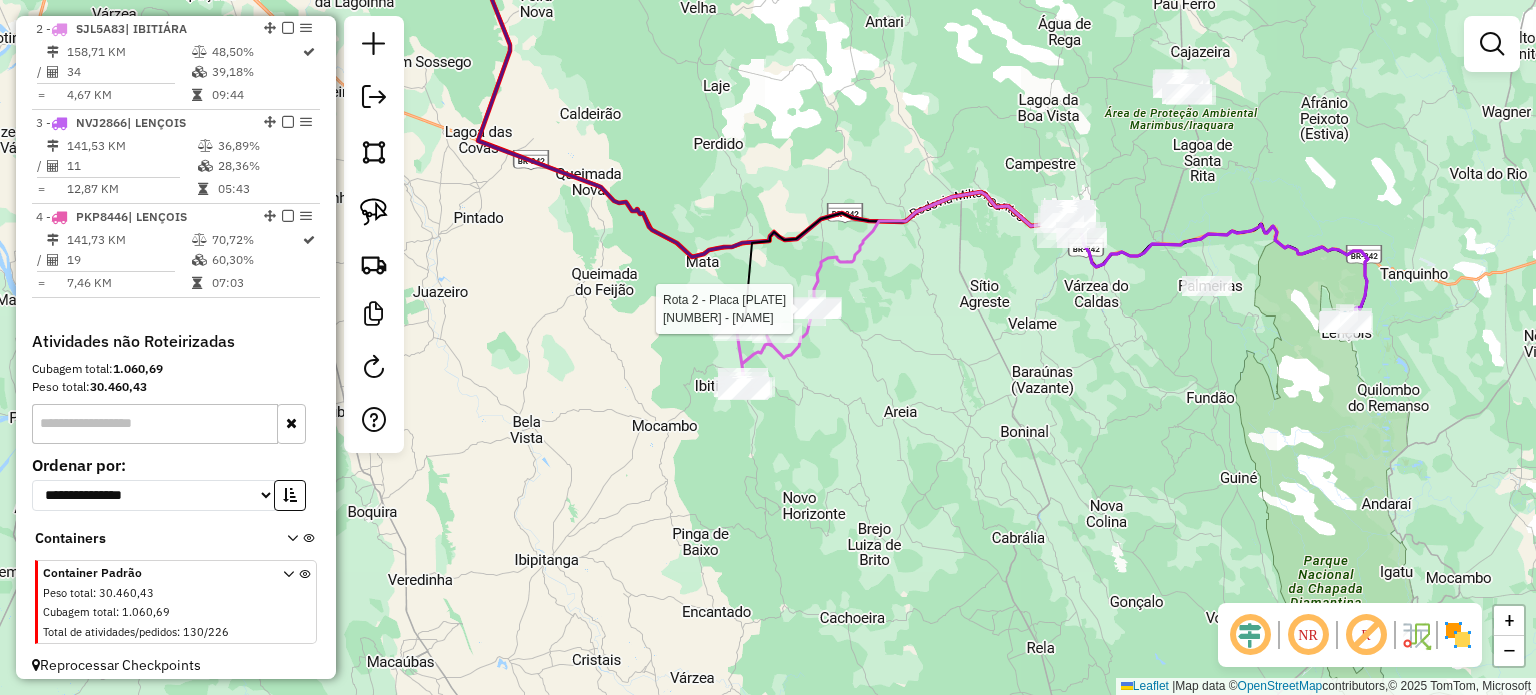 select on "**********" 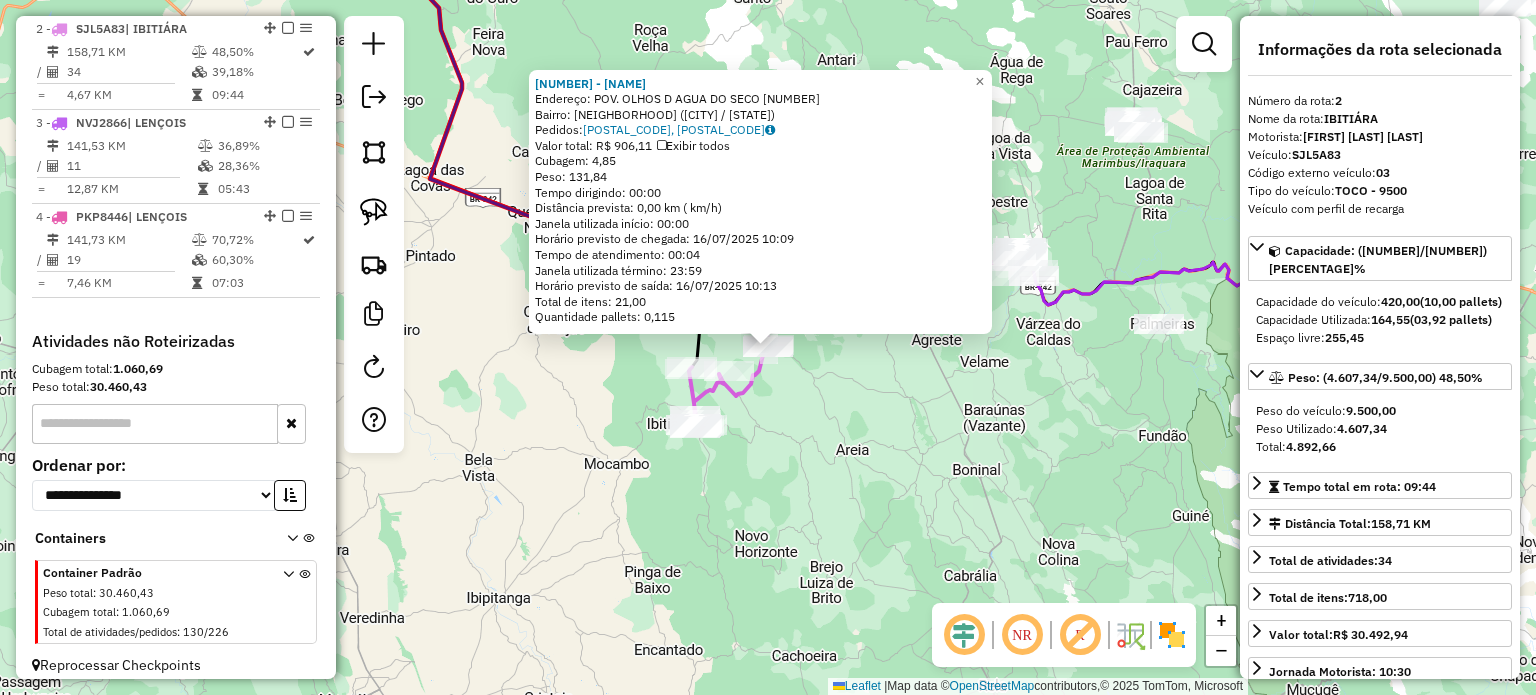 click on "[NUMBER] - [MERCHANT_NAME] Endereço: [STREET_NAME] [NUMBER] Bairro: [NEIGHBORHOOD] ([CITY] / [STATE]) Pedidos: [ORDER_IDS] Valor total: [CURRENCY][AMOUNT] Exibir todos Cubagem: [CUBAGE] Peso: [WEIGHT] Tempo dirigindo: [DRIVING_TIME] Distância prevista: [DISTANCE] km ([SPEED] km/h) Janela utilizada início: [WINDOW_START] Horário previsto de chegada: [DATE] [TIME] Tempo de atendimento: [ATTENDANCE_TIME] Janela utilizada término: [WINDOW_END] Horário previsto de saída: [DATE] [TIME] Total de itens: [TOTAL_ITEMS] Quantidade pallets: [PALLET_QUANTITY] × Janela de atendimento Grade de atendimento Capacidade Transportadoras Veículos Cliente Pedidos Rotas Selecione os dias de semana para filtrar as janelas de atendimento Seg Ter Qua Qui Sex Sáb Dom Informe o período da janela de atendimento: De: Até: Filtrar exatamente a janela do cliente Considerar janela de atendimento padrão Selecione os dias de semana para filtrar as grades de atendimento Seg Ter Qua Qui Sex Sáb Dom Peso mínimo: Peso máximo:" 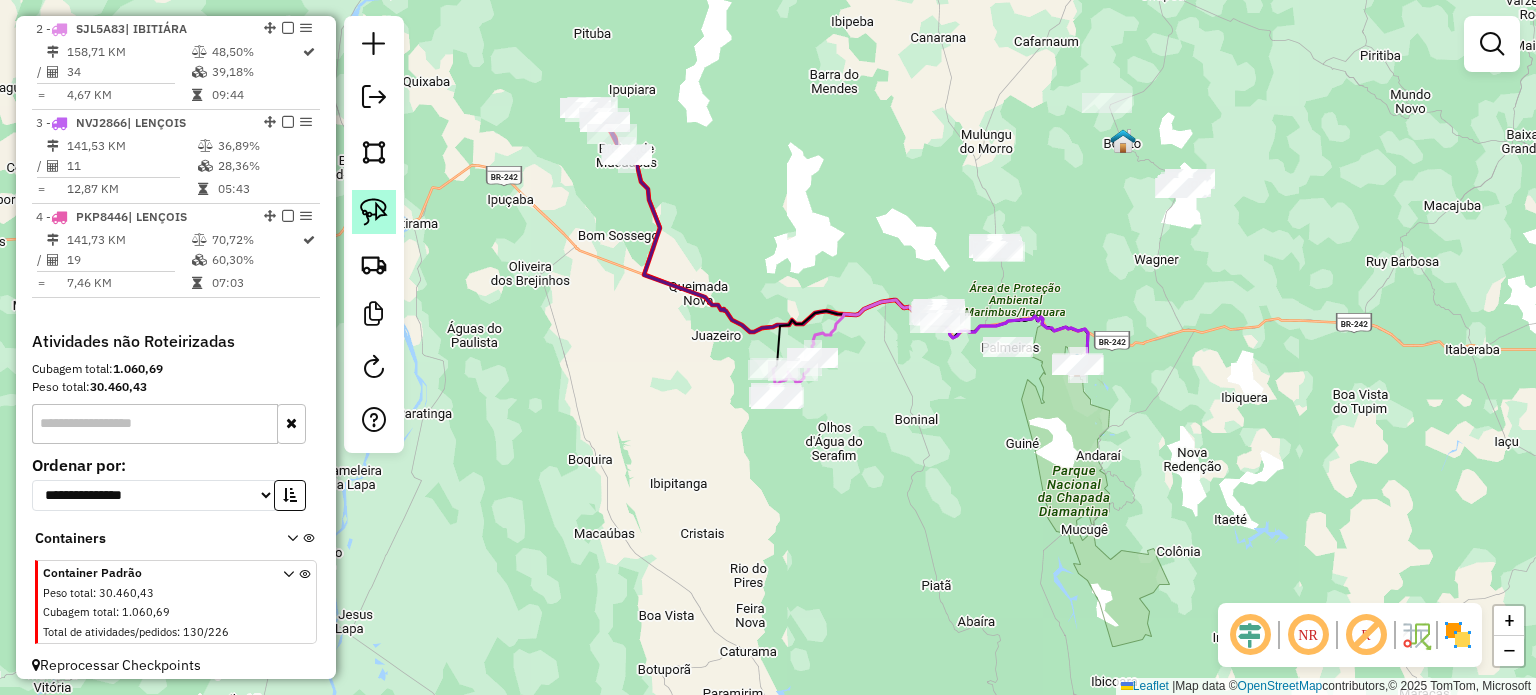 click 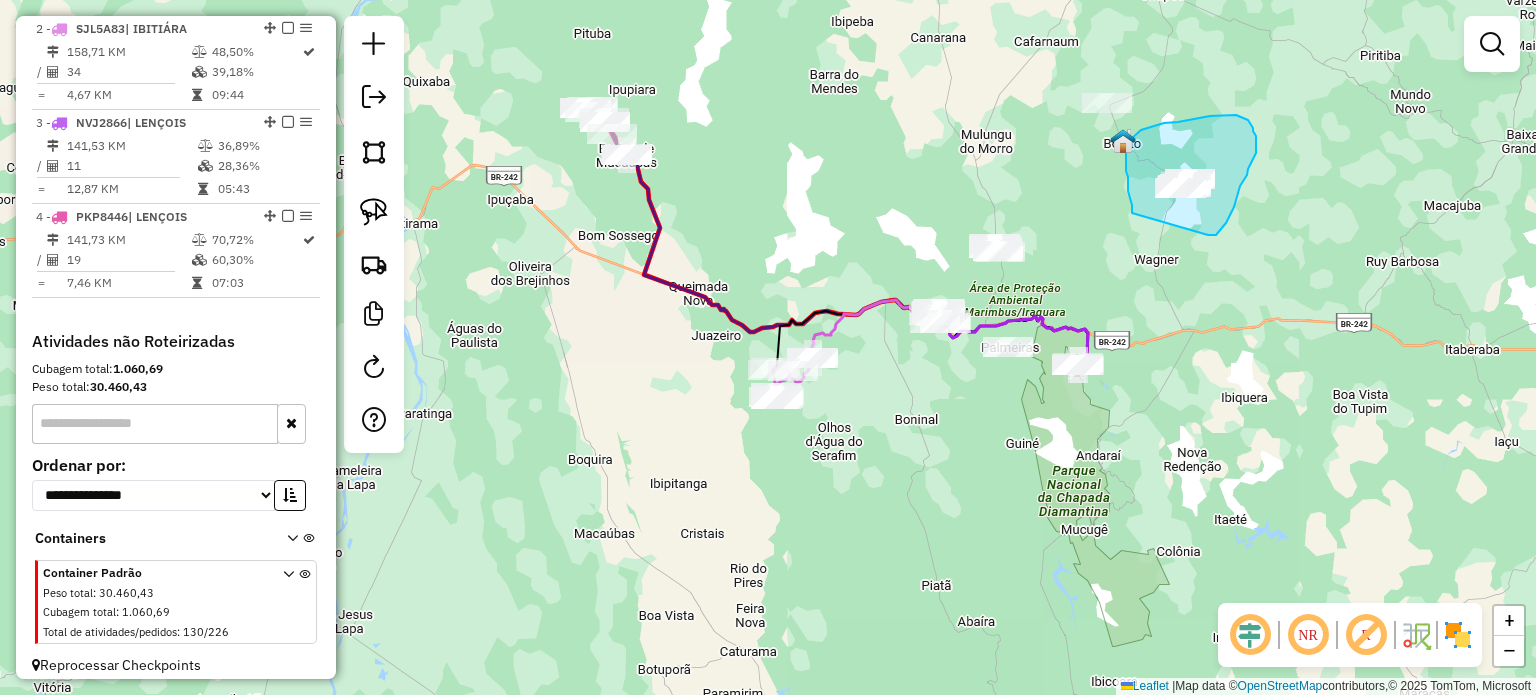 drag, startPoint x: 1132, startPoint y: 205, endPoint x: 1203, endPoint y: 235, distance: 77.07788 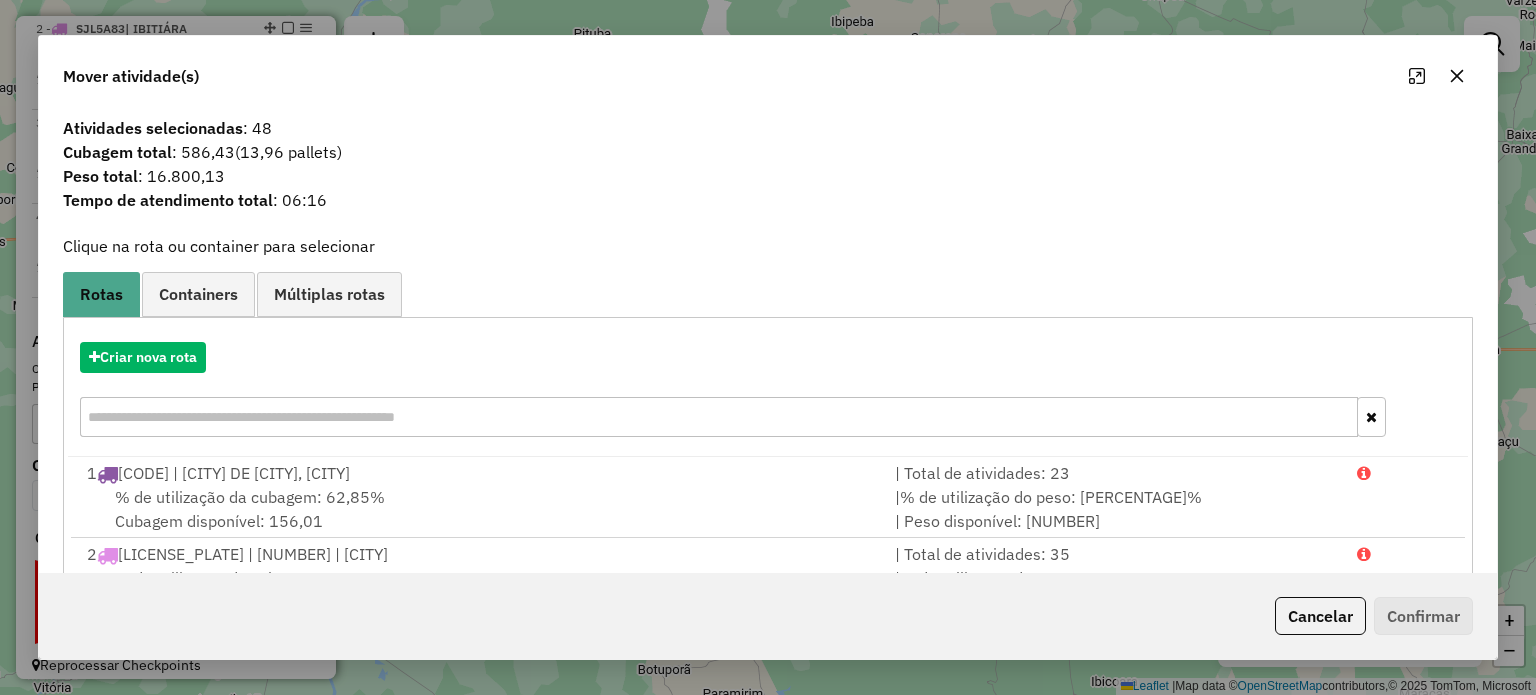 click 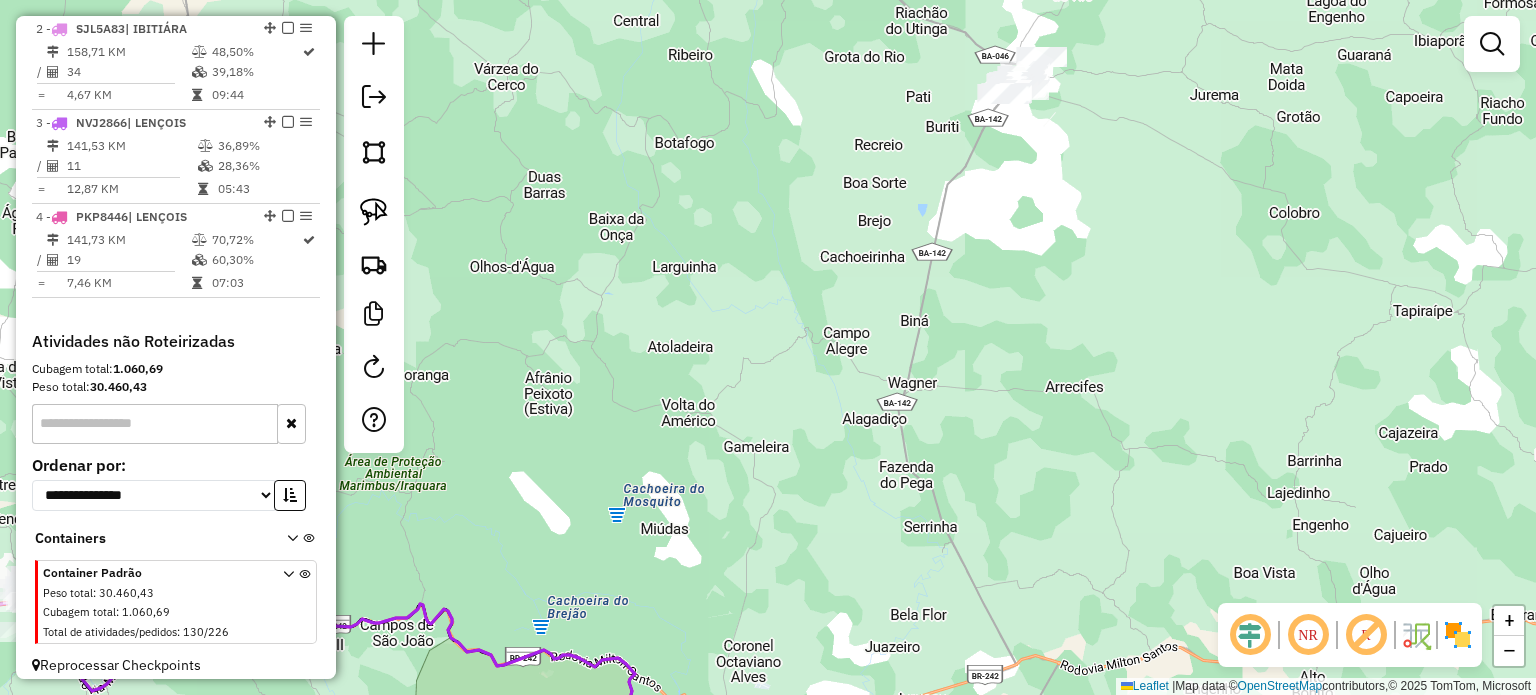 drag, startPoint x: 1142, startPoint y: 180, endPoint x: 1212, endPoint y: 325, distance: 161.01242 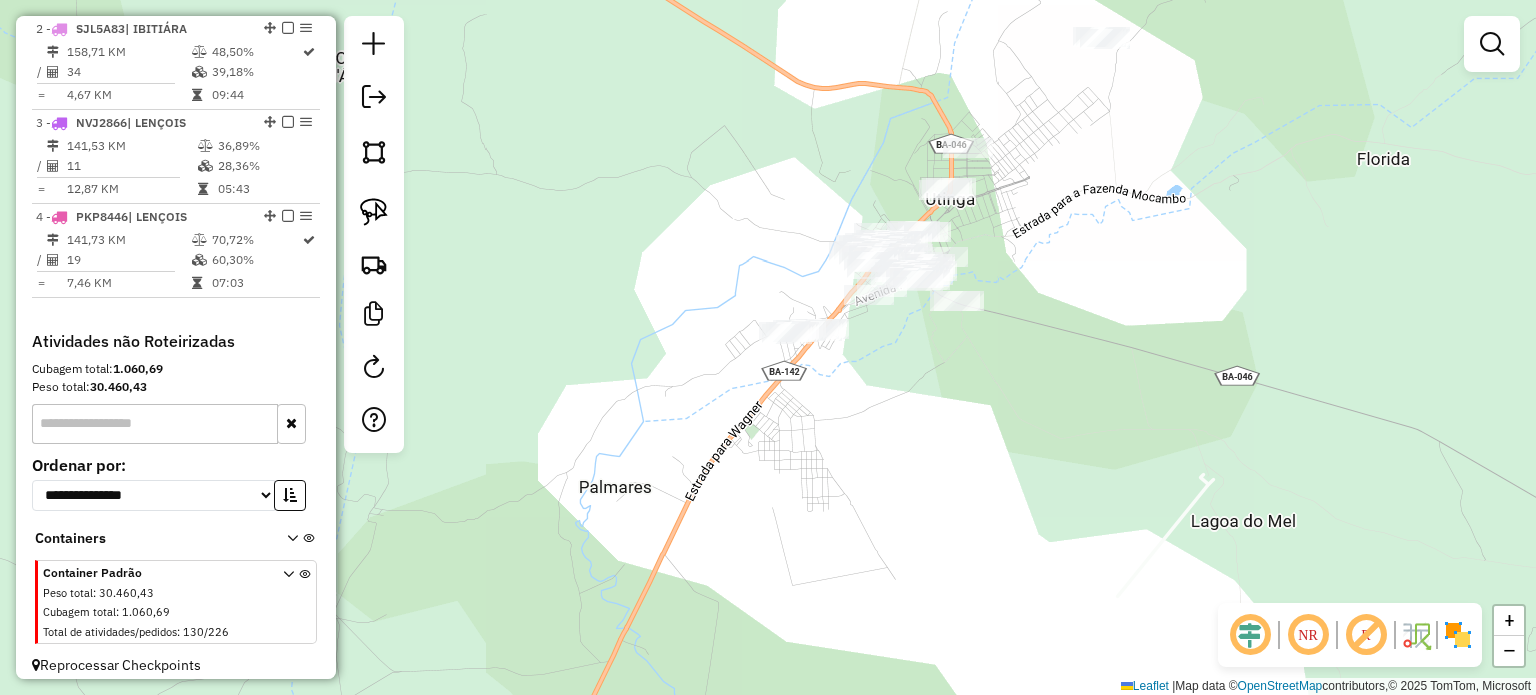 drag, startPoint x: 1031, startPoint y: 324, endPoint x: 1132, endPoint y: 313, distance: 101.597244 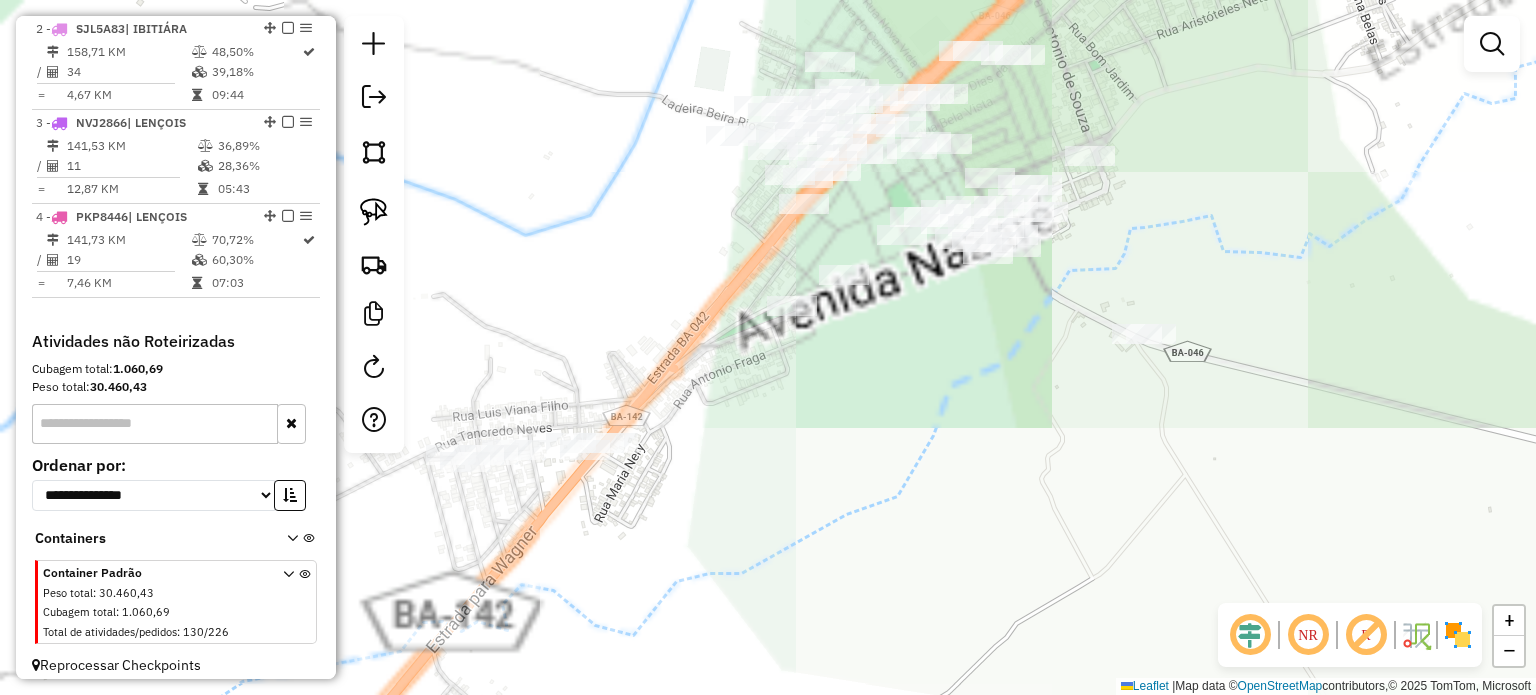 drag, startPoint x: 1033, startPoint y: 295, endPoint x: 1314, endPoint y: 347, distance: 285.77087 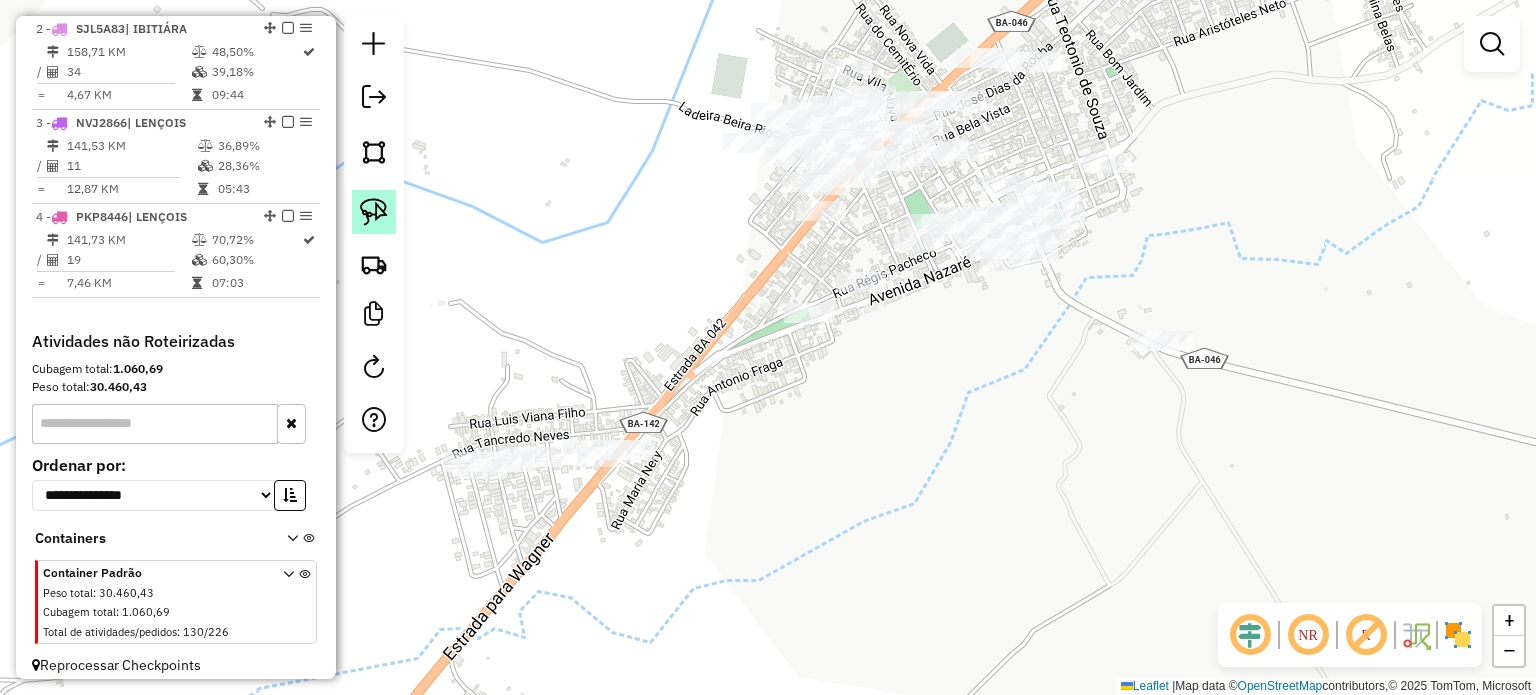 click 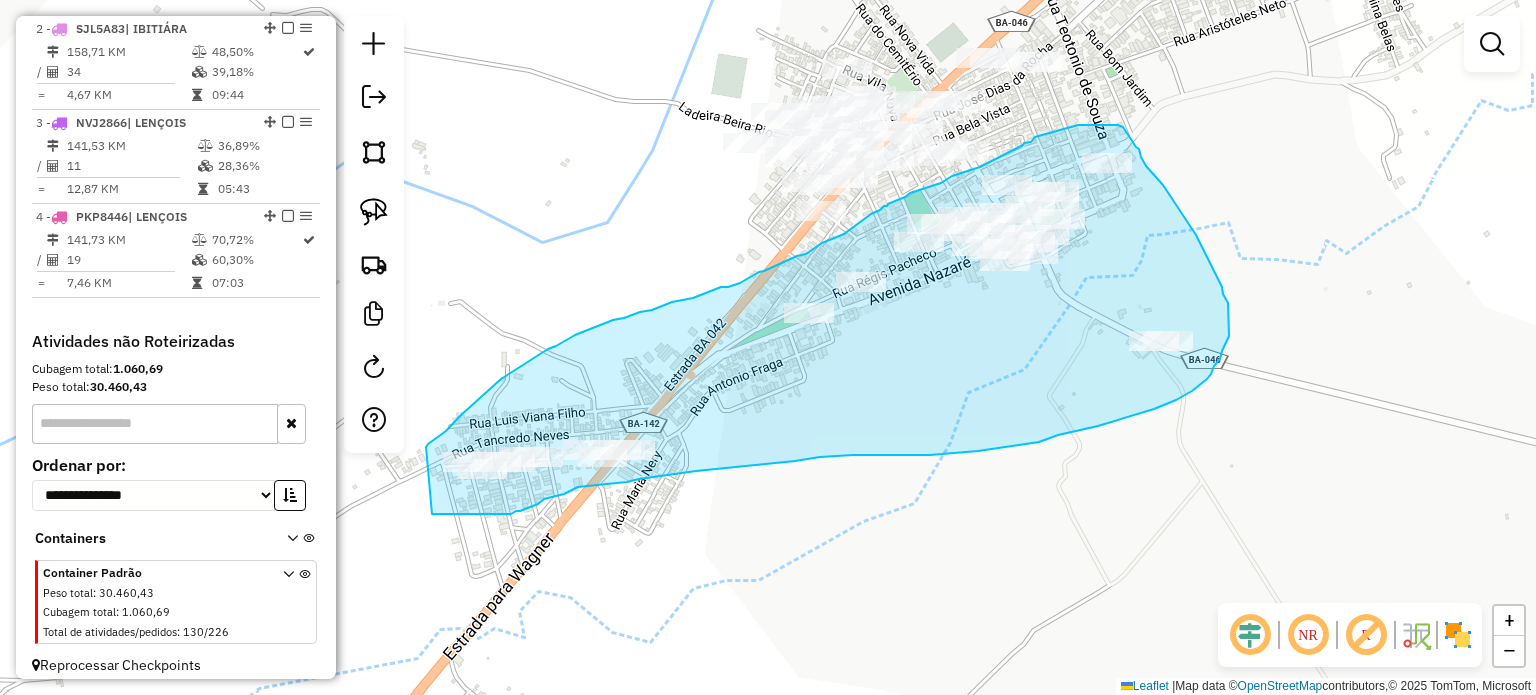 drag, startPoint x: 426, startPoint y: 447, endPoint x: 431, endPoint y: 512, distance: 65.192024 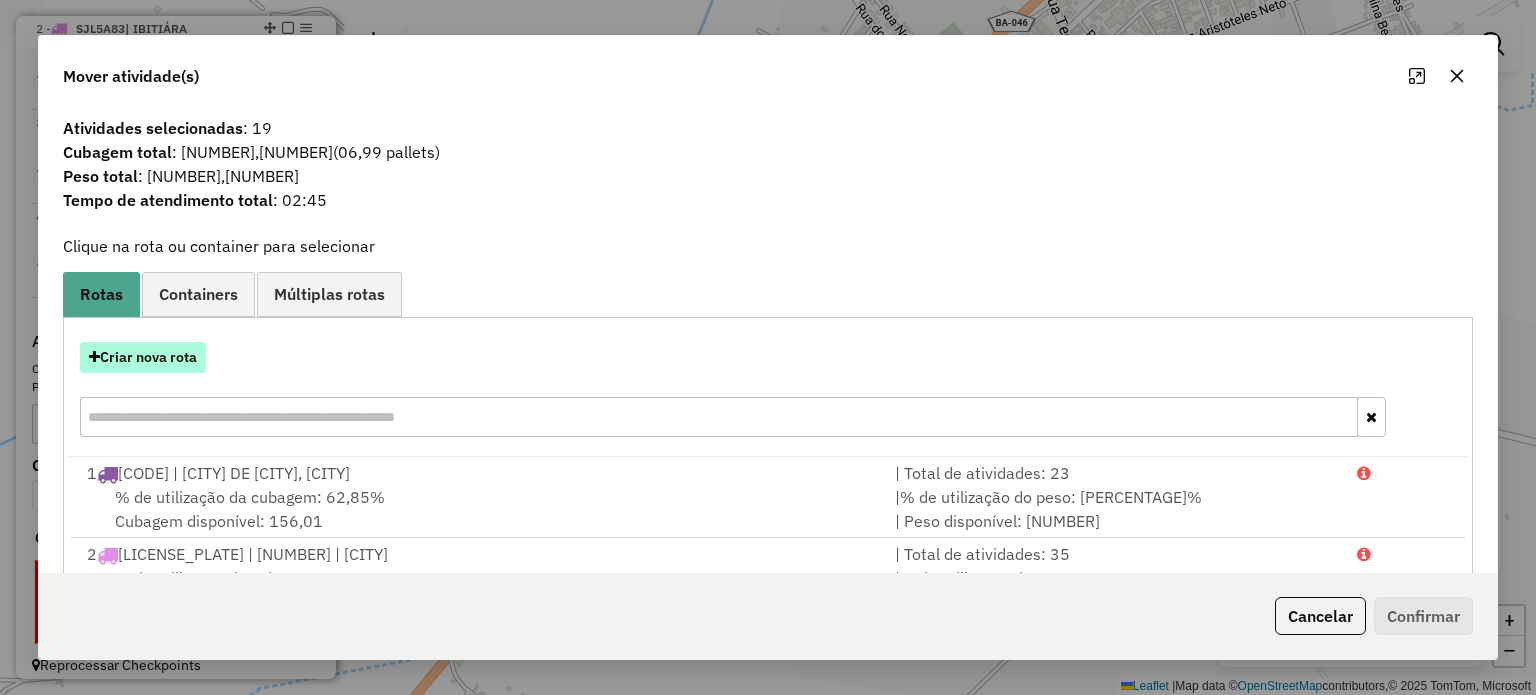 click on "Criar nova rota" at bounding box center (143, 357) 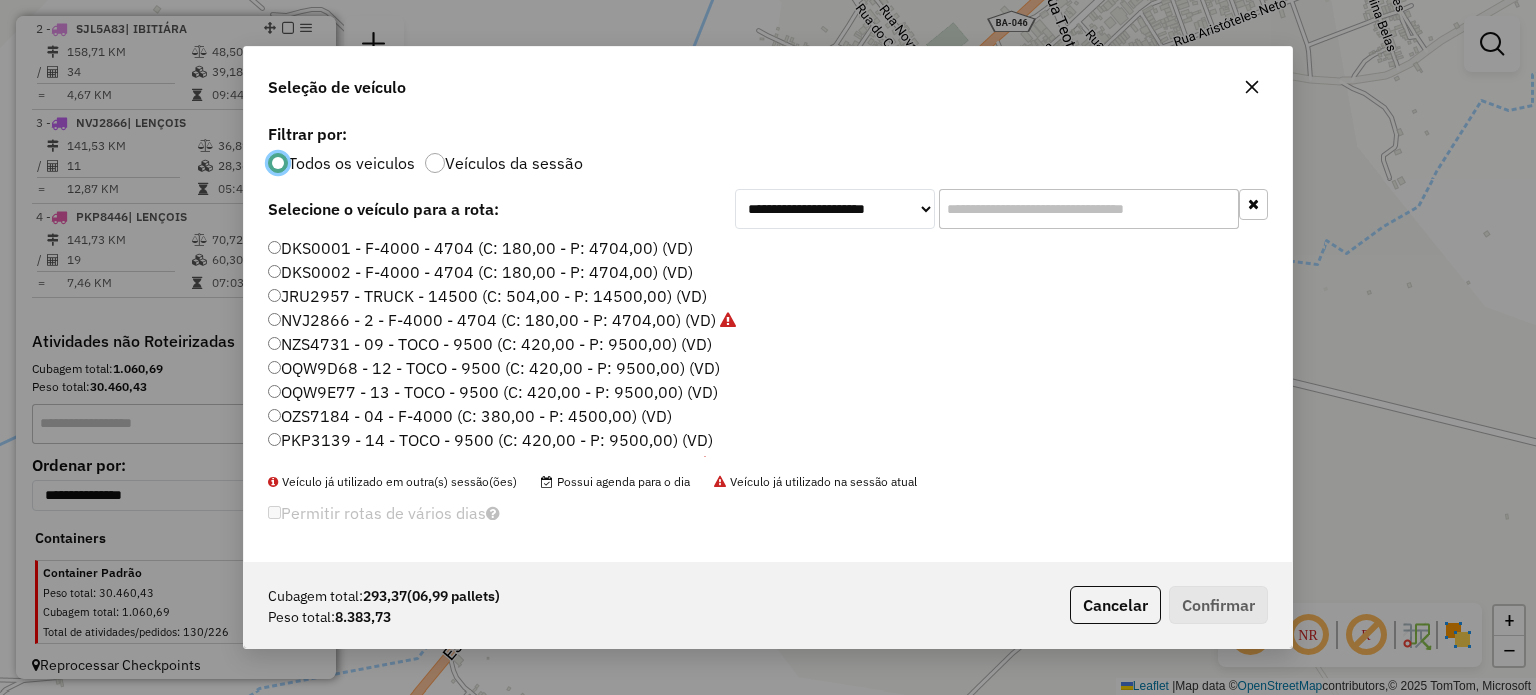scroll, scrollTop: 10, scrollLeft: 6, axis: both 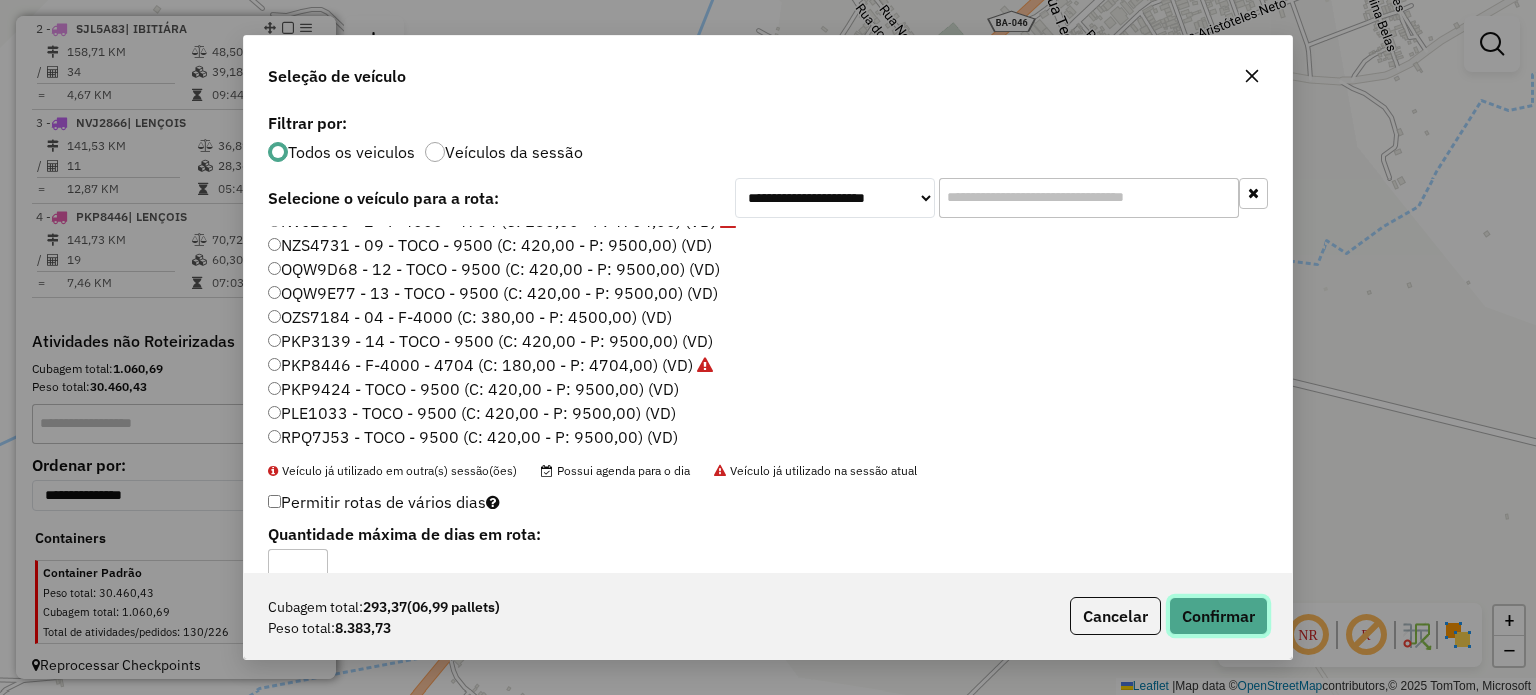 click on "Confirmar" 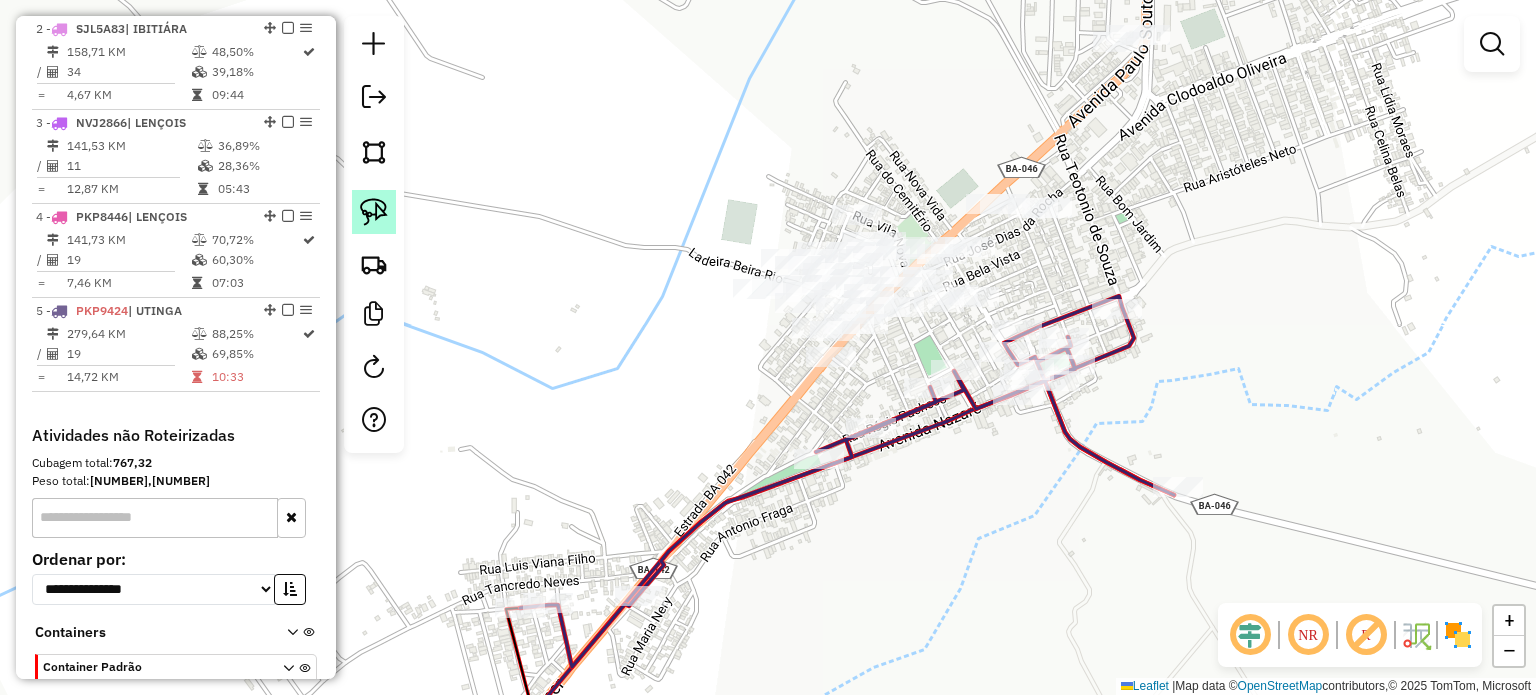click 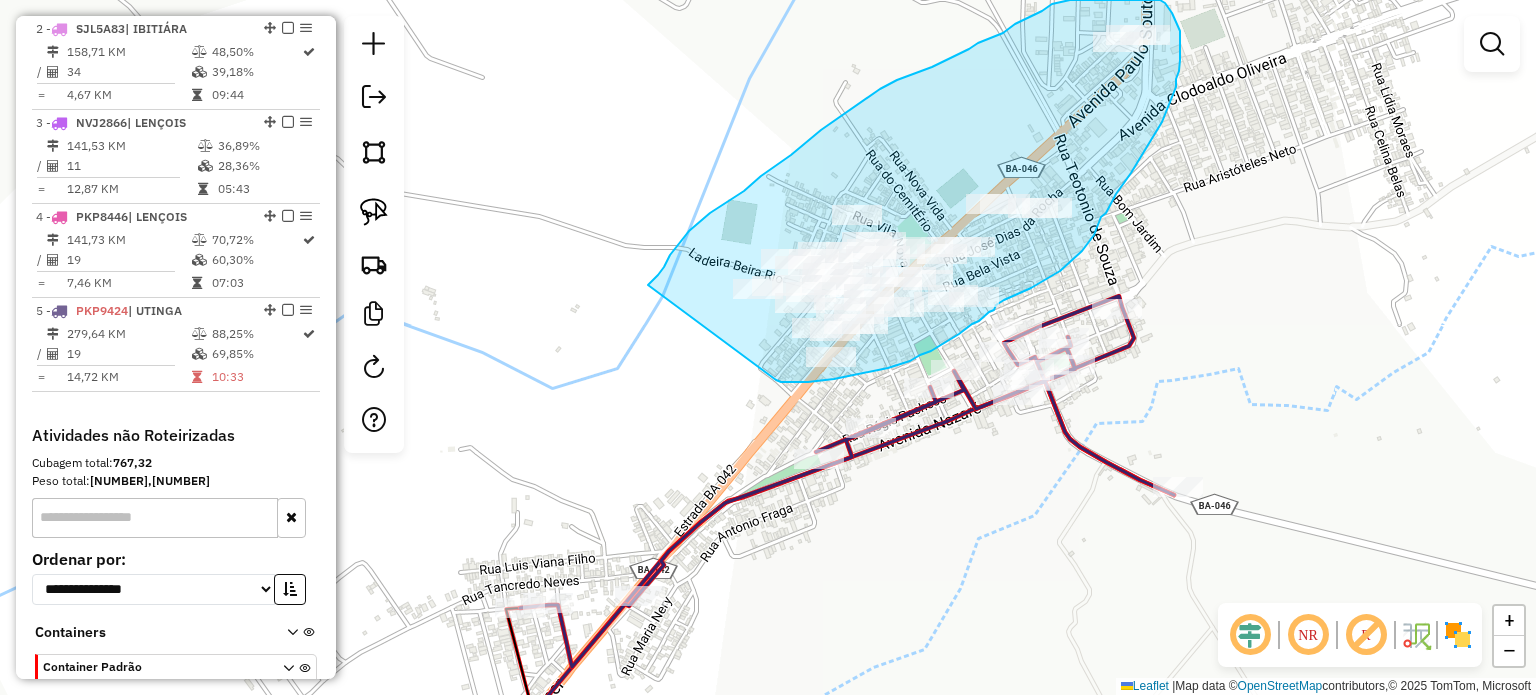 drag, startPoint x: 649, startPoint y: 285, endPoint x: 767, endPoint y: 369, distance: 144.84474 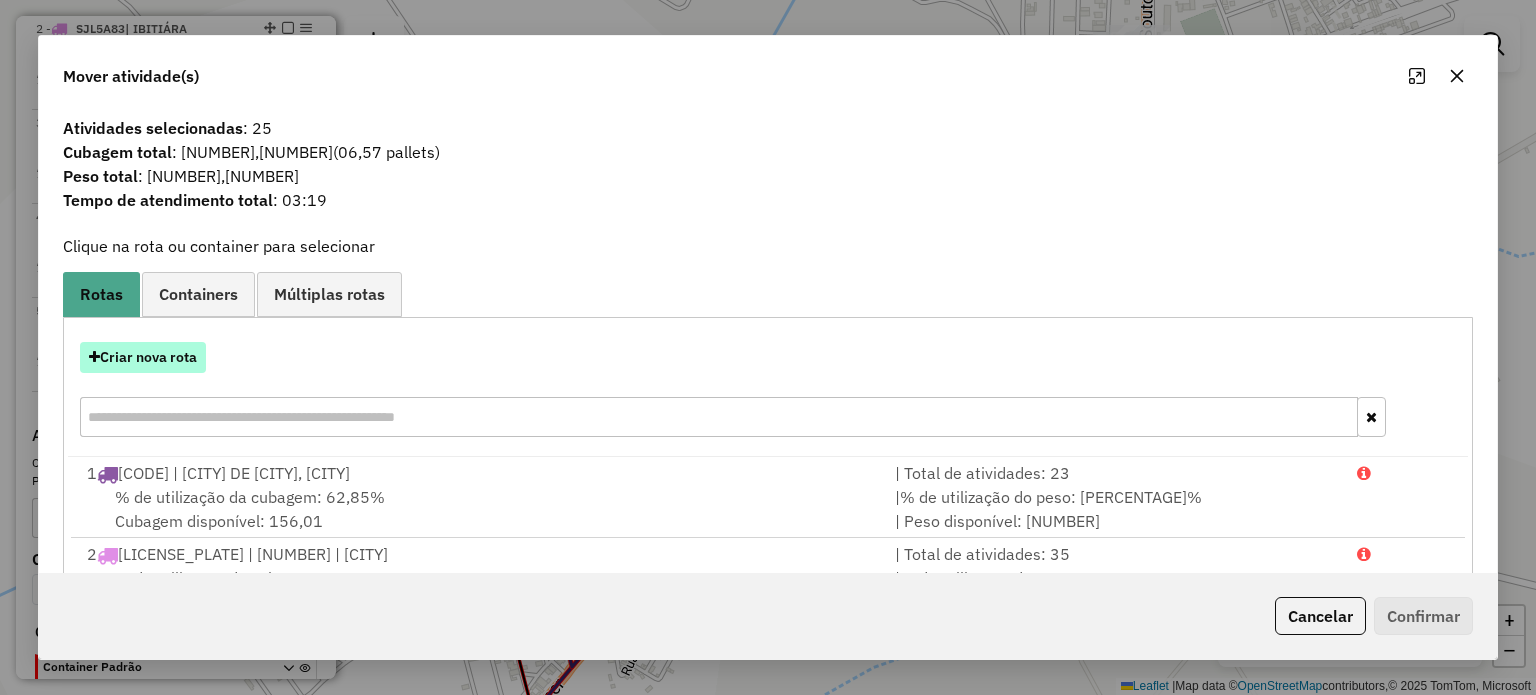click on "Criar nova rota" at bounding box center [143, 357] 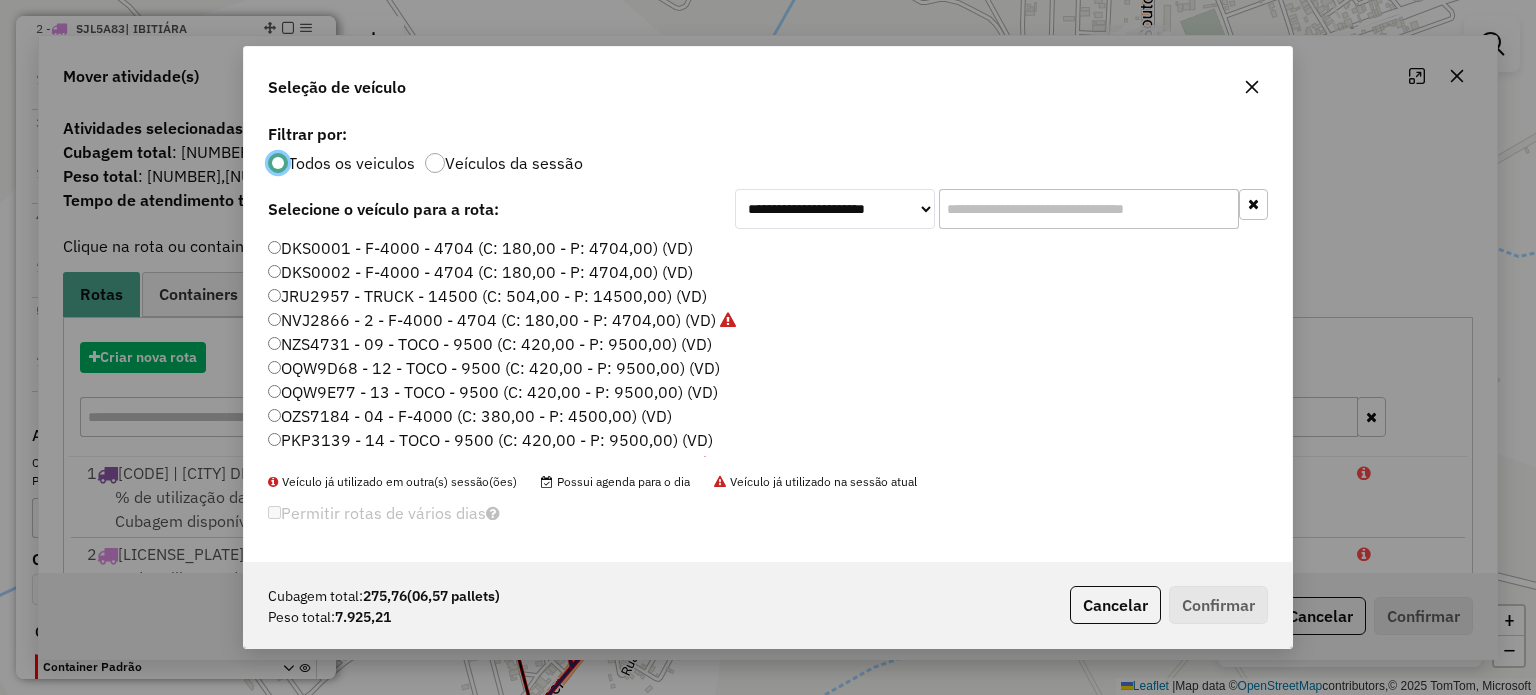 scroll, scrollTop: 10, scrollLeft: 6, axis: both 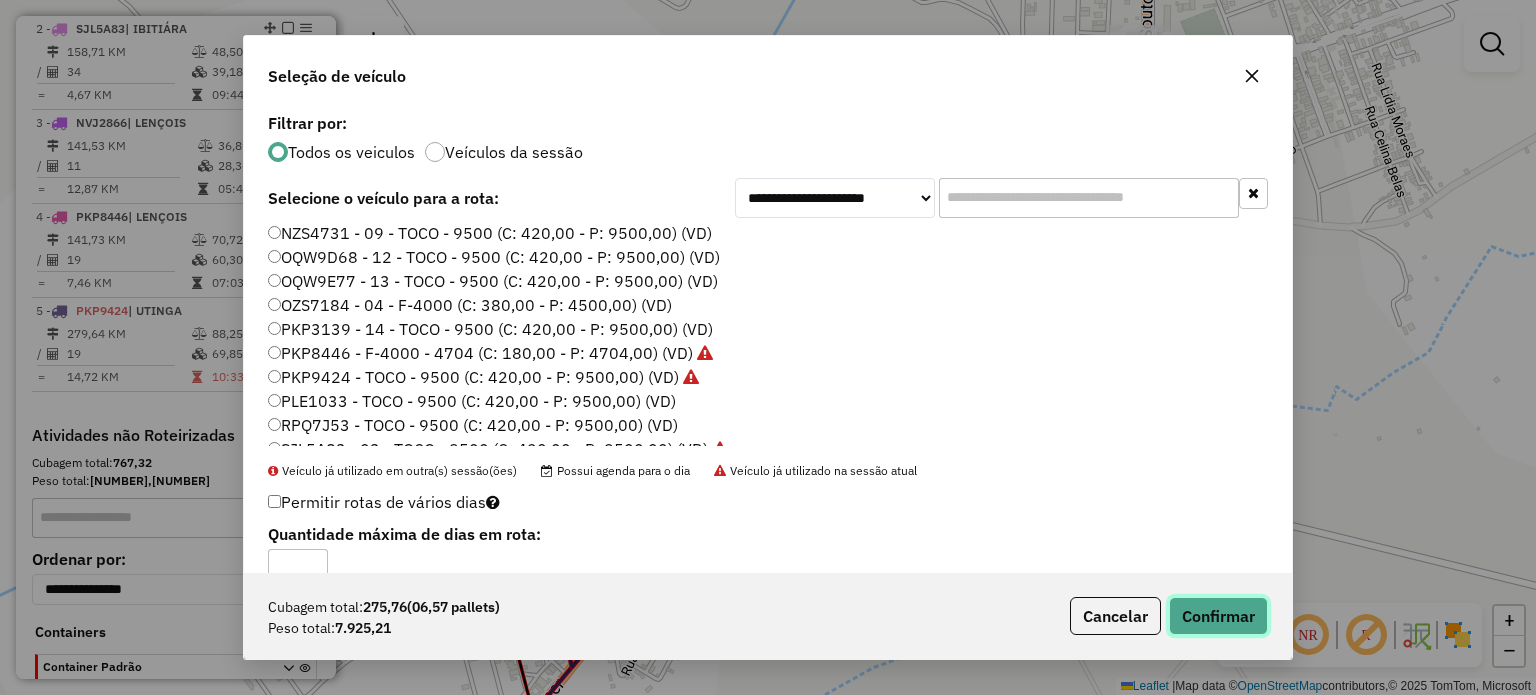 click on "Confirmar" 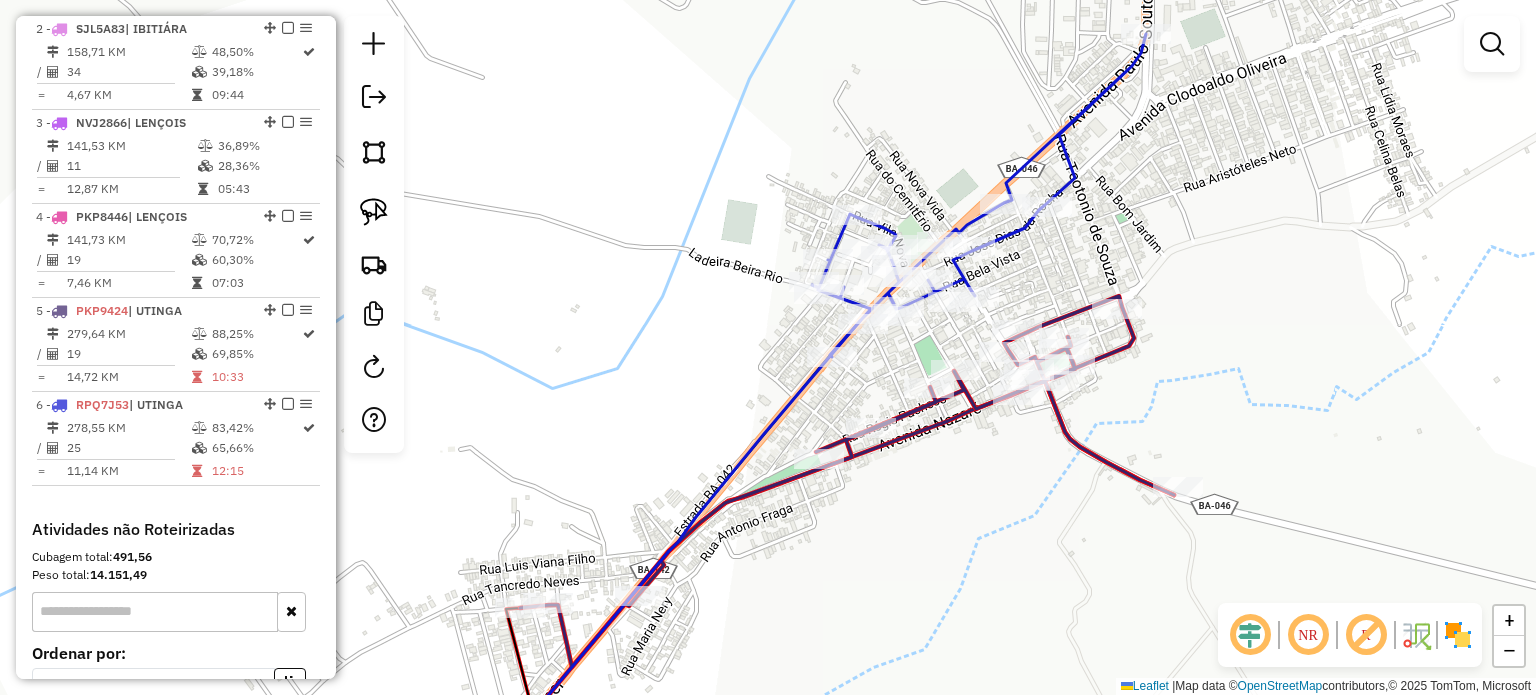 drag, startPoint x: 1271, startPoint y: 83, endPoint x: 1187, endPoint y: 272, distance: 206.82602 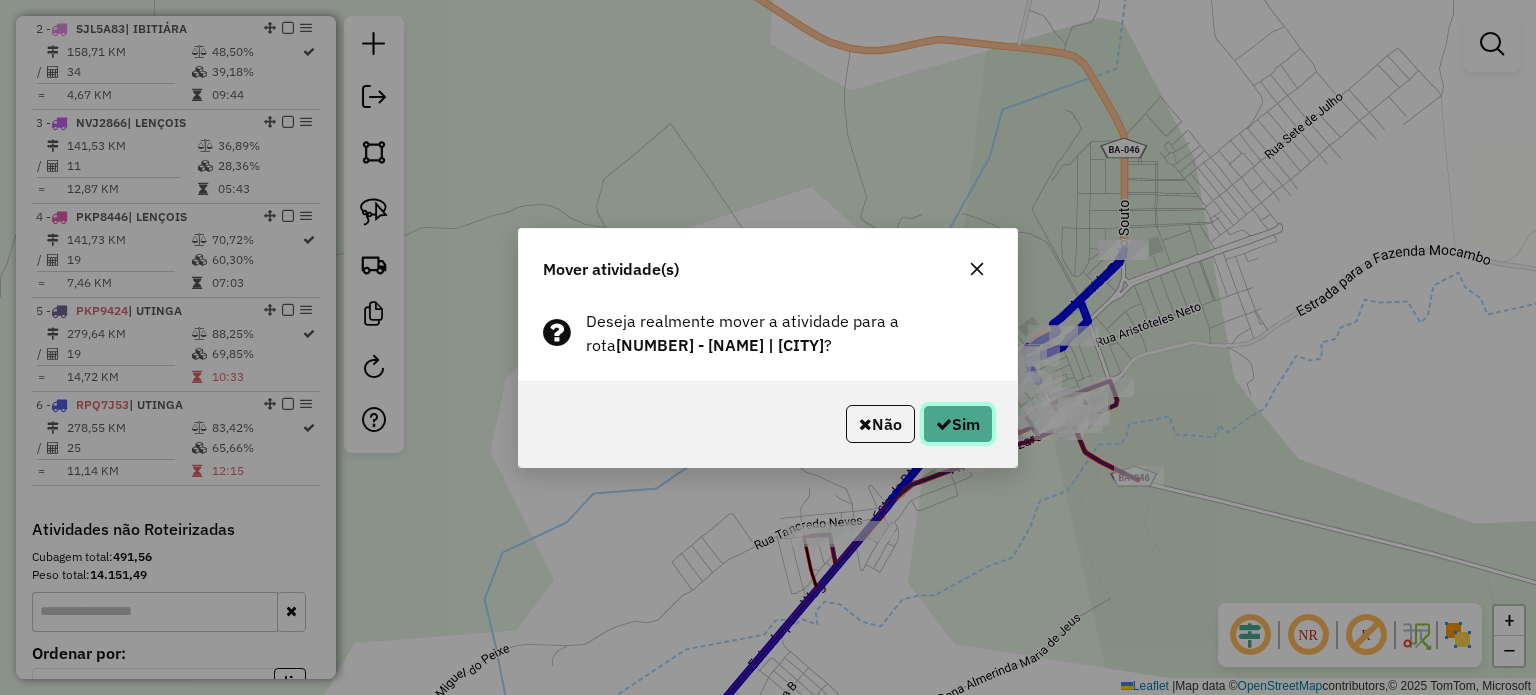click on "Sim" 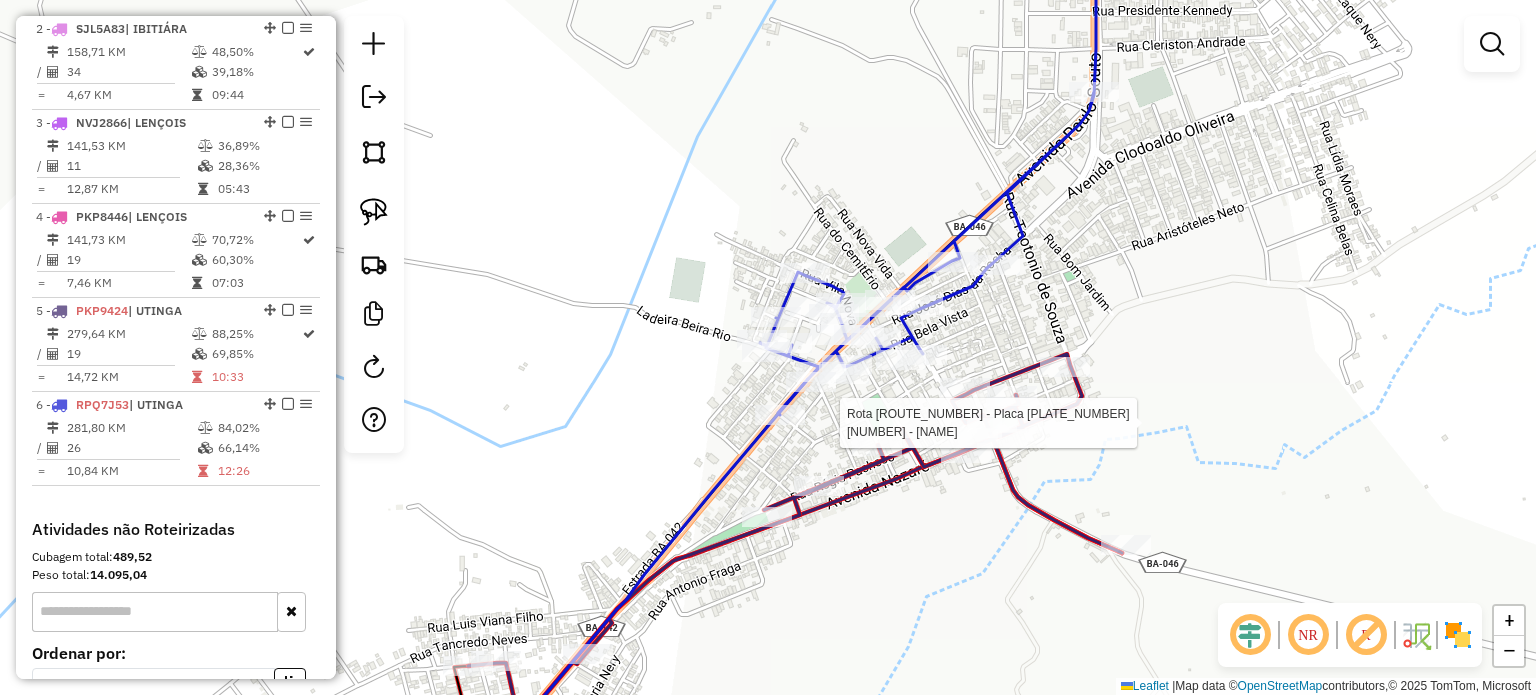 select on "**********" 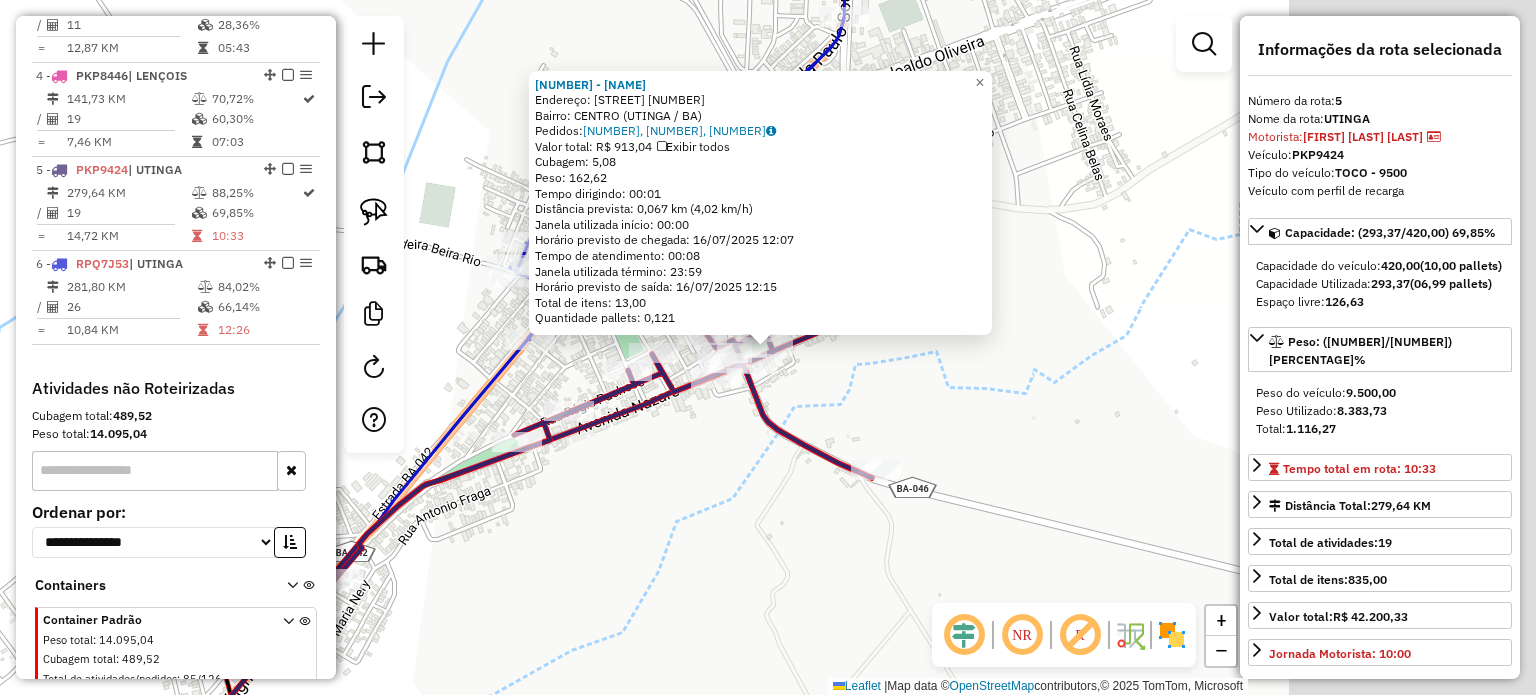 scroll, scrollTop: 1084, scrollLeft: 0, axis: vertical 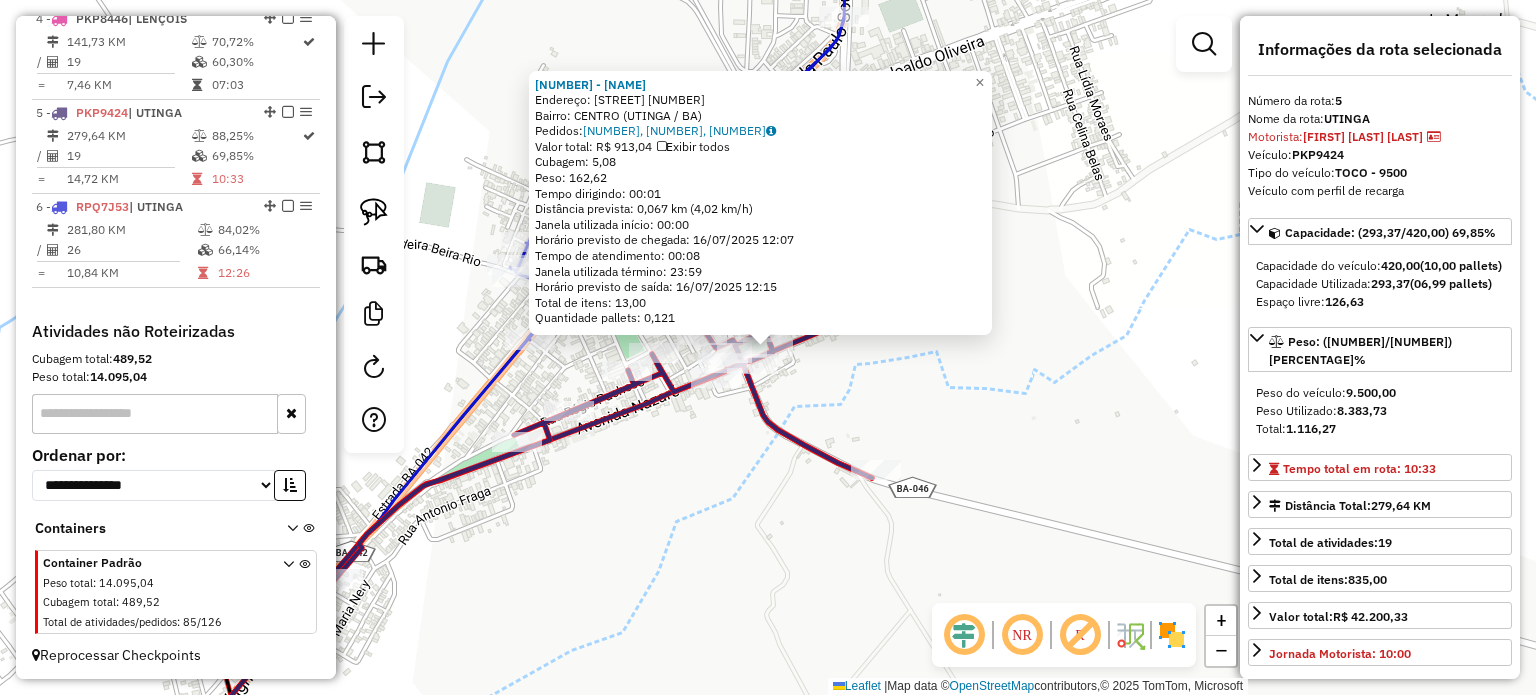 drag, startPoint x: 1073, startPoint y: 367, endPoint x: 984, endPoint y: 340, distance: 93.00538 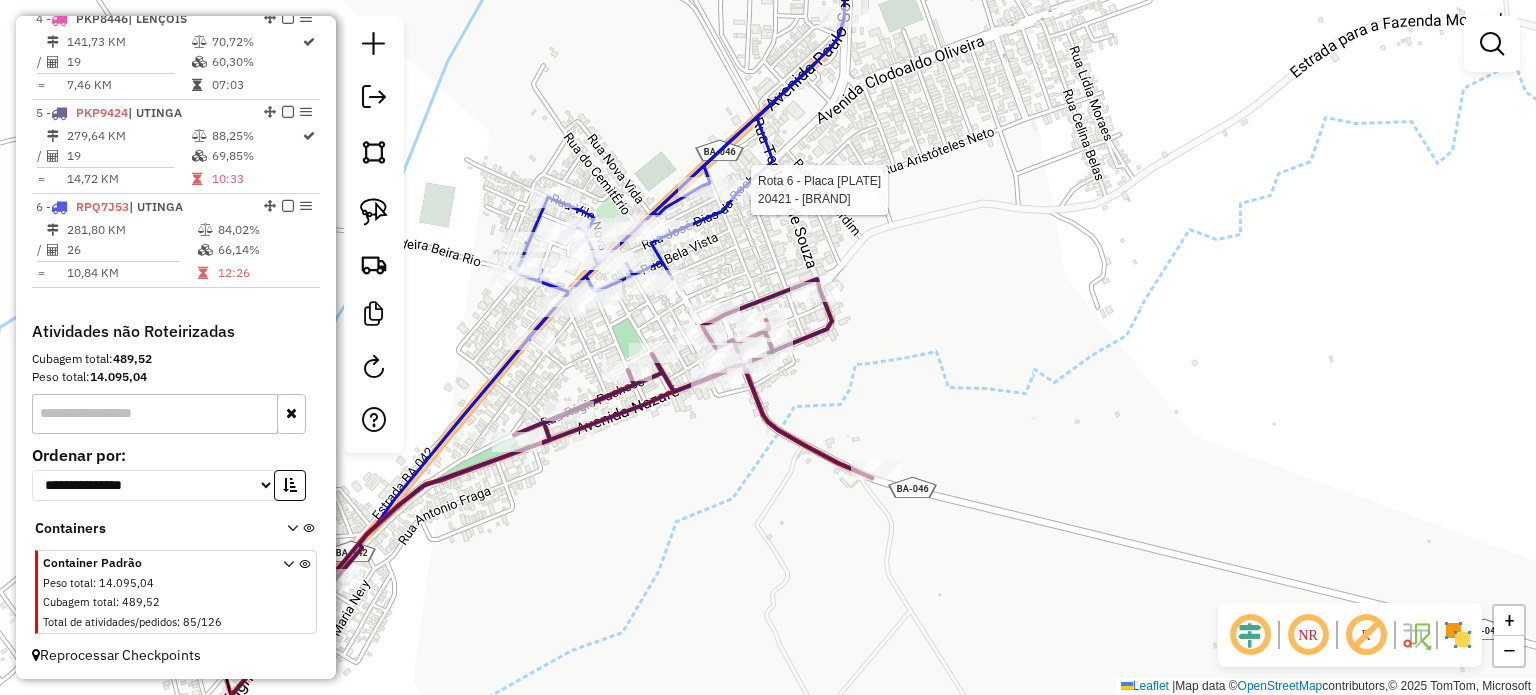 select on "**********" 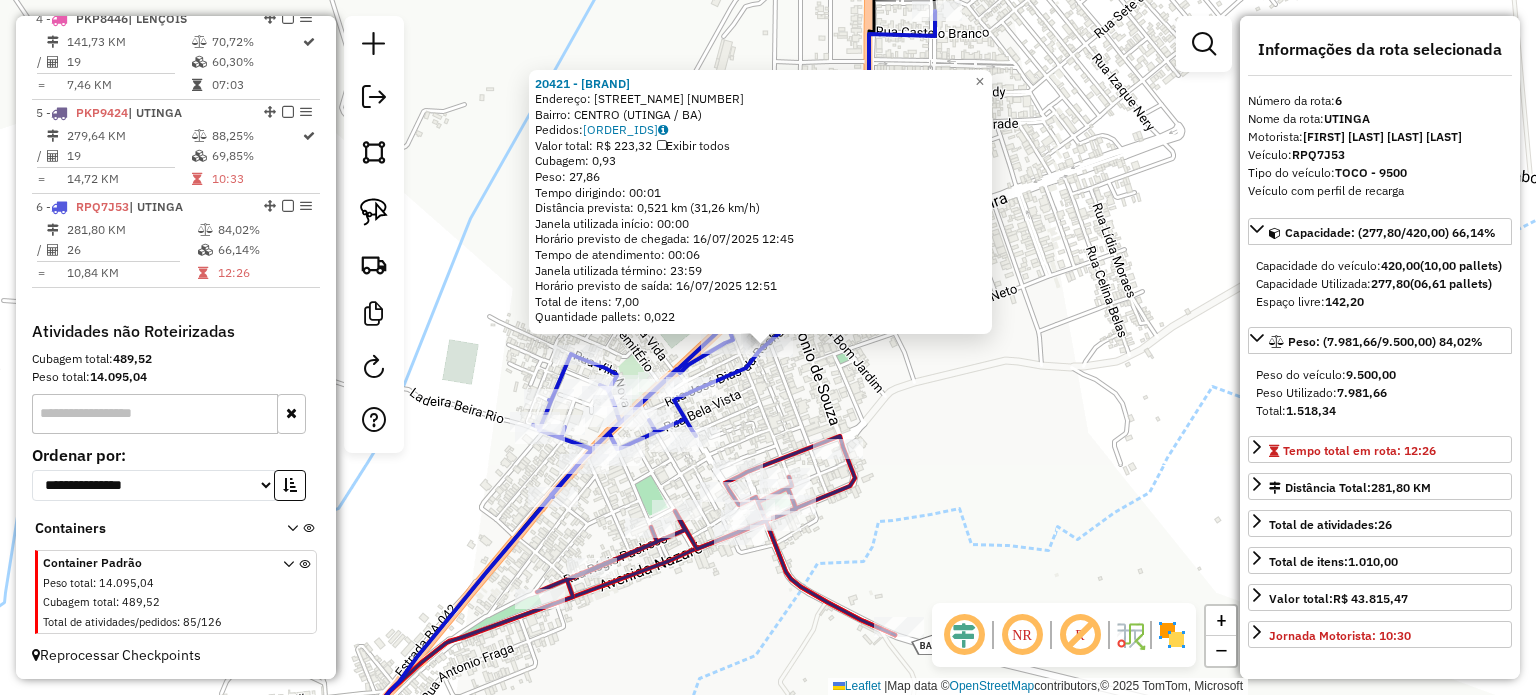 click on "[NUMBER] - [MERCHANT_NAME] Endereço: [STREET_NAME] [NUMBER] Bairro: [NEIGHBORHOOD] ([CITY] / [STATE]) Pedidos: [ORDER_IDS] Valor total: [CURRENCY][AMOUNT] Exibir todos Cubagem: [CUBAGE] Peso: [WEIGHT] Tempo dirigindo: [DRIVING_TIME] Distância prevista: [DISTANCE] km ([SPEED] km/h) Janela utilizada início: [WINDOW_START] Horário previsto de chegada: [DATE] [TIME] Tempo de atendimento: [ATTENDANCE_TIME] Janela utilizada término: [WINDOW_END] Horário previsto de saída: [DATE] [TIME] Total de itens: [TOTAL_ITEMS] Quantidade pallets: [PALLET_QUANTITY] × Janela de atendimento Grade de atendimento Capacidade Transportadoras Veículos Cliente Pedidos Rotas Selecione os dias de semana para filtrar as janelas de atendimento Seg Ter Qua Qui Sex Sáb Dom Informe o período da janela de atendimento: De: Até: Filtrar exatamente a janela do cliente Considerar janela de atendimento padrão Selecione os dias de semana para filtrar as grades de atendimento Seg Ter Qua Qui Sex Sáb Dom Clientes fora do dia de atendimento selecionado +" 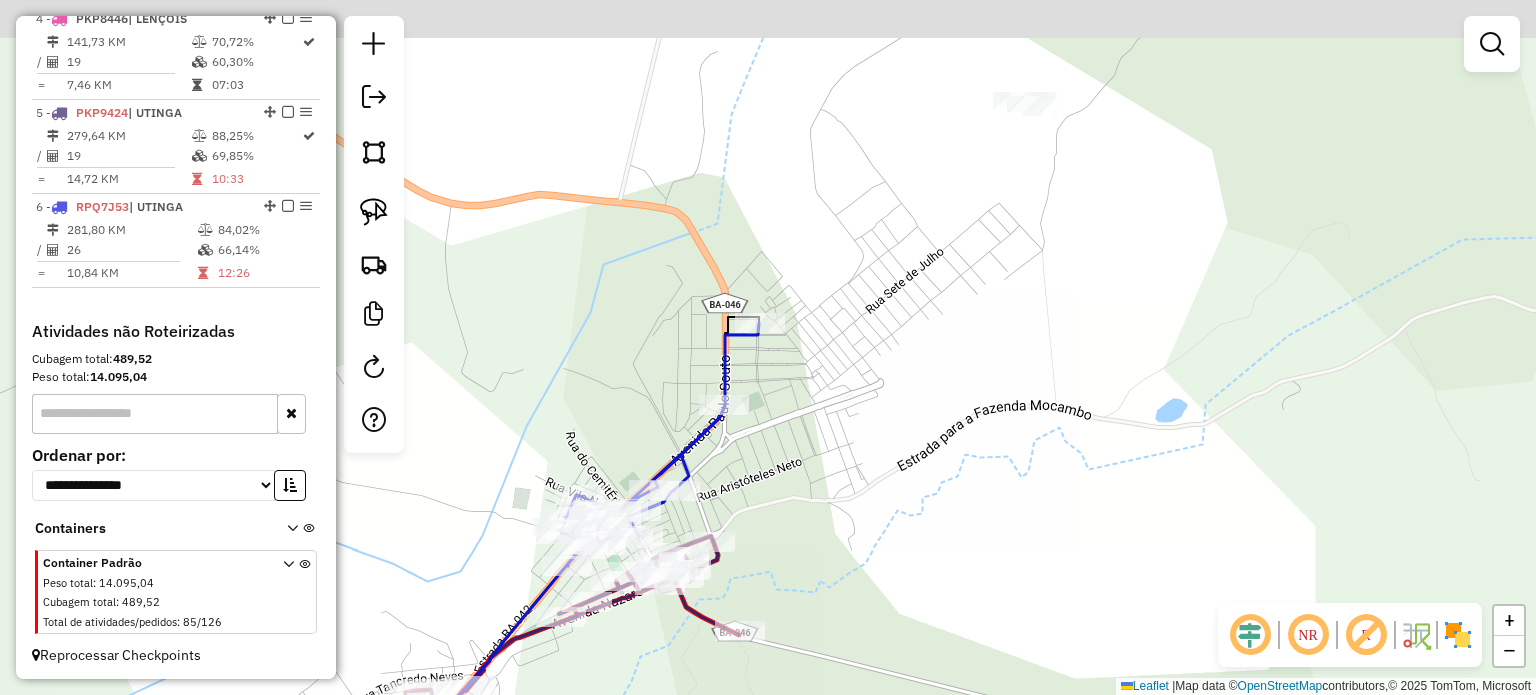 drag, startPoint x: 988, startPoint y: 167, endPoint x: 1000, endPoint y: 265, distance: 98.731964 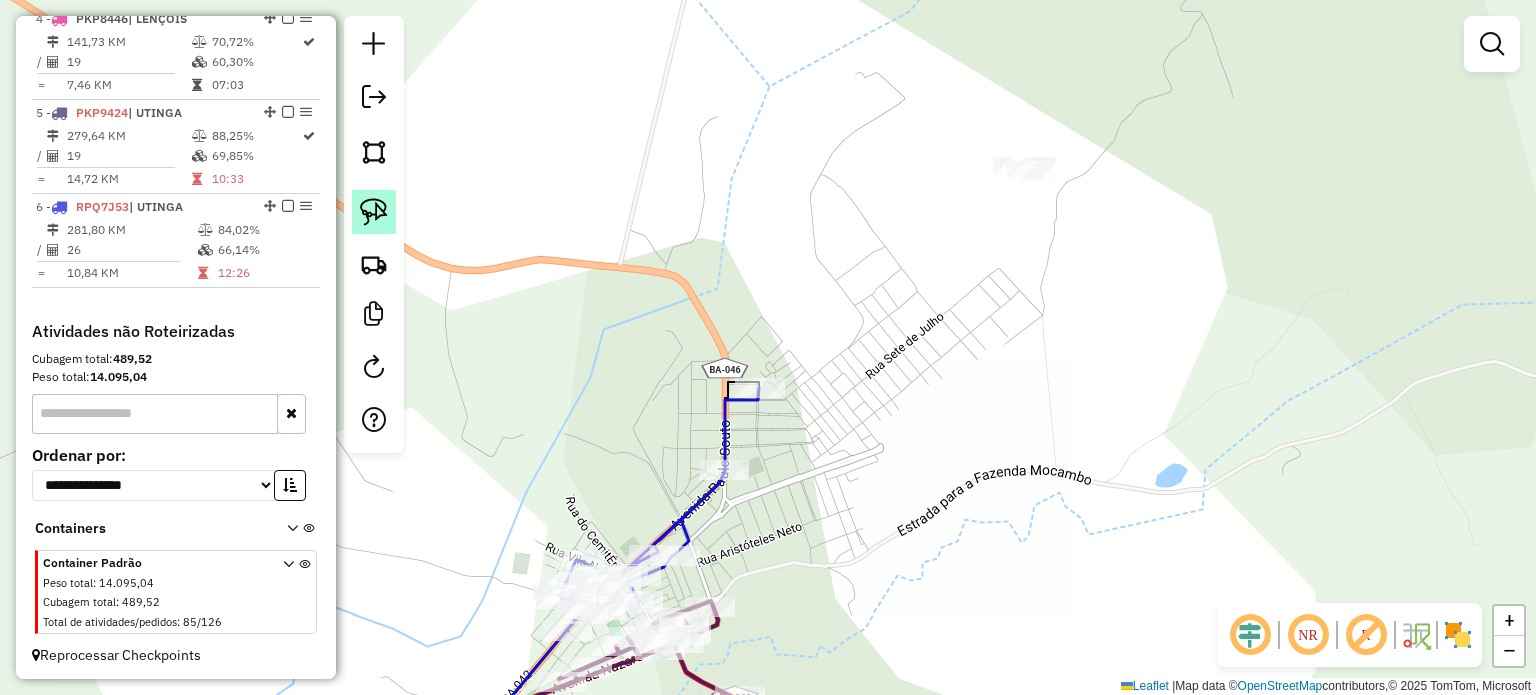 click 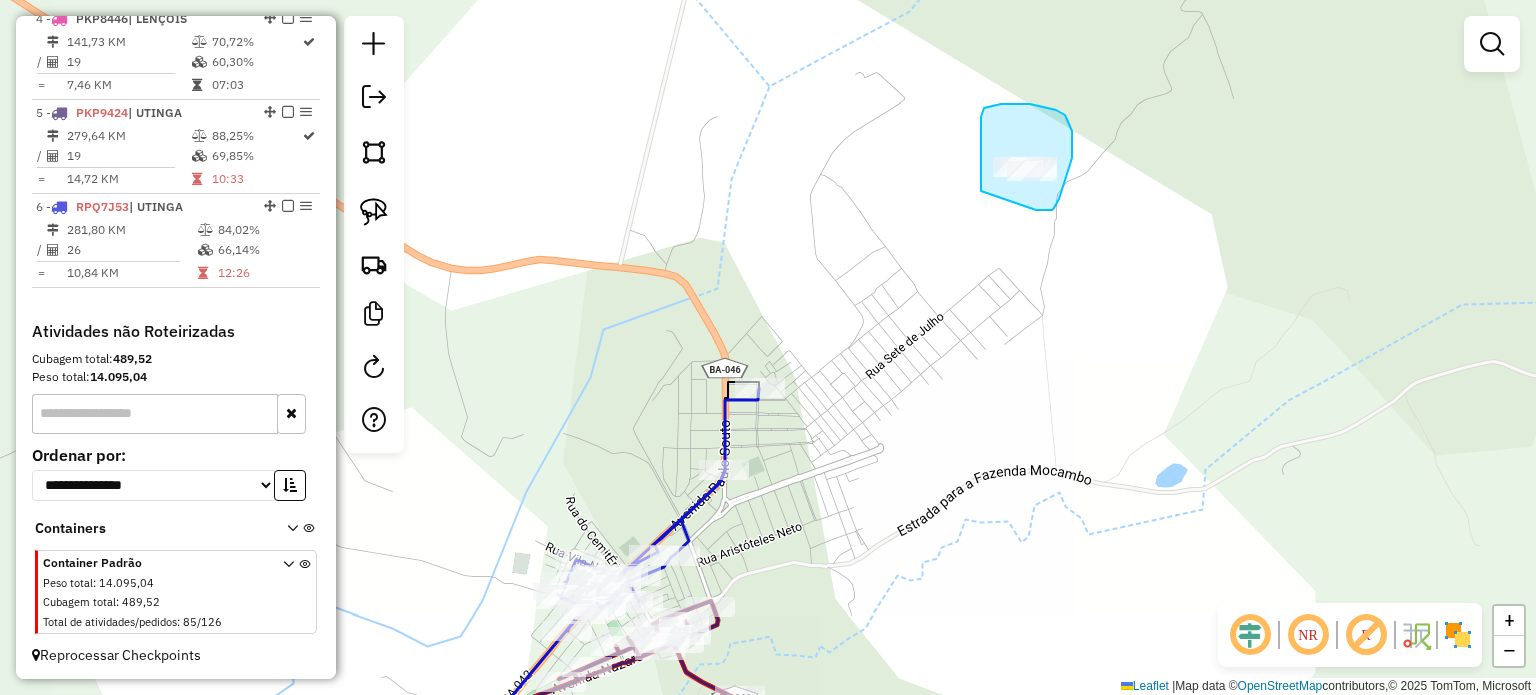 drag, startPoint x: 981, startPoint y: 191, endPoint x: 1036, endPoint y: 210, distance: 58.189346 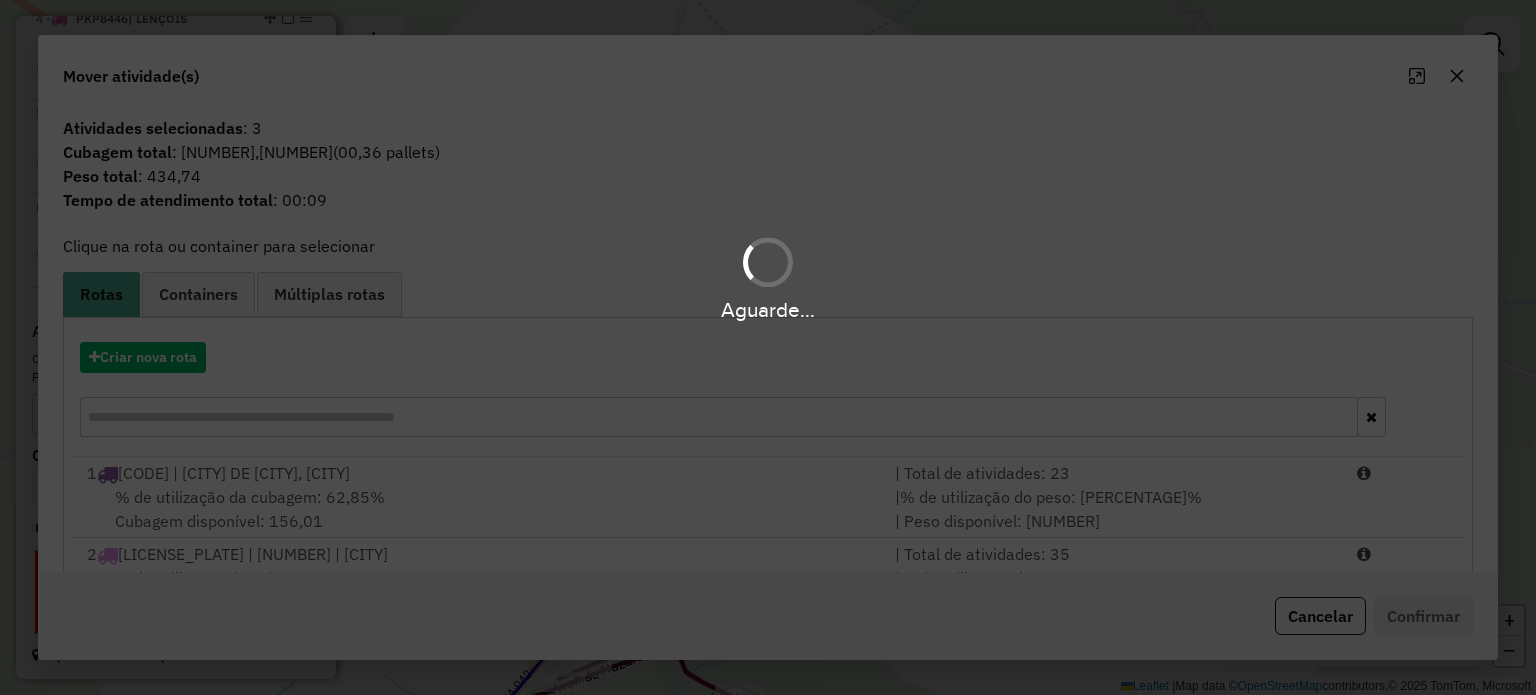 click on "Aguarde..." at bounding box center (768, 347) 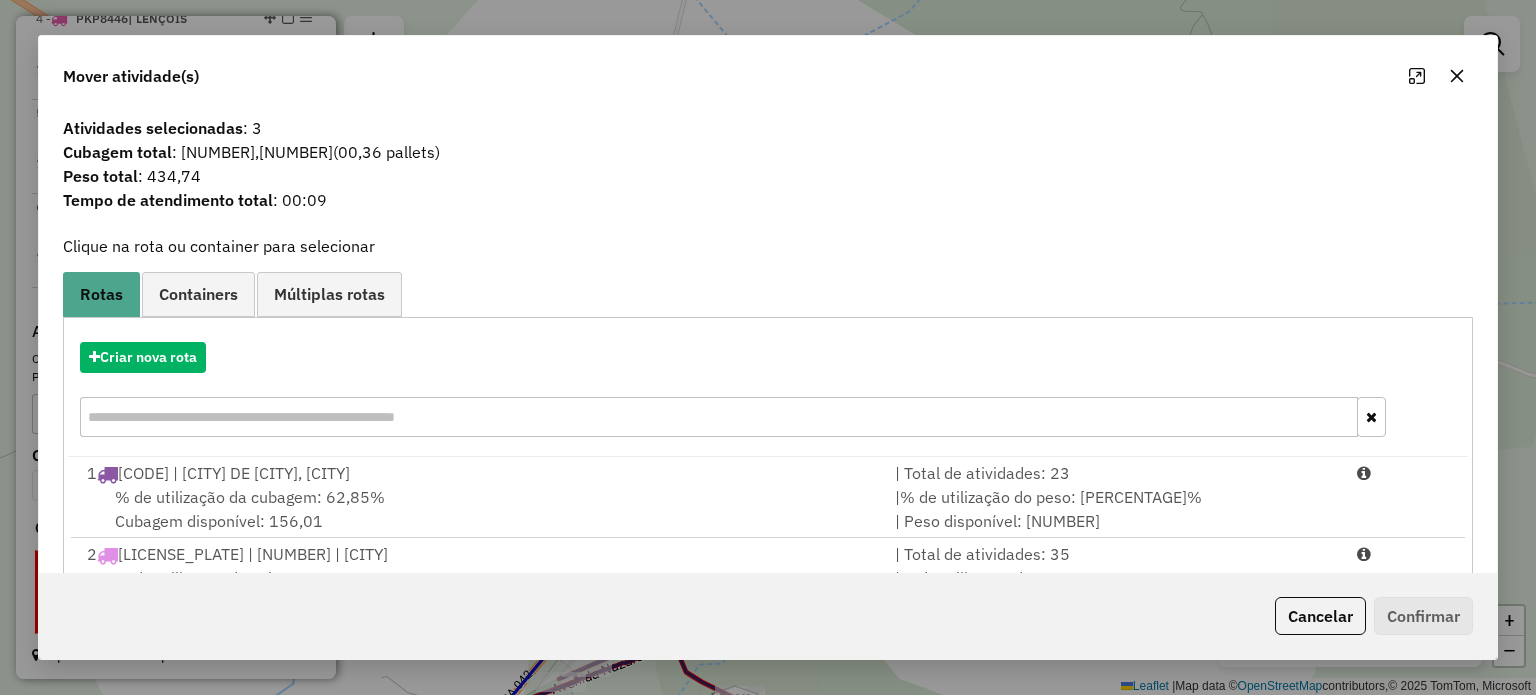 click 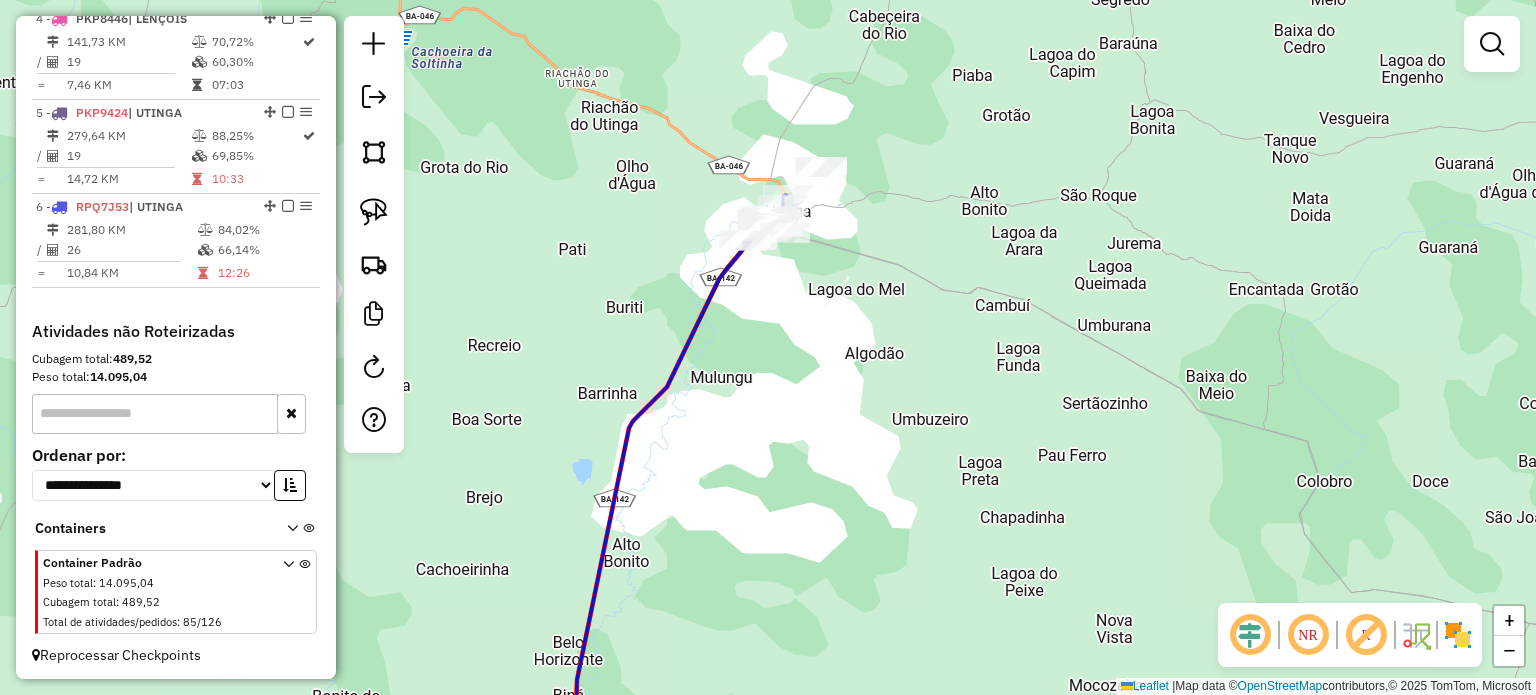 drag, startPoint x: 942, startPoint y: 234, endPoint x: 1083, endPoint y: 367, distance: 193.82982 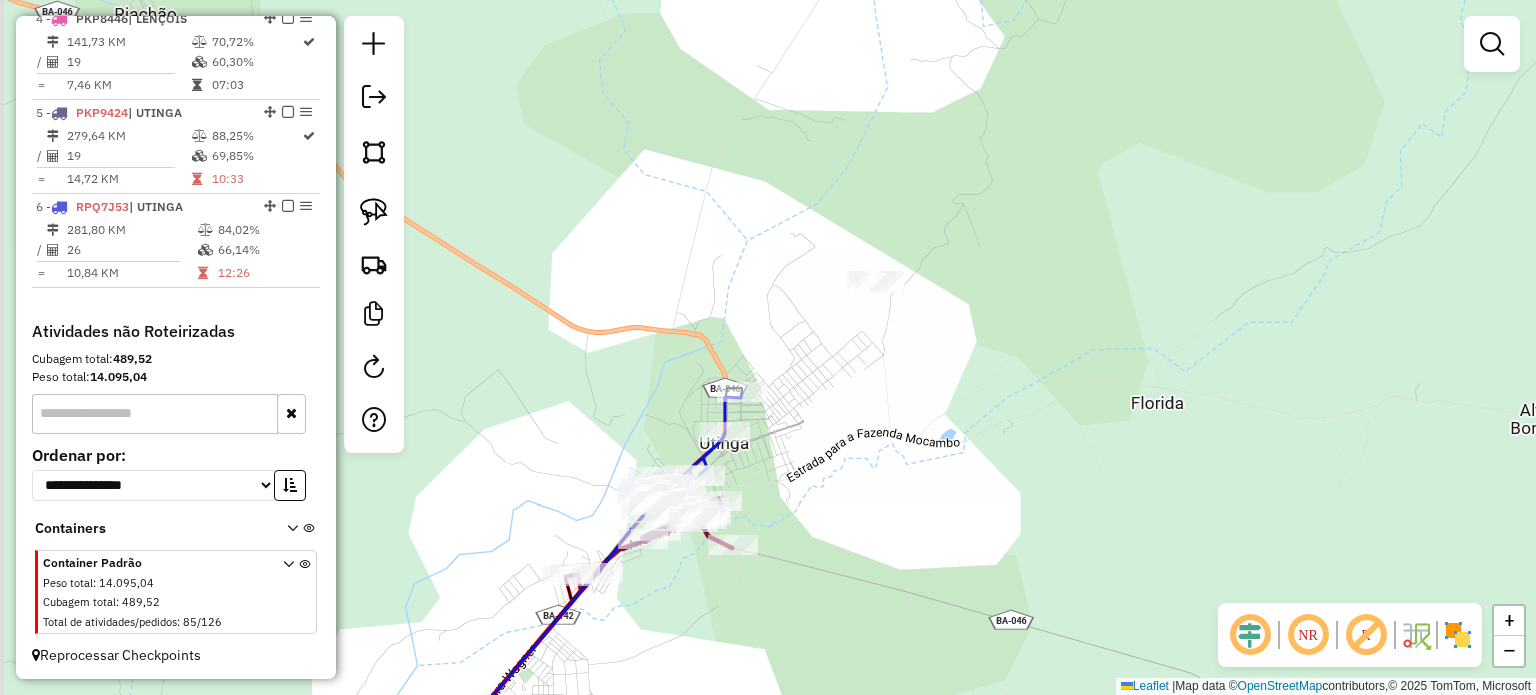 drag, startPoint x: 876, startPoint y: 432, endPoint x: 984, endPoint y: 445, distance: 108.779594 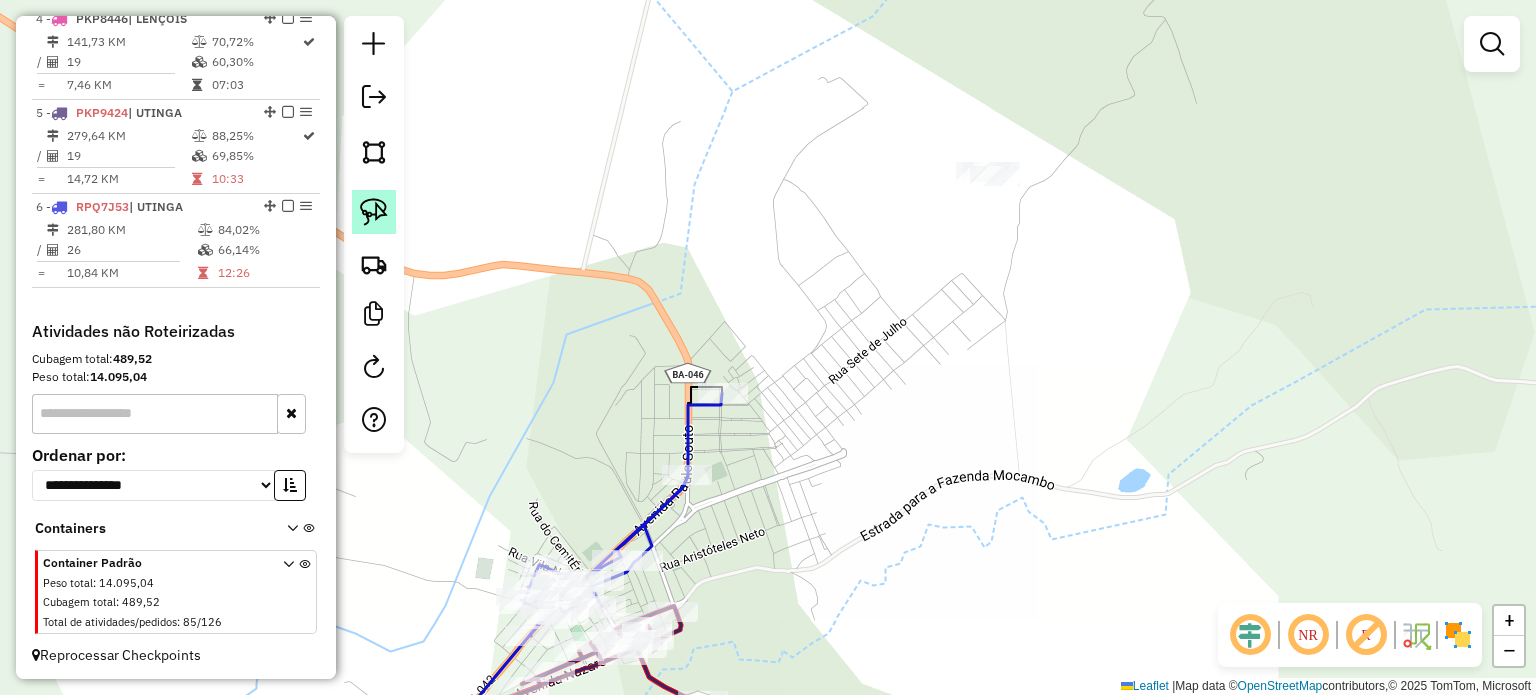 click 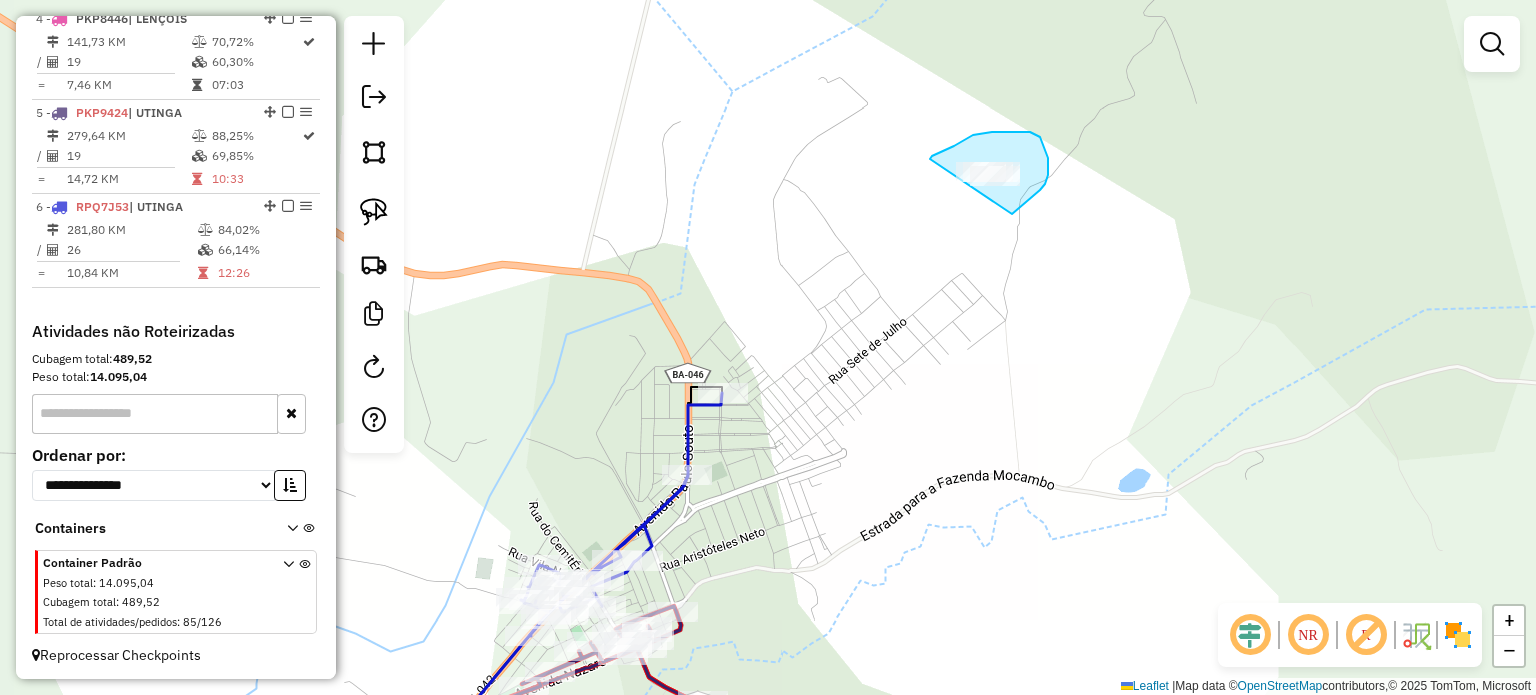 drag, startPoint x: 930, startPoint y: 159, endPoint x: 914, endPoint y: 195, distance: 39.39543 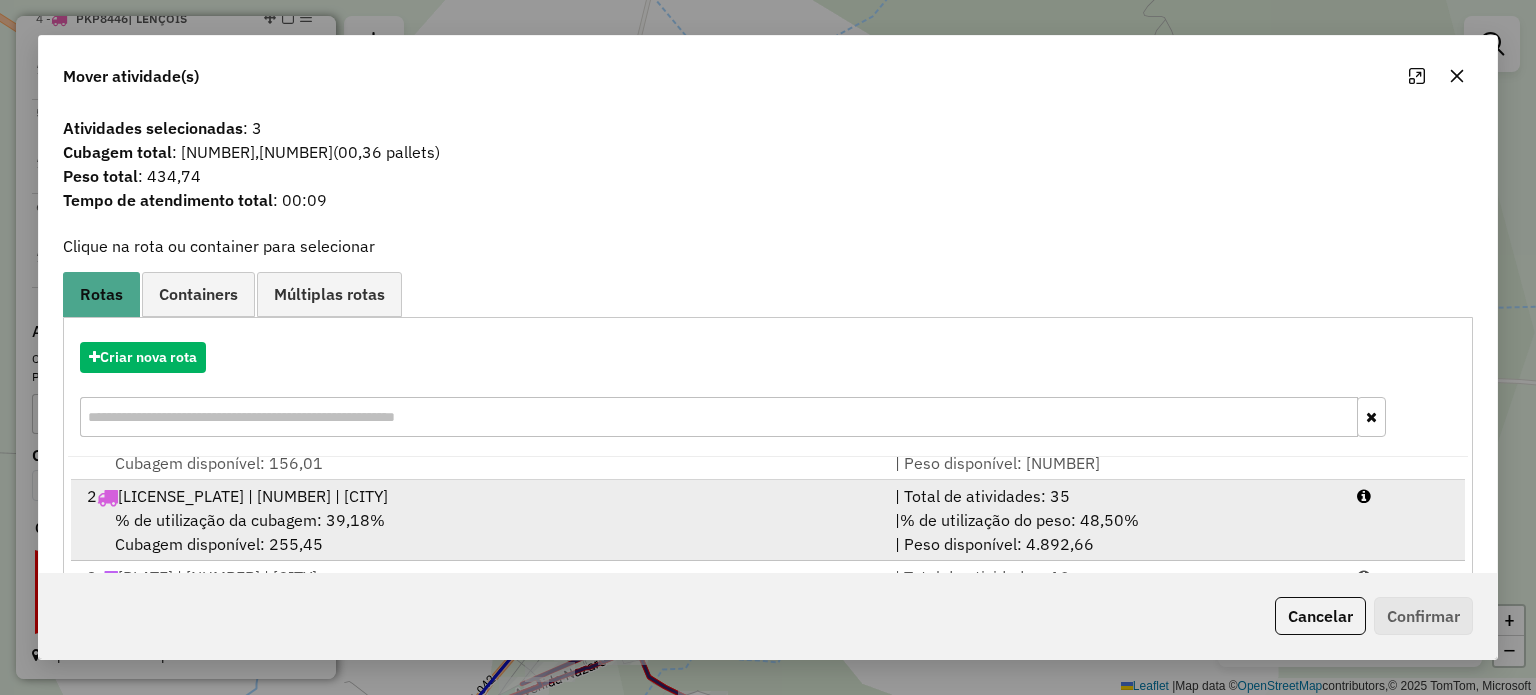 scroll, scrollTop: 84, scrollLeft: 0, axis: vertical 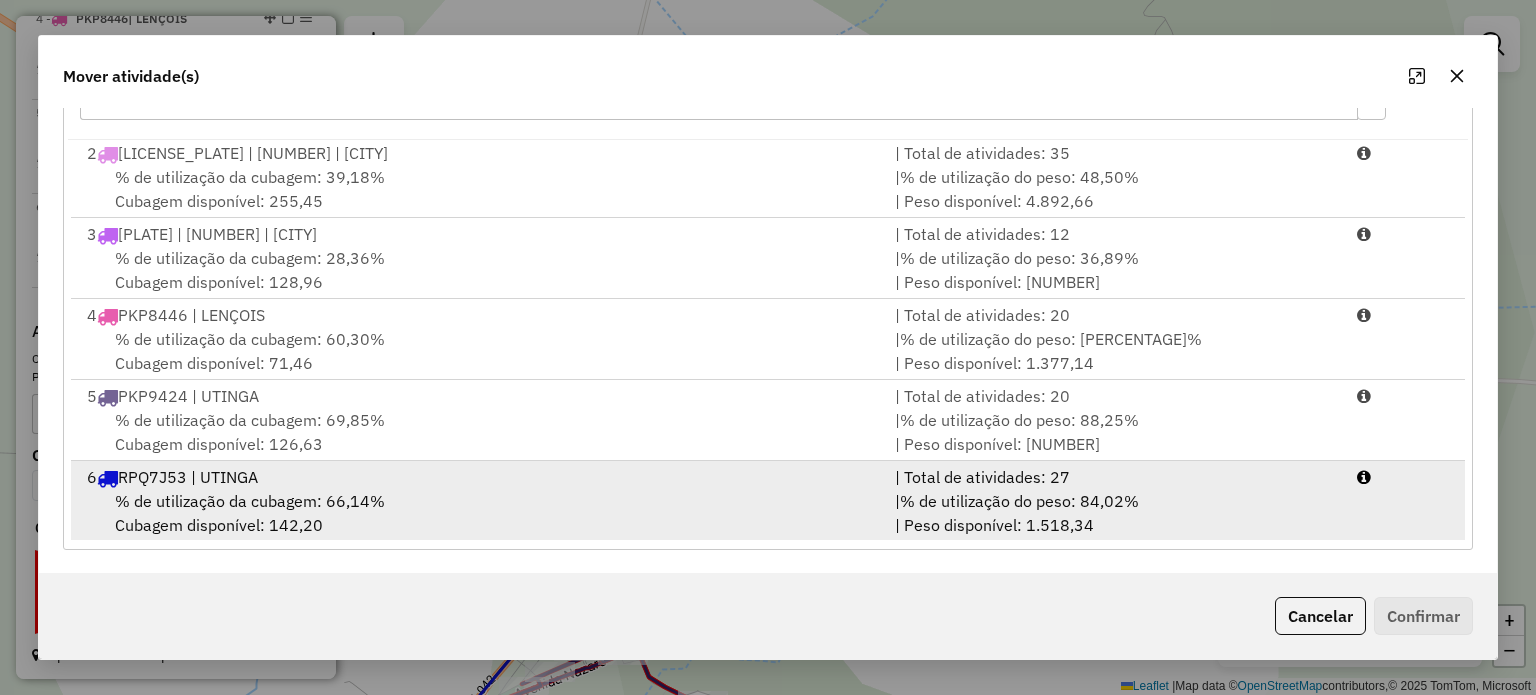 drag, startPoint x: 225, startPoint y: 495, endPoint x: 237, endPoint y: 492, distance: 12.369317 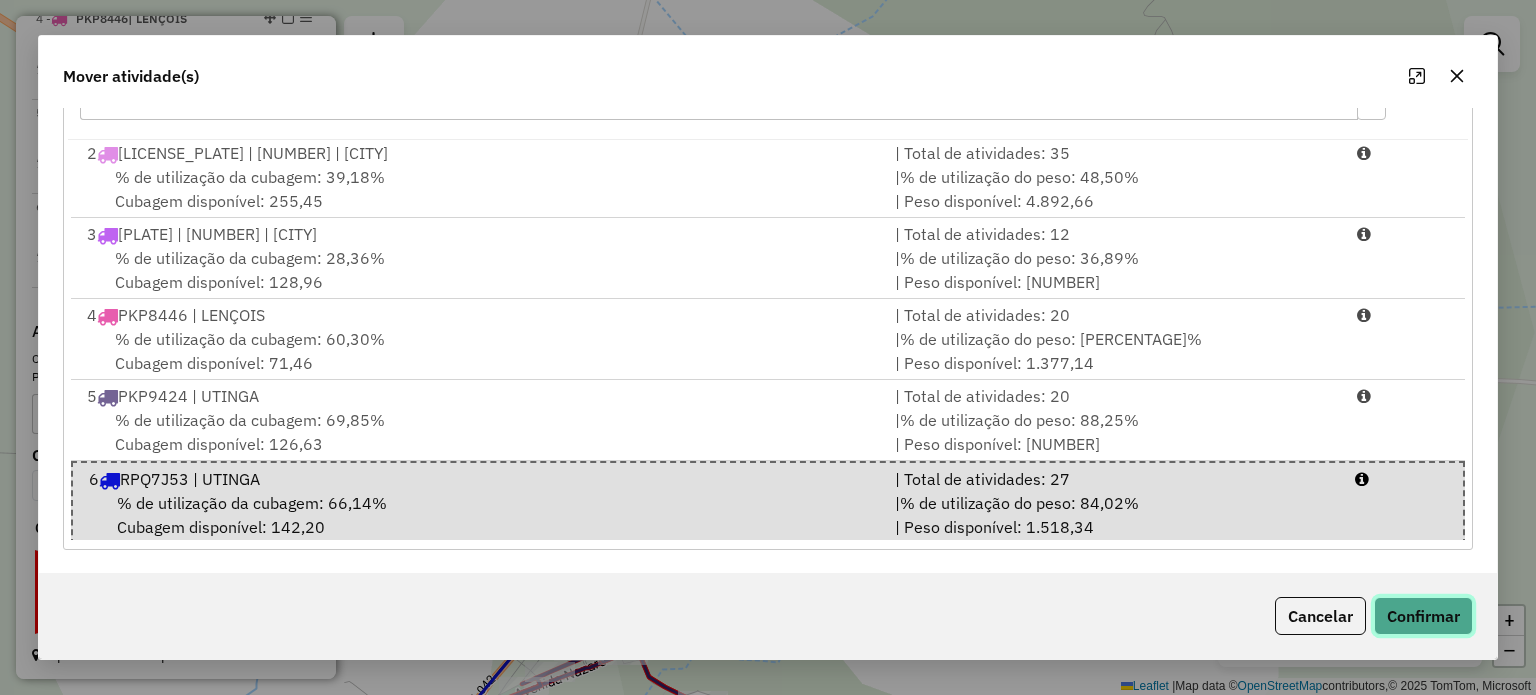 click on "Confirmar" 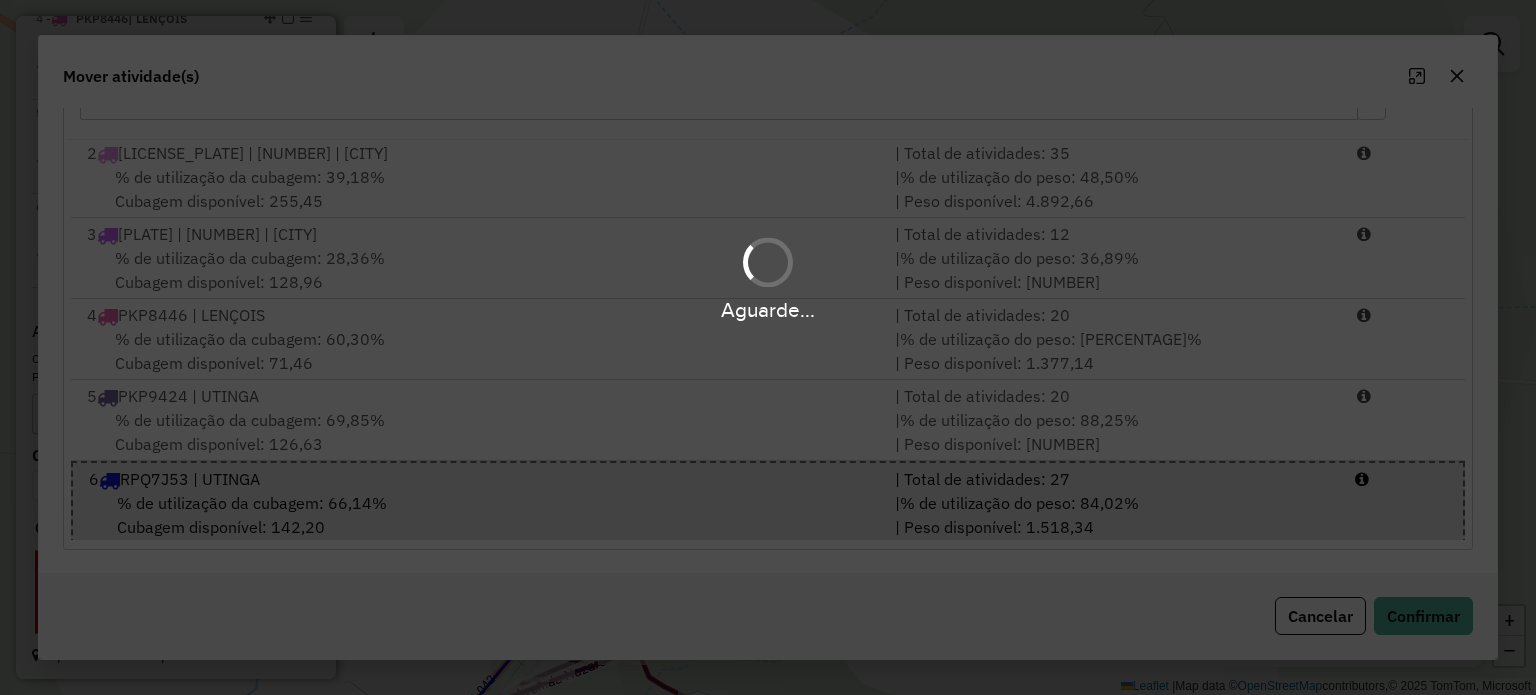 scroll, scrollTop: 0, scrollLeft: 0, axis: both 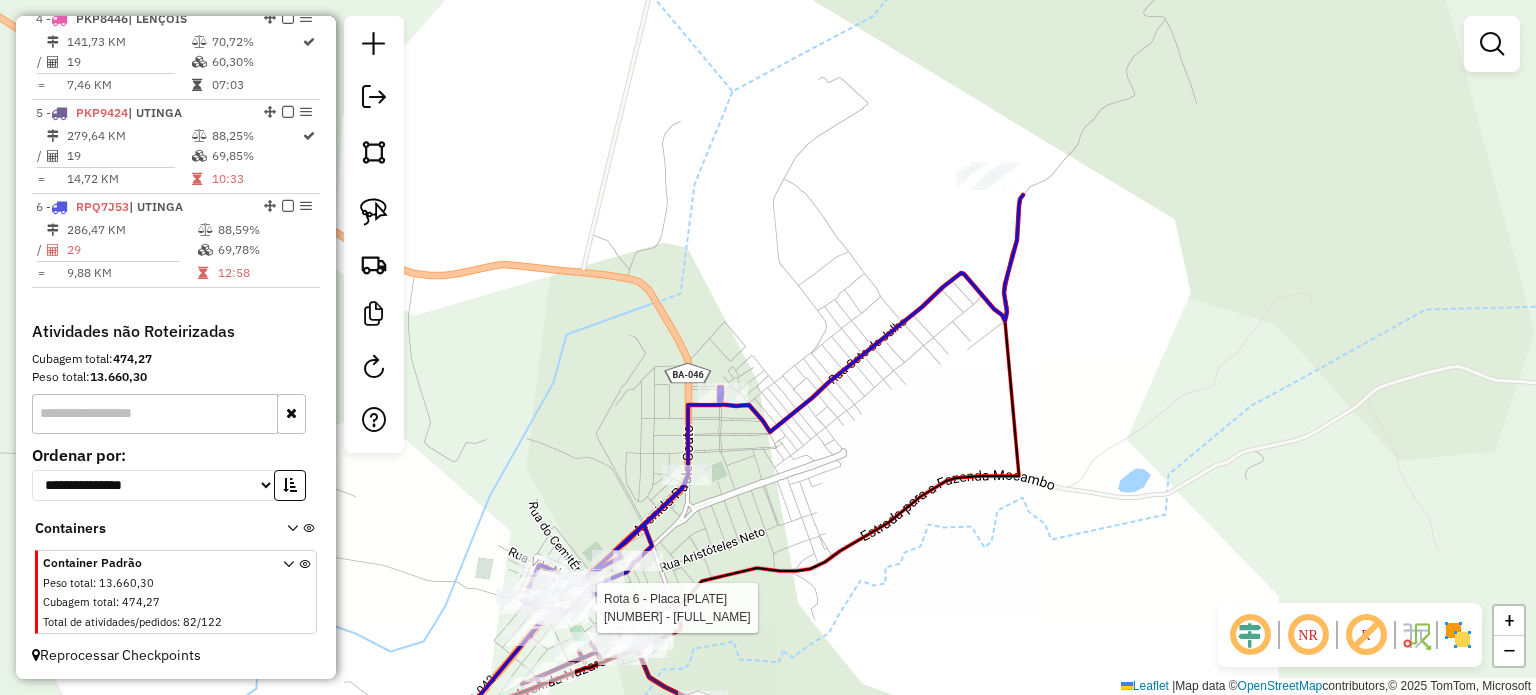select on "**********" 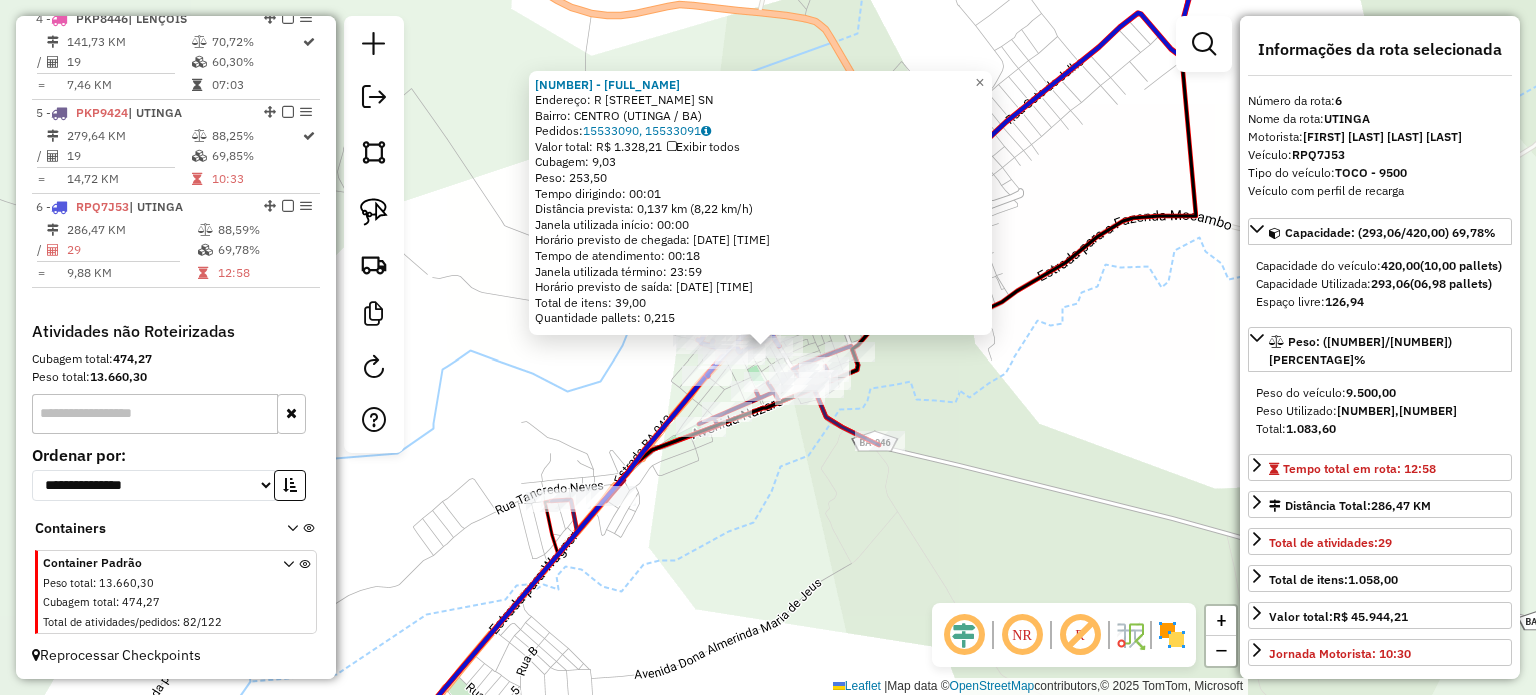 drag, startPoint x: 848, startPoint y: 483, endPoint x: 806, endPoint y: 466, distance: 45.310043 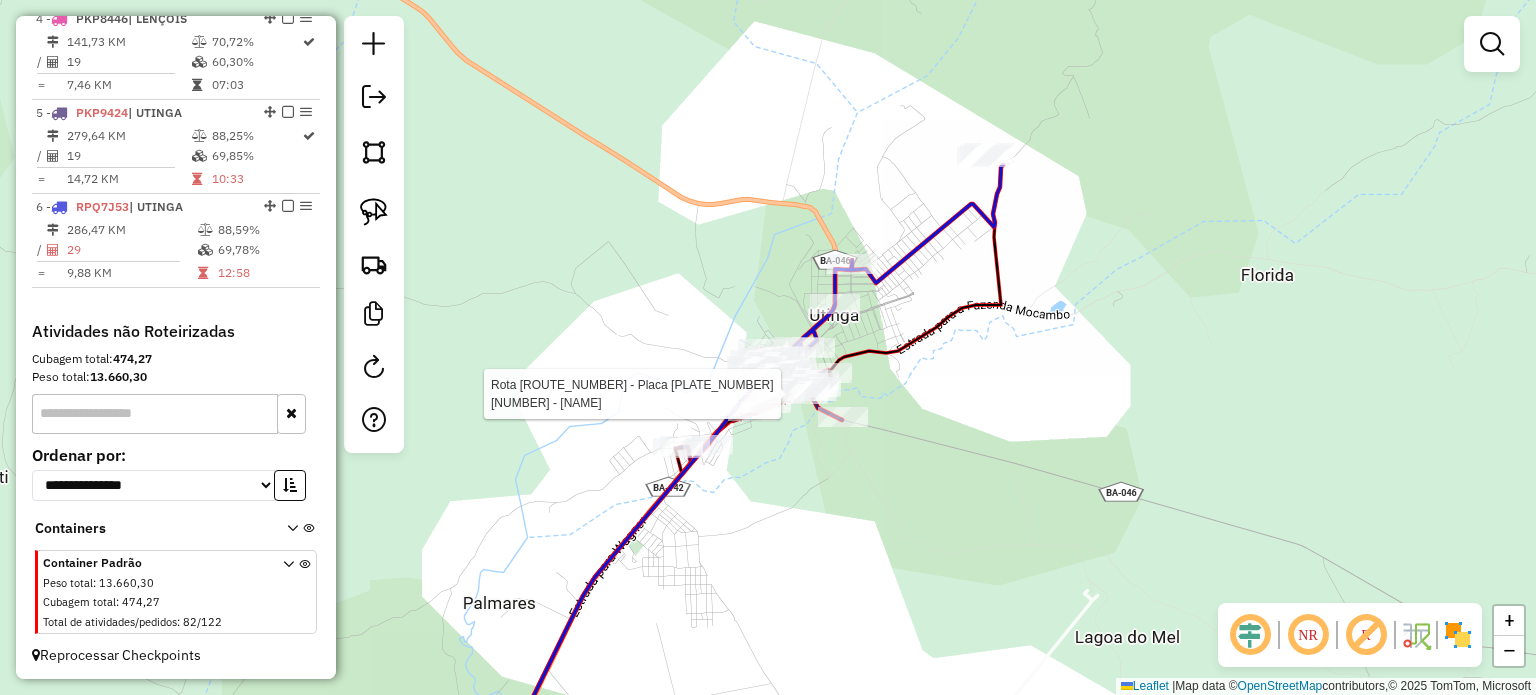 select on "**********" 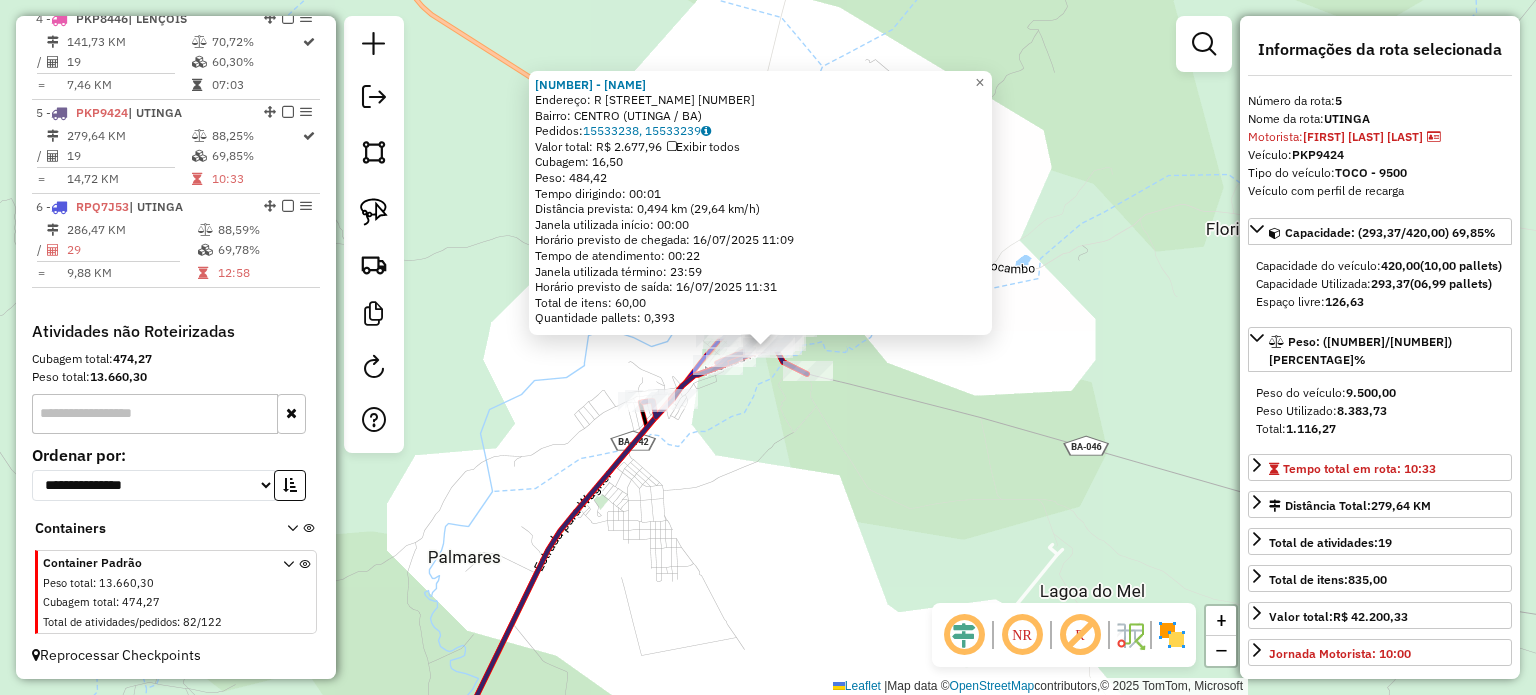 drag, startPoint x: 828, startPoint y: 450, endPoint x: 820, endPoint y: 431, distance: 20.615528 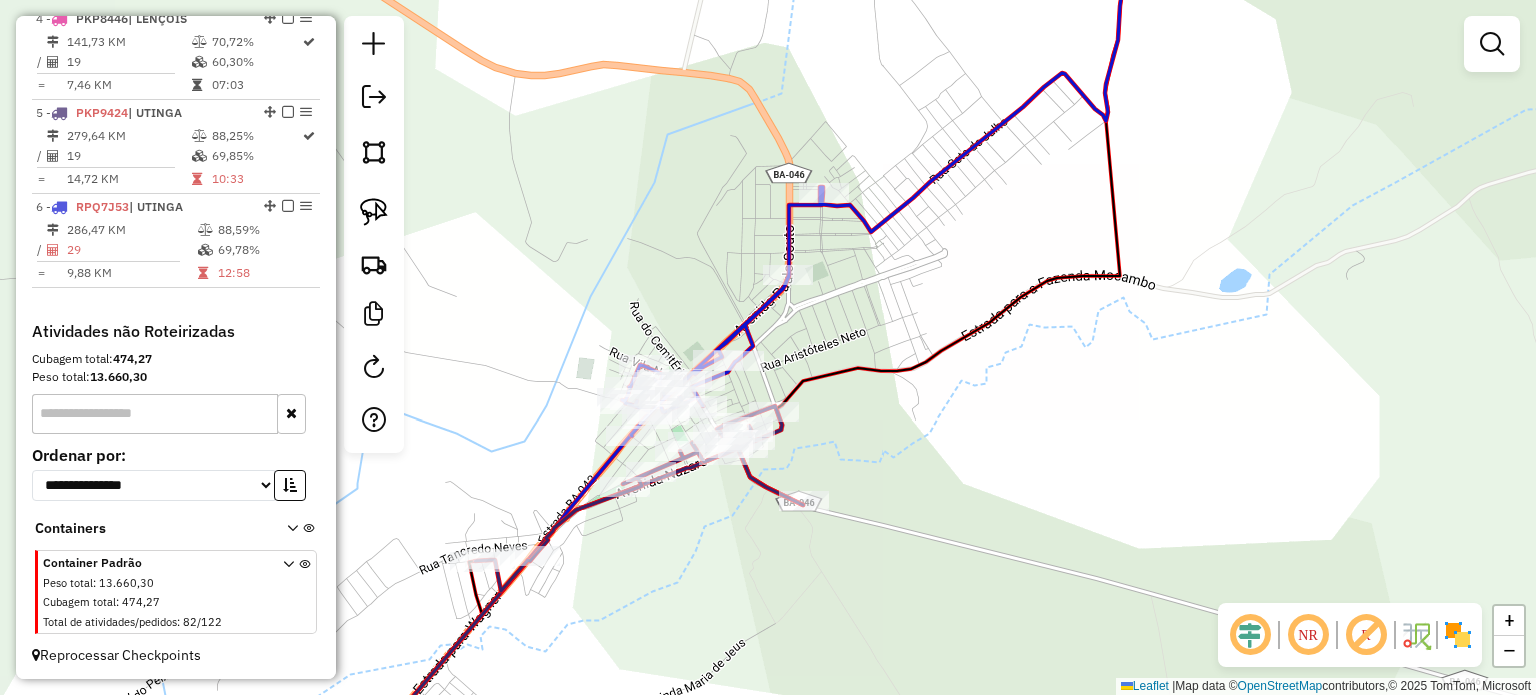drag, startPoint x: 792, startPoint y: 370, endPoint x: 864, endPoint y: 312, distance: 92.45539 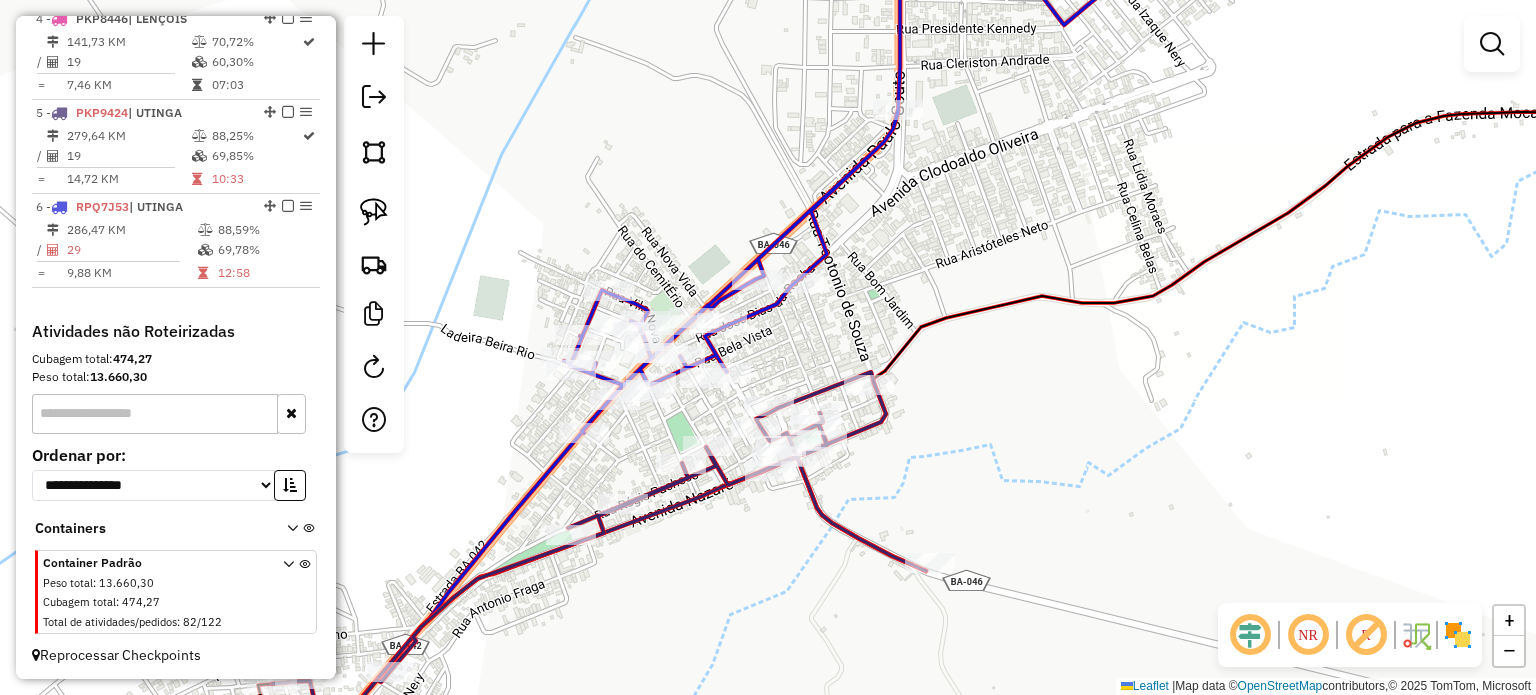 click on "Janela de atendimento Grade de atendimento Capacidade Transportadoras Veículos Cliente Pedidos  Rotas Selecione os dias de semana para filtrar as janelas de atendimento  Seg   Ter   Qua   Qui   Sex   Sáb   Dom  Informe o período da janela de atendimento: De: Até:  Filtrar exatamente a janela do cliente  Considerar janela de atendimento padrão  Selecione os dias de semana para filtrar as grades de atendimento  Seg   Ter   Qua   Qui   Sex   Sáb   Dom   Considerar clientes sem dia de atendimento cadastrado  Clientes fora do dia de atendimento selecionado Filtrar as atividades entre os valores definidos abaixo:  Peso mínimo:   Peso máximo:   Cubagem mínima:   Cubagem máxima:   De:   Até:  Filtrar as atividades entre o tempo de atendimento definido abaixo:  De:   Até:   Considerar capacidade total dos clientes não roteirizados Transportadora: Selecione um ou mais itens Tipo de veículo: Selecione um ou mais itens Veículo: Selecione um ou mais itens Motorista: Selecione um ou mais itens Nome: Rótulo:" 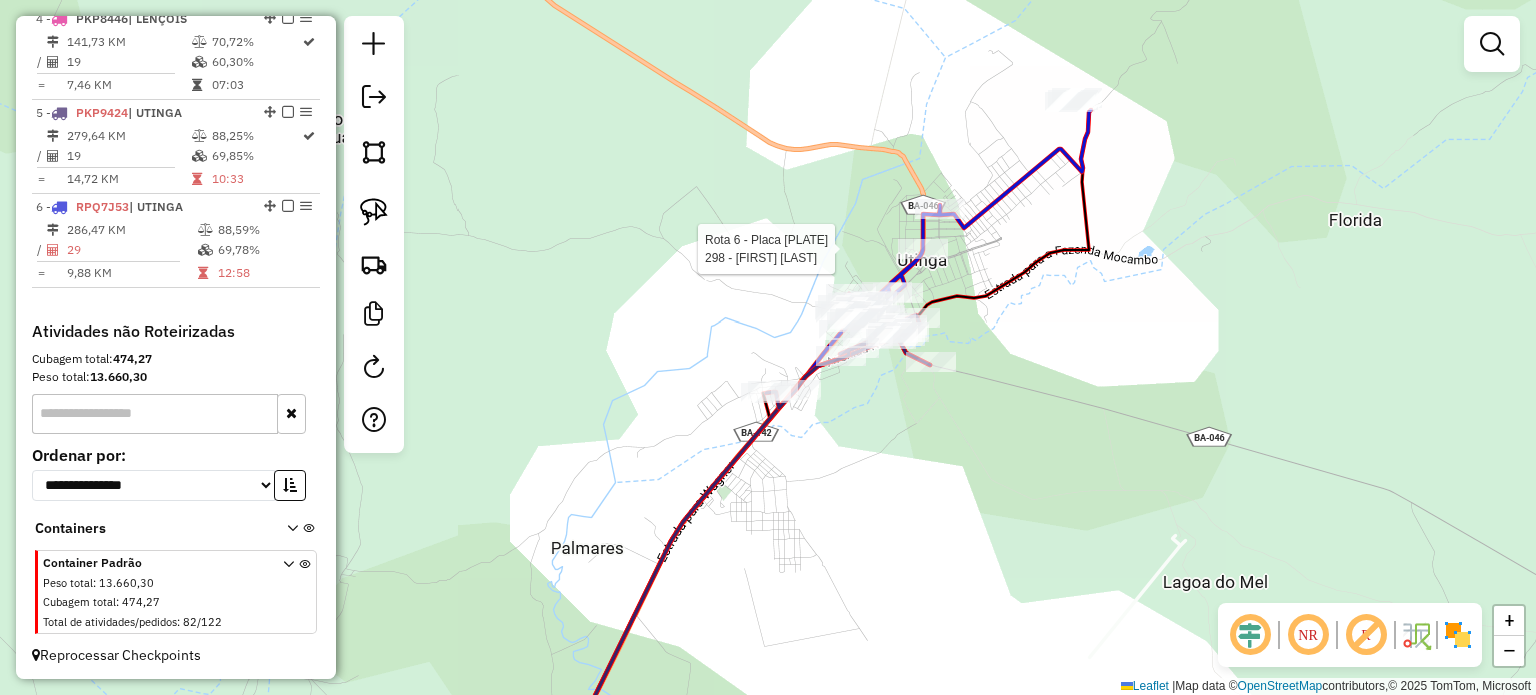 select on "**********" 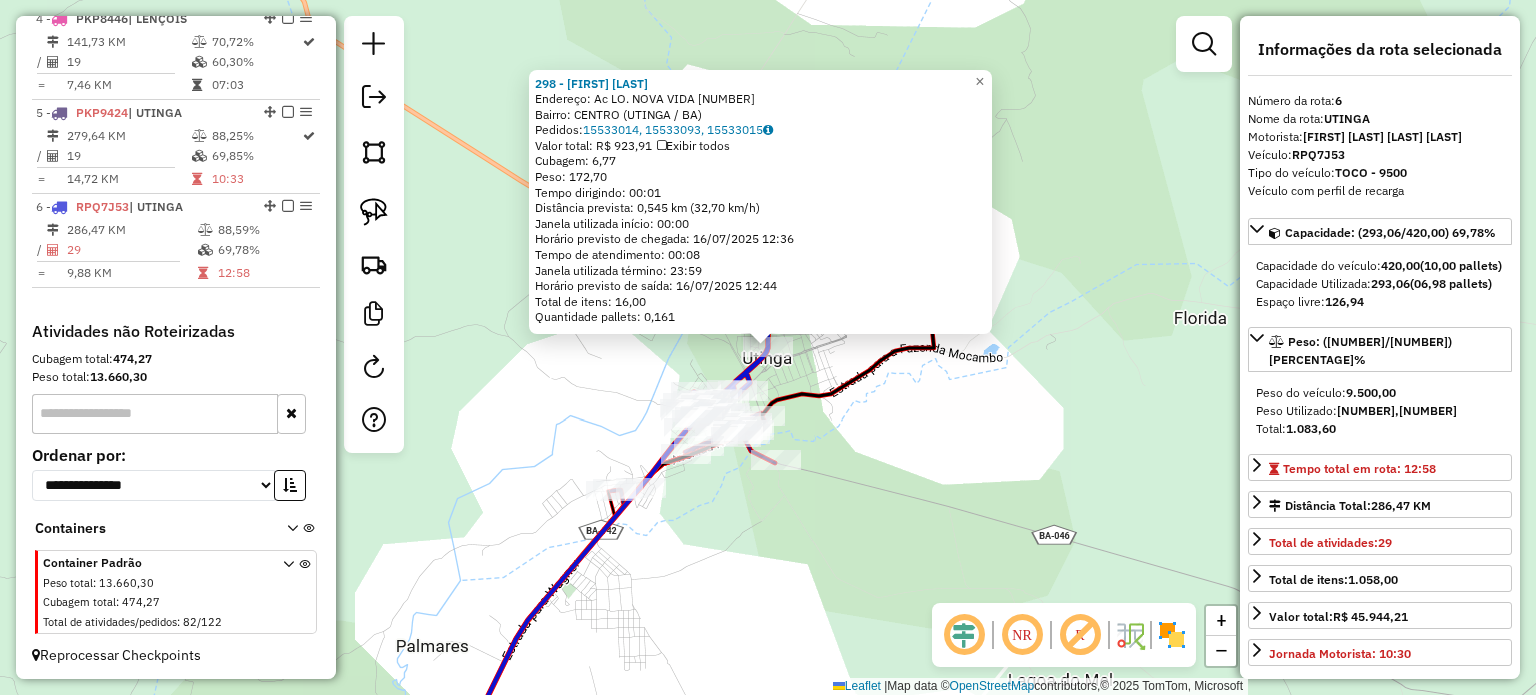 click on "[NUMBER] - [FULL_NAME] Endereço: [STREET_NAME] [NUMBER] Bairro: [NEIGHBORHOOD] ([CITY] / [STATE]) Pedidos: [ORDER_IDS] Valor total: [CURRENCY][AMOUNT] Exibir todos Cubagem: [CUBAGE] Peso: [WEIGHT] Tempo dirigindo: [DRIVING_TIME] Distância prevista: [DISTANCE] km ([SPEED] km/h) Janela utilizada início: [WINDOW_START] Horário previsto de chegada: [DATE] [TIME] Tempo de atendimento: [ATTENDANCE_TIME] Janela utilizada término: [WINDOW_END] Horário previsto de saída: [DATE] [TIME] Total de itens: [TOTAL_ITEMS] Quantidade pallets: [PALLET_QUANTITY] × Janela de atendimento Grade de atendimento Capacidade Transportadoras Veículos Cliente Pedidos Rotas Selecione os dias de semana para filtrar as janelas de atendimento Seg Ter Qua Qui Sex Sáb Dom Informe o período da janela de atendimento: De: Até: Filtrar exatamente a janela do cliente Considerar janela de atendimento padrão Selecione os dias de semana para filtrar as grades de atendimento Seg Ter Qua Qui Sex Sáb Dom Peso mínimo: De:" 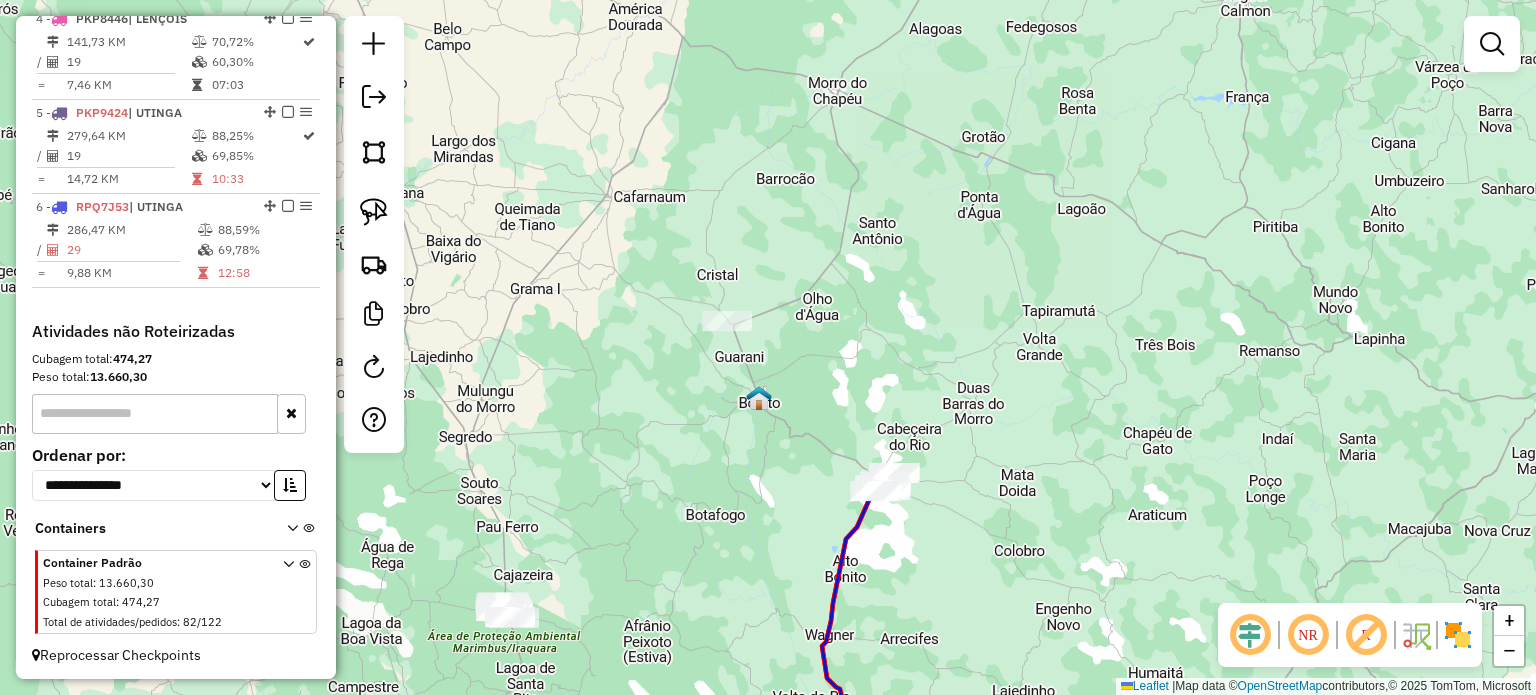 drag, startPoint x: 852, startPoint y: 594, endPoint x: 995, endPoint y: 431, distance: 216.83635 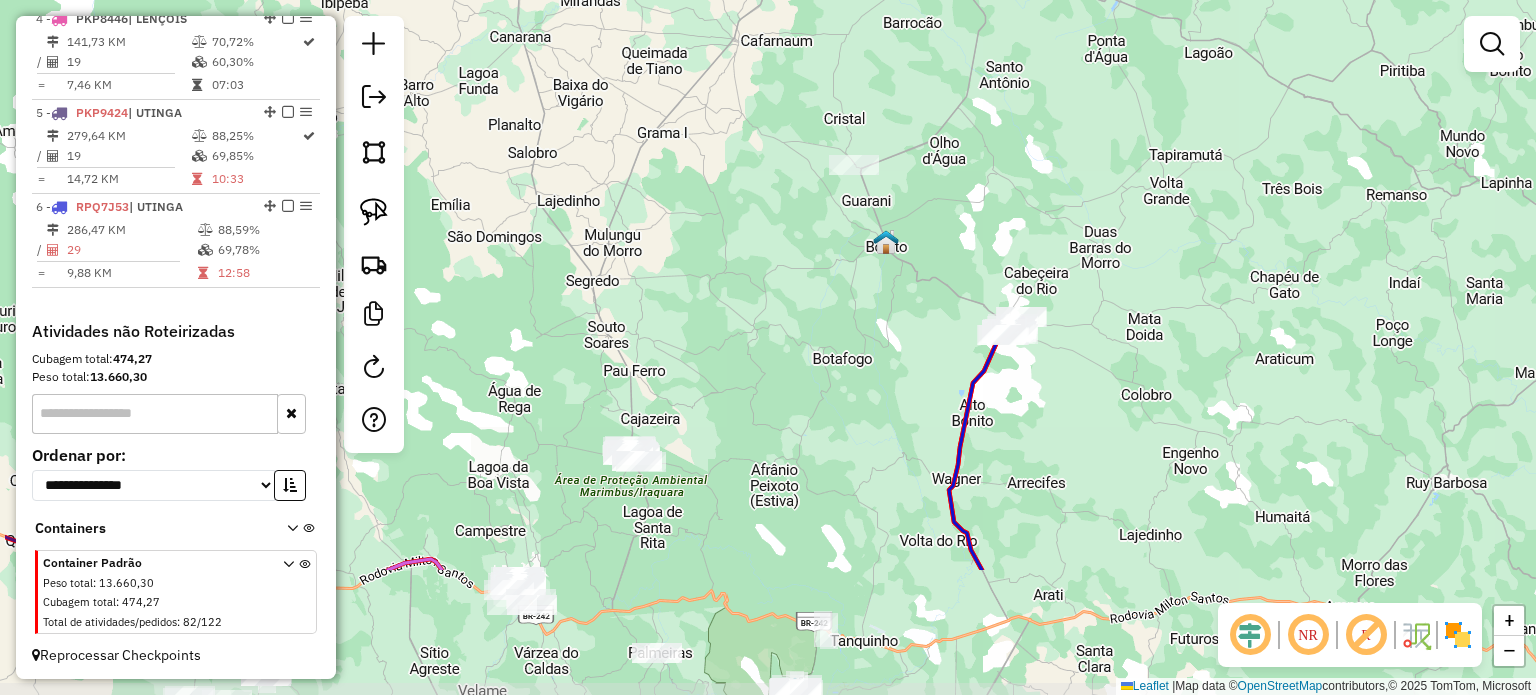 drag, startPoint x: 878, startPoint y: 490, endPoint x: 924, endPoint y: 456, distance: 57.201397 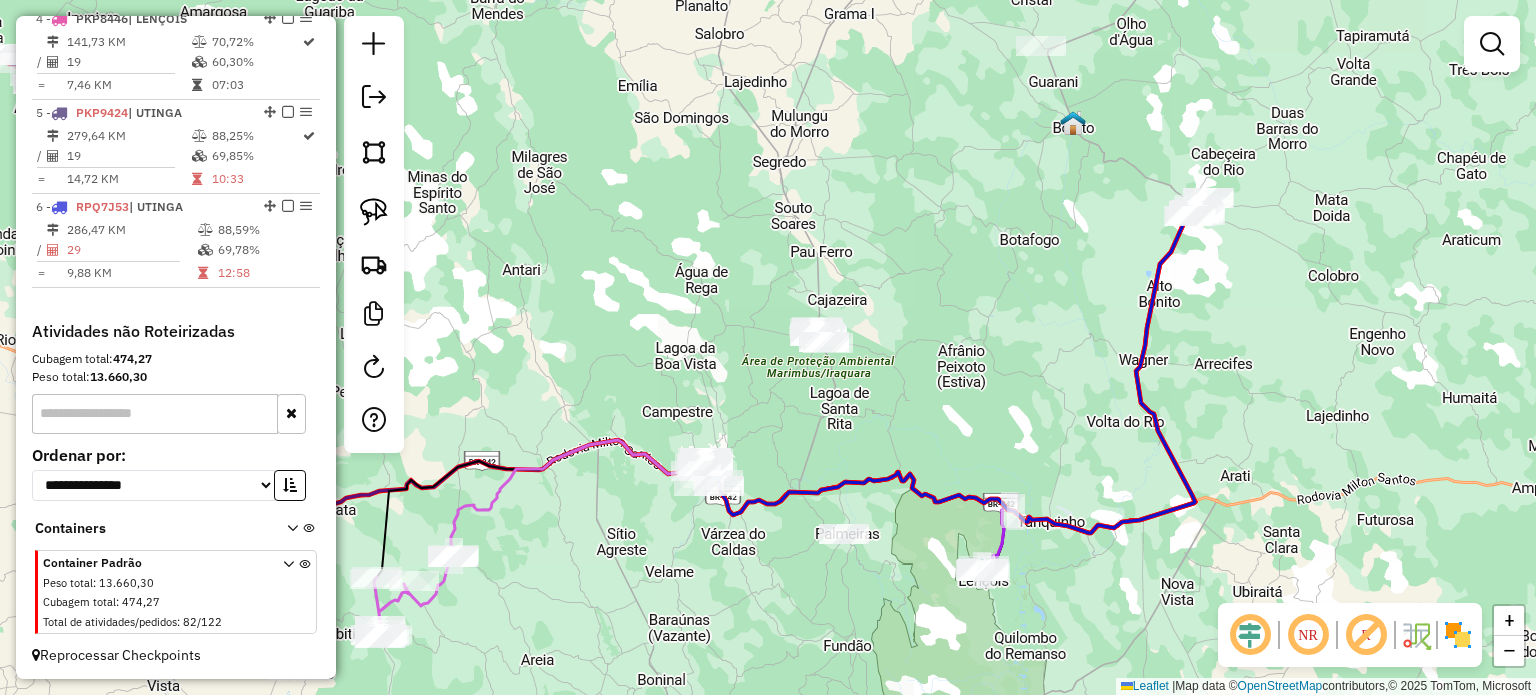 drag, startPoint x: 829, startPoint y: 447, endPoint x: 920, endPoint y: 455, distance: 91.350975 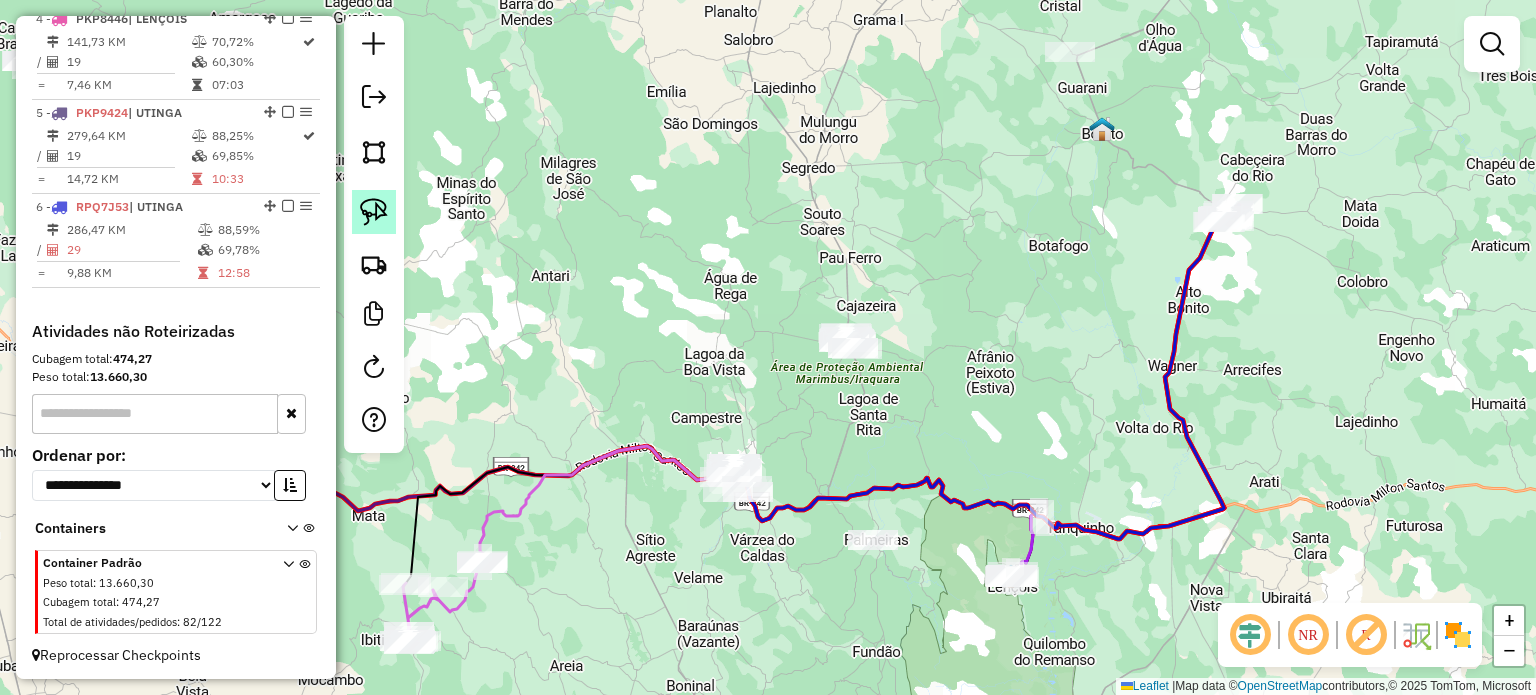 click 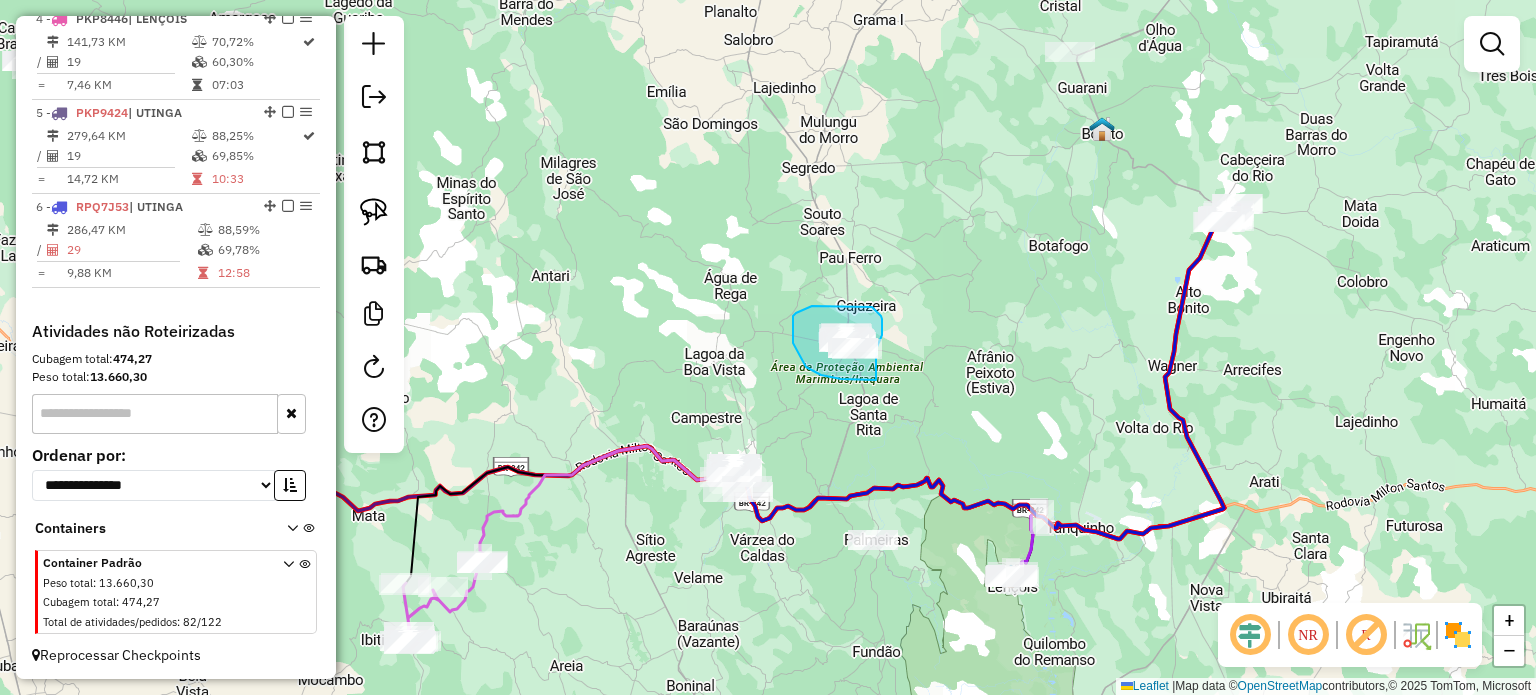 drag, startPoint x: 841, startPoint y: 379, endPoint x: 876, endPoint y: 380, distance: 35.014282 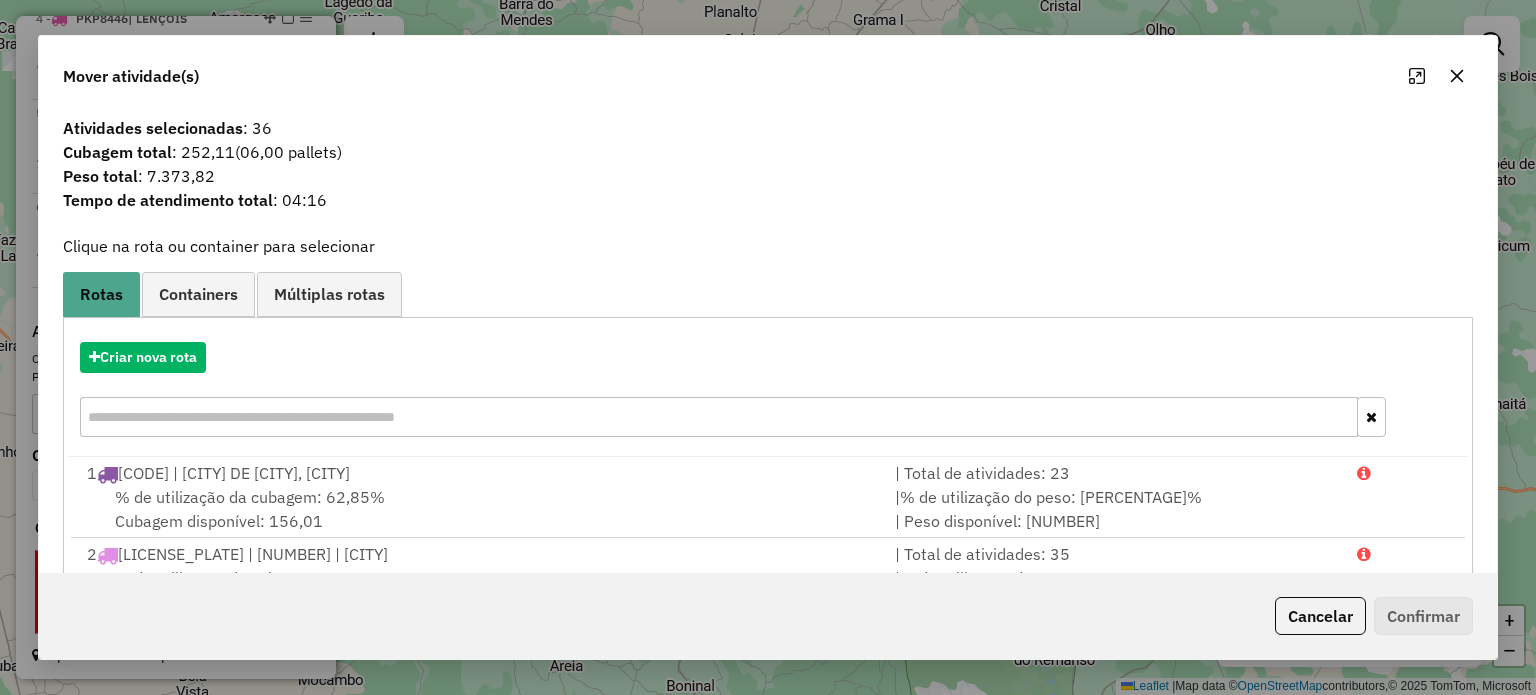 click 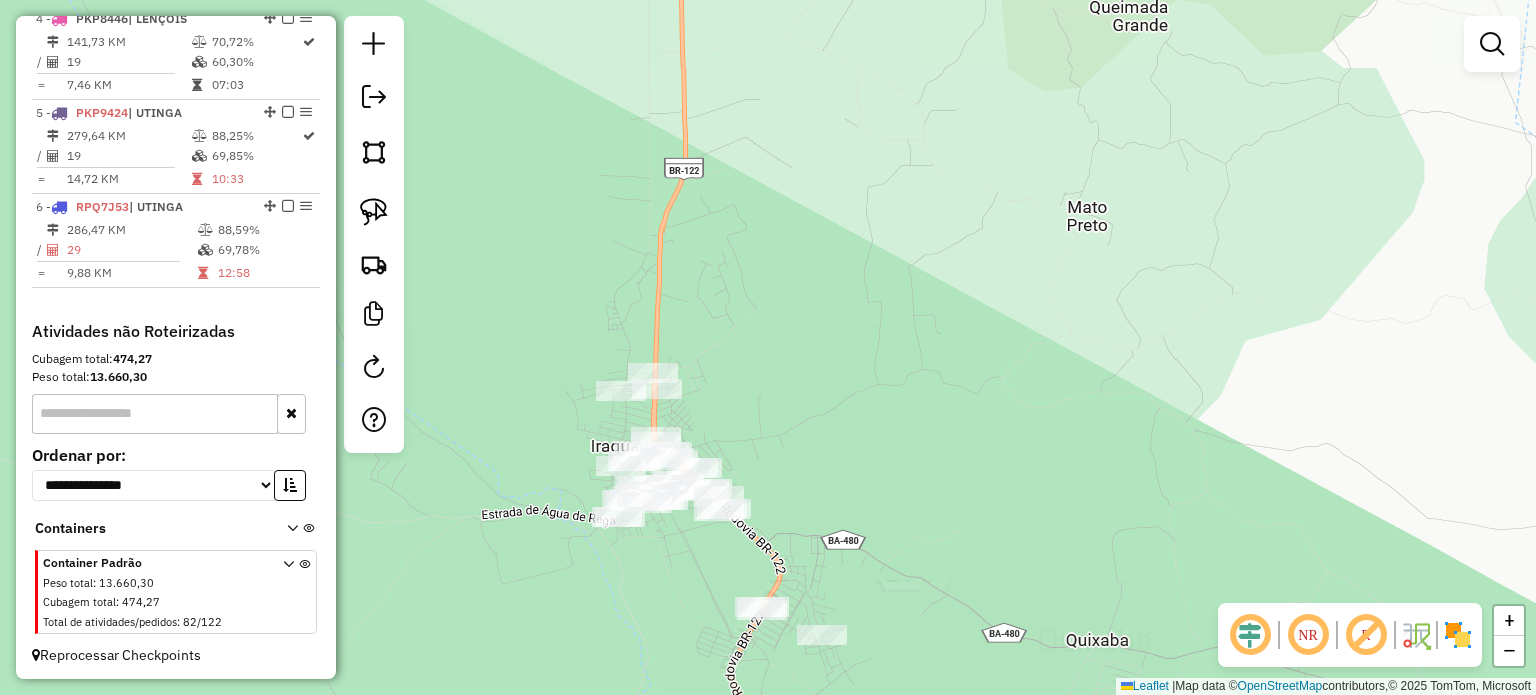 drag, startPoint x: 830, startPoint y: 461, endPoint x: 926, endPoint y: 359, distance: 140.07141 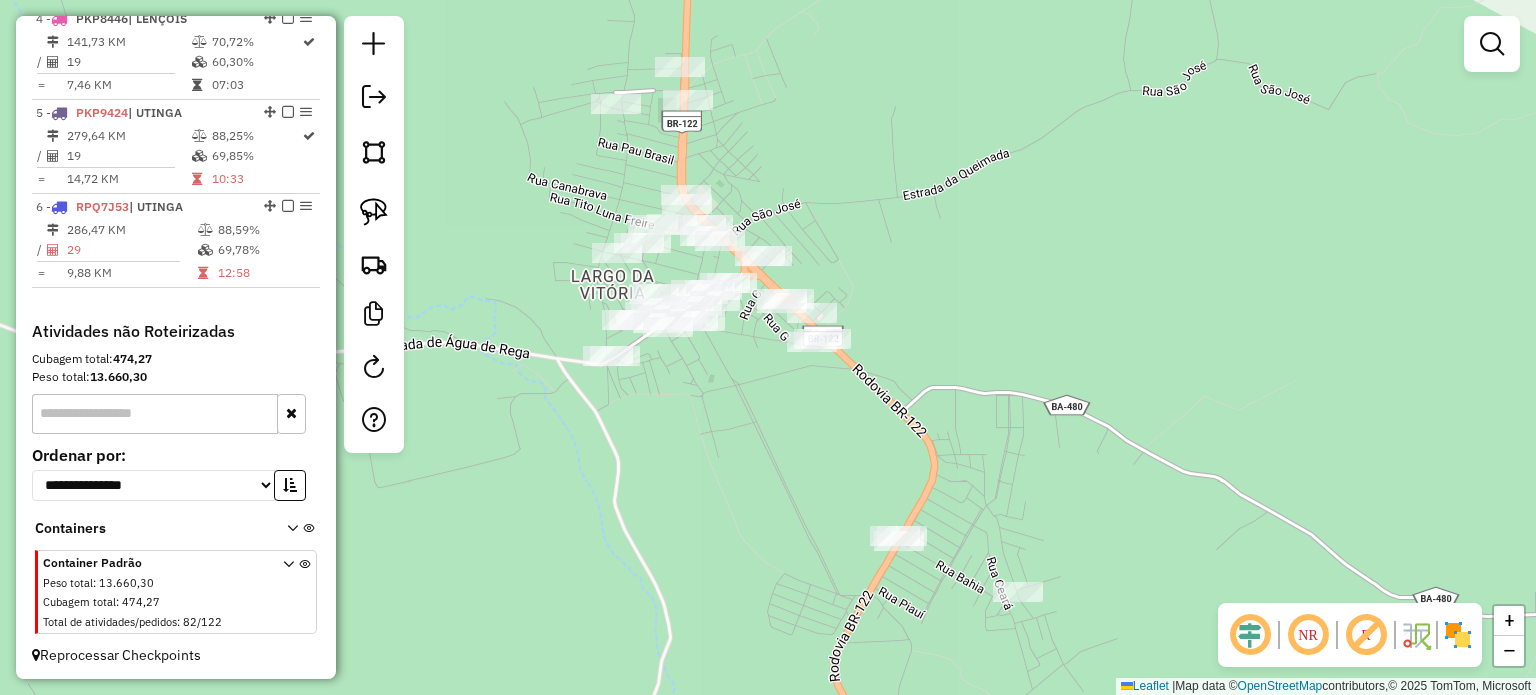drag, startPoint x: 878, startPoint y: 411, endPoint x: 962, endPoint y: 368, distance: 94.36631 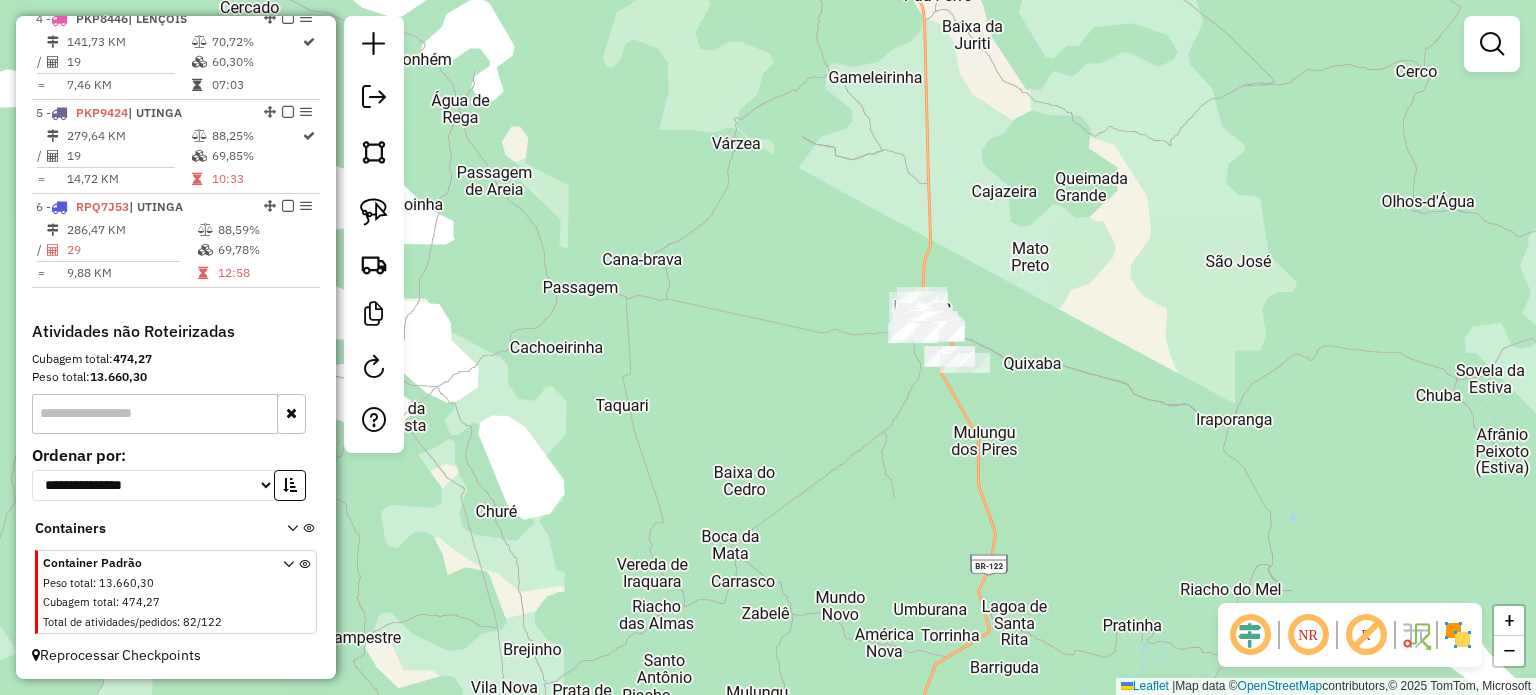 drag, startPoint x: 1124, startPoint y: 443, endPoint x: 1048, endPoint y: 421, distance: 79.12016 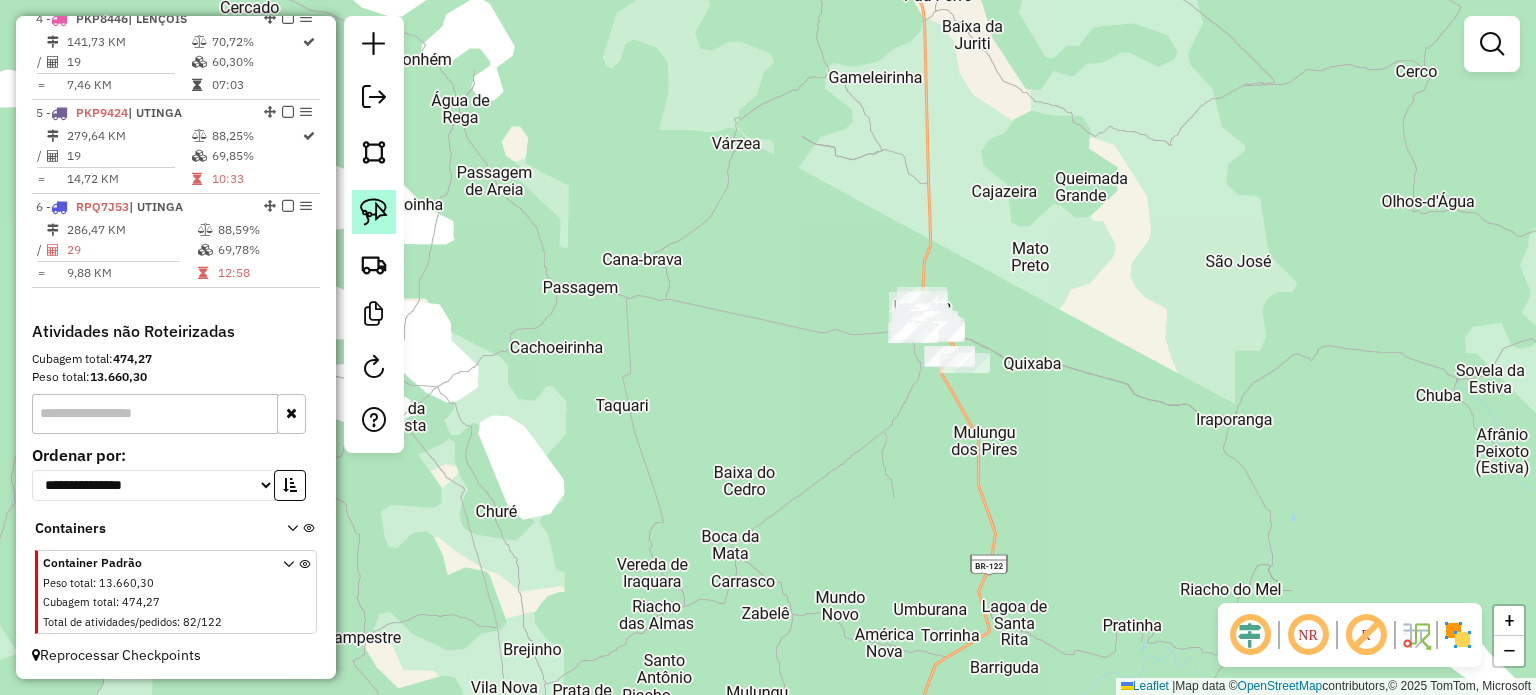 click 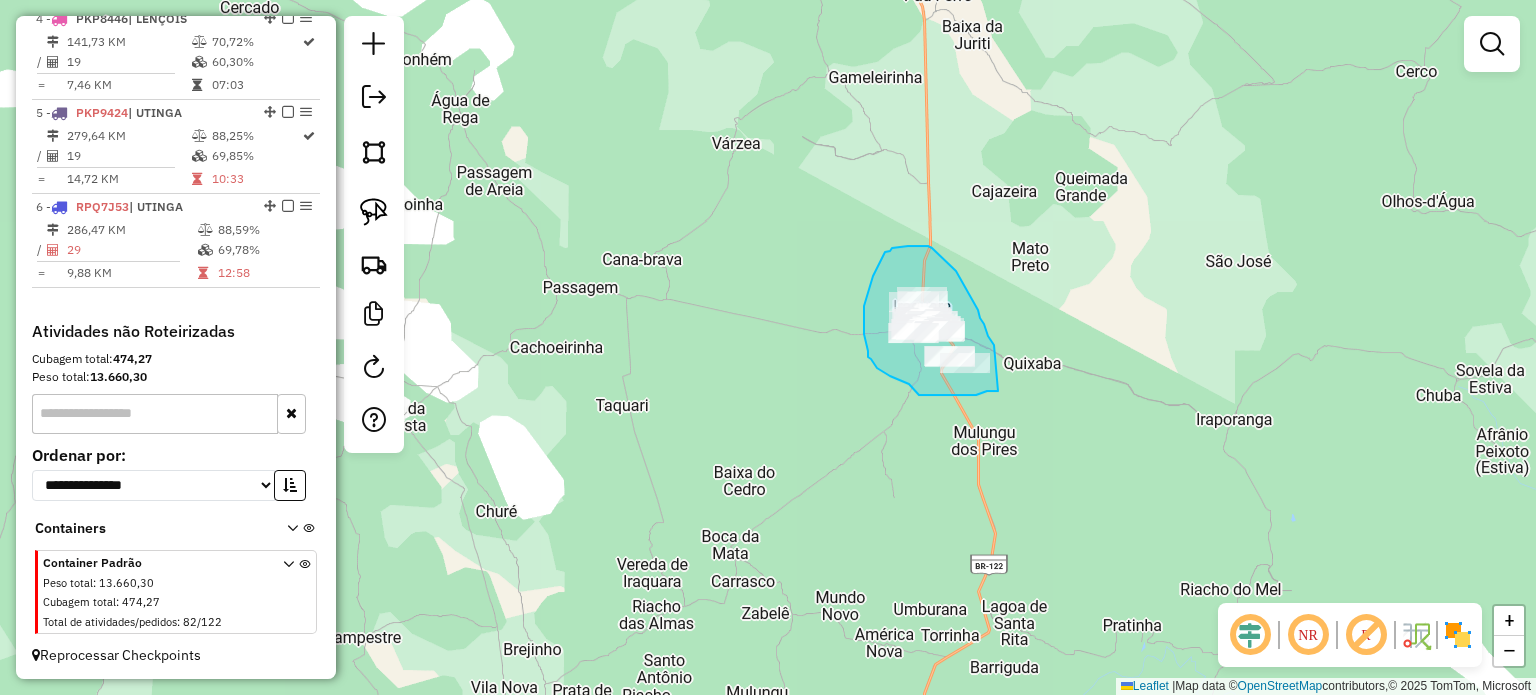 drag, startPoint x: 998, startPoint y: 391, endPoint x: 996, endPoint y: 348, distance: 43.046486 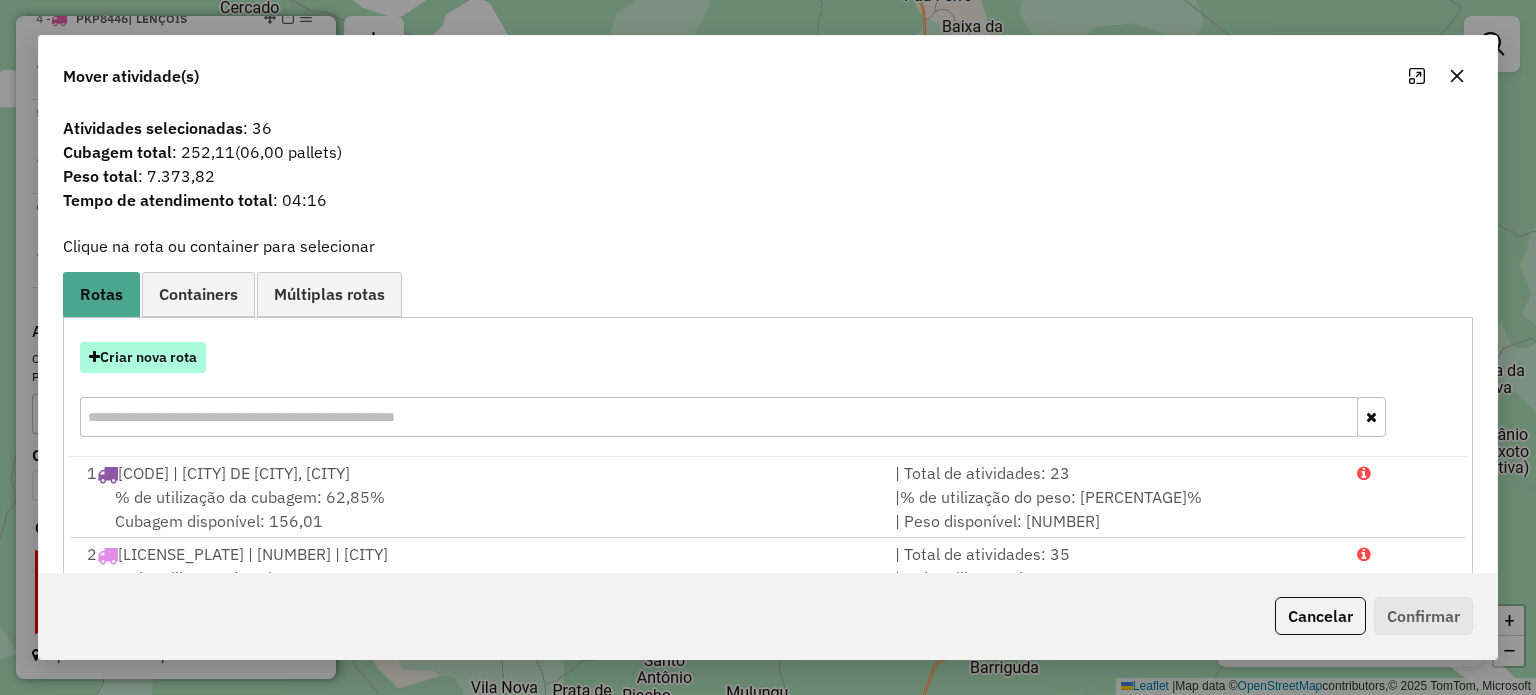 click on "Criar nova rota" at bounding box center [143, 357] 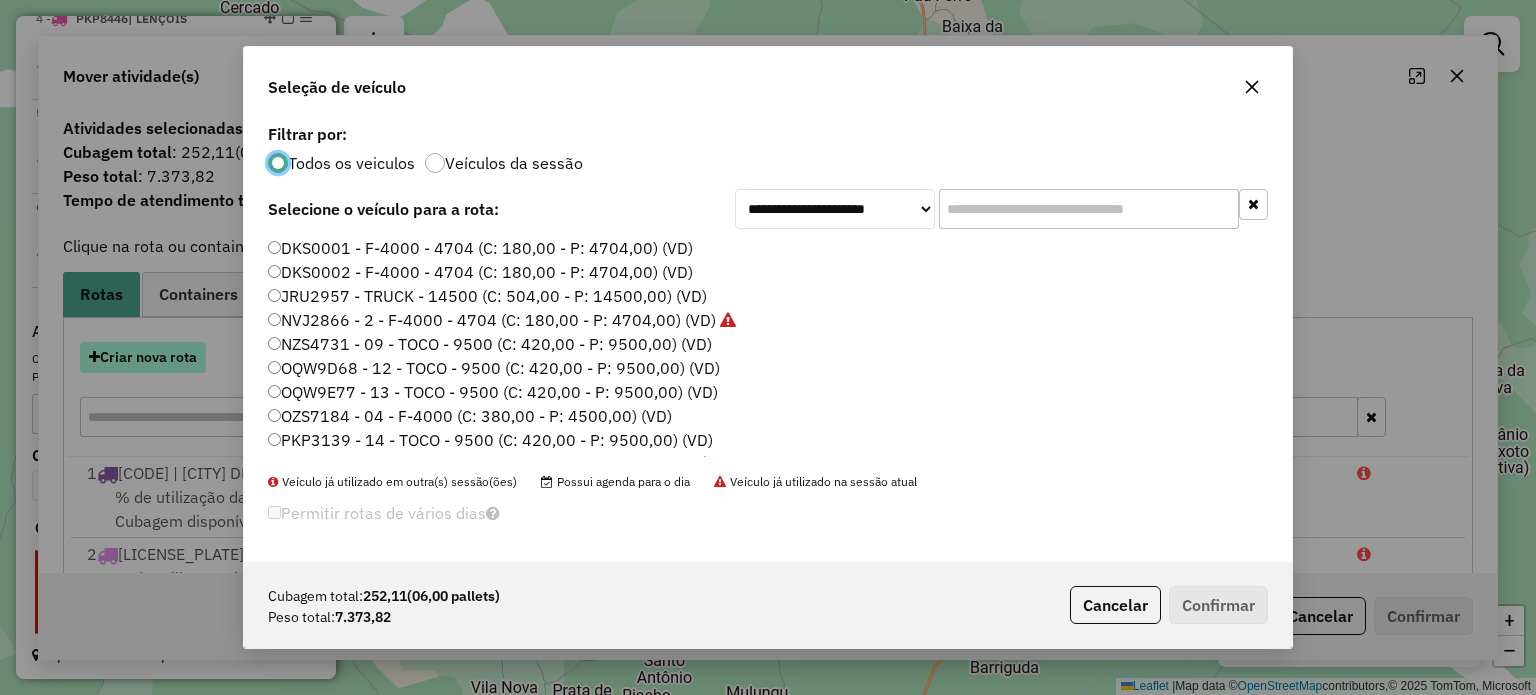 scroll, scrollTop: 10, scrollLeft: 6, axis: both 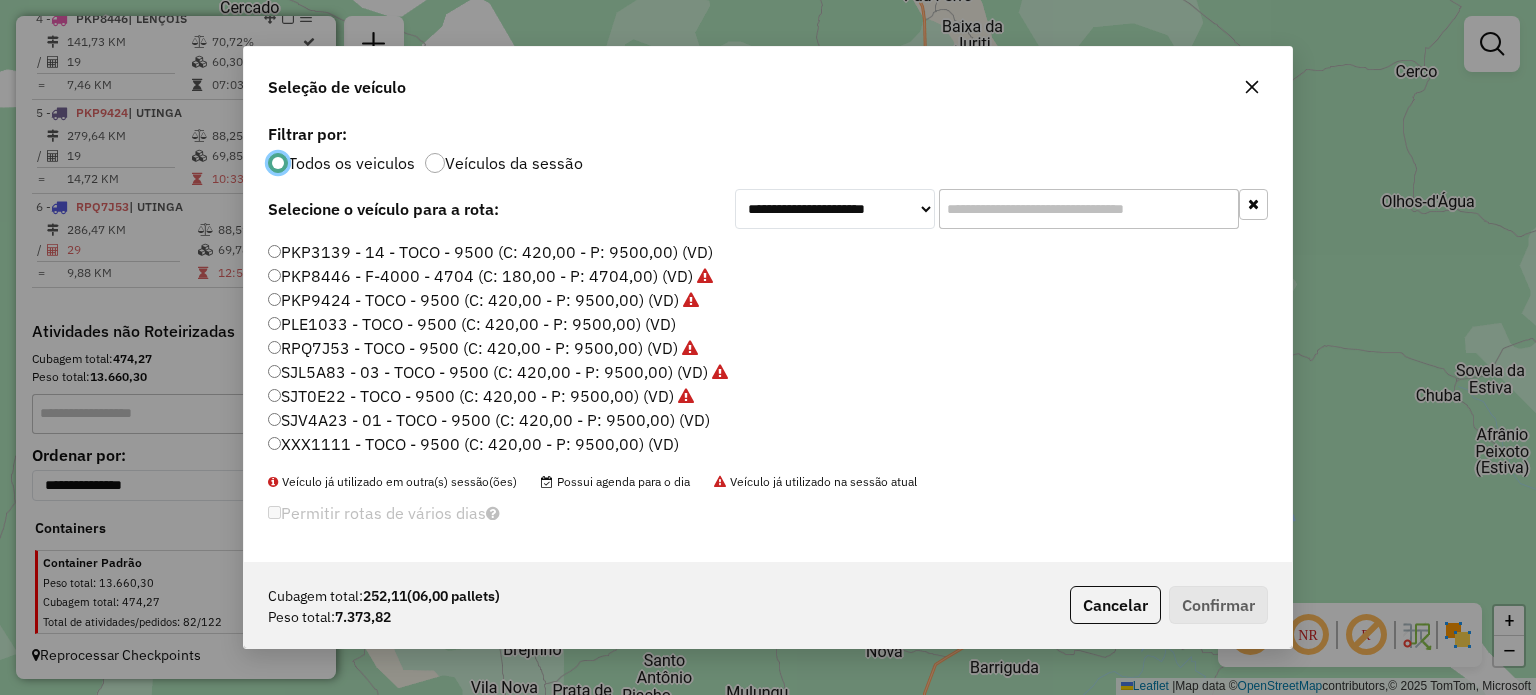 click on "SJV4A23 - 01 - TOCO - 9500 (C: 420,00 - P: 9500,00) (VD)" 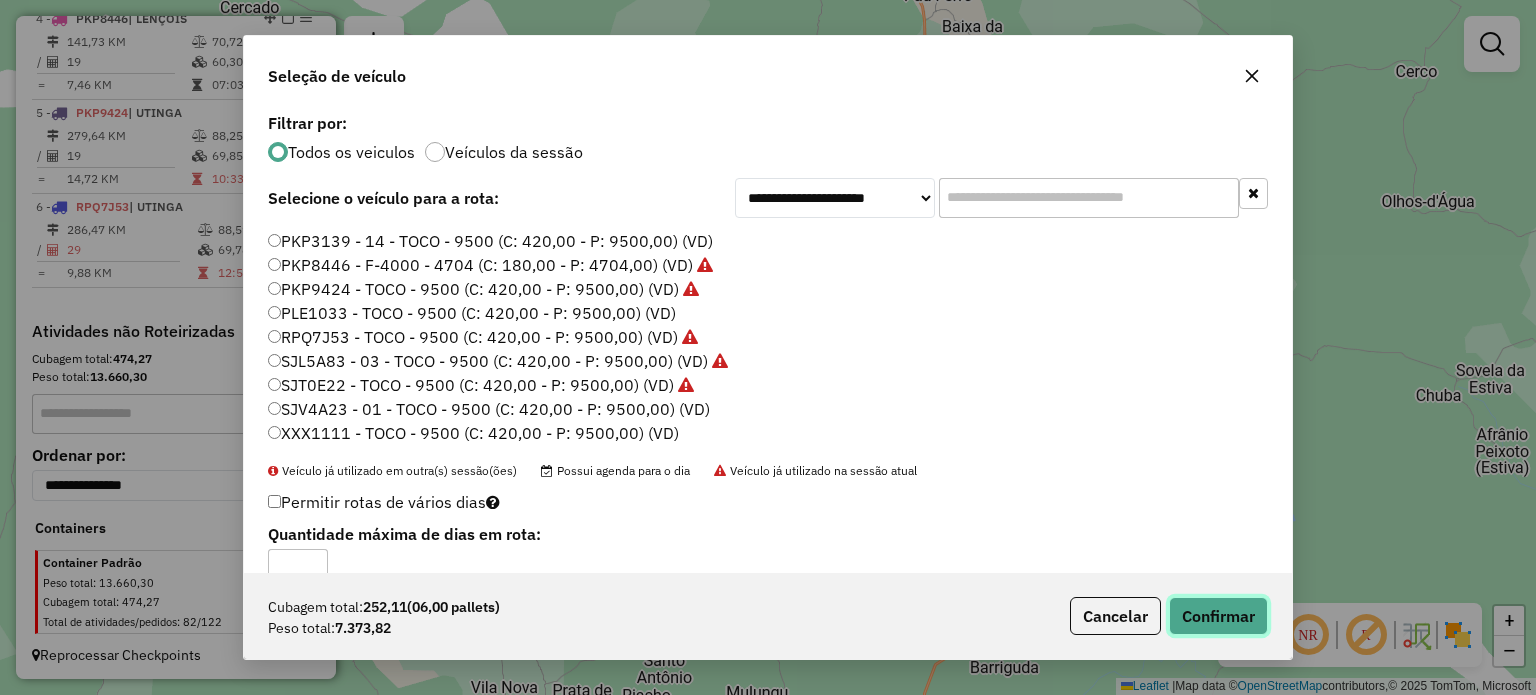 click on "Confirmar" 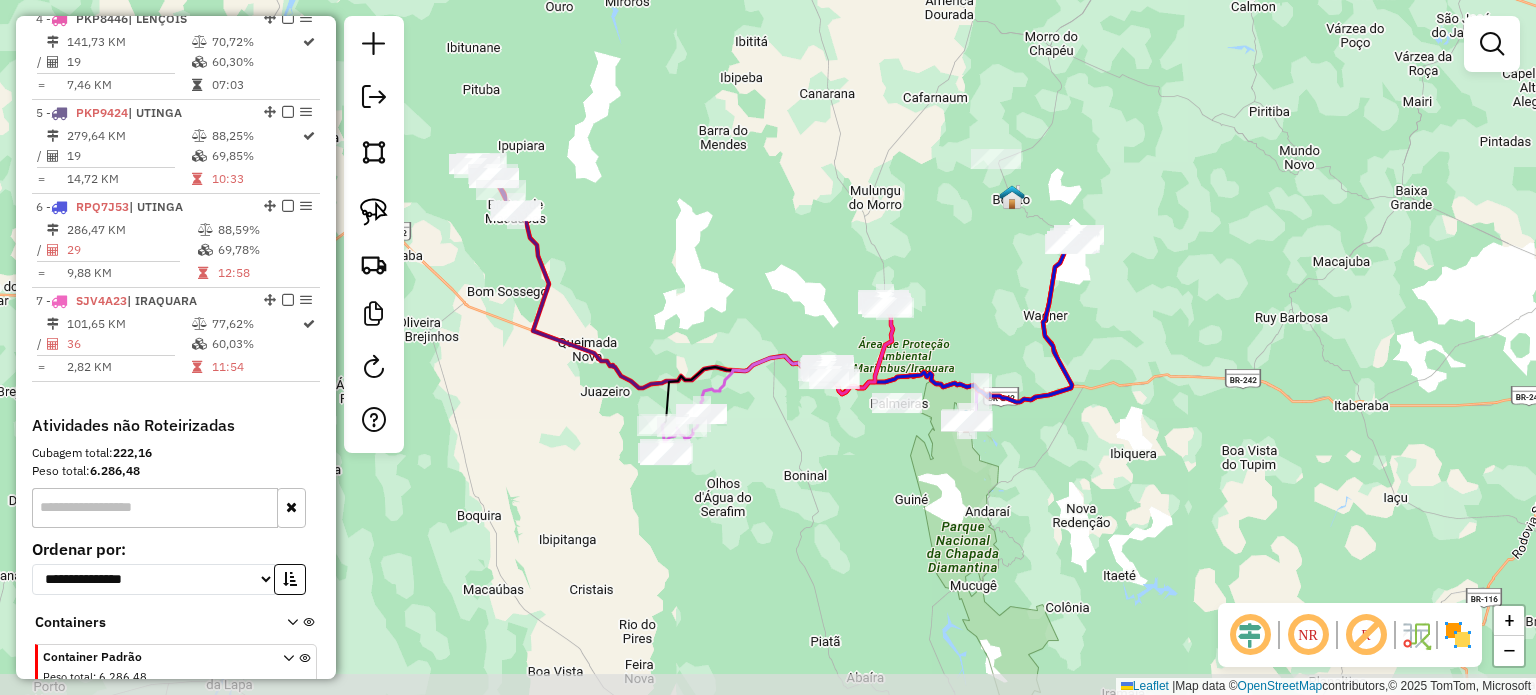 drag, startPoint x: 823, startPoint y: 359, endPoint x: 958, endPoint y: 317, distance: 141.38246 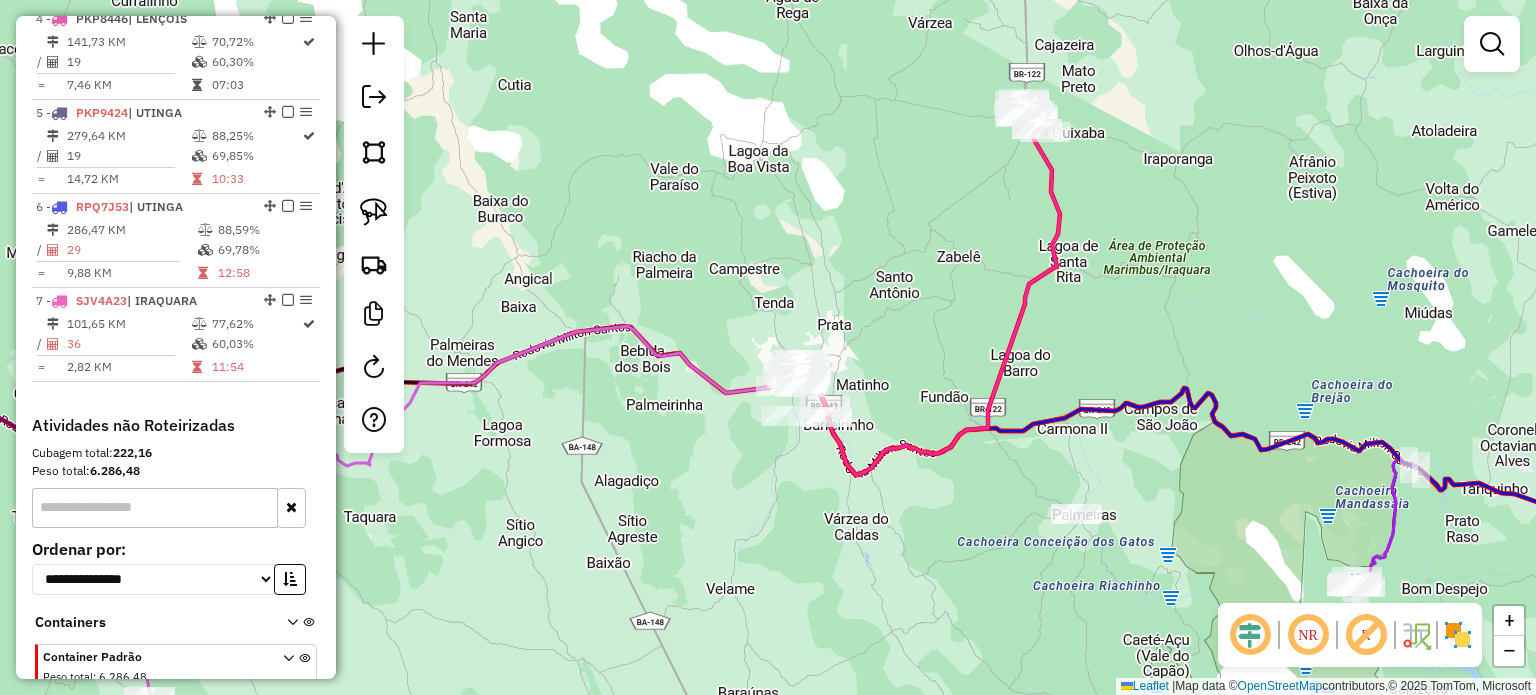 drag, startPoint x: 796, startPoint y: 386, endPoint x: 908, endPoint y: 347, distance: 118.595955 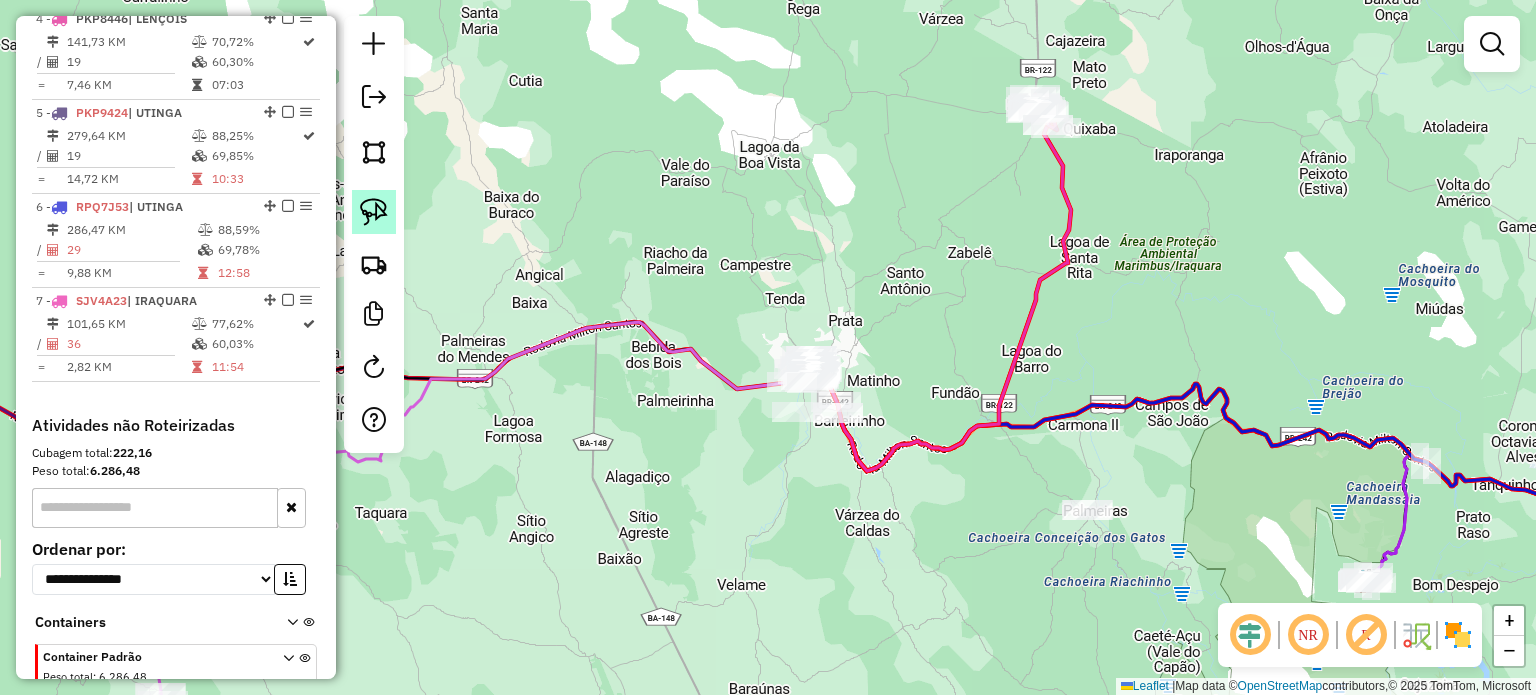 click 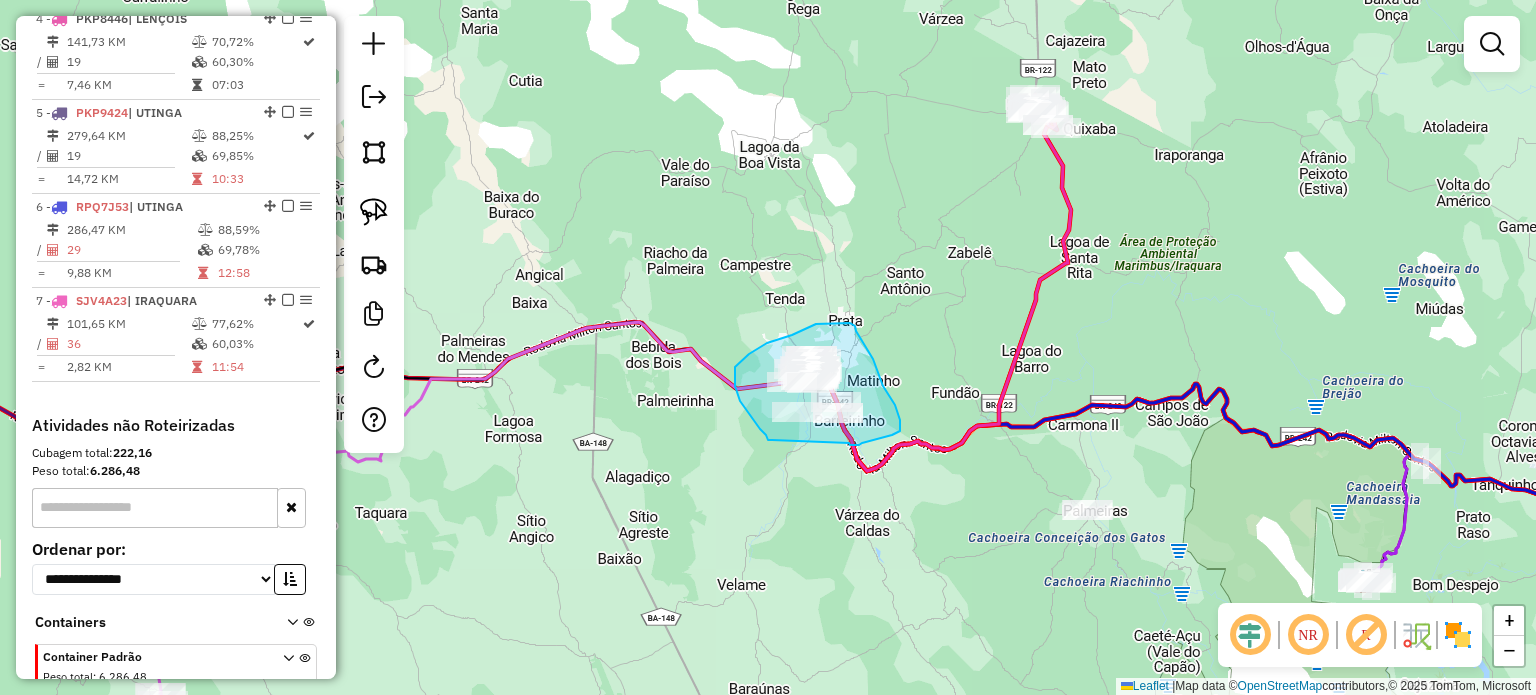 drag, startPoint x: 772, startPoint y: 440, endPoint x: 846, endPoint y: 442, distance: 74.02702 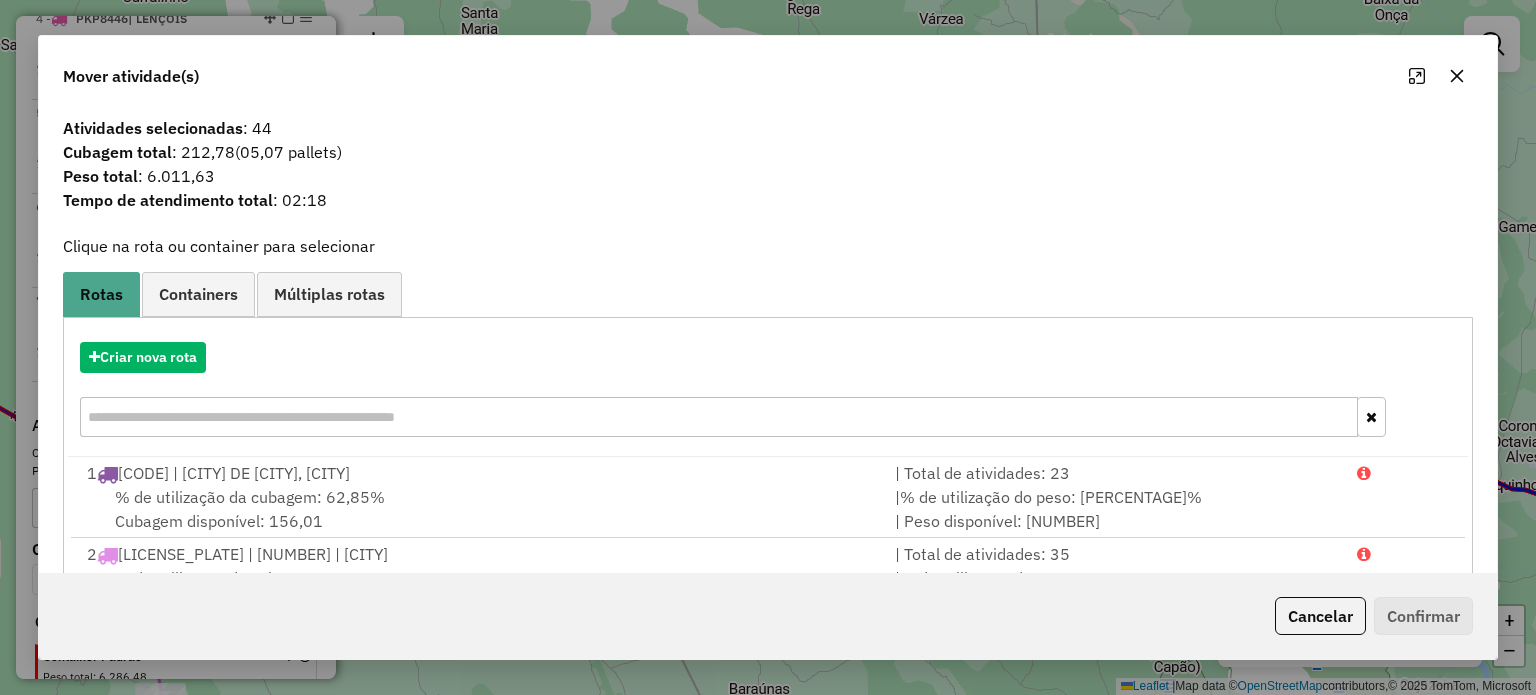 click 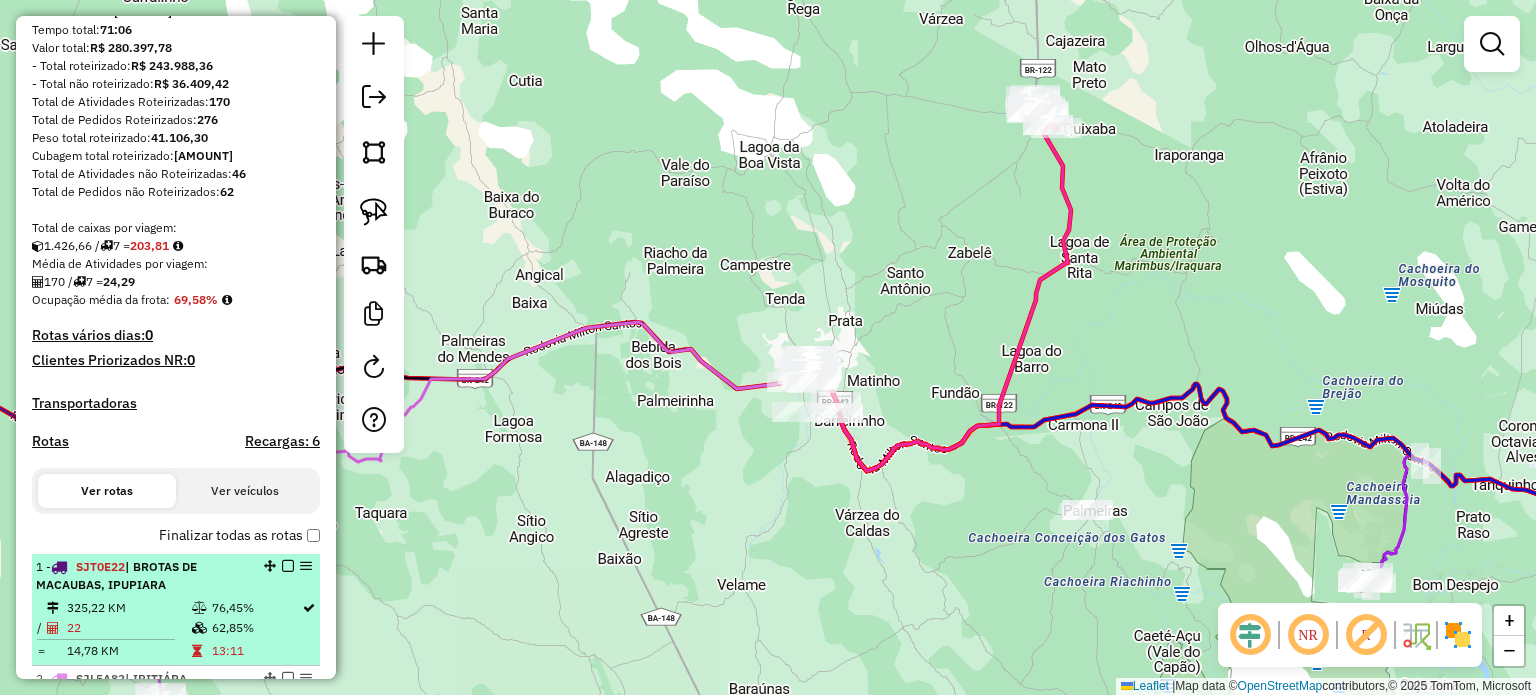 scroll, scrollTop: 178, scrollLeft: 0, axis: vertical 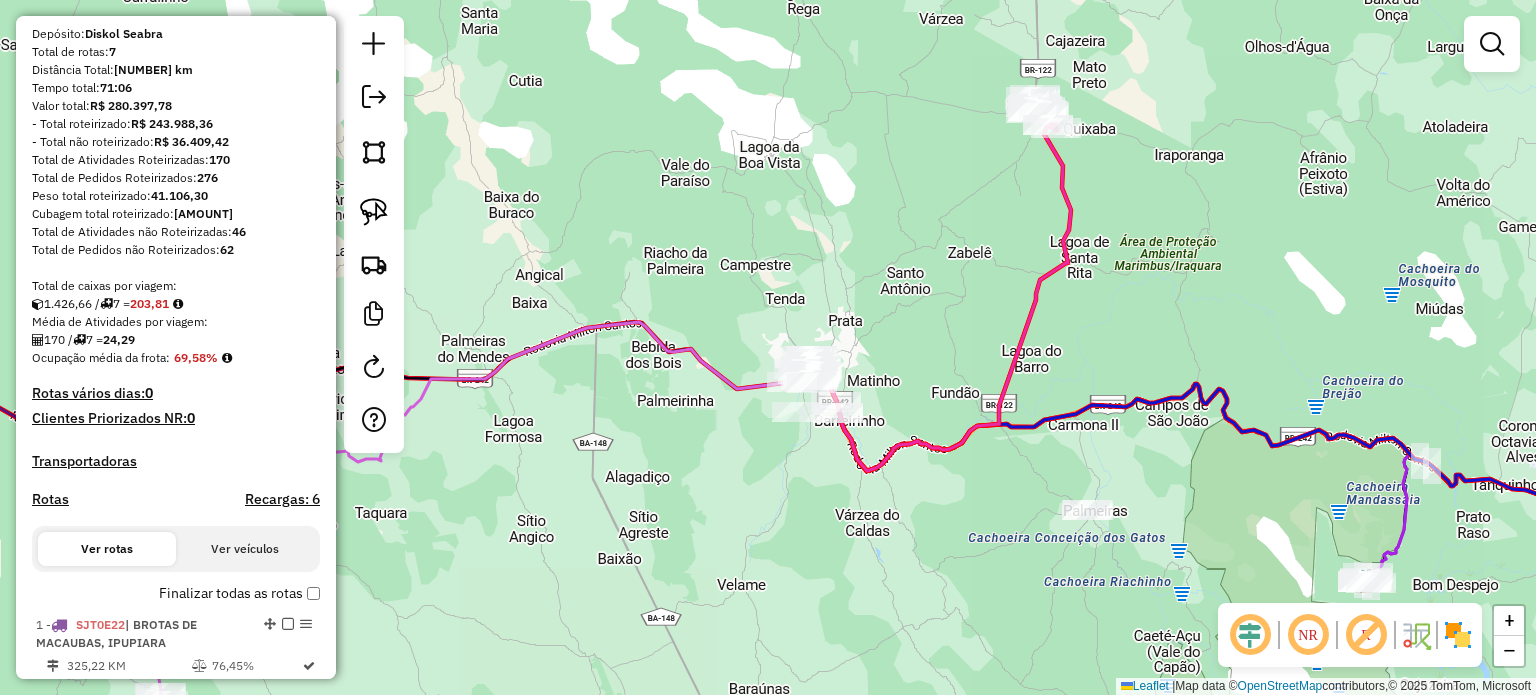 click on "Janela de atendimento Grade de atendimento Capacidade Transportadoras Veículos Cliente Pedidos  Rotas Selecione os dias de semana para filtrar as janelas de atendimento  Seg   Ter   Qua   Qui   Sex   Sáb   Dom  Informe o período da janela de atendimento: De: Até:  Filtrar exatamente a janela do cliente  Considerar janela de atendimento padrão  Selecione os dias de semana para filtrar as grades de atendimento  Seg   Ter   Qua   Qui   Sex   Sáb   Dom   Considerar clientes sem dia de atendimento cadastrado  Clientes fora do dia de atendimento selecionado Filtrar as atividades entre os valores definidos abaixo:  Peso mínimo:   Peso máximo:   Cubagem mínima:   Cubagem máxima:   De:   Até:  Filtrar as atividades entre o tempo de atendimento definido abaixo:  De:   Até:   Considerar capacidade total dos clientes não roteirizados Transportadora: Selecione um ou mais itens Tipo de veículo: Selecione um ou mais itens Veículo: Selecione um ou mais itens Motorista: Selecione um ou mais itens Nome: Rótulo:" 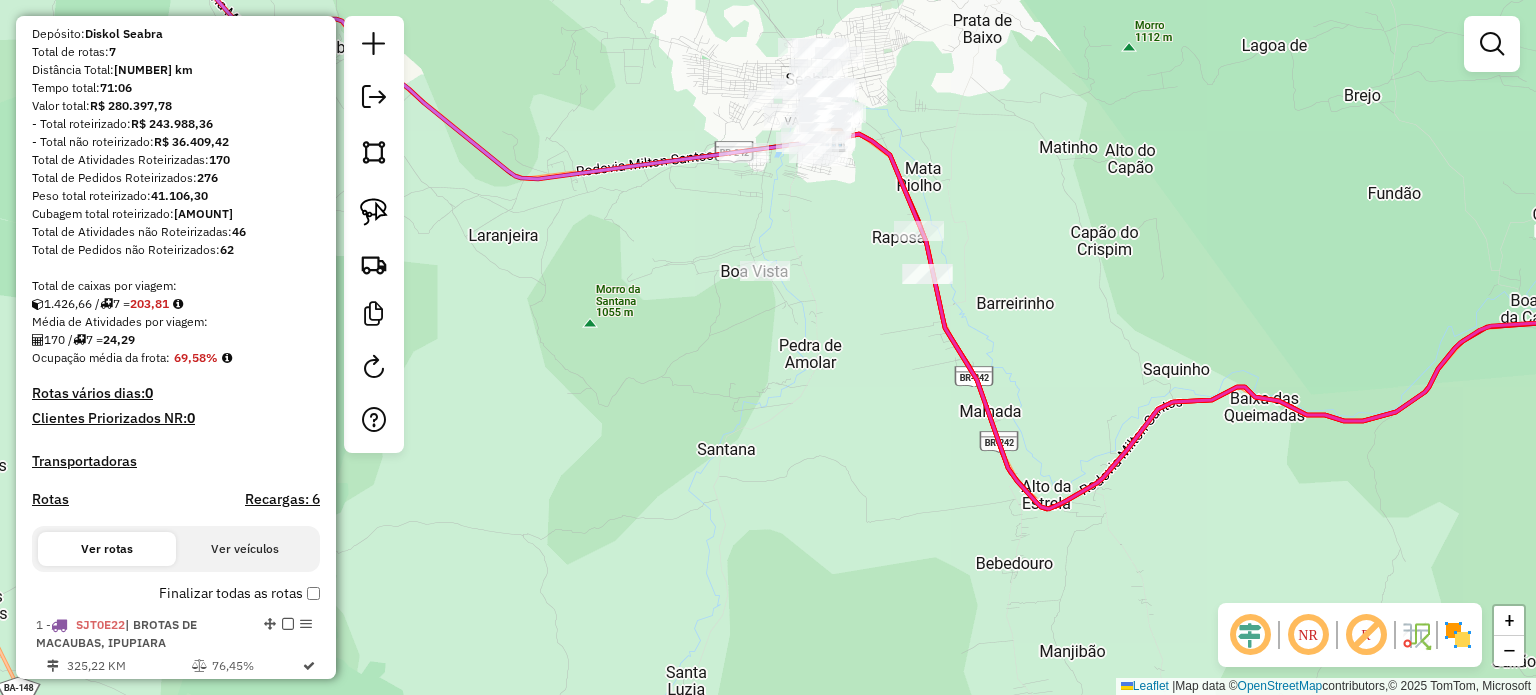 drag, startPoint x: 844, startPoint y: 258, endPoint x: 841, endPoint y: 383, distance: 125.035995 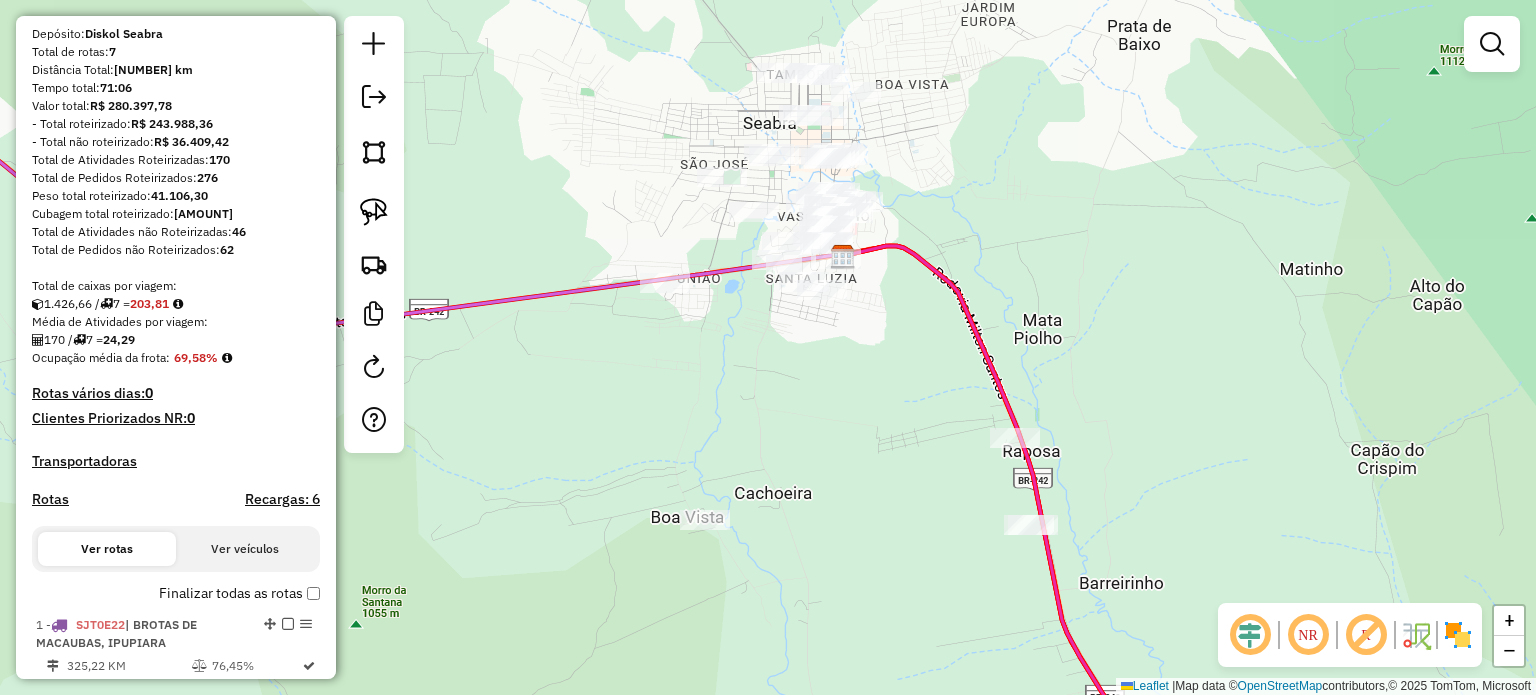 drag, startPoint x: 832, startPoint y: 296, endPoint x: 838, endPoint y: 376, distance: 80.224686 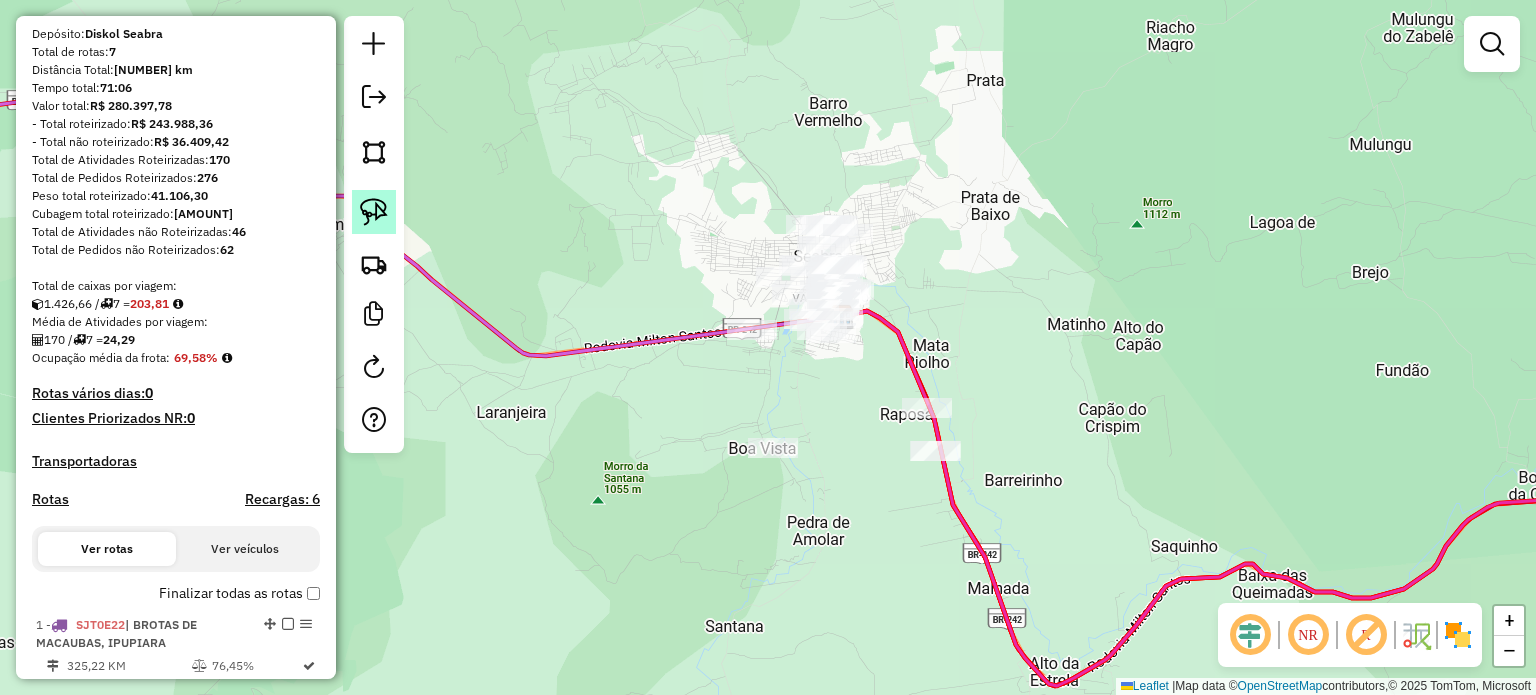 click 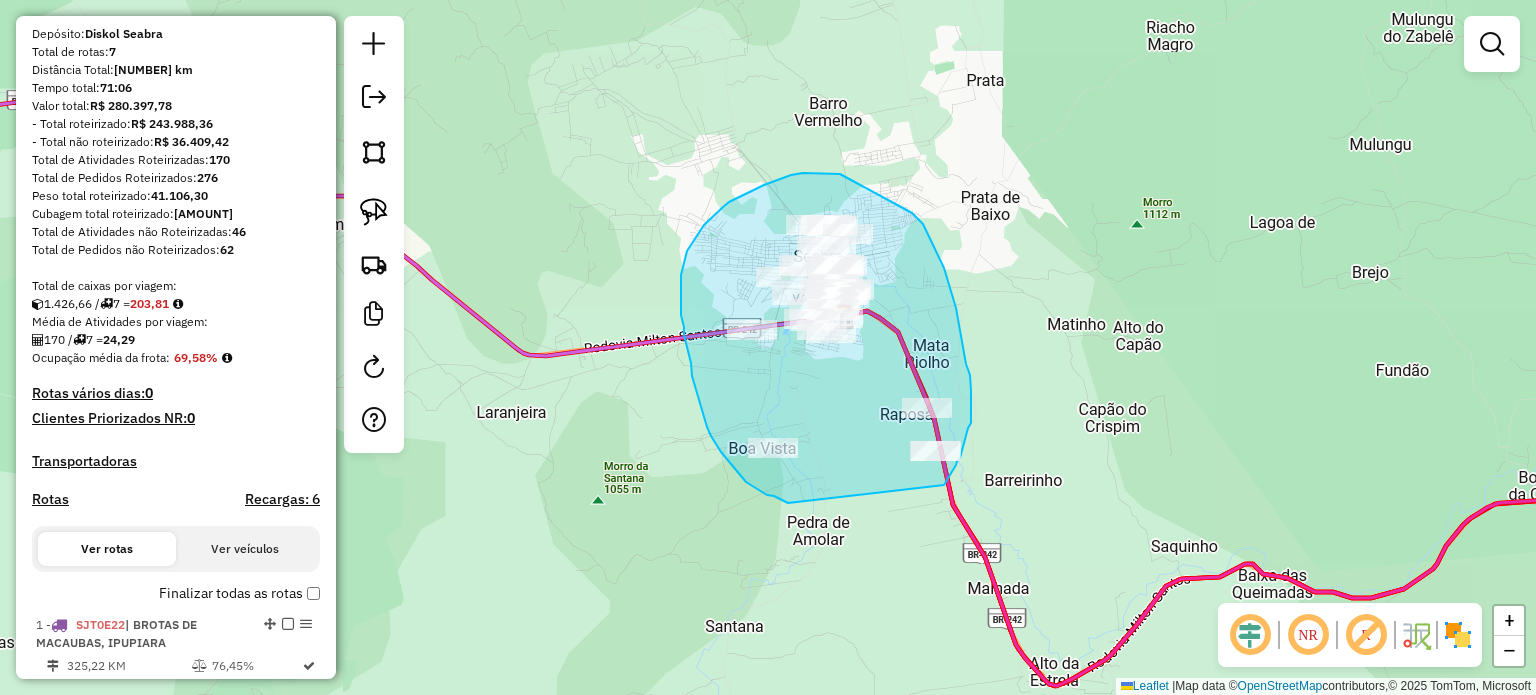 drag, startPoint x: 788, startPoint y: 503, endPoint x: 944, endPoint y: 485, distance: 157.03503 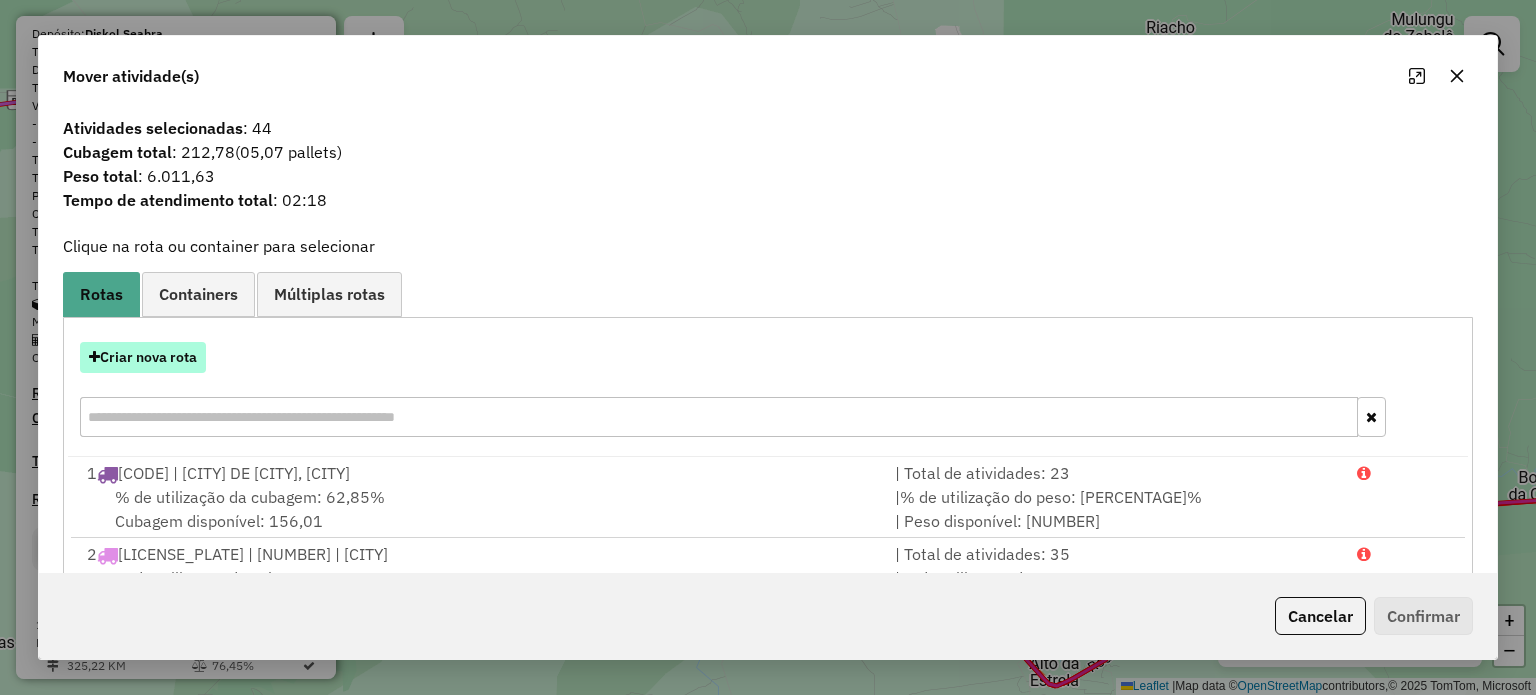 click on "Criar nova rota" at bounding box center (143, 357) 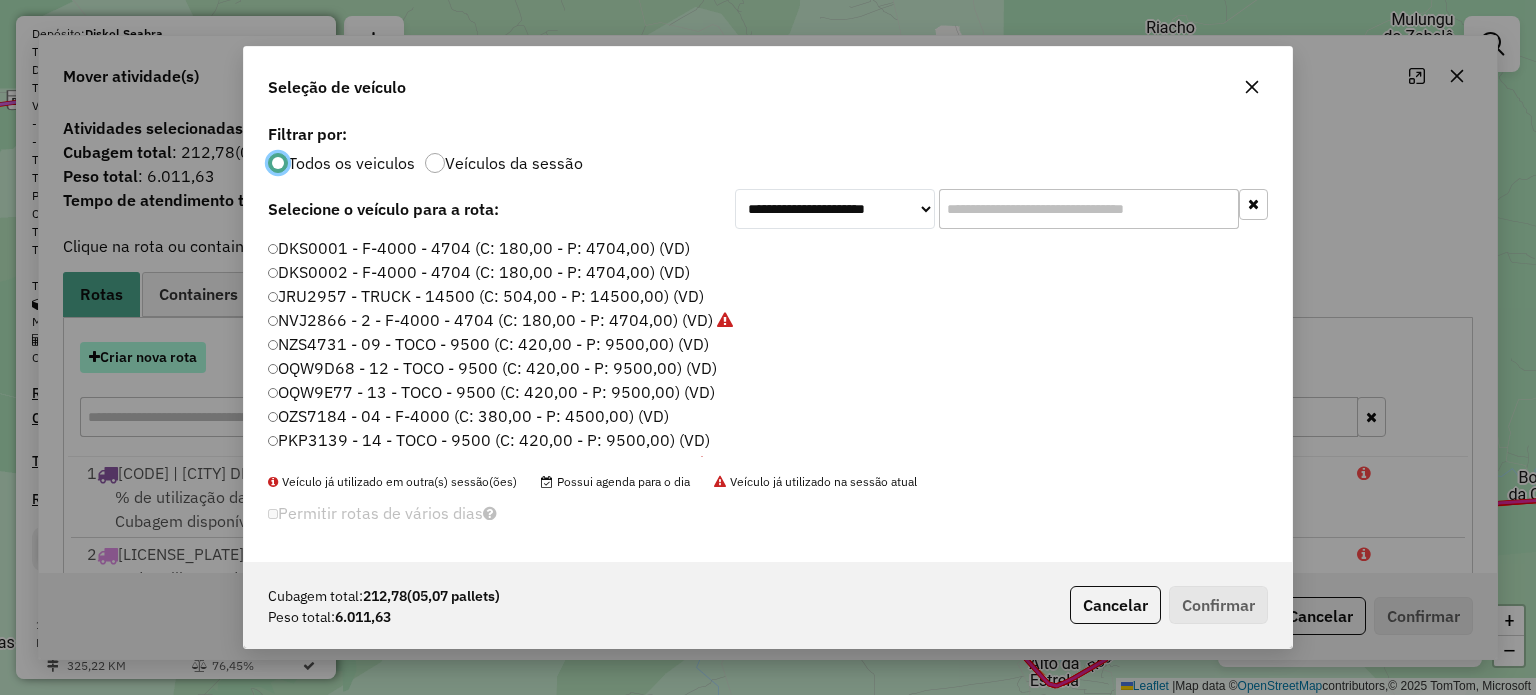 scroll, scrollTop: 10, scrollLeft: 6, axis: both 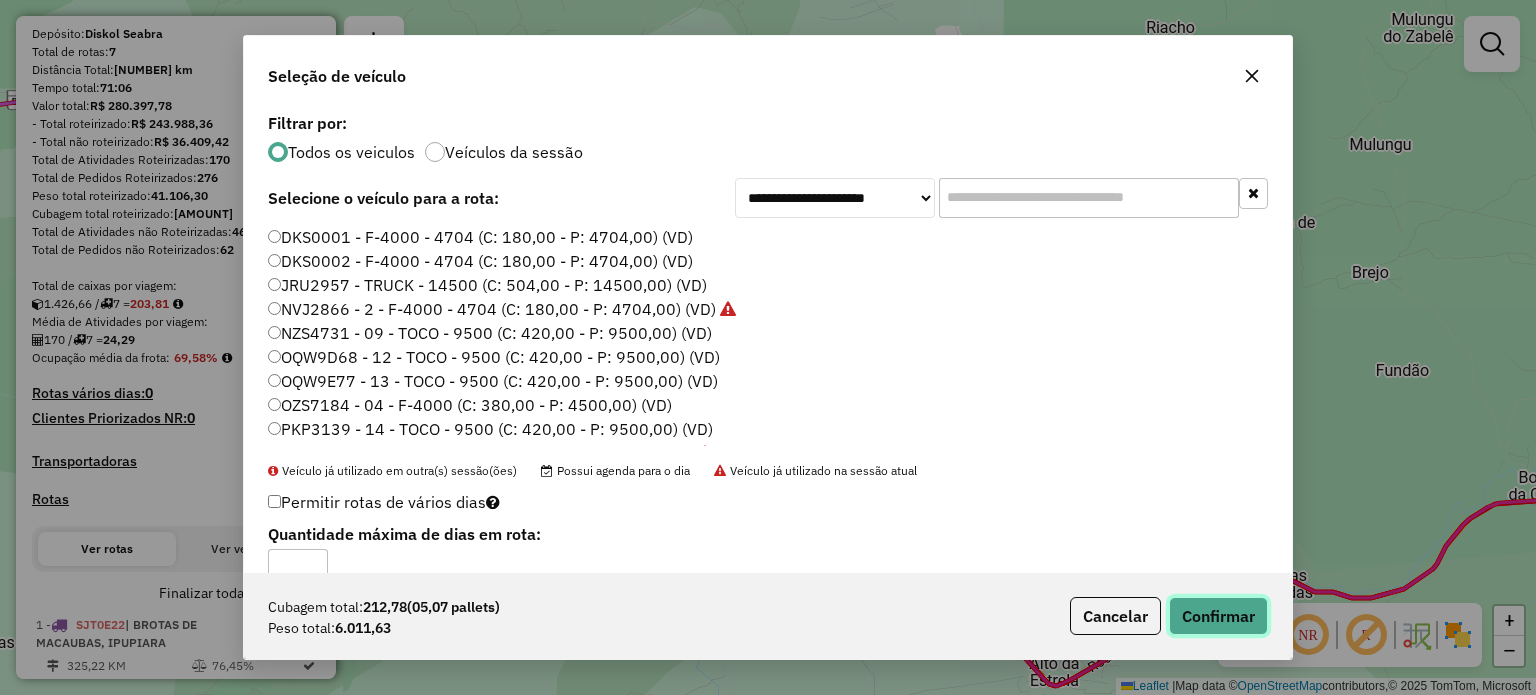 click on "Confirmar" 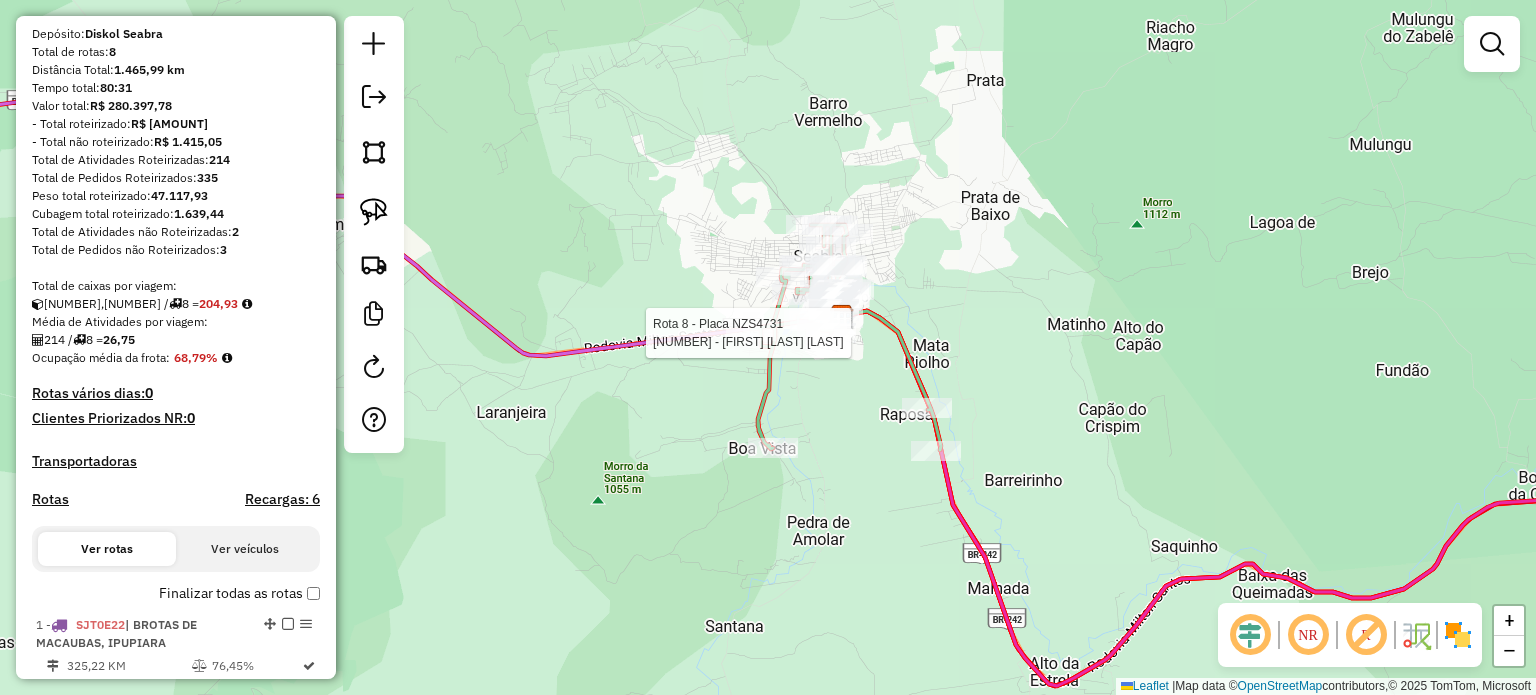 select on "**********" 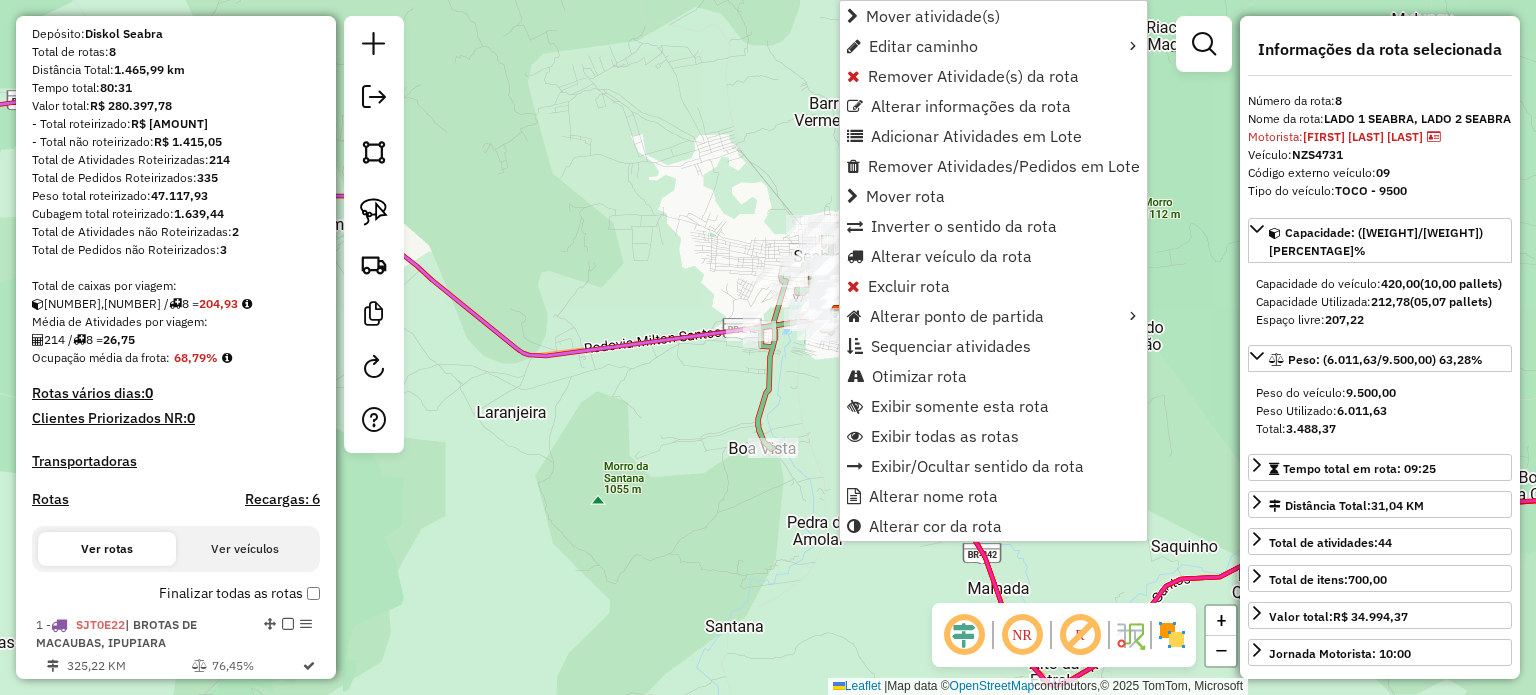 scroll, scrollTop: 1290, scrollLeft: 0, axis: vertical 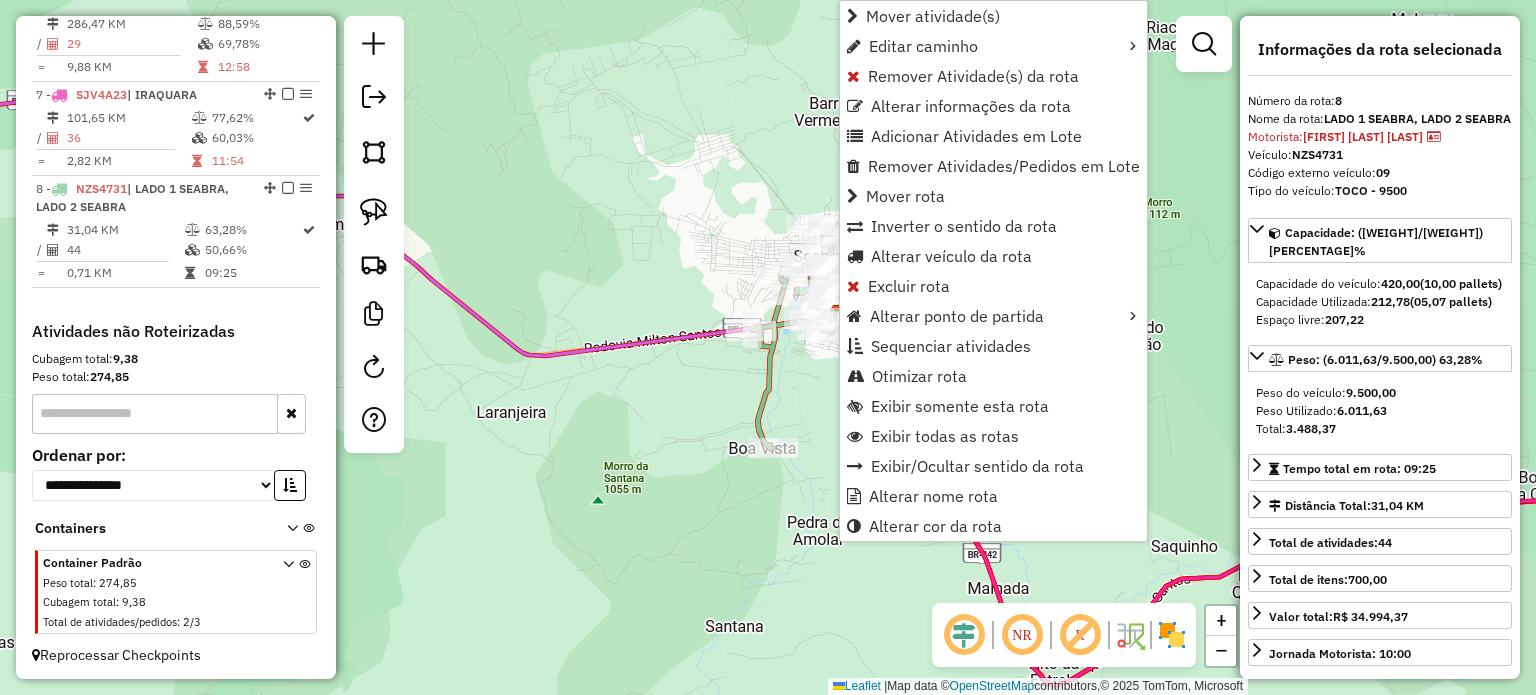 click on "Janela de atendimento Grade de atendimento Capacidade Transportadoras Veículos Cliente Pedidos  Rotas Selecione os dias de semana para filtrar as janelas de atendimento  Seg   Ter   Qua   Qui   Sex   Sáb   Dom  Informe o período da janela de atendimento: De: Até:  Filtrar exatamente a janela do cliente  Considerar janela de atendimento padrão  Selecione os dias de semana para filtrar as grades de atendimento  Seg   Ter   Qua   Qui   Sex   Sáb   Dom   Considerar clientes sem dia de atendimento cadastrado  Clientes fora do dia de atendimento selecionado Filtrar as atividades entre os valores definidos abaixo:  Peso mínimo:   Peso máximo:   Cubagem mínima:   Cubagem máxima:   De:   Até:  Filtrar as atividades entre o tempo de atendimento definido abaixo:  De:   Até:   Considerar capacidade total dos clientes não roteirizados Transportadora: Selecione um ou mais itens Tipo de veículo: Selecione um ou mais itens Veículo: Selecione um ou mais itens Motorista: Selecione um ou mais itens Nome: Rótulo:" 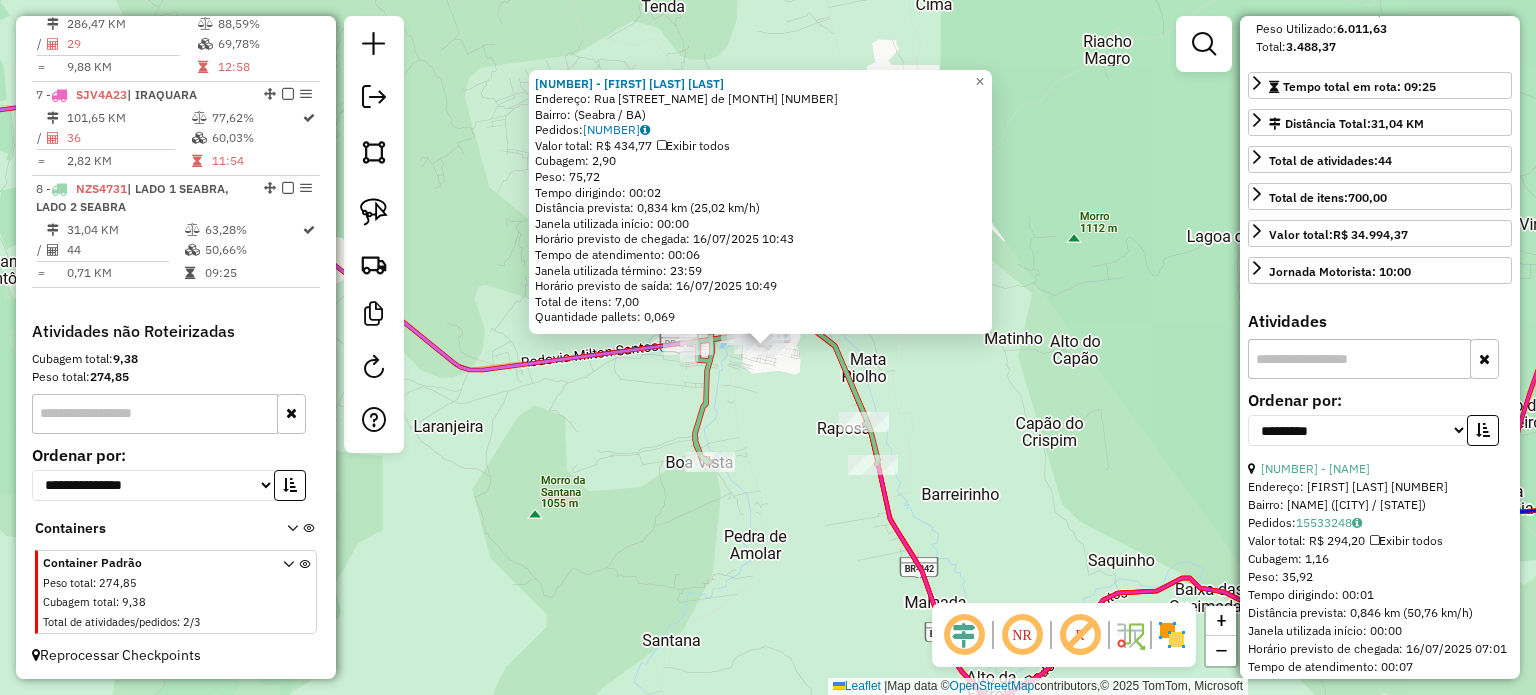 scroll, scrollTop: 400, scrollLeft: 0, axis: vertical 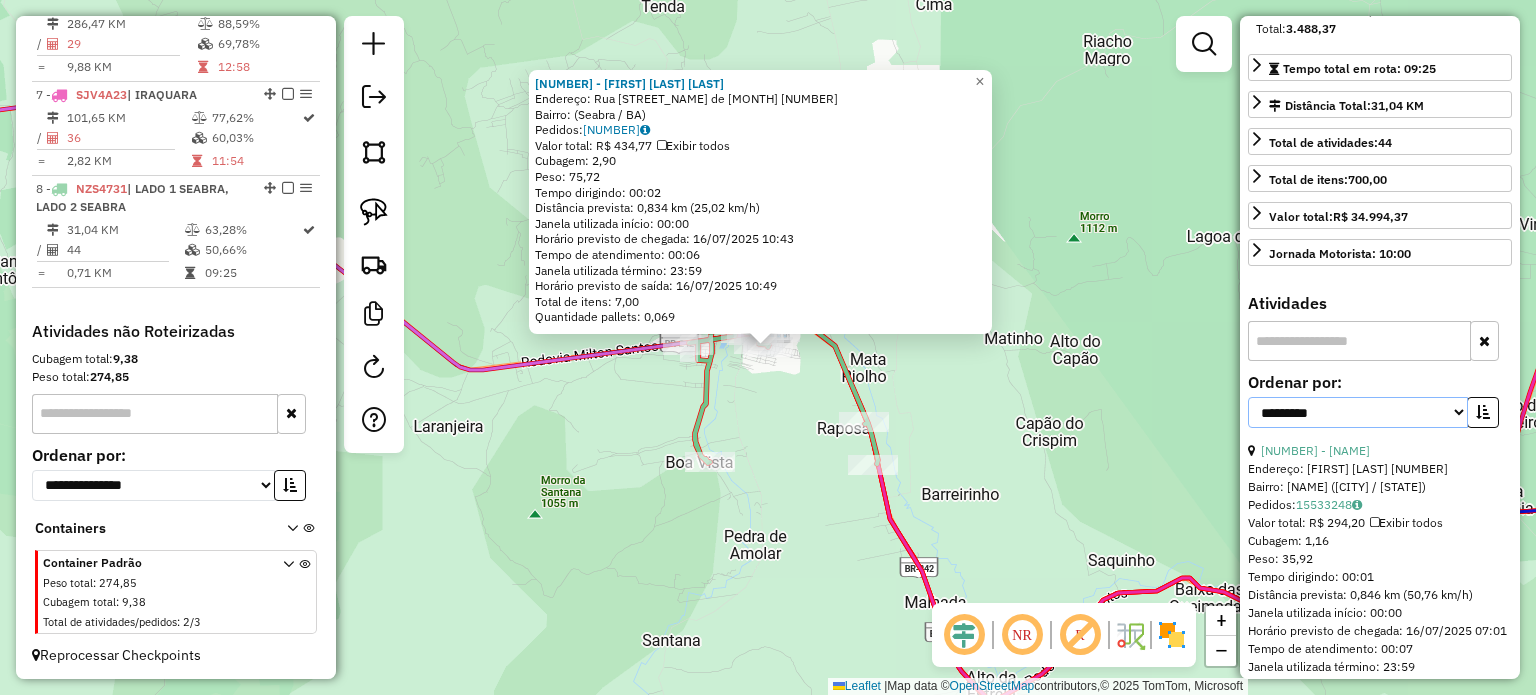 click on "**********" at bounding box center [1358, 412] 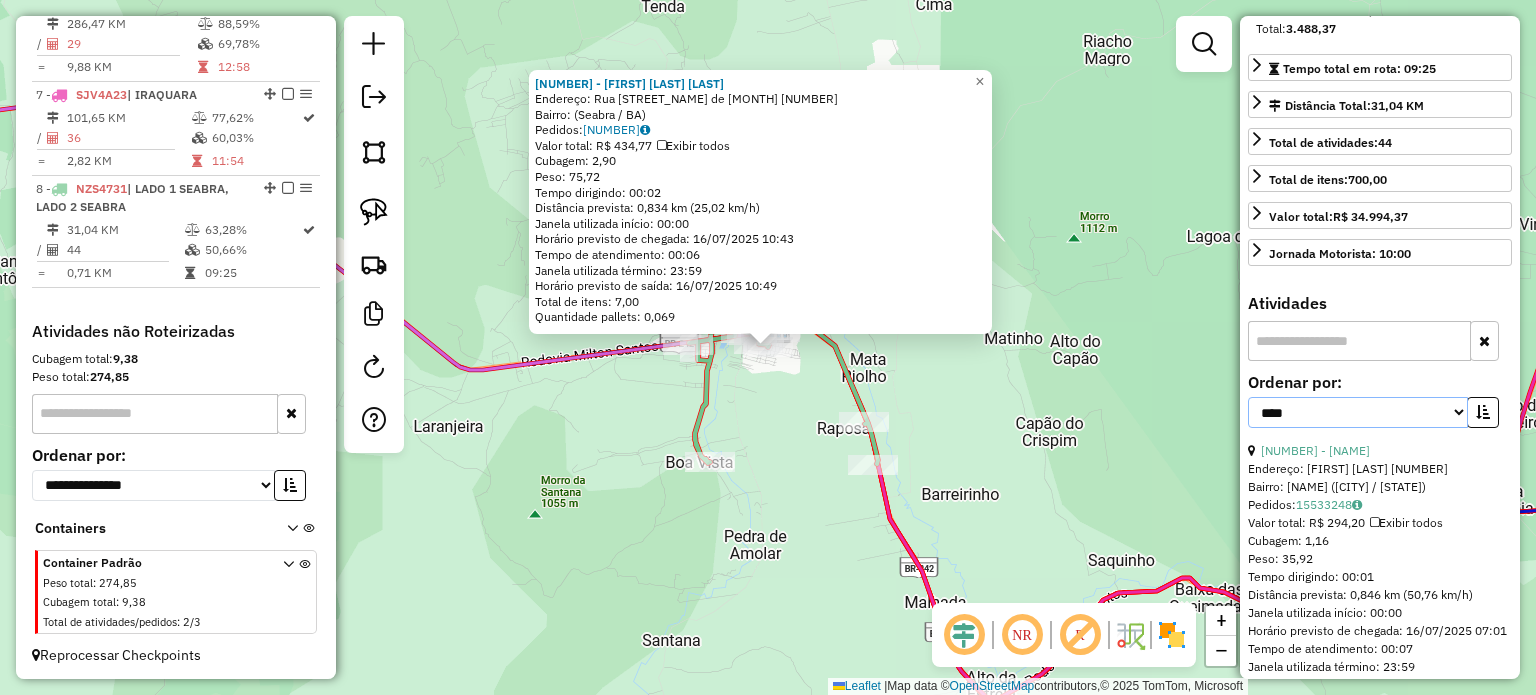 click on "**********" at bounding box center [1358, 412] 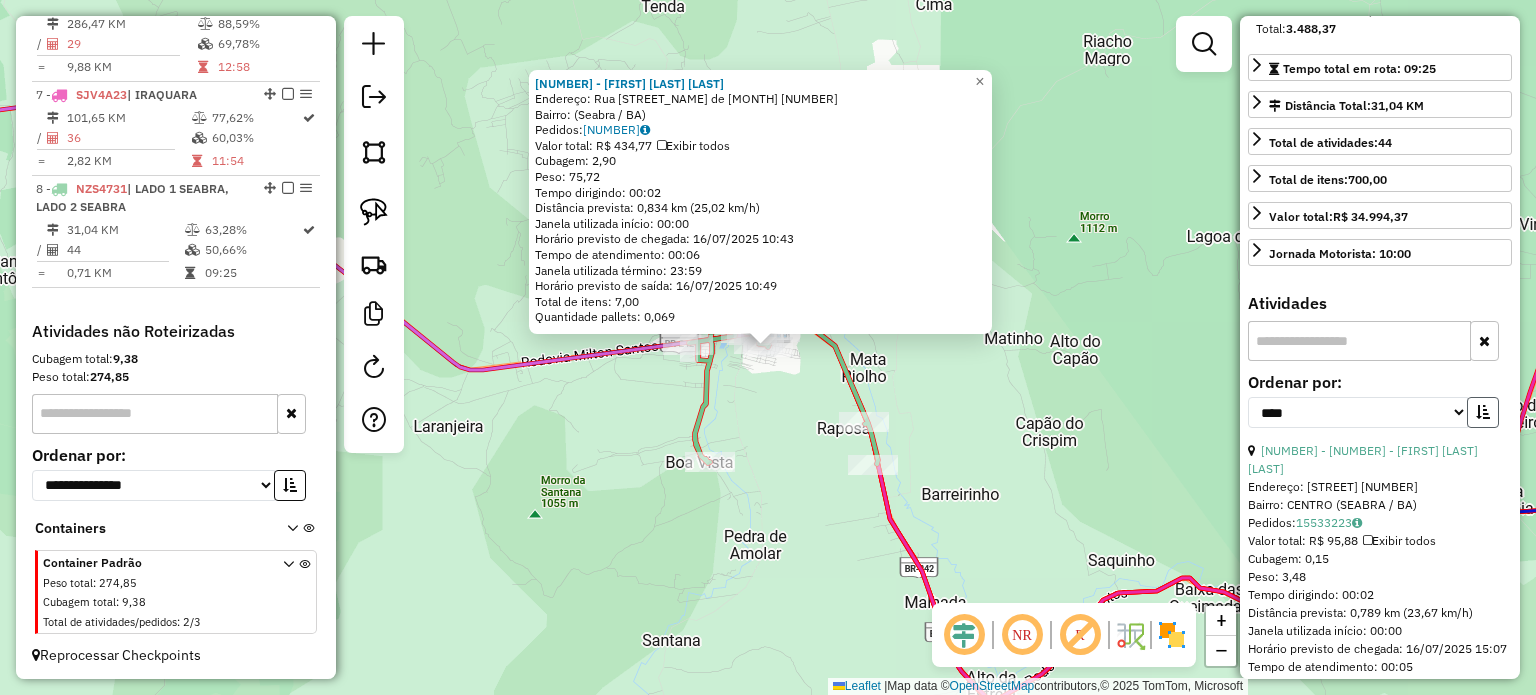click at bounding box center [1483, 412] 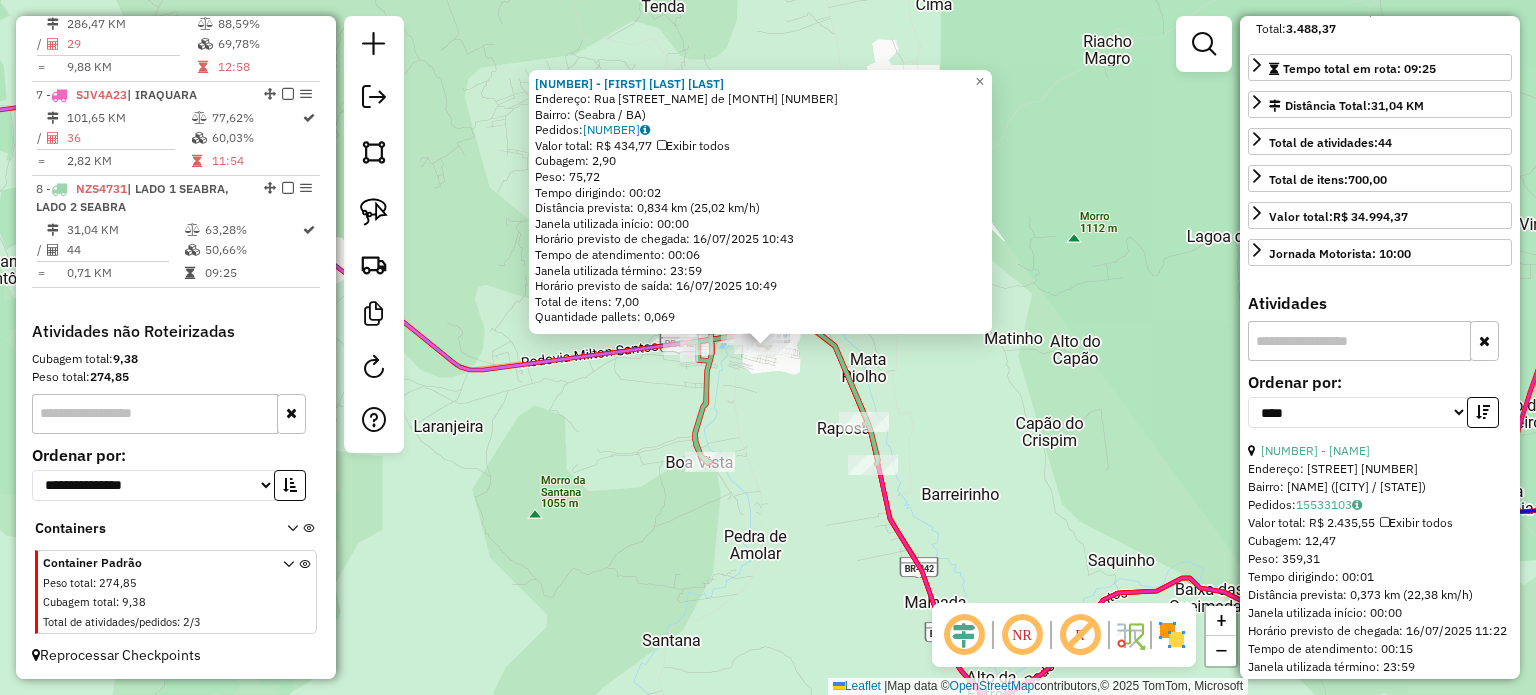 scroll, scrollTop: 500, scrollLeft: 0, axis: vertical 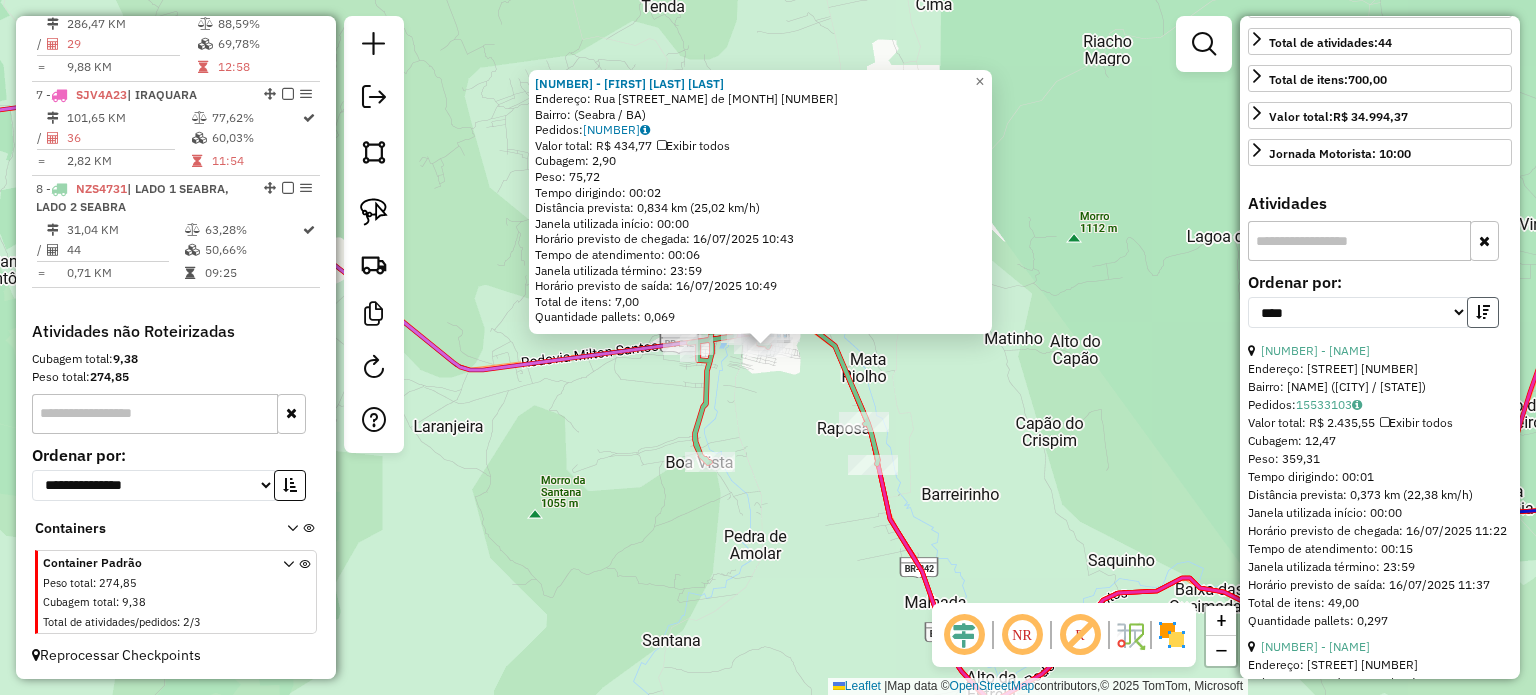 click at bounding box center (1483, 312) 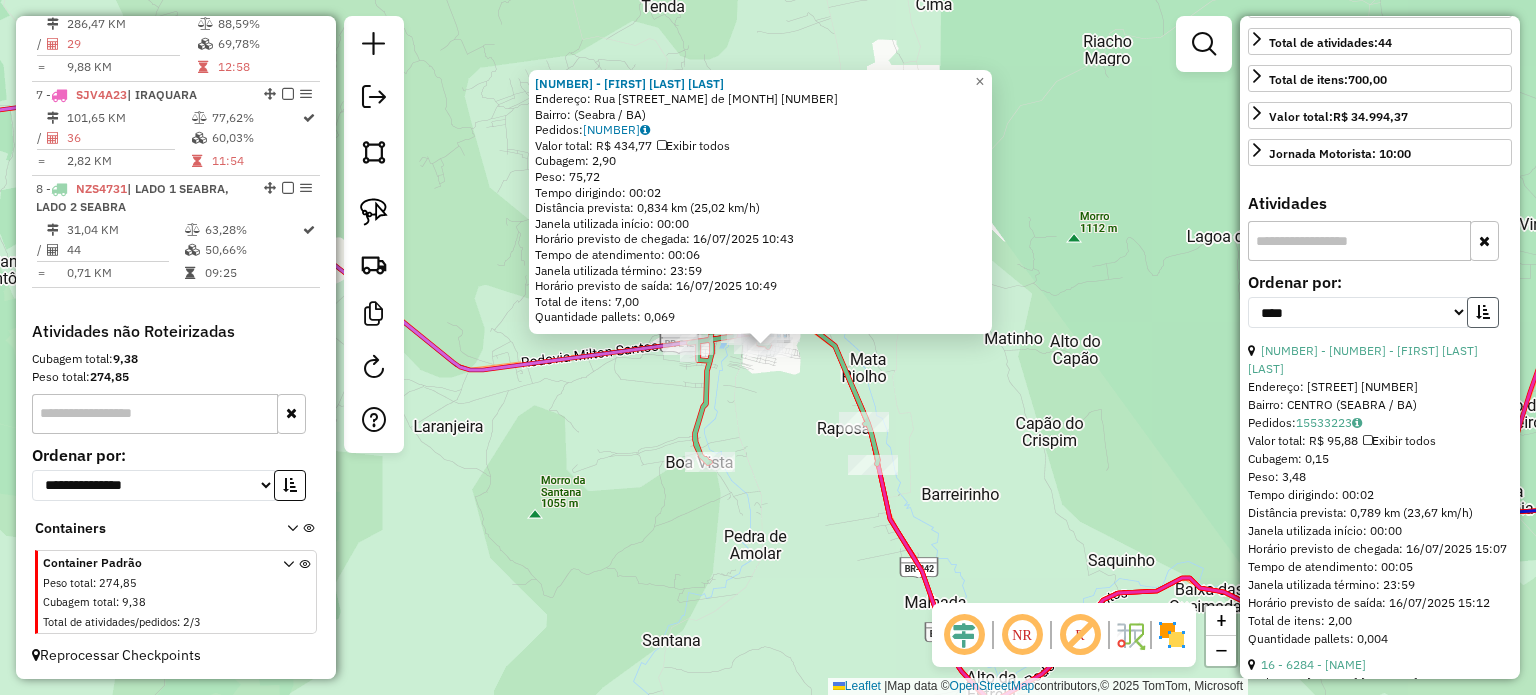 click at bounding box center (1483, 312) 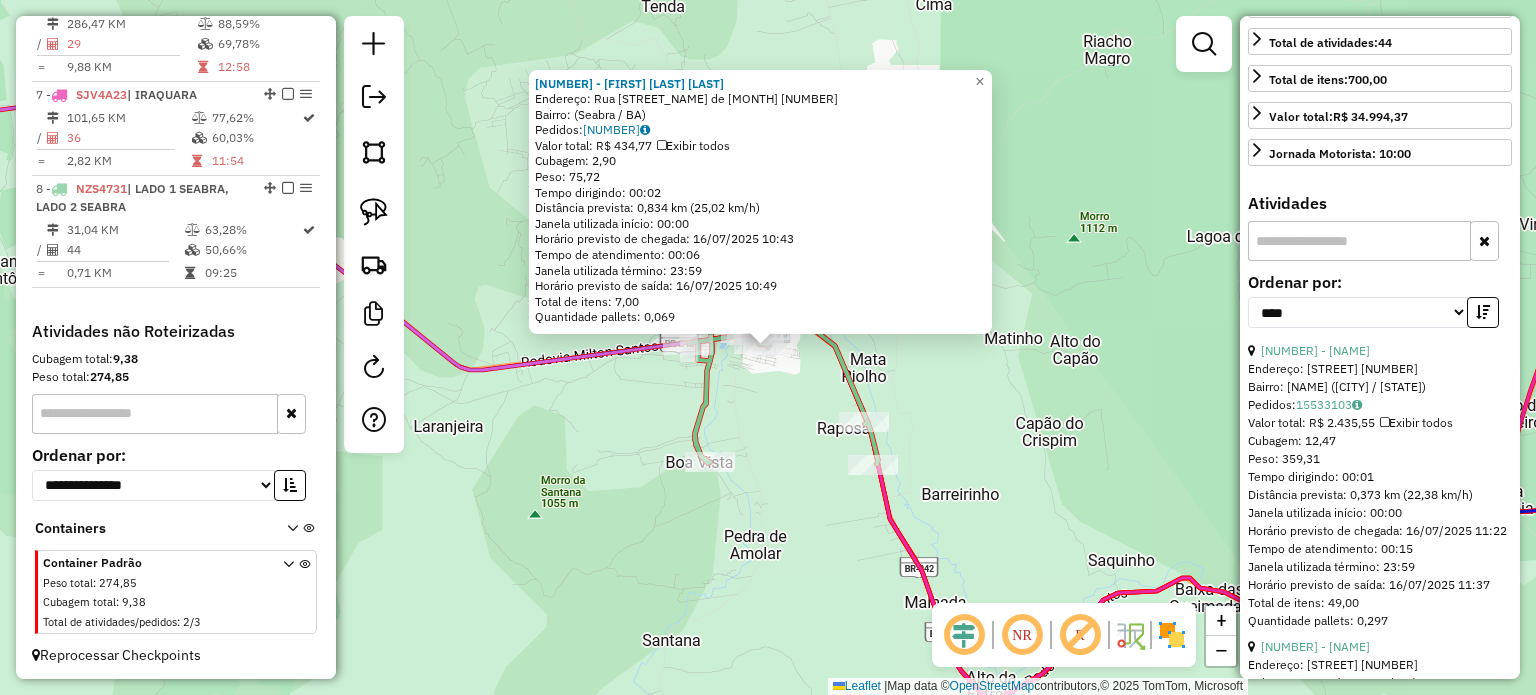 click on "[NUMBER] - [FIRST] [LAST] [LAST] Endereço: Rua Vinte e Dois de Abril, [NUMBER] Bairro: (Seabra / [STATE]) Pedidos: [POSTAL_CODE] Valor total: R$ [PRICE] Exibir todos Cubagem: [WEIGHT] Peso: [WEIGHT] Tempo dirigindo: [TIME] Distância prevista: [DISTANCE] km ([SPEED] km/h) Janela utilizada início: [TIME] Horário previsto de chegada: [DATE] [TIME] Tempo de atendimento: [TIME] Janela utilizada término: [TIME] Horário previsto de saída: [DATE] [TIME] Total de itens: [NUMBER] Quantidade pallets: [WEIGHT] × Janela de atendimento Grade de atendimento Capacidade Transportadoras Veículos Cliente Pedidos Rotas Selecione os dias de semana para filtrar as janelas de atendimento Seg Ter Qua Qui Sex Sáb Dom Informe o período da janela de atendimento: De: Até: Filtrar exatamente a janela do cliente Considerar janela de atendimento padrão Selecione os dias de semana para filtrar as grades de atendimento Seg Ter Qua Qui Sex Sáb Dom Considerar clientes sem dia de atendimento cadastrado Clientes fora do dia de atendimento selecionado Filtrar as atividades entre os valores definidos abaixo: Peso mínimo: Peso máximo: Cubagem mínima: Cubagem máxima: De: Até: De: +" 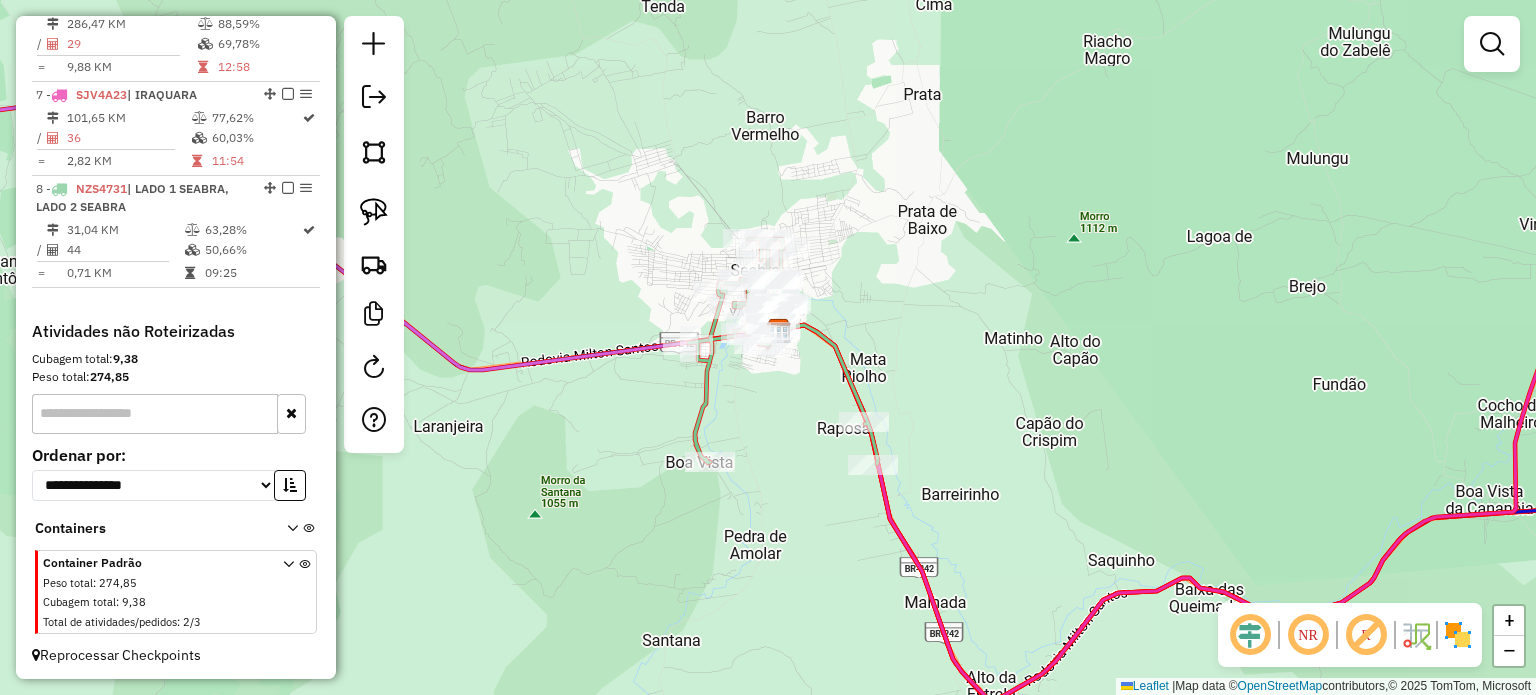 select on "*********" 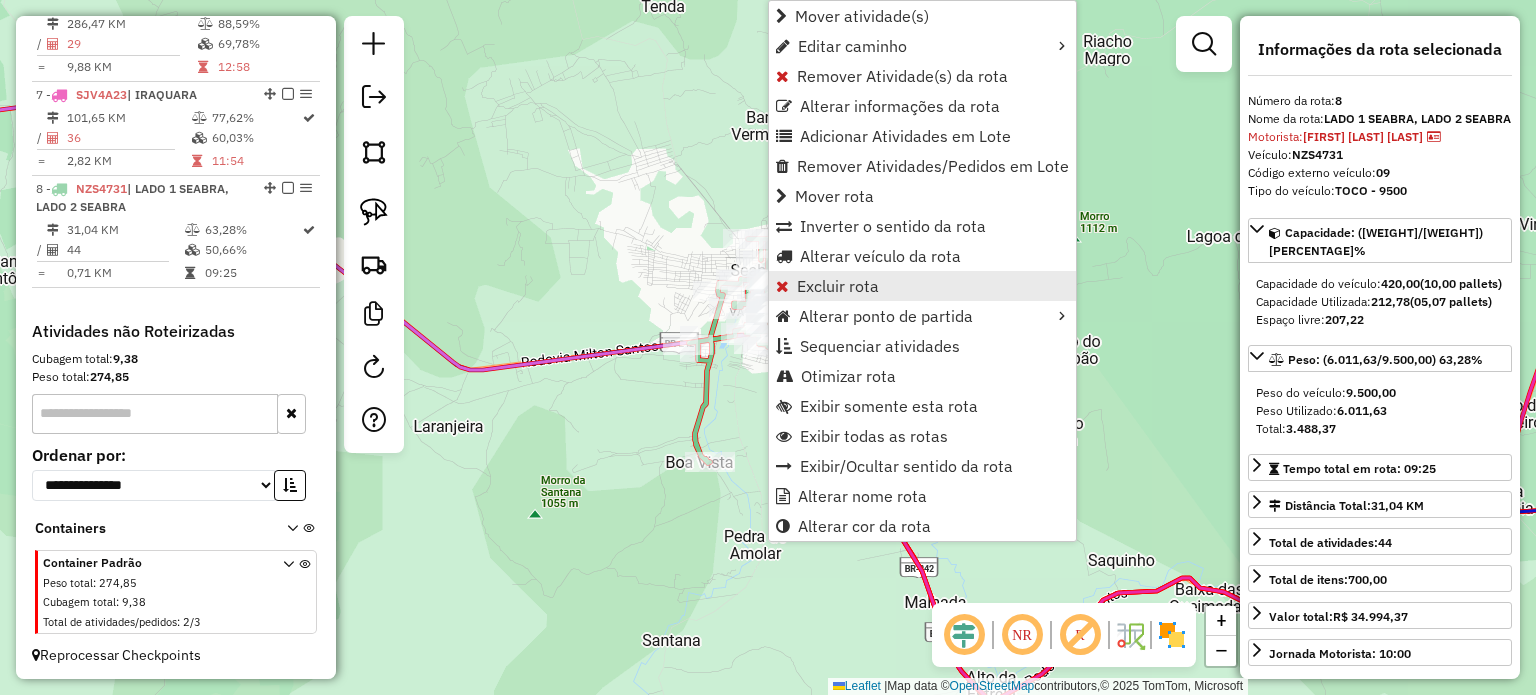 click on "Excluir rota" at bounding box center (838, 286) 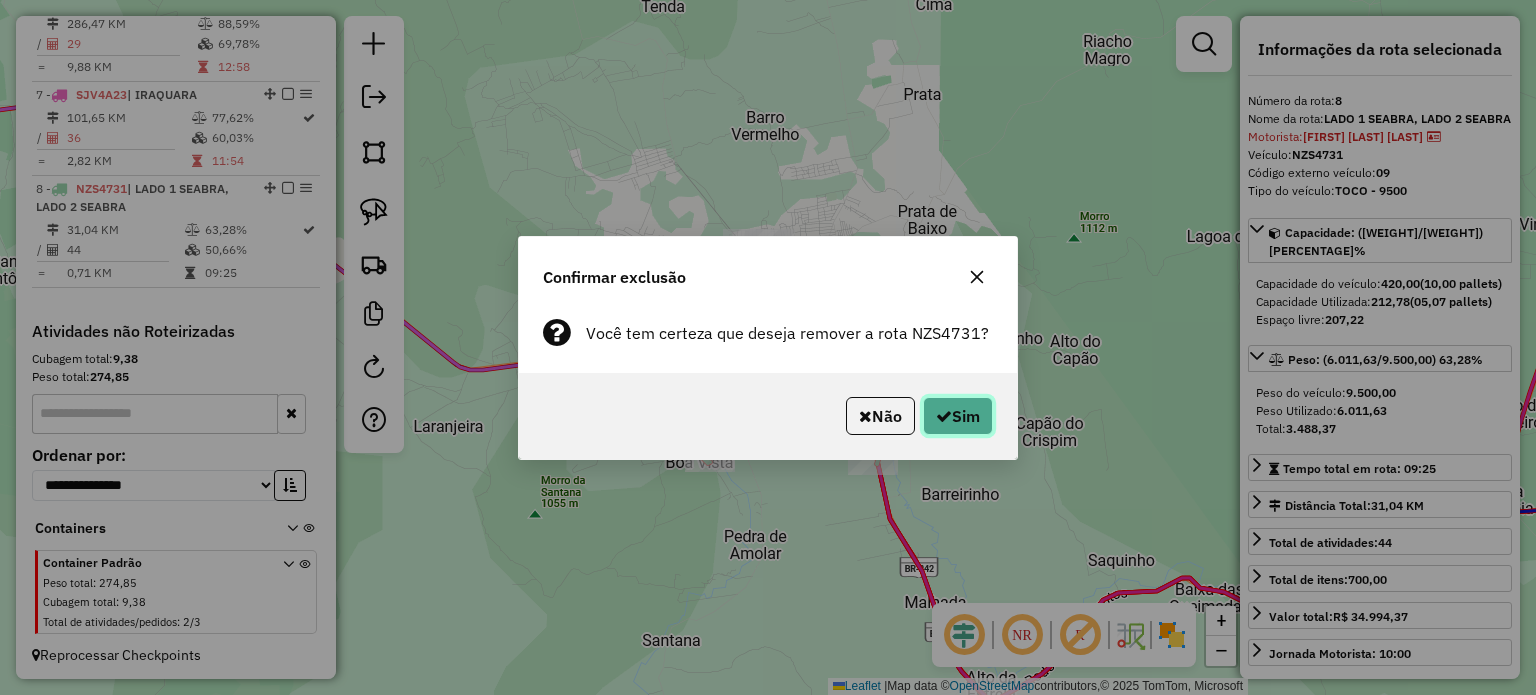click on "Sim" 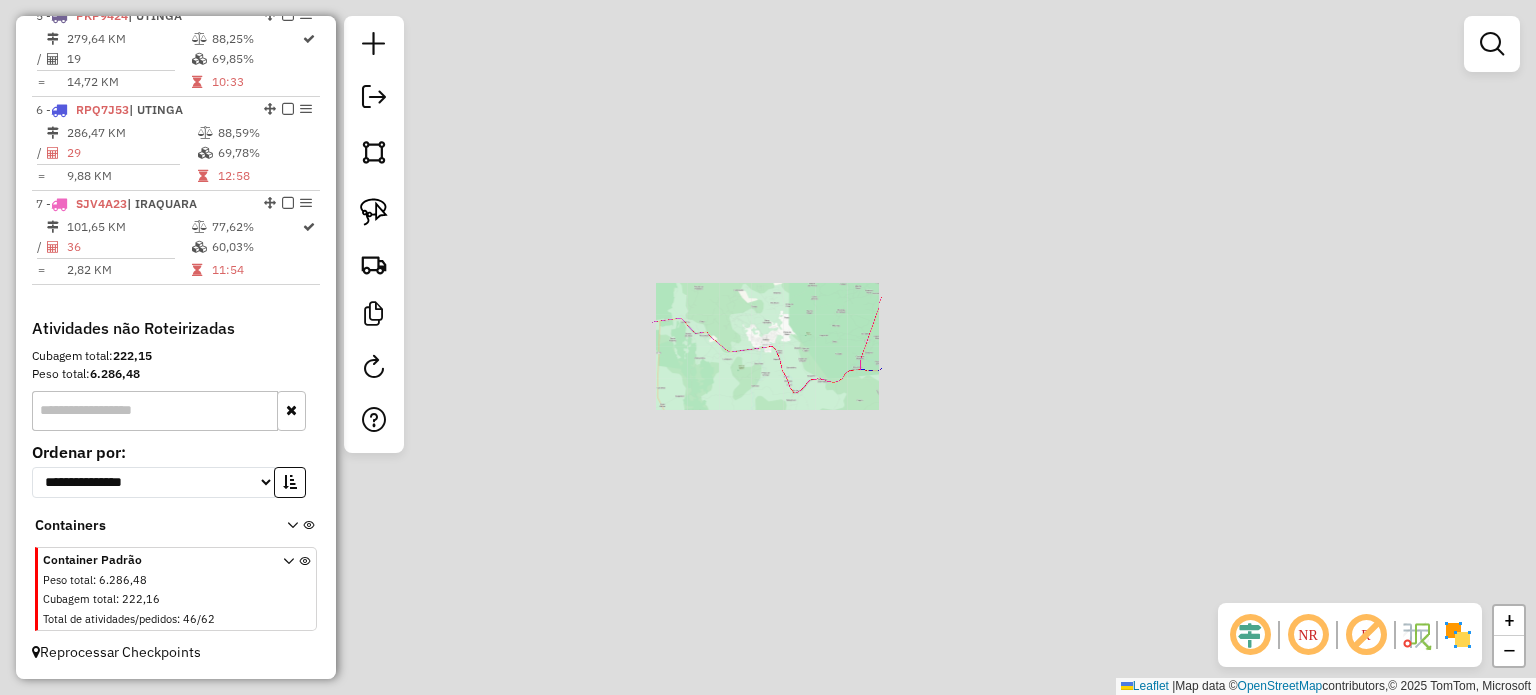 scroll, scrollTop: 1178, scrollLeft: 0, axis: vertical 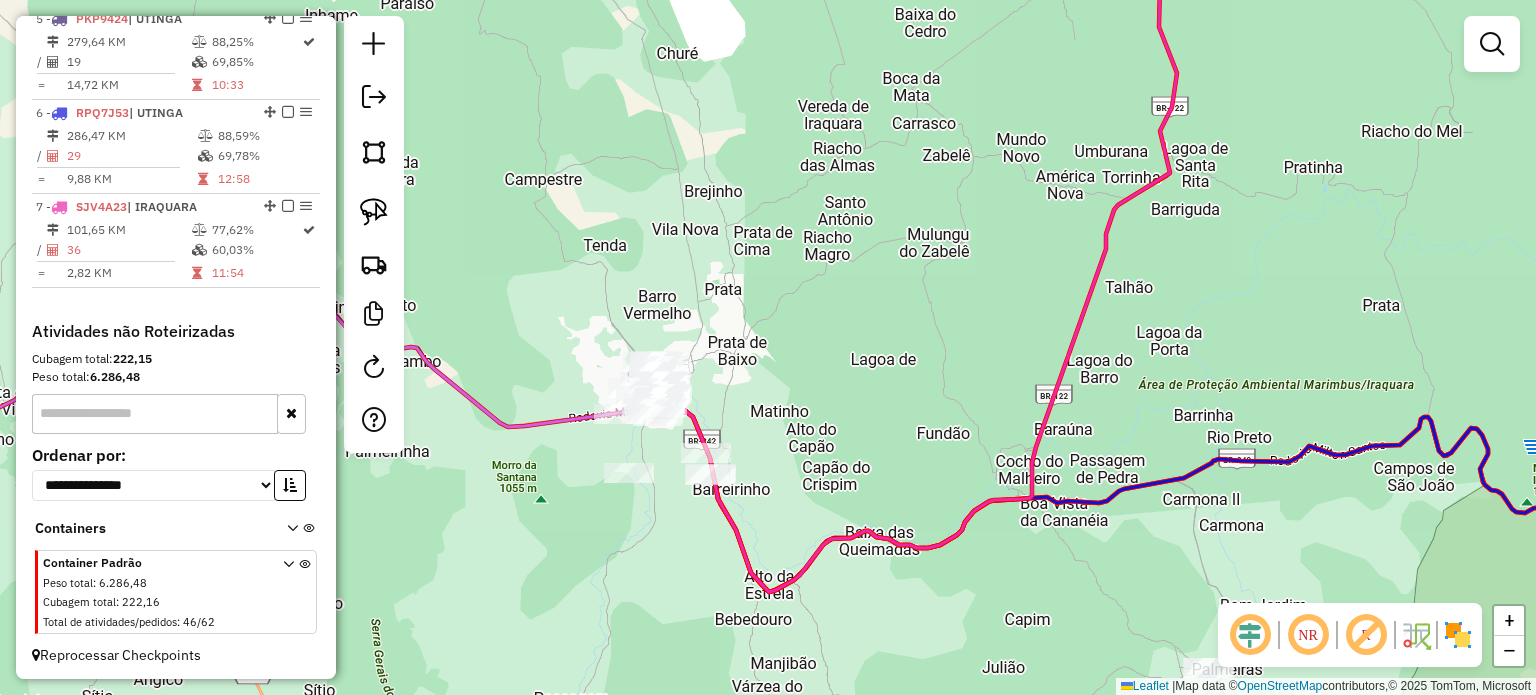 drag, startPoint x: 796, startPoint y: 379, endPoint x: 873, endPoint y: 375, distance: 77.10383 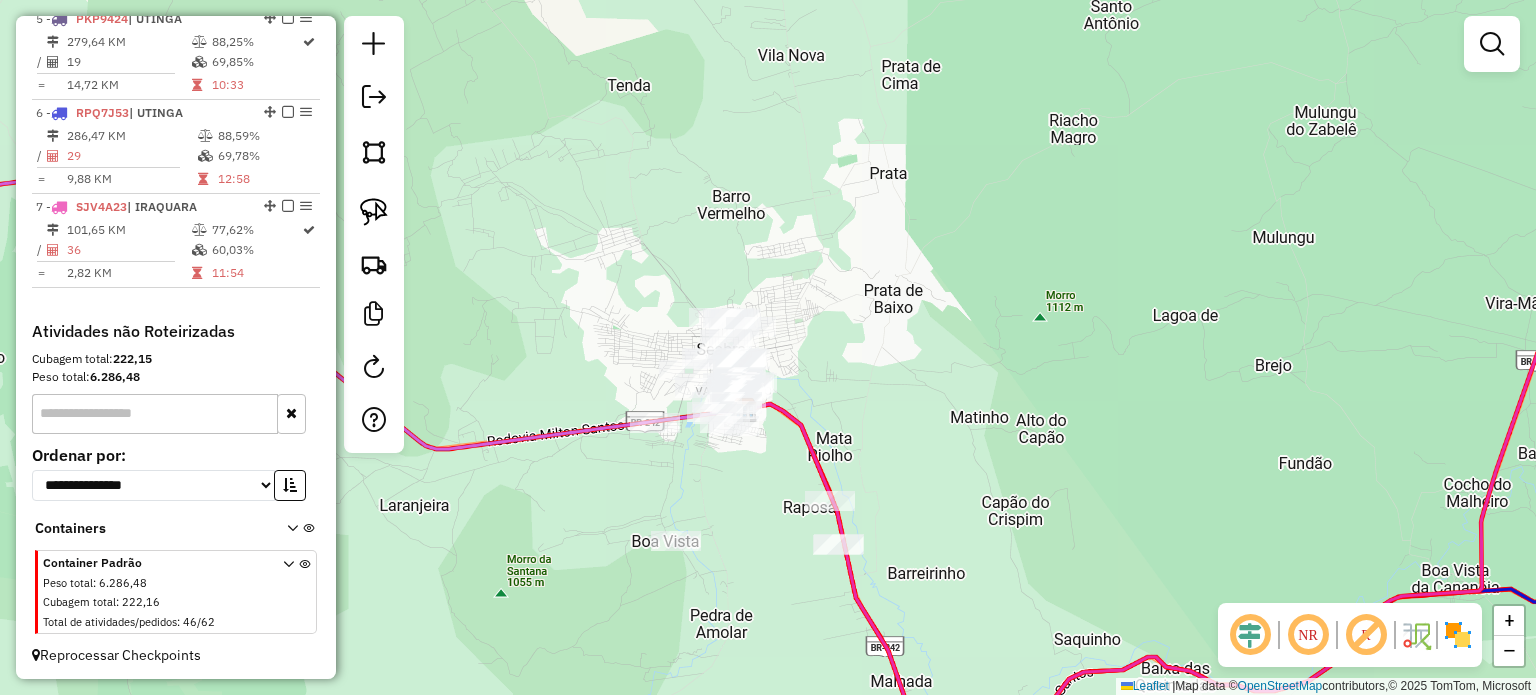 drag, startPoint x: 804, startPoint y: 378, endPoint x: 933, endPoint y: 355, distance: 131.03435 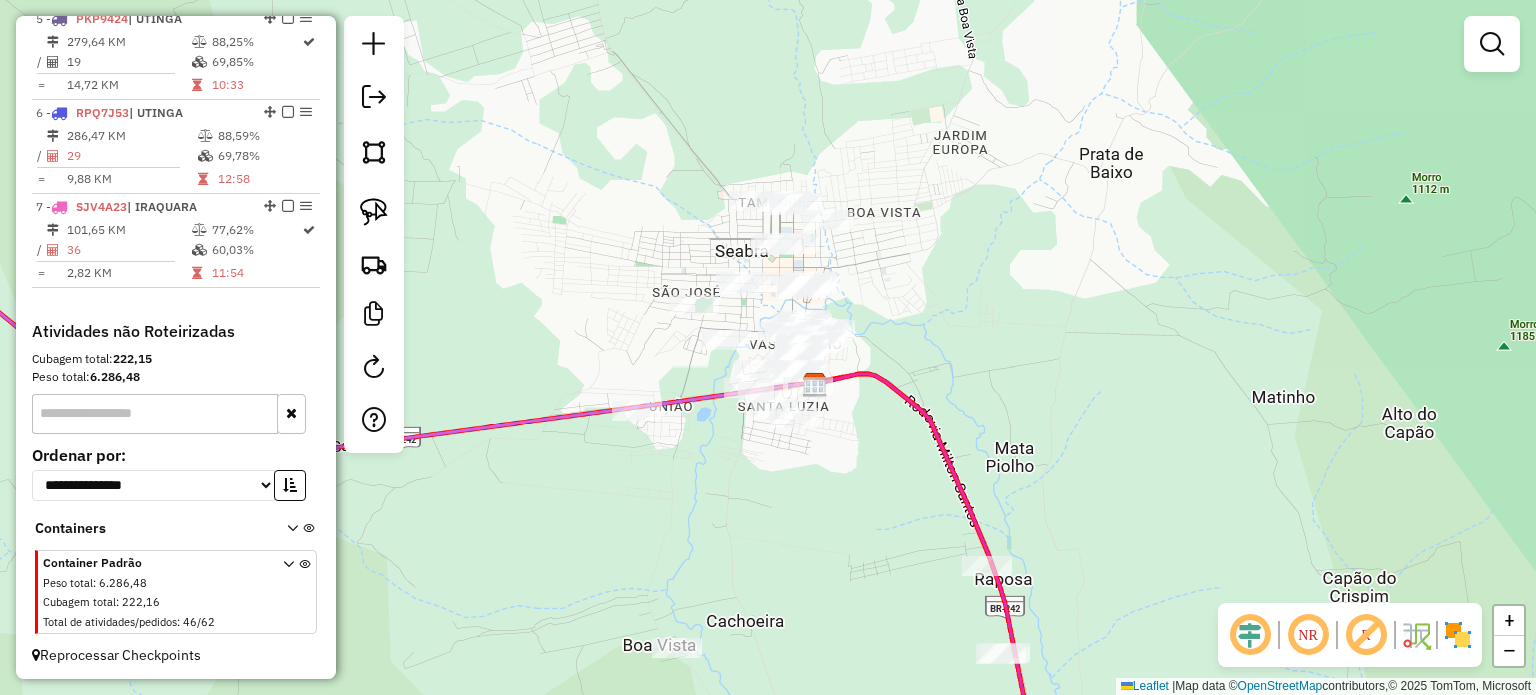 drag, startPoint x: 957, startPoint y: 391, endPoint x: 1058, endPoint y: 336, distance: 115.00435 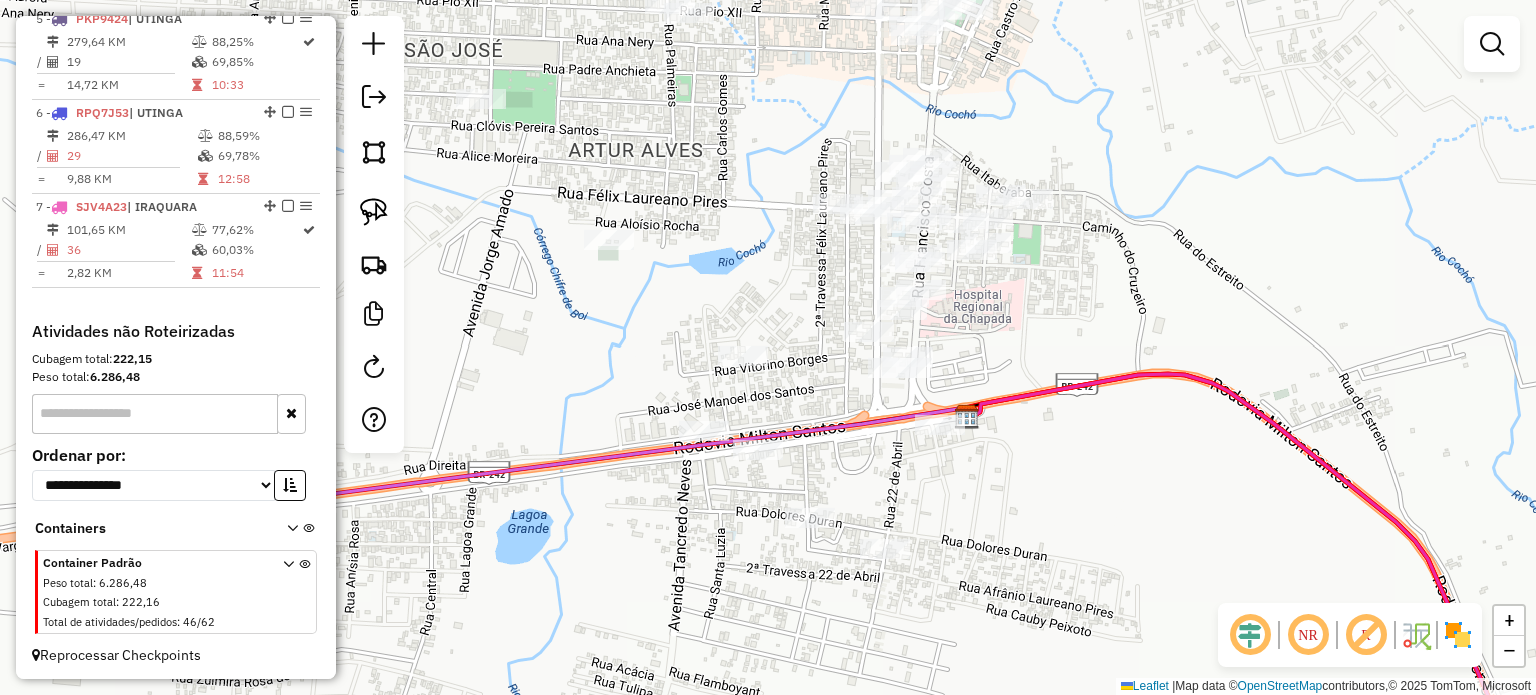 drag, startPoint x: 1066, startPoint y: 288, endPoint x: 1416, endPoint y: 415, distance: 372.32916 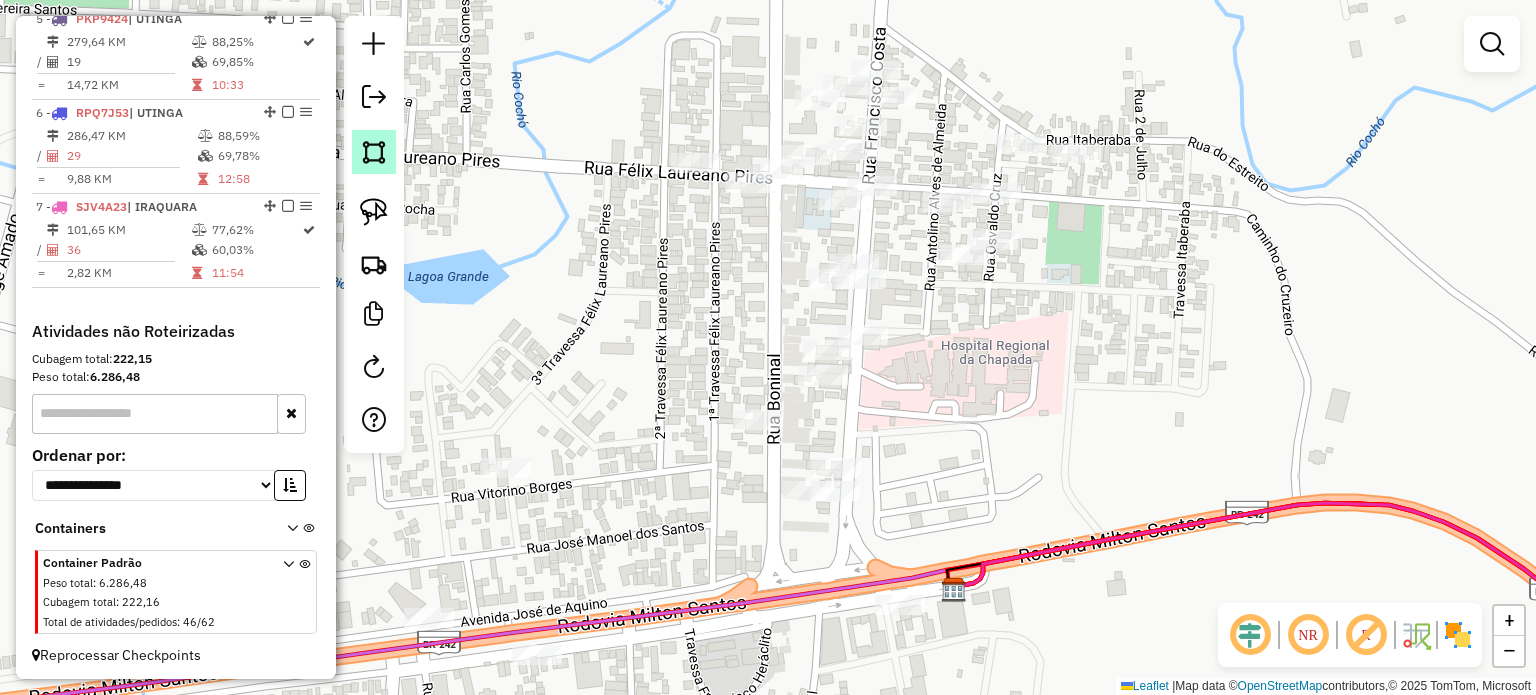 click 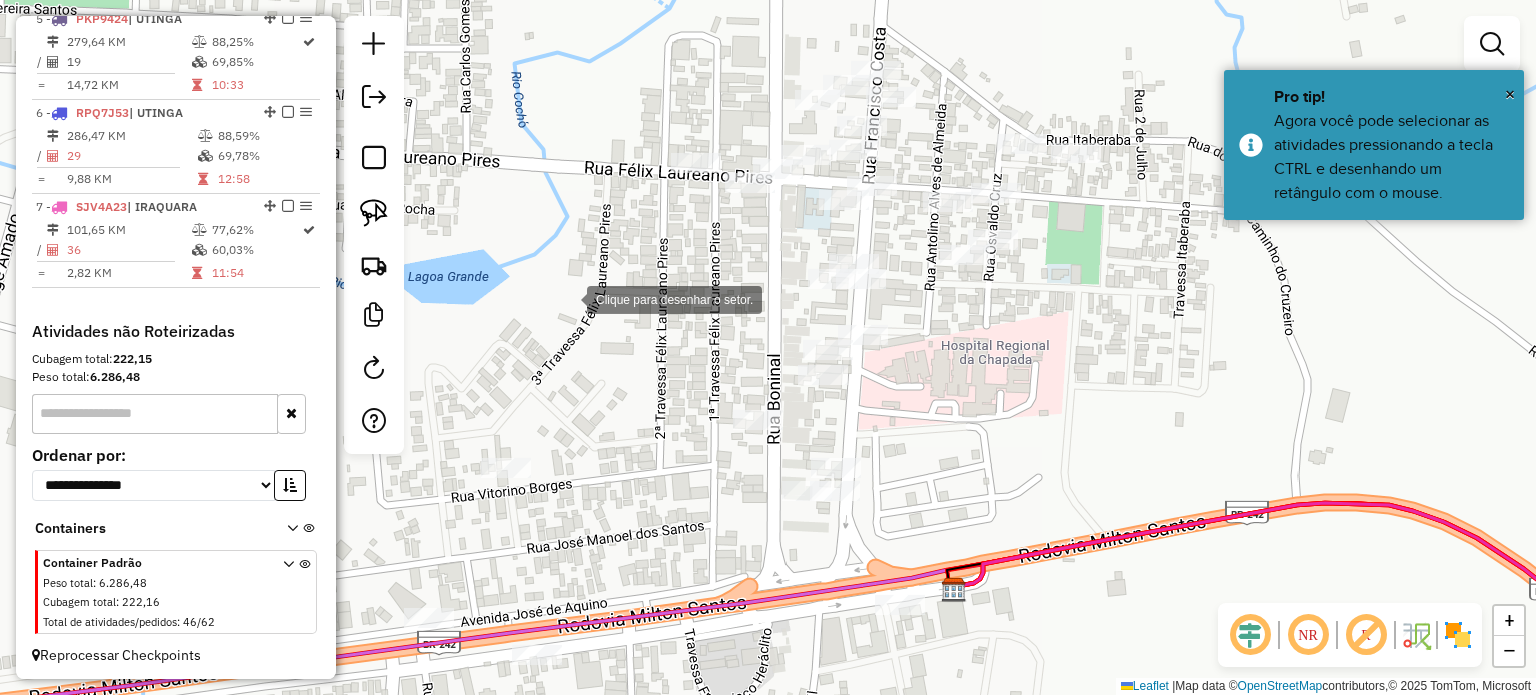 drag, startPoint x: 567, startPoint y: 298, endPoint x: 674, endPoint y: 266, distance: 111.68259 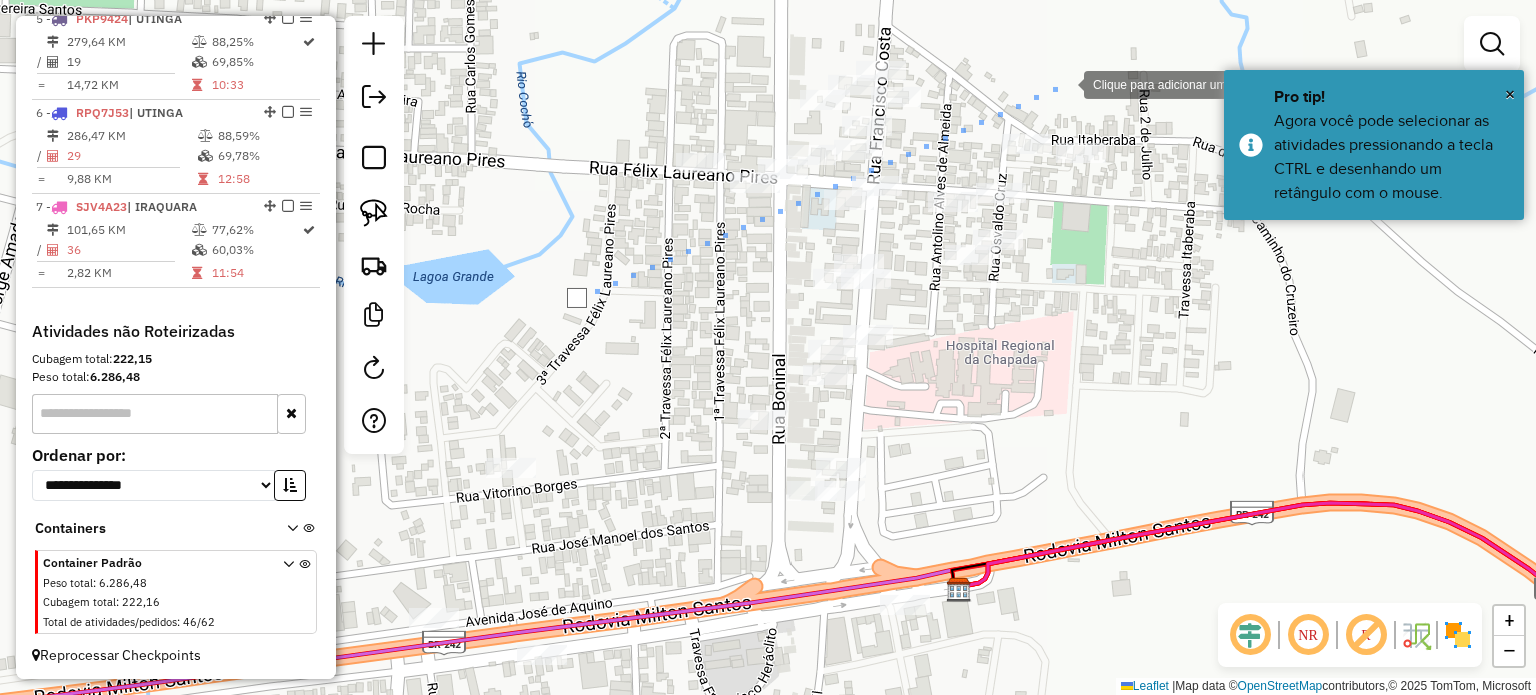 click 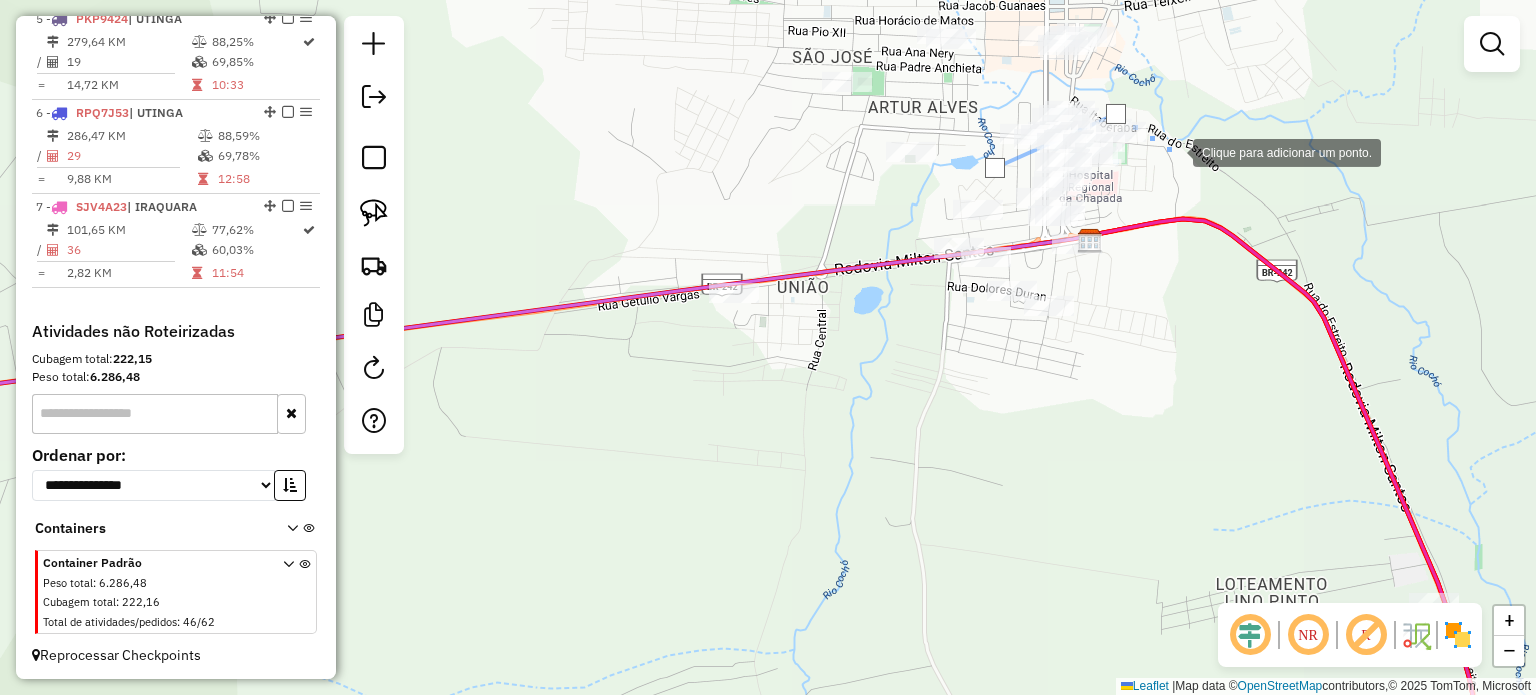 click 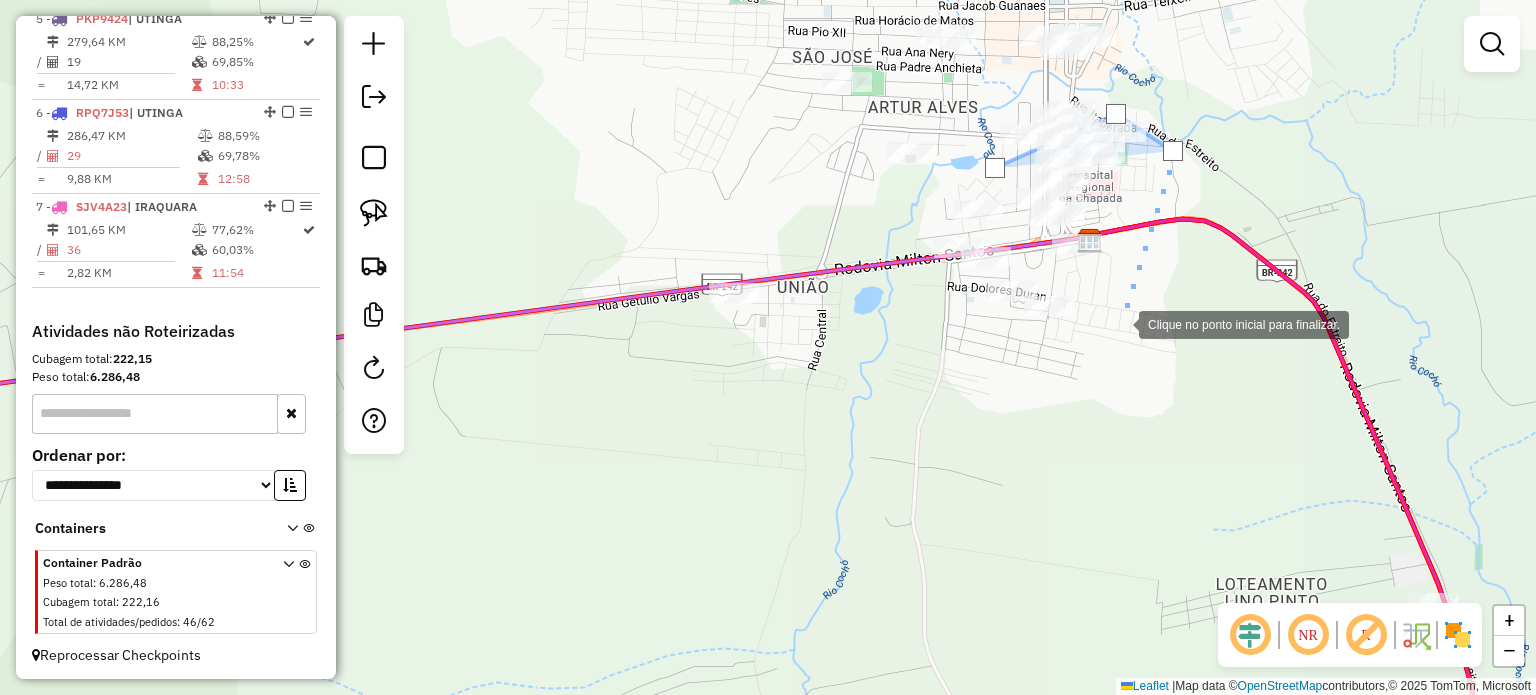 click 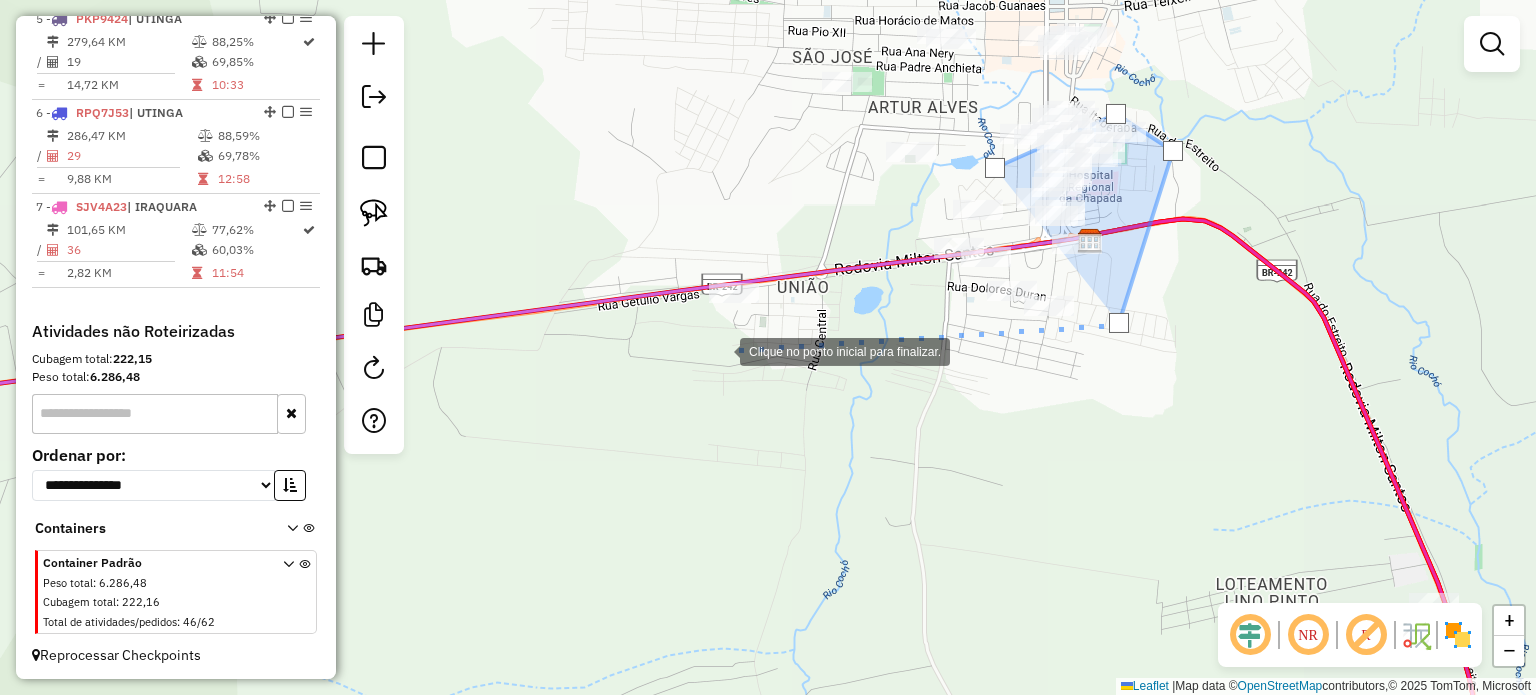 click 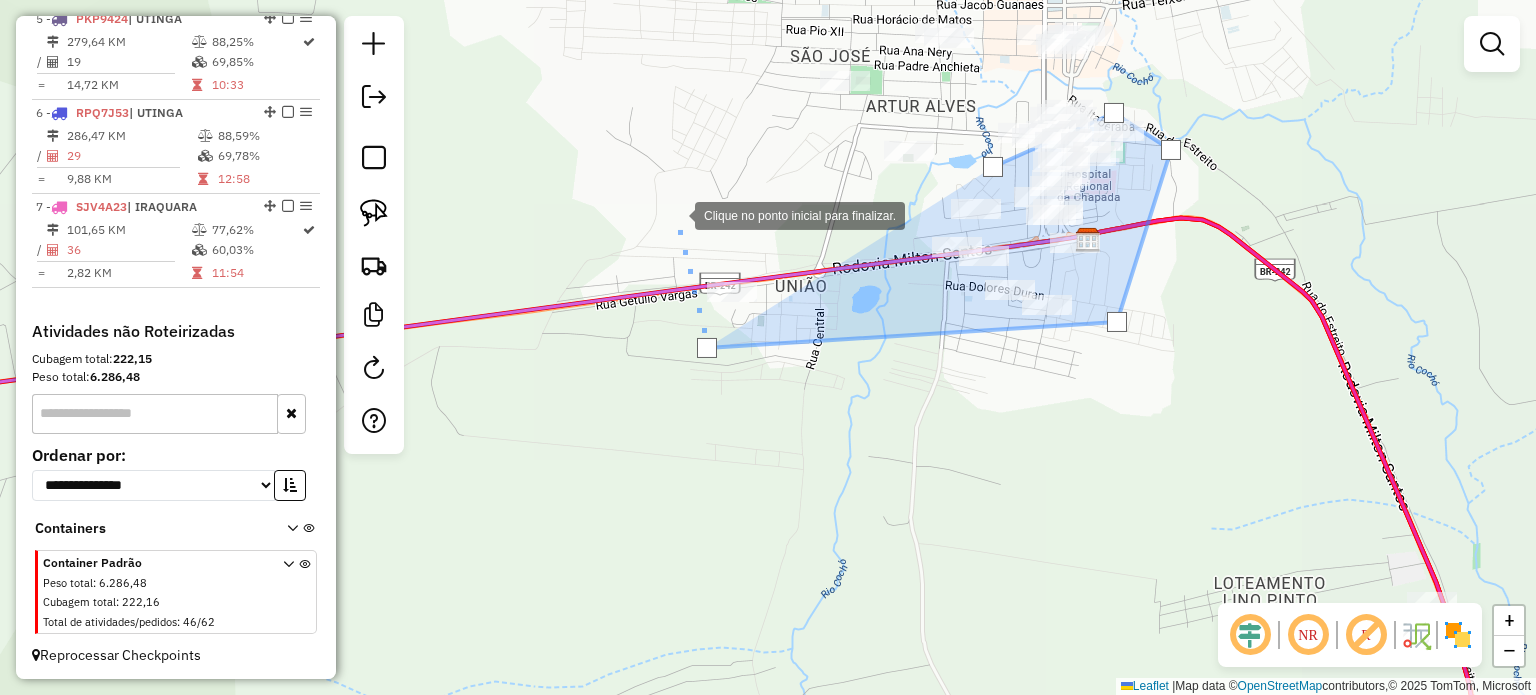 click 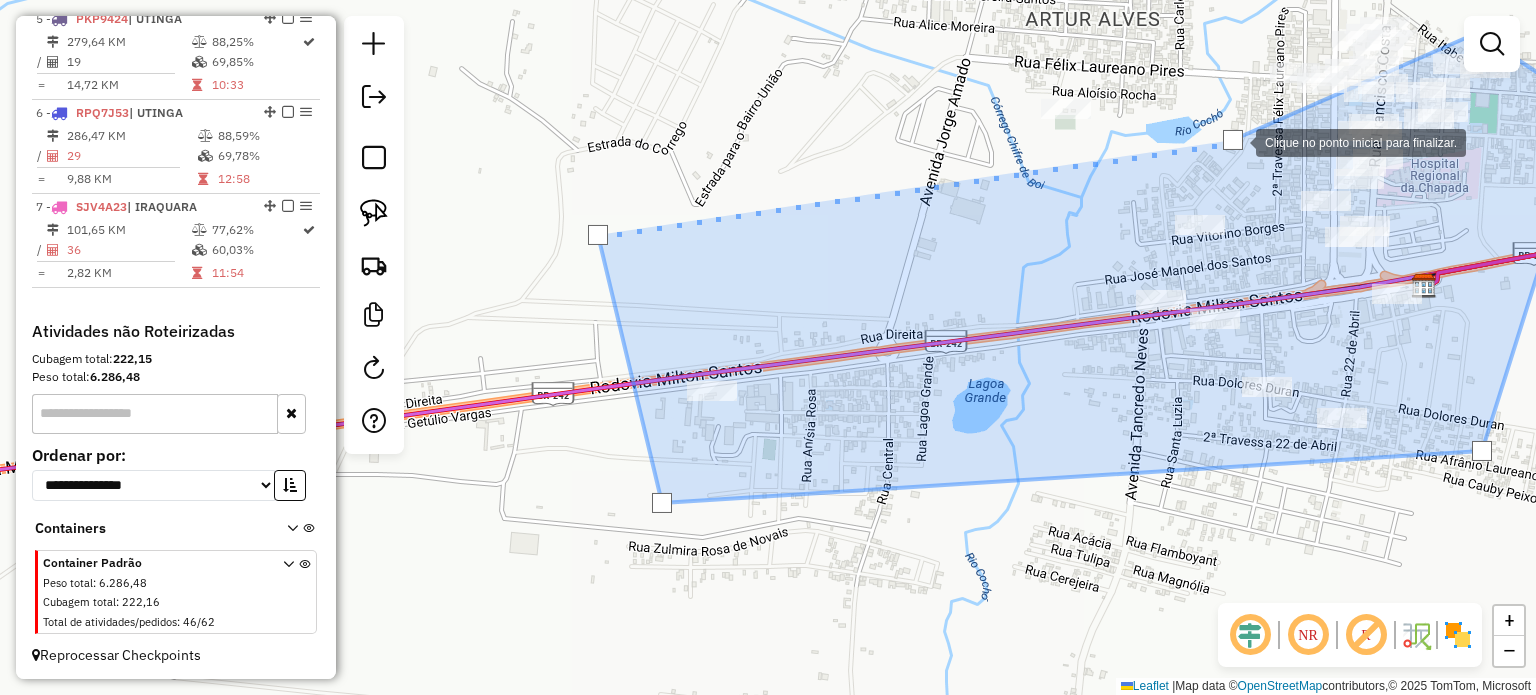 click 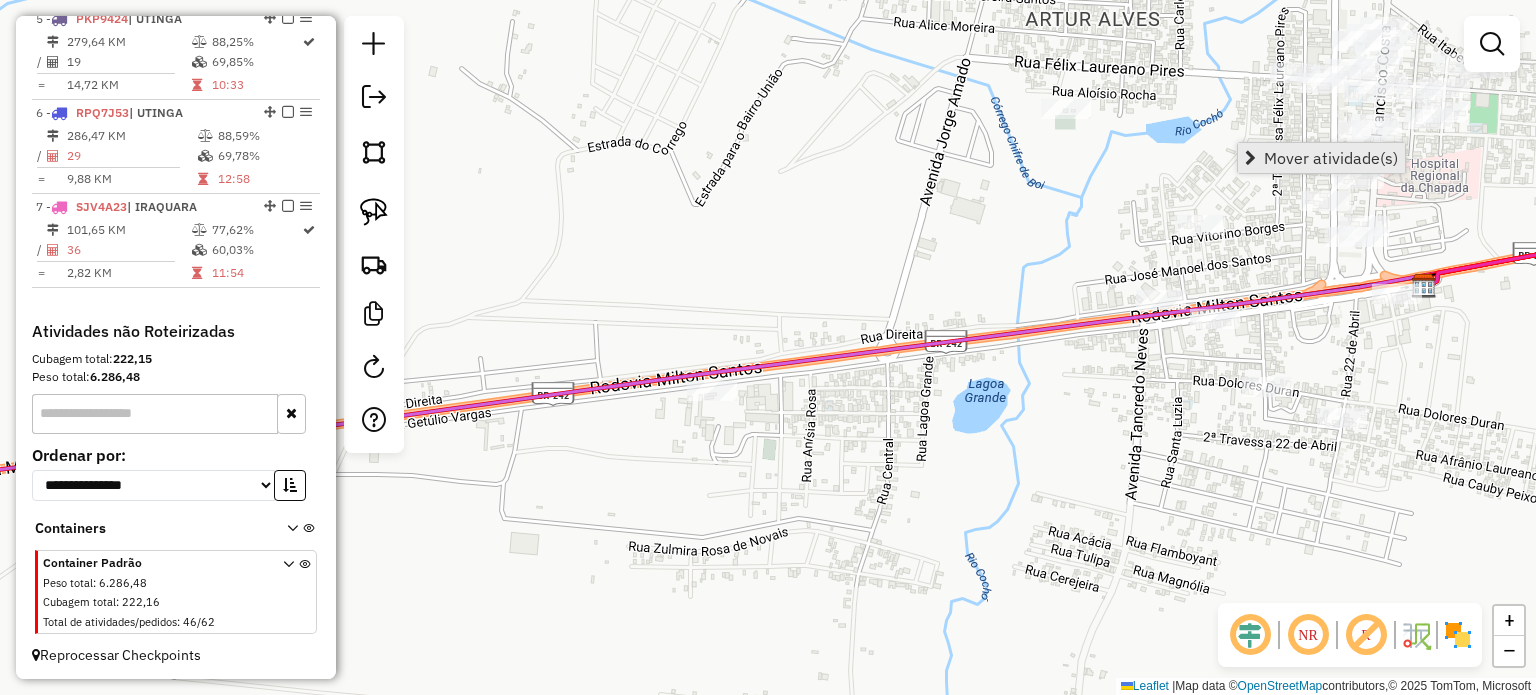 click on "Mover atividade(s)" at bounding box center [1331, 158] 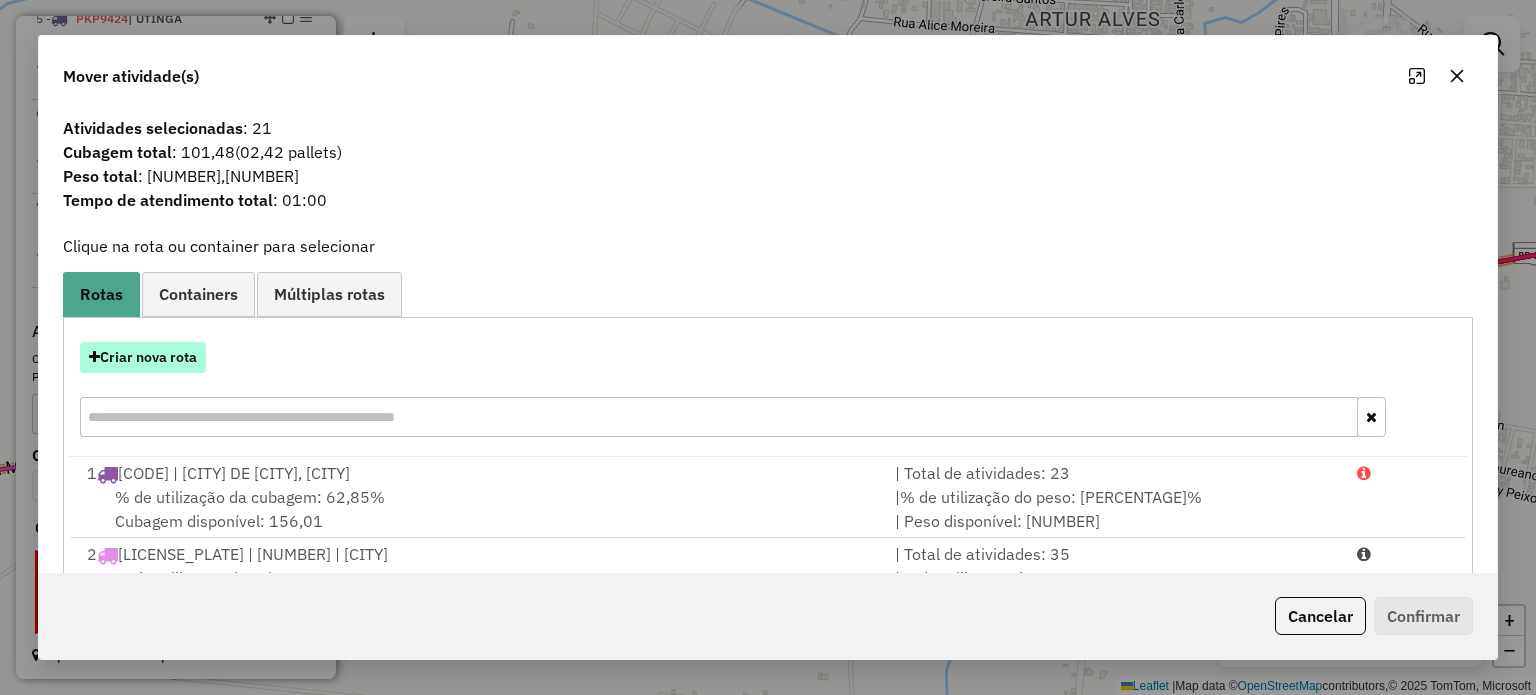 click on "Criar nova rota" at bounding box center (143, 357) 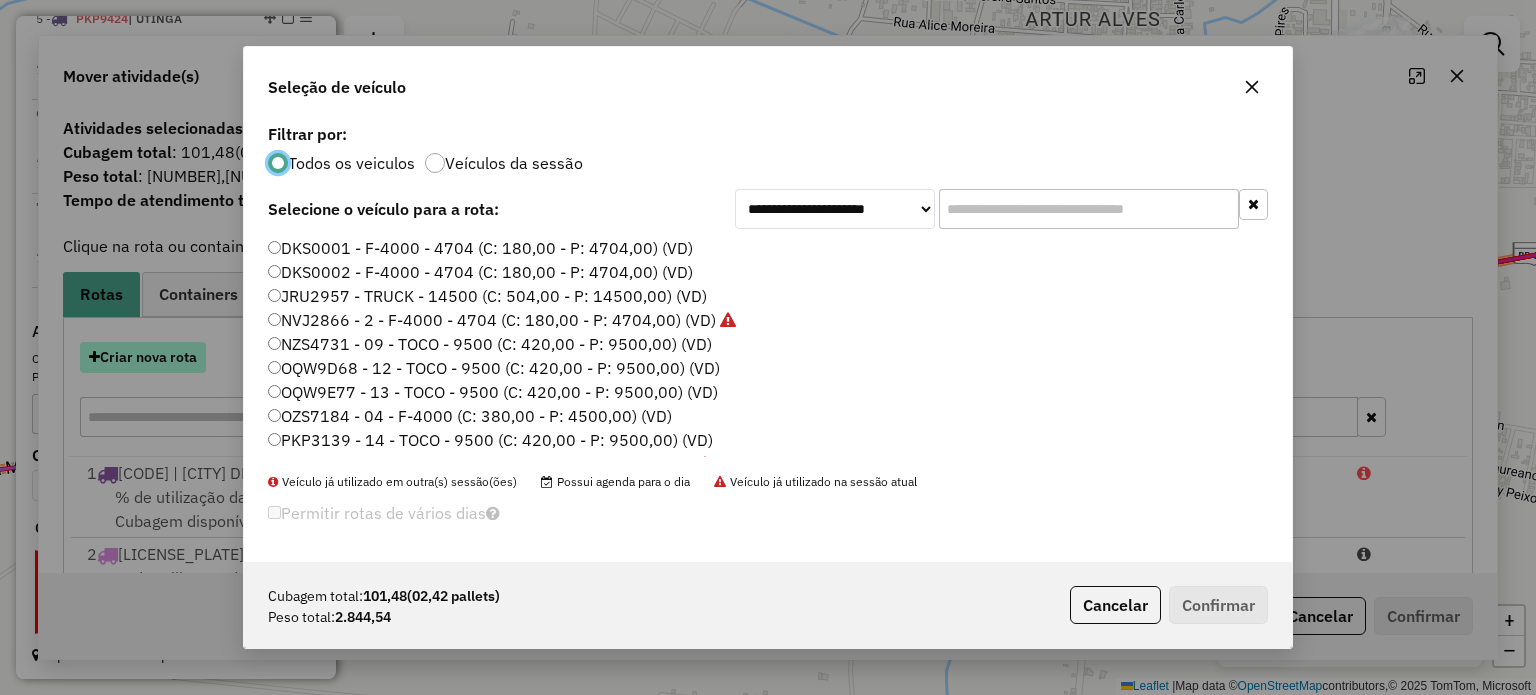 scroll, scrollTop: 10, scrollLeft: 6, axis: both 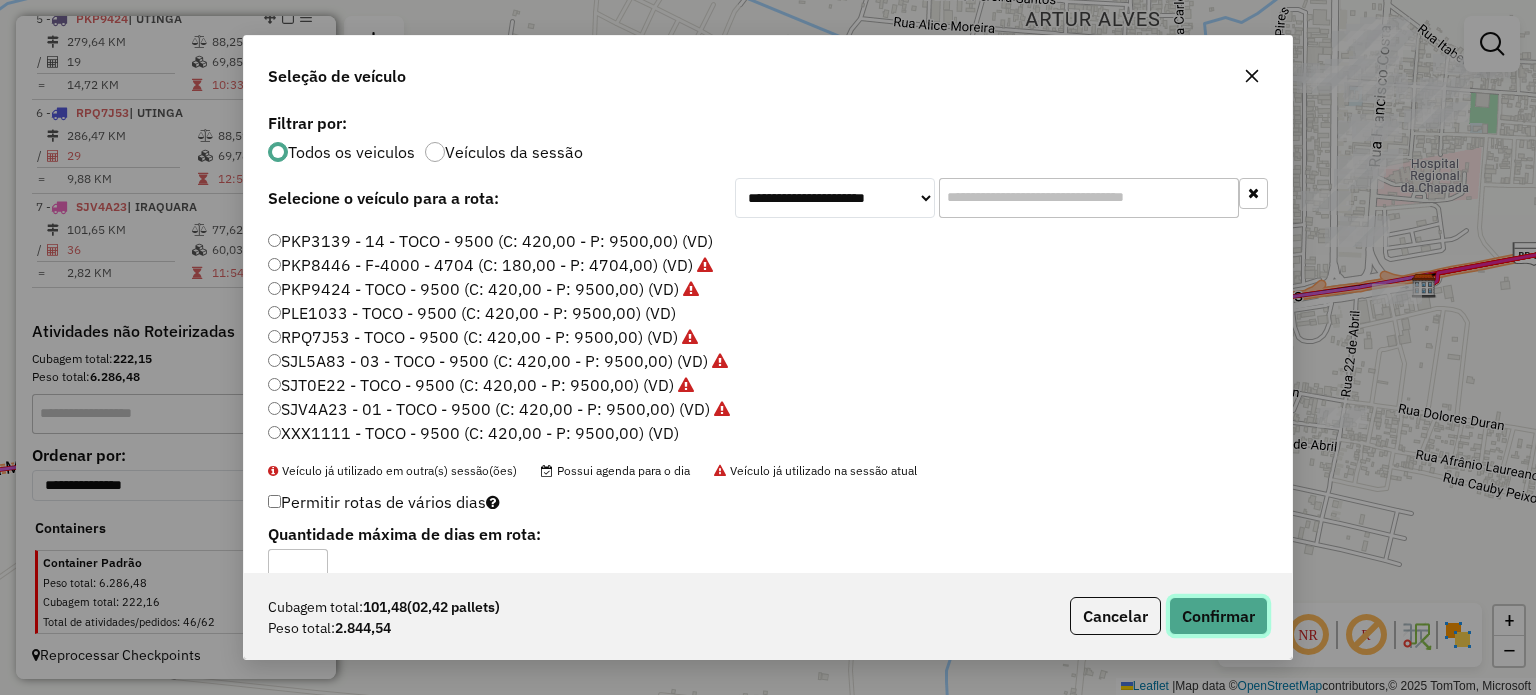 click on "Confirmar" 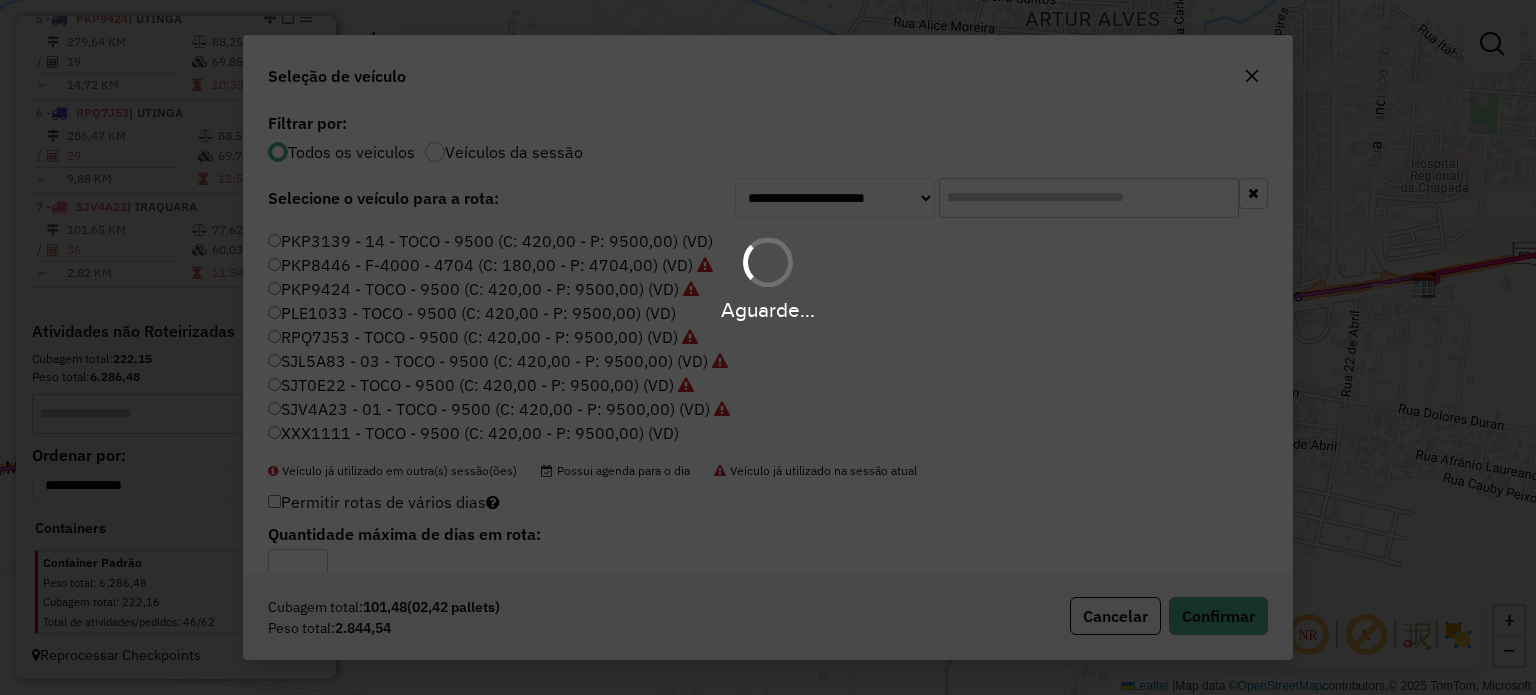 scroll, scrollTop: 1290, scrollLeft: 0, axis: vertical 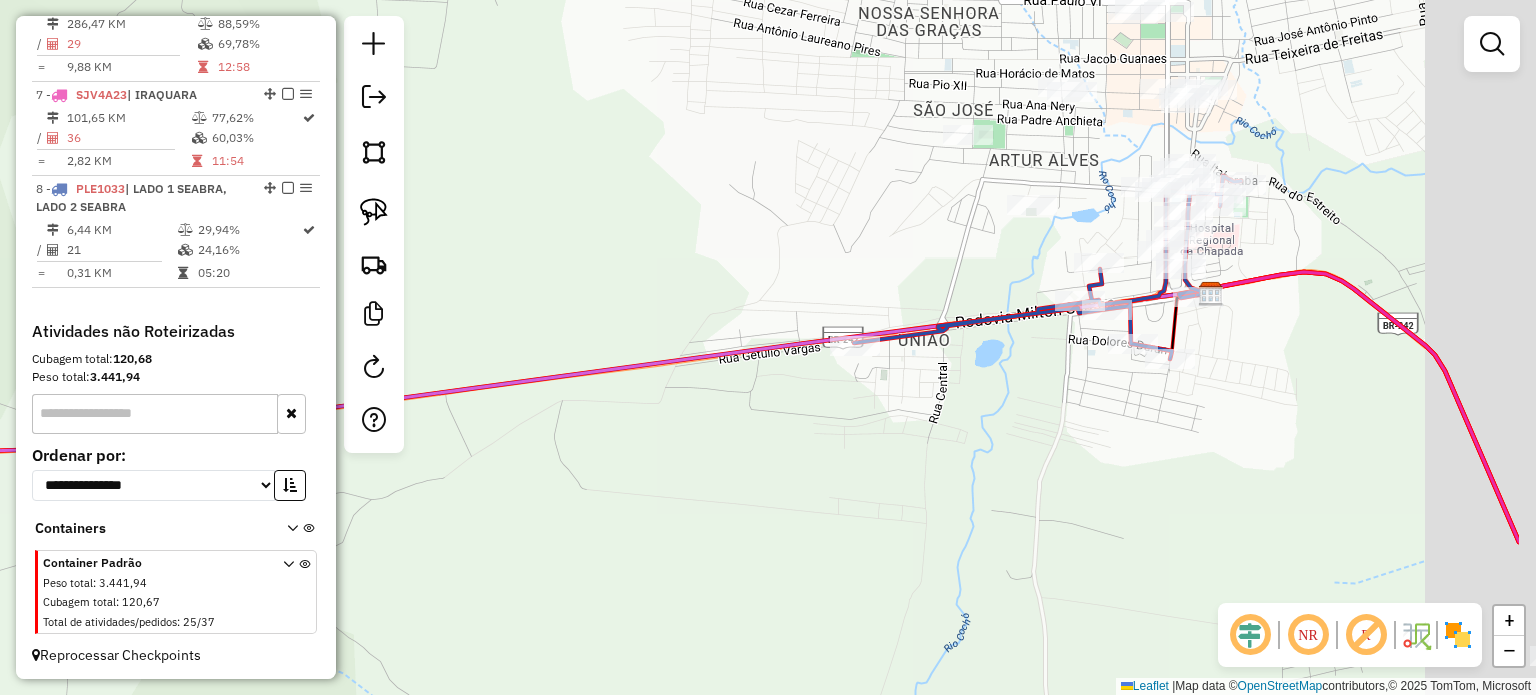 drag, startPoint x: 1376, startPoint y: 502, endPoint x: 1173, endPoint y: 376, distance: 238.92467 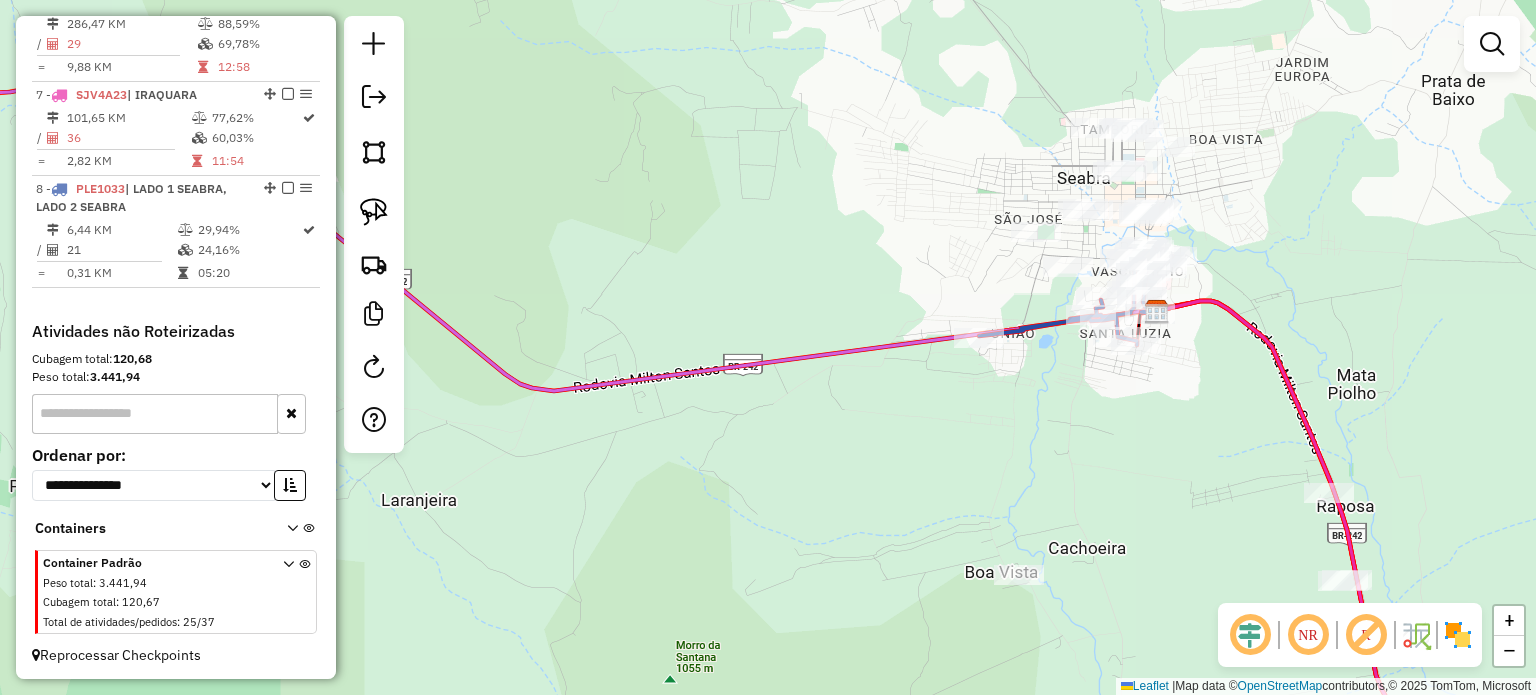 drag, startPoint x: 1230, startPoint y: 395, endPoint x: 1164, endPoint y: 383, distance: 67.08204 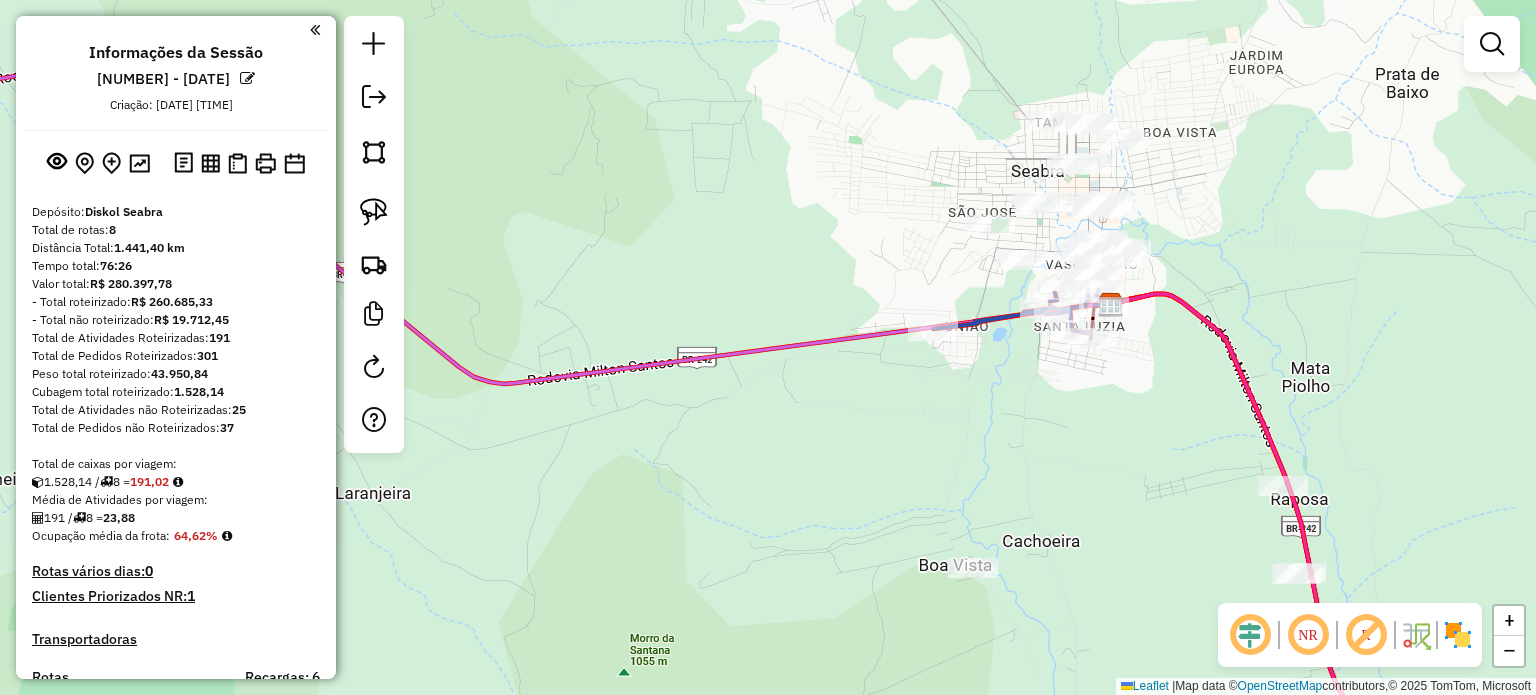 scroll, scrollTop: 0, scrollLeft: 0, axis: both 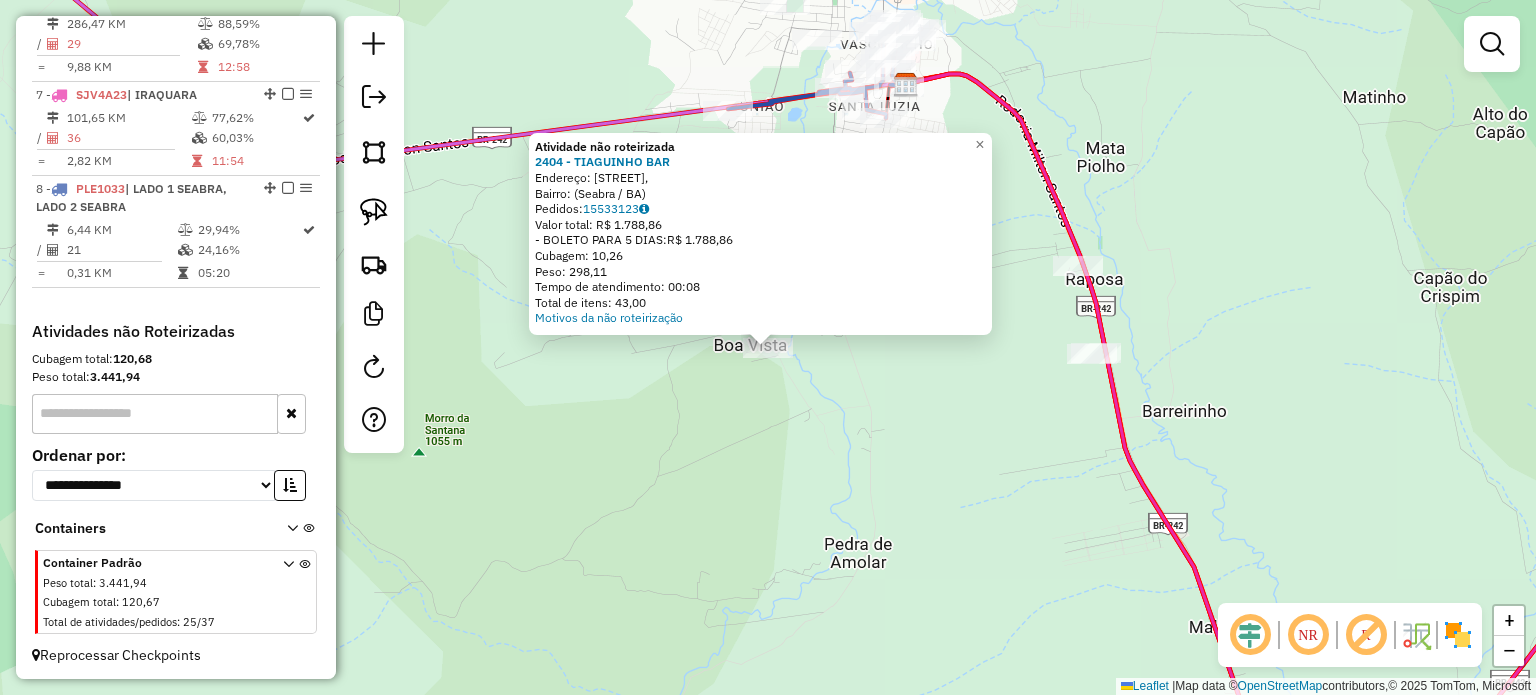 click on "Atividade não roteirizada [NUMBER] - [BUSINESS_NAME]  Endereço: [STREET],   Bairro:  ([CITY] / [STATE])   Pedidos:  [ORDER_ID]   Valor total: [CURRENCY] [AMOUNT]   - BOLETO PARA [DAYS]  DIAS:  [CURRENCY] [AMOUNT]   Cubagem: [CUBAGE]   Peso: [WEIGHT]   Tempo de atendimento: [TIME]   Total de itens: [ITEMS]  Motivos da não roteirização × Janela de atendimento Grade de atendimento Capacidade Transportadoras Veículos Cliente Pedidos  Rotas Selecione os dias de semana para filtrar as janelas de atendimento  Seg   Ter   Qua   Qui   Sex   Sáb   Dom  Informe o período da janela de atendimento: De: Até:  Filtrar exatamente a janela do cliente  Considerar janela de atendimento padrão  Selecione os dias de semana para filtrar as grades de atendimento  Seg   Ter   Qua   Qui   Sex   Sáb   Dom   Considerar clientes sem dia de atendimento cadastrado  Clientes fora do dia de atendimento selecionado Filtrar as atividades entre os valores definidos abaixo:  Peso mínimo:   Peso máximo:   Cubagem mínima:   Cubagem máxima:   De:   Até:   De:   Até:" 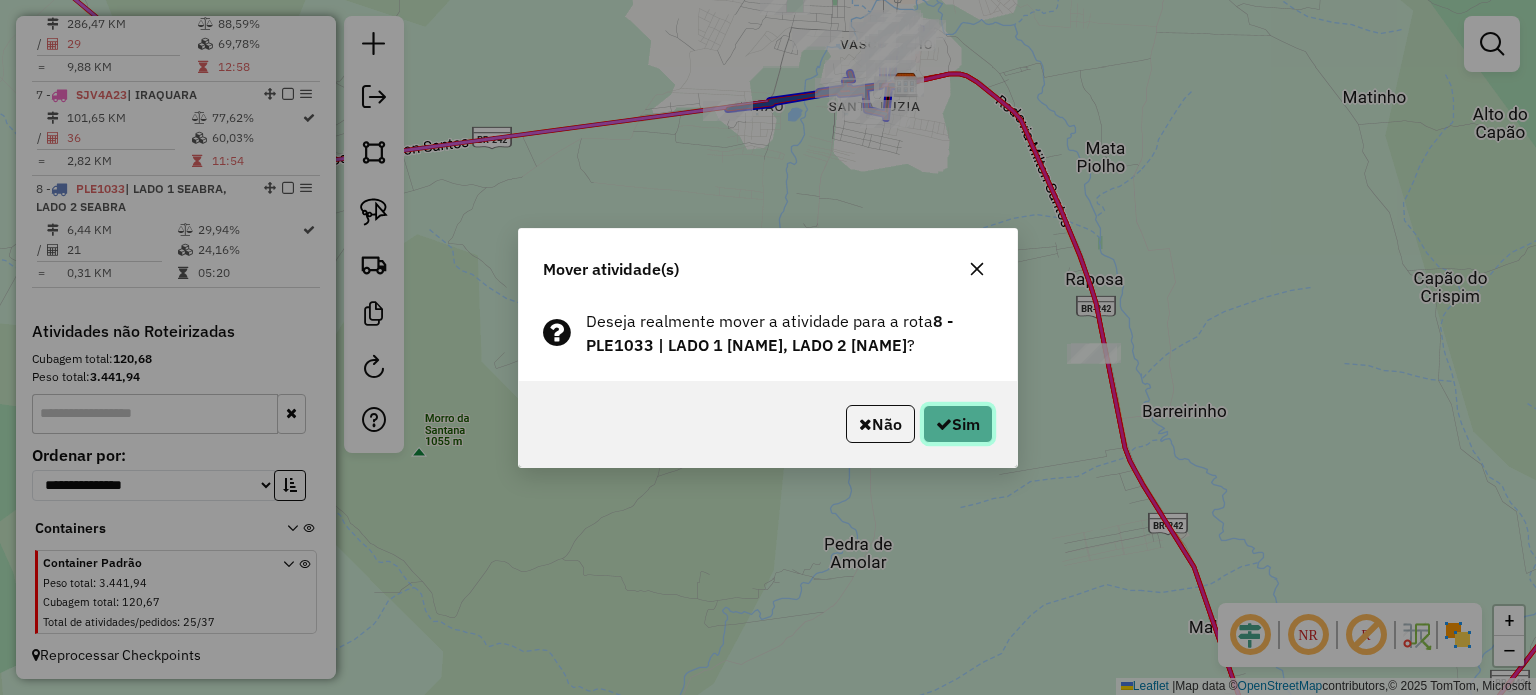 click on "Sim" 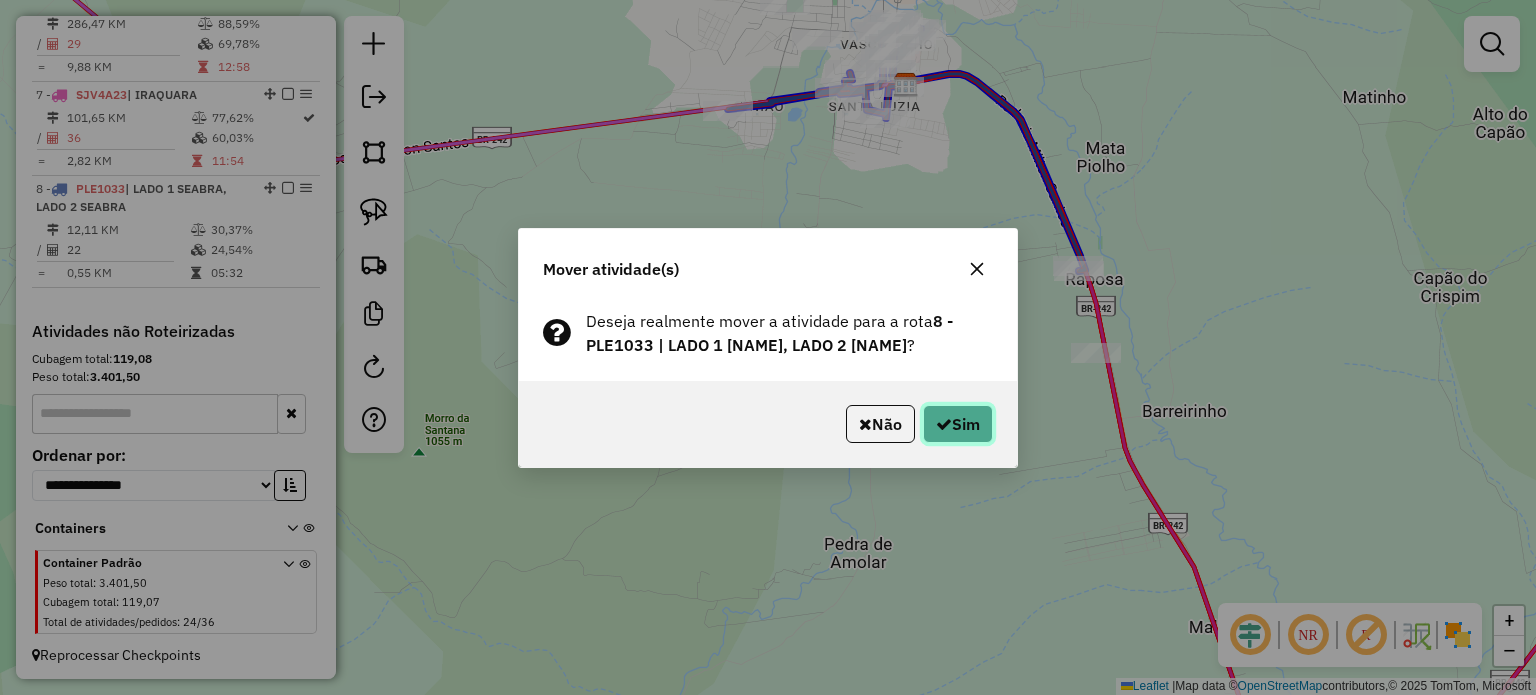 click on "Sim" 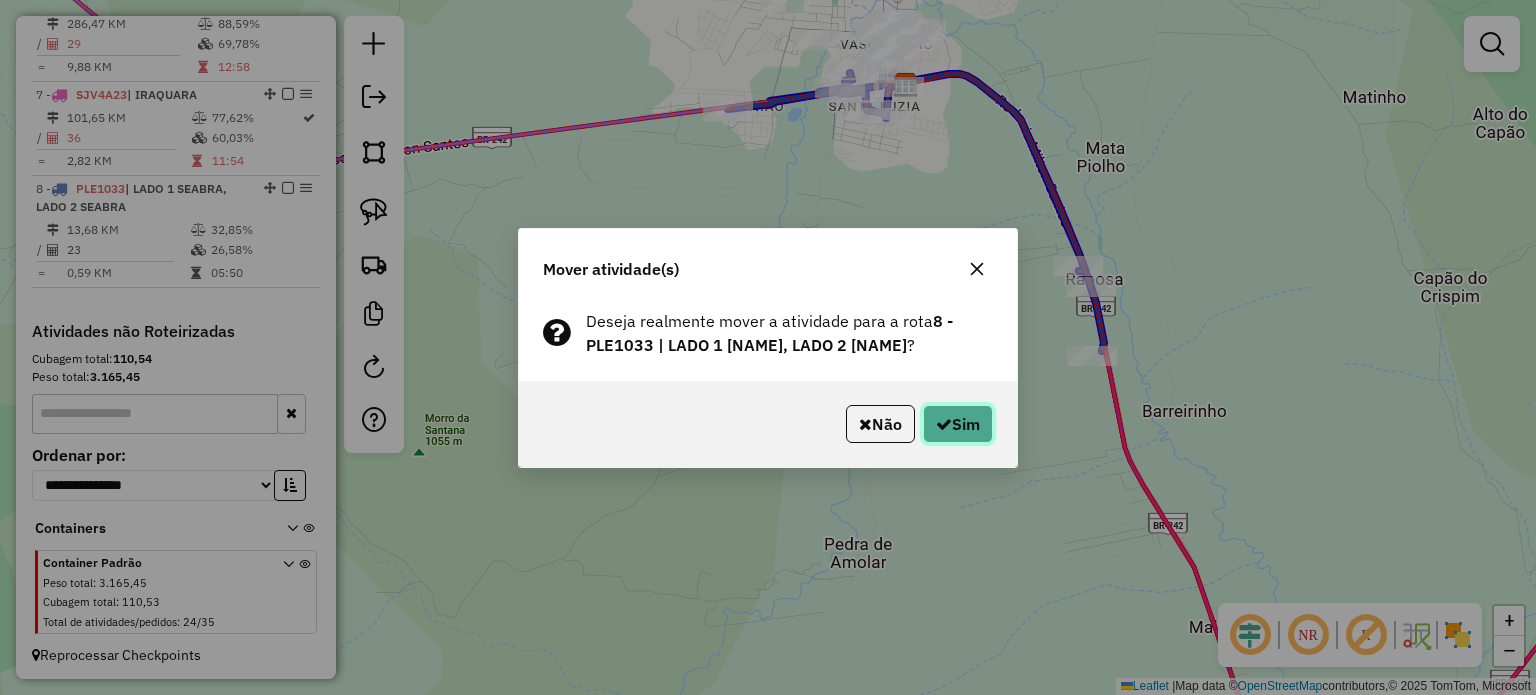 click on "Sim" 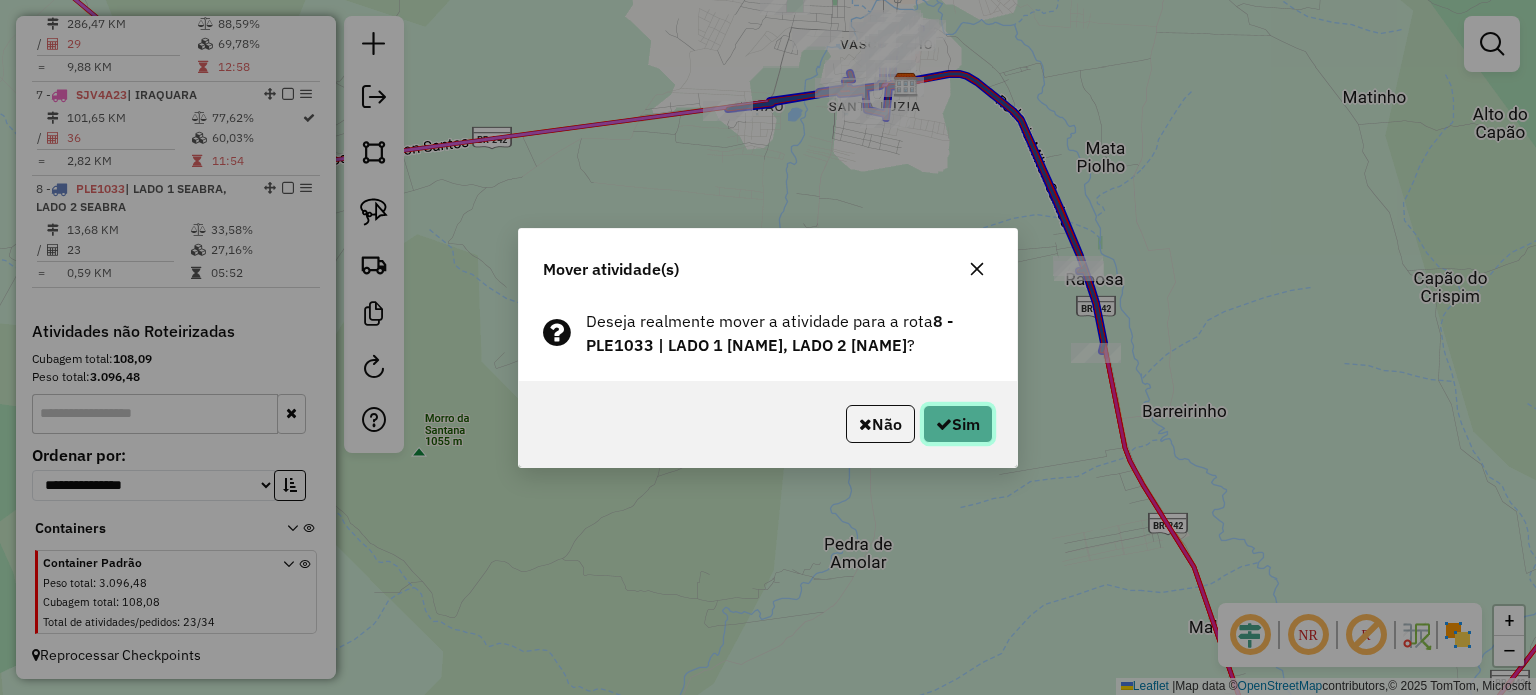 click on "Sim" 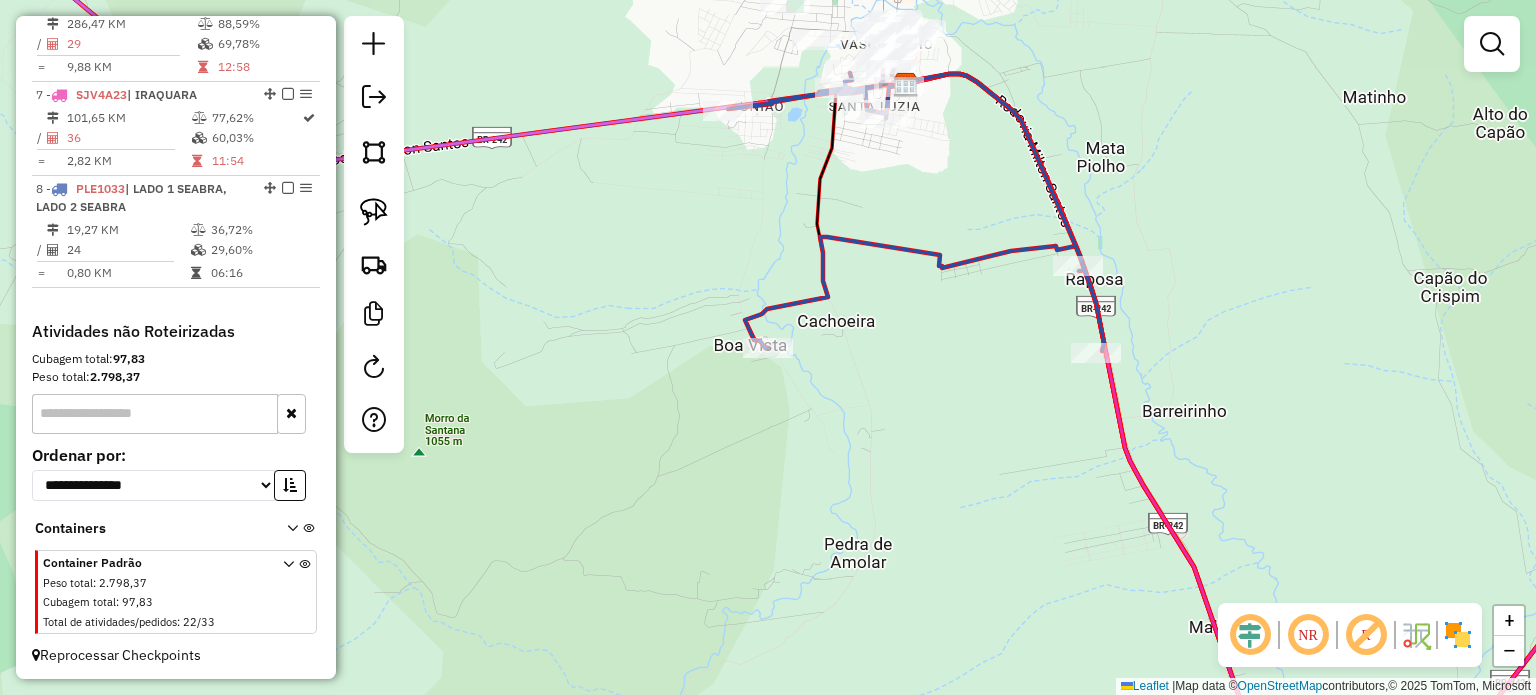 drag, startPoint x: 964, startPoint y: 139, endPoint x: 965, endPoint y: 247, distance: 108.00463 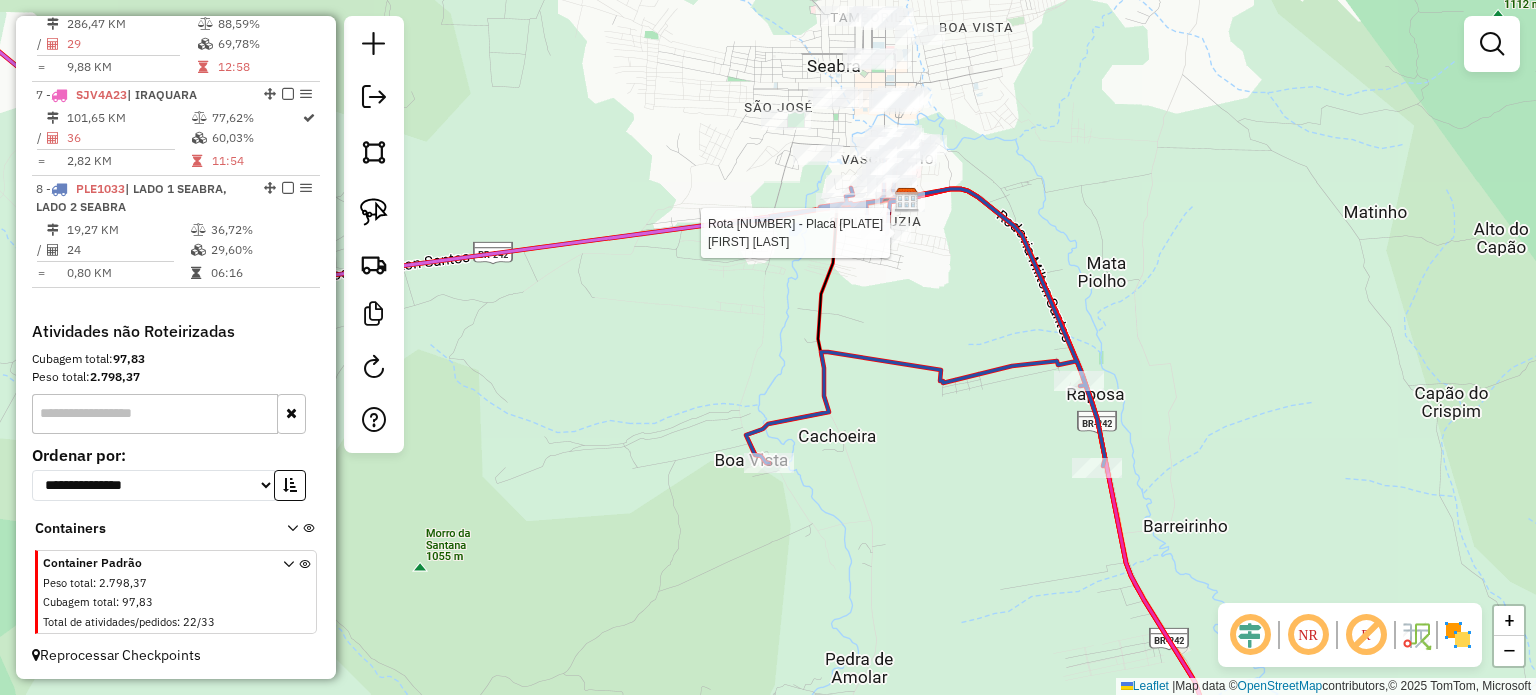 select on "*********" 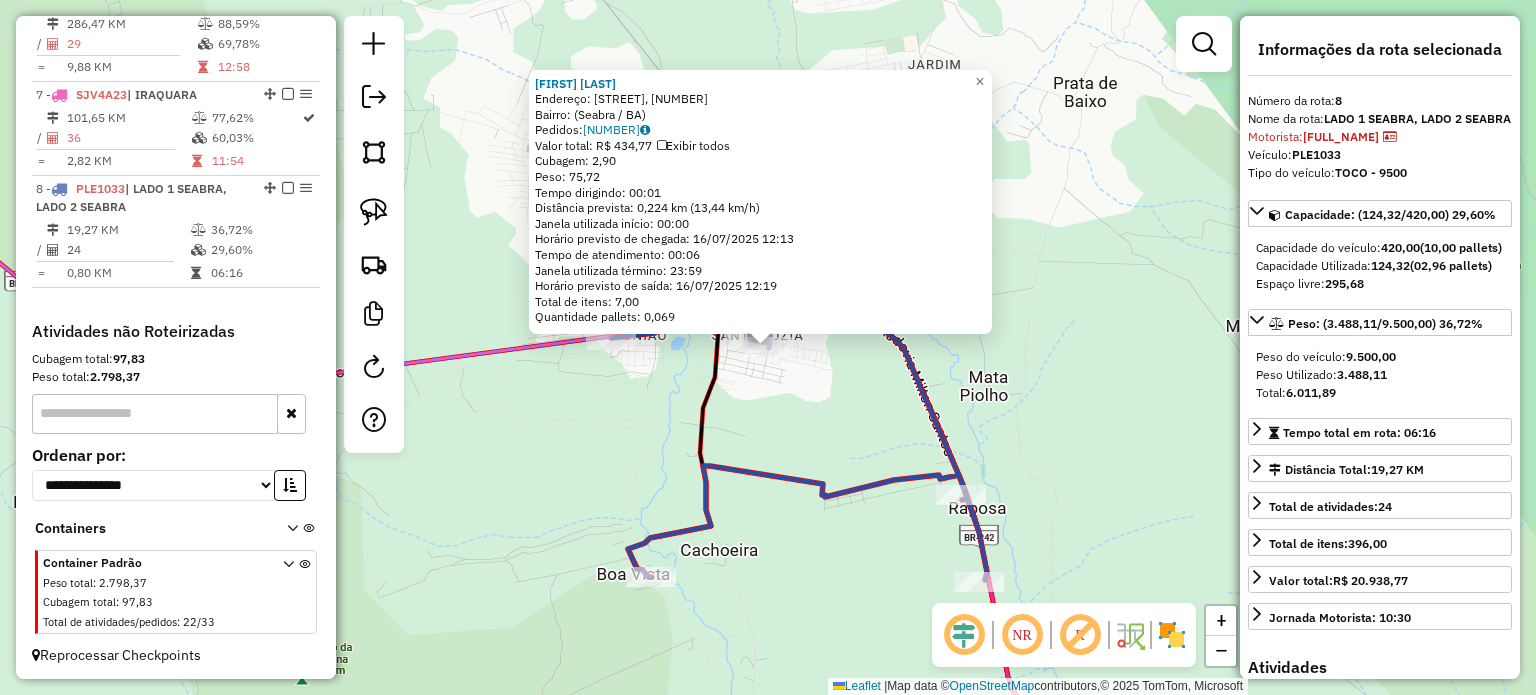 drag, startPoint x: 1046, startPoint y: 353, endPoint x: 1015, endPoint y: 340, distance: 33.61547 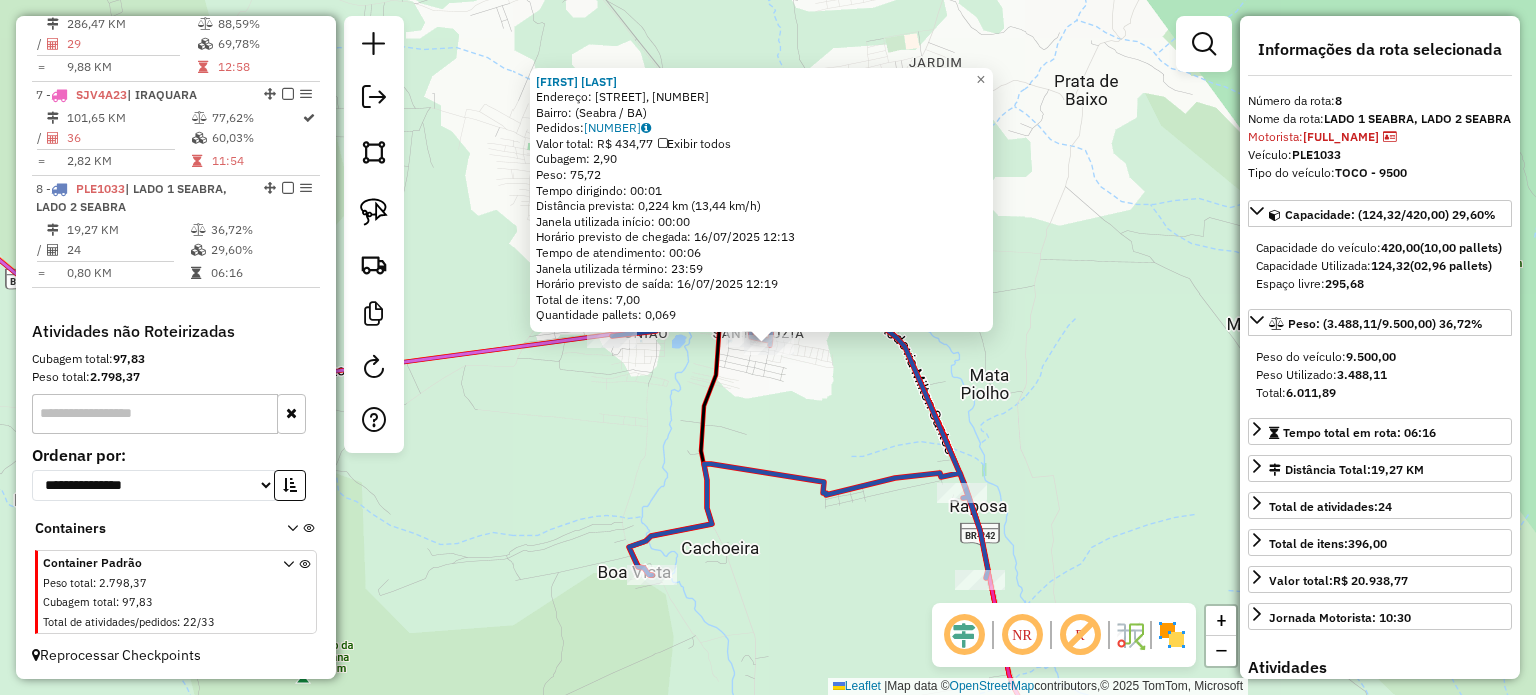 click on "932 - ELCY DE SOUZA PINTO  Endereço: Rua Vinte e Dois de Abril, 265   Bairro:  (Seabra / BA)   Pedidos:  15533043   Valor total: R$ 434,77   Exibir todos   Cubagem: 2,90  Peso: 75,72  Tempo dirigindo: 00:01   Distância prevista: 0,224 km (13,44 km/h)   Janela utilizada início: 00:00   Horário previsto de chegada: 16/07/2025 12:13   Tempo de atendimento: 00:06   Janela utilizada término: 23:59   Horário previsto de saída: 16/07/2025 12:19   Total de itens: 7,00   Quantidade pallets: 0,069  × Janela de atendimento Grade de atendimento Capacidade Transportadoras Veículos Cliente Pedidos  Rotas Selecione os dias de semana para filtrar as janelas de atendimento  Seg   Ter   Qua   Qui   Sex   Sáb   Dom  Informe o período da janela de atendimento: De: Até:  Filtrar exatamente a janela do cliente  Considerar janela de atendimento padrão  Selecione os dias de semana para filtrar as grades de atendimento  Seg   Ter   Qua   Qui   Sex   Sáb   Dom   Considerar clientes sem dia de atendimento cadastrado  De:" 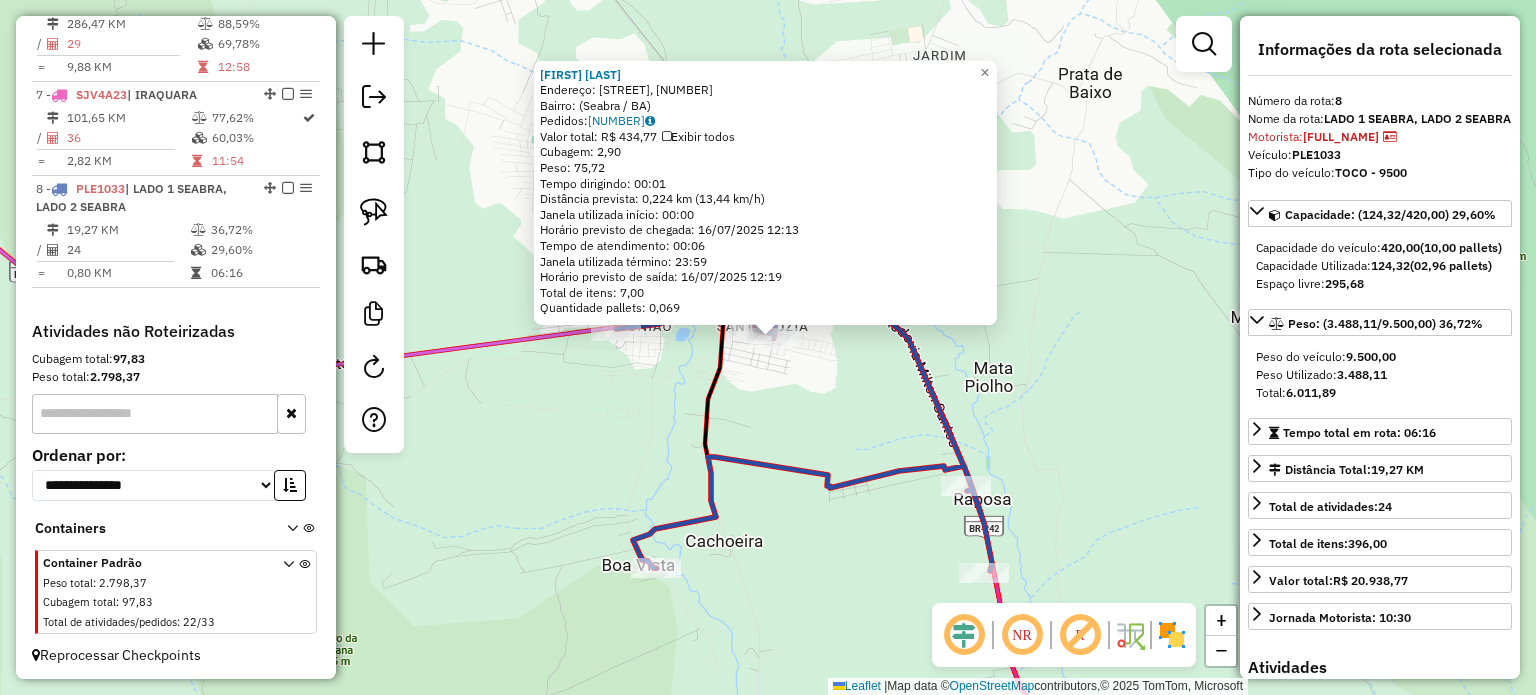 click on "932 - ELCY DE SOUZA PINTO  Endereço: Rua Vinte e Dois de Abril, 265   Bairro:  (Seabra / BA)   Pedidos:  15533043   Valor total: R$ 434,77   Exibir todos   Cubagem: 2,90  Peso: 75,72  Tempo dirigindo: 00:01   Distância prevista: 0,224 km (13,44 km/h)   Janela utilizada início: 00:00   Horário previsto de chegada: 16/07/2025 12:13   Tempo de atendimento: 00:06   Janela utilizada término: 23:59   Horário previsto de saída: 16/07/2025 12:19   Total de itens: 7,00   Quantidade pallets: 0,069  × Janela de atendimento Grade de atendimento Capacidade Transportadoras Veículos Cliente Pedidos  Rotas Selecione os dias de semana para filtrar as janelas de atendimento  Seg   Ter   Qua   Qui   Sex   Sáb   Dom  Informe o período da janela de atendimento: De: Até:  Filtrar exatamente a janela do cliente  Considerar janela de atendimento padrão  Selecione os dias de semana para filtrar as grades de atendimento  Seg   Ter   Qua   Qui   Sex   Sáb   Dom   Considerar clientes sem dia de atendimento cadastrado  De:" 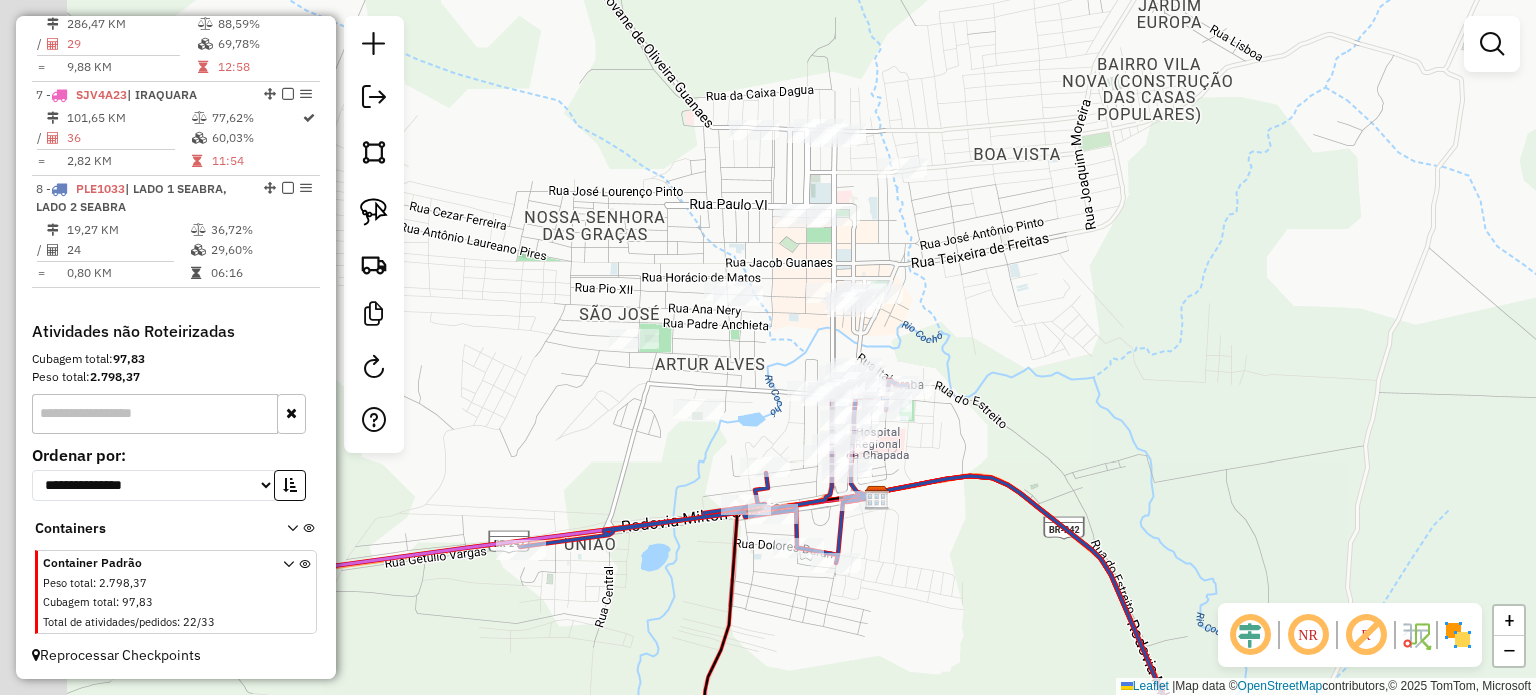 drag, startPoint x: 846, startPoint y: 237, endPoint x: 1152, endPoint y: 411, distance: 352.01135 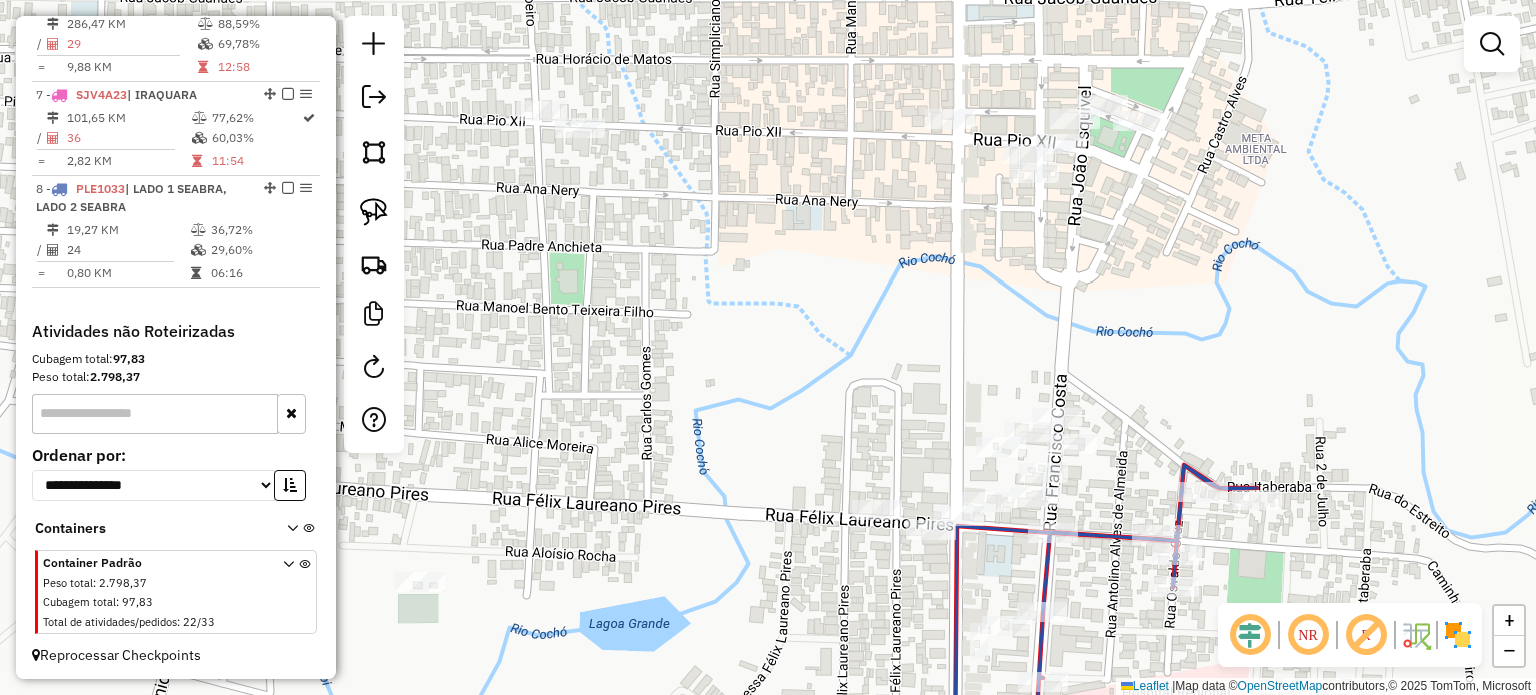drag, startPoint x: 1041, startPoint y: 417, endPoint x: 1535, endPoint y: 408, distance: 494.08197 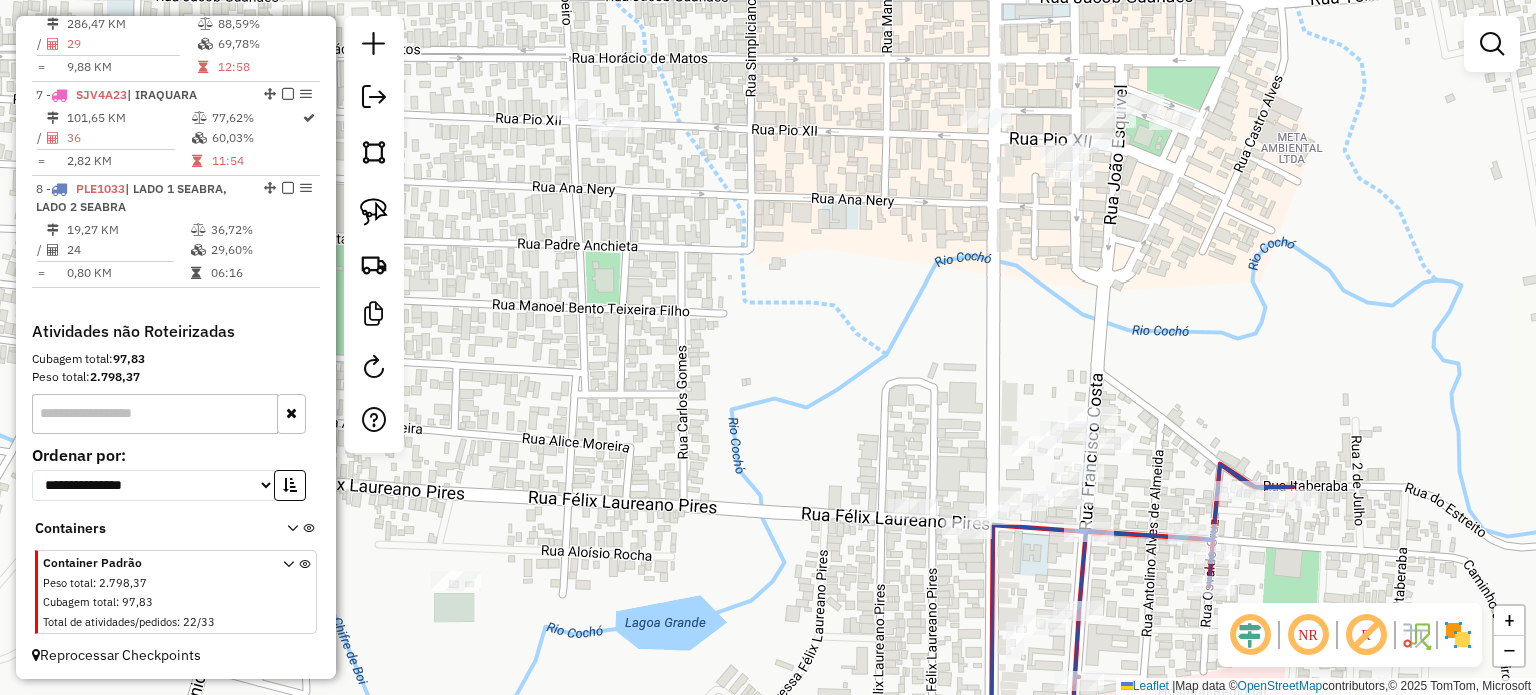 drag, startPoint x: 1143, startPoint y: 357, endPoint x: 1179, endPoint y: 352, distance: 36.345562 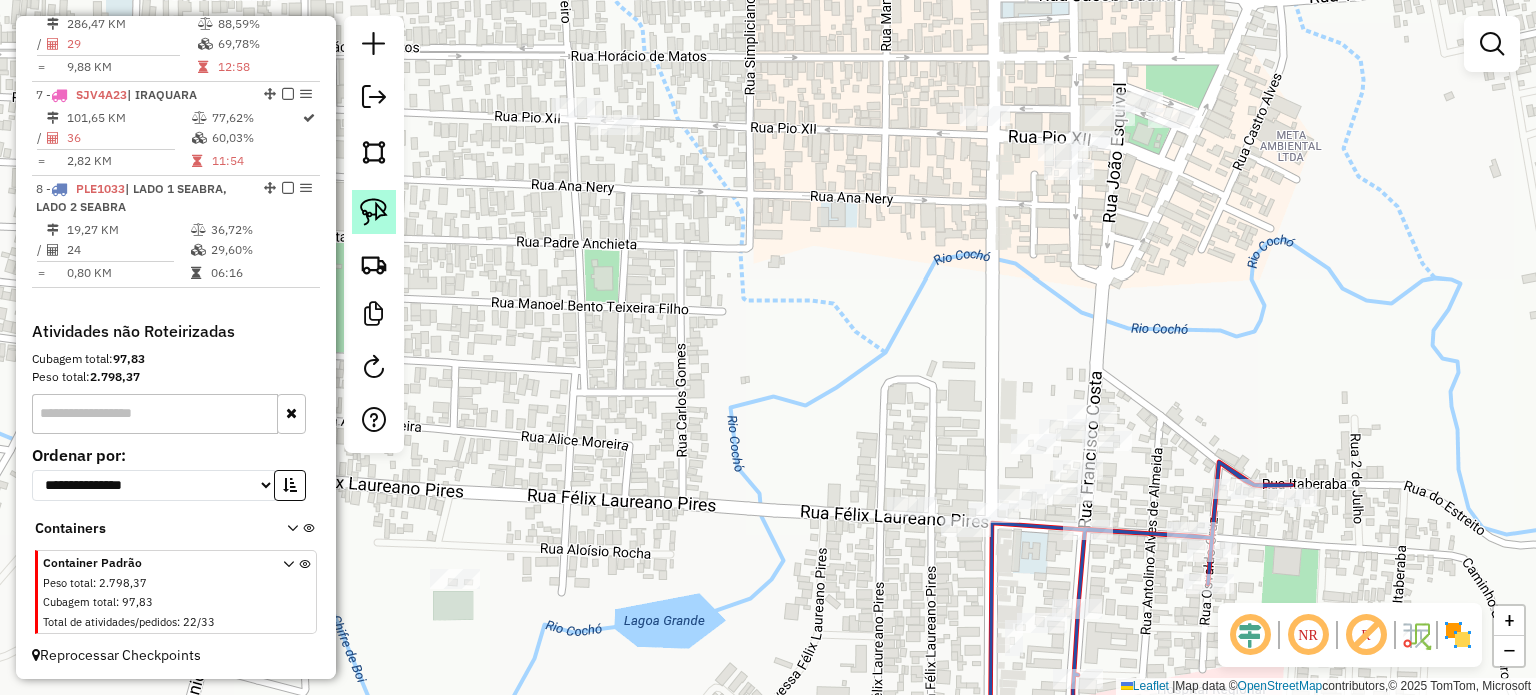 click 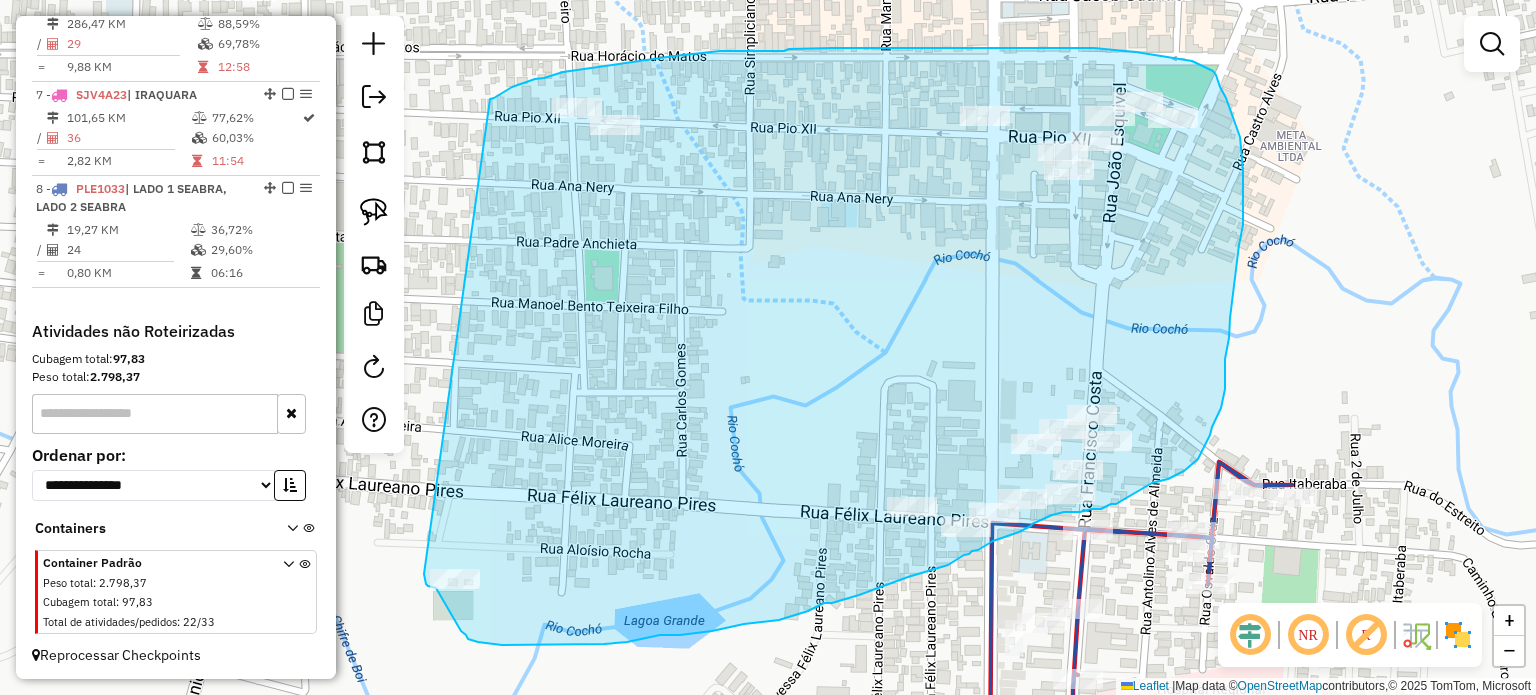 drag, startPoint x: 491, startPoint y: 99, endPoint x: 438, endPoint y: 523, distance: 427.29965 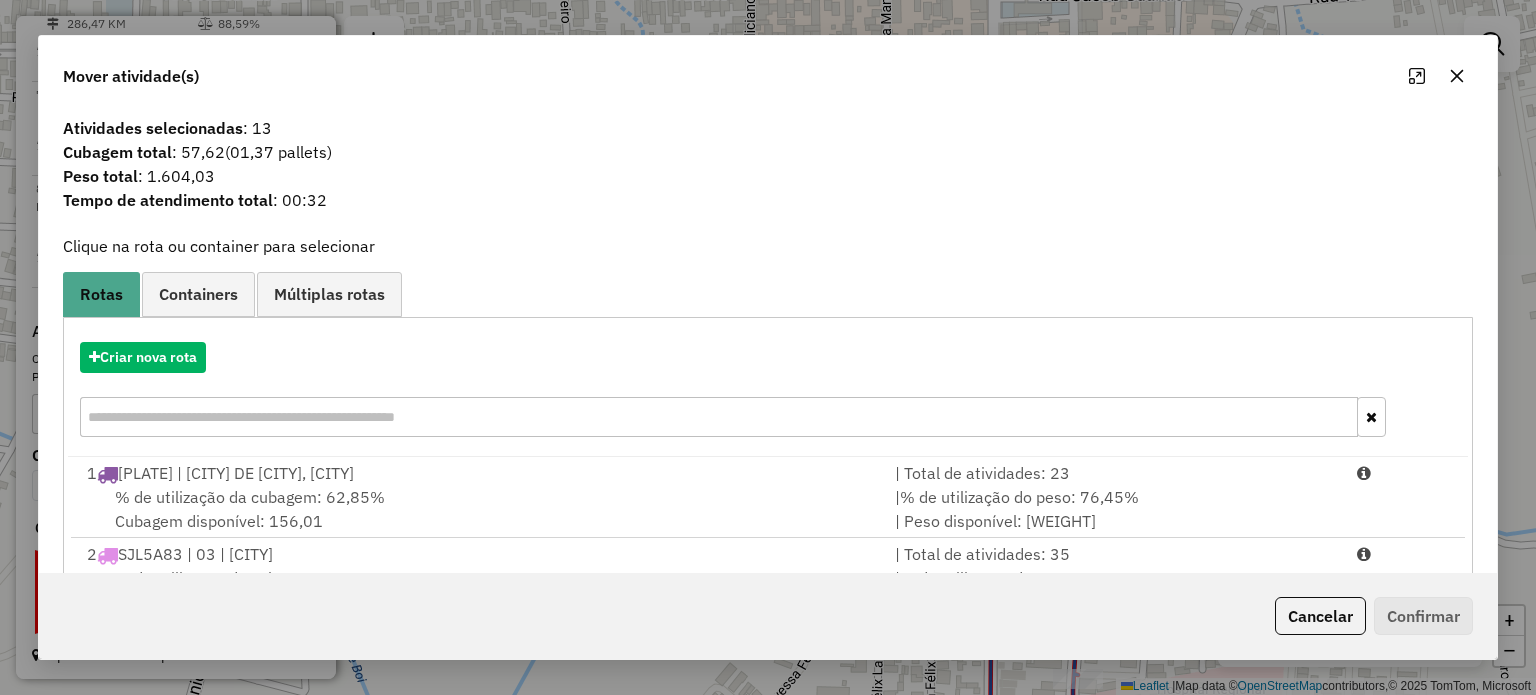 click 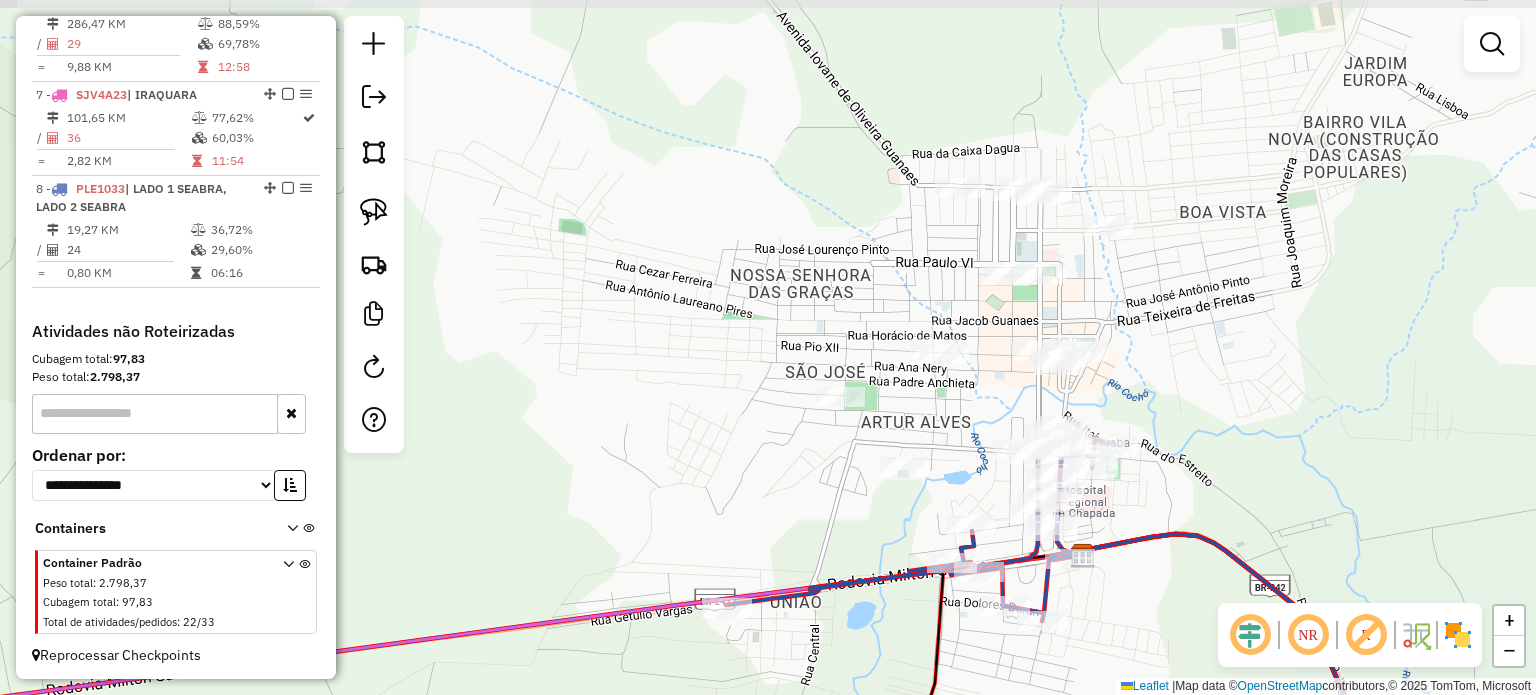 drag, startPoint x: 1232, startPoint y: 167, endPoint x: 1149, endPoint y: 303, distance: 159.3267 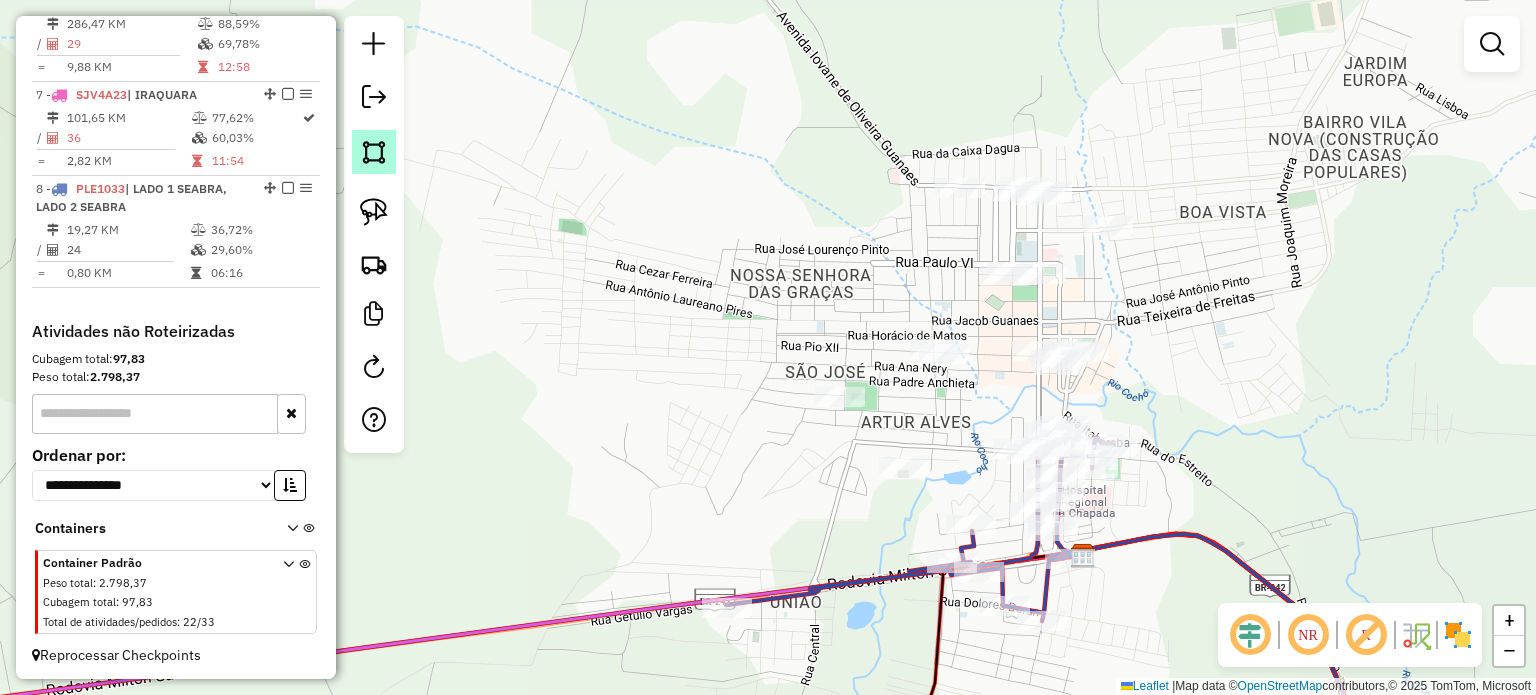 click 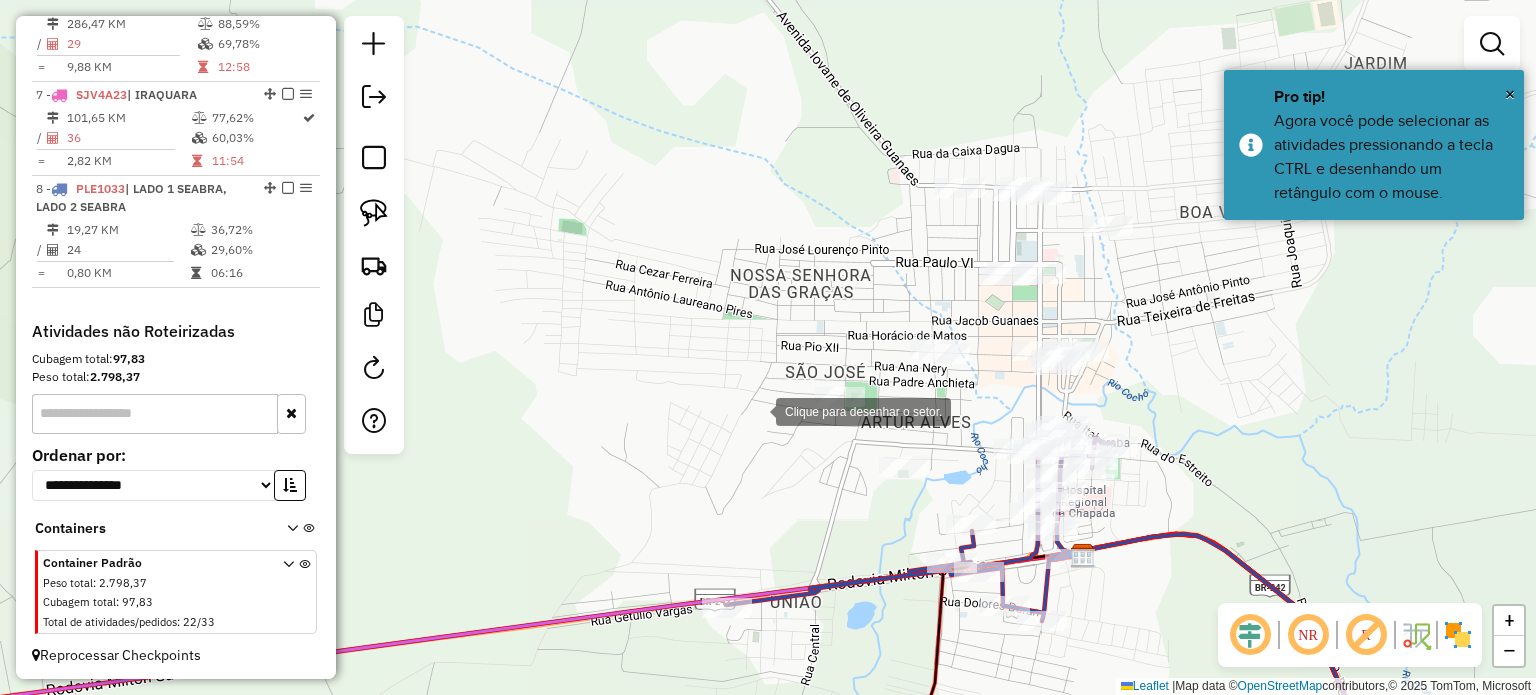 drag, startPoint x: 756, startPoint y: 410, endPoint x: 760, endPoint y: 355, distance: 55.145264 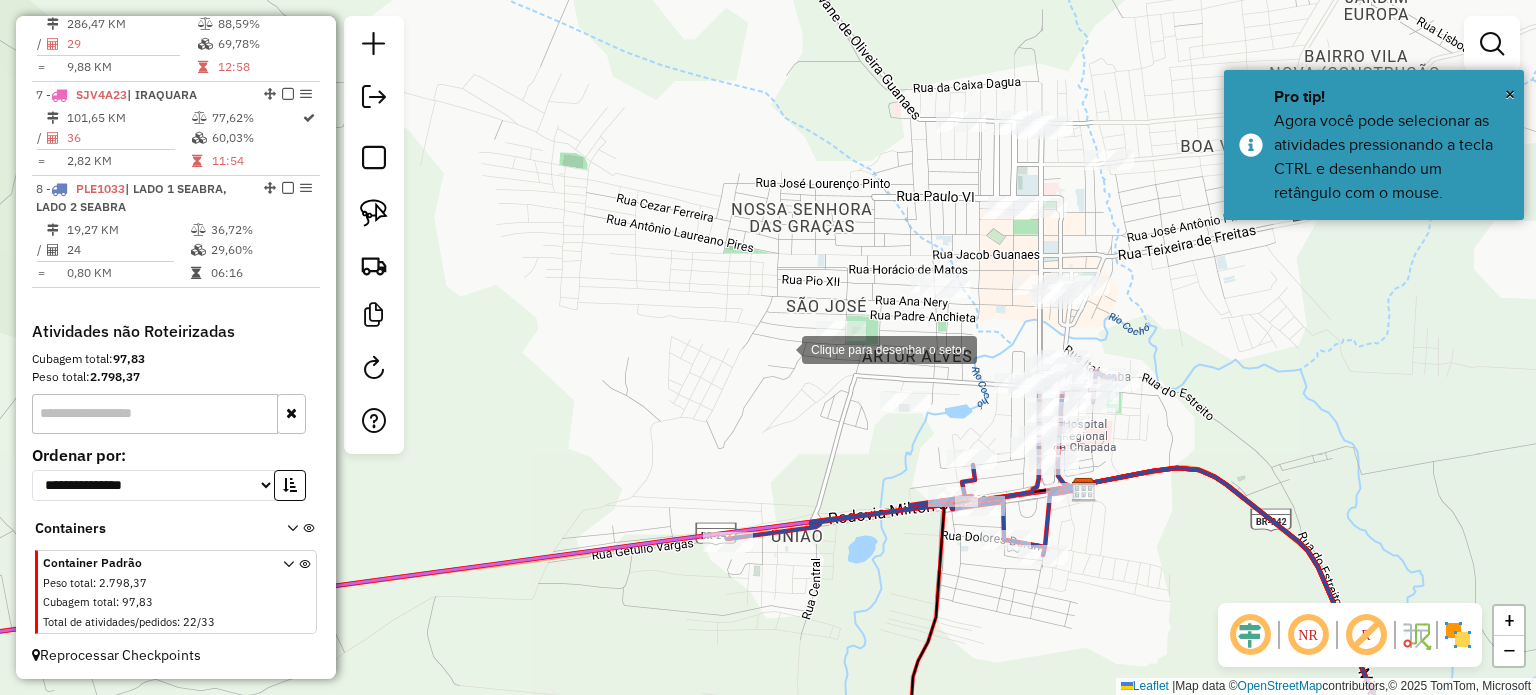 click 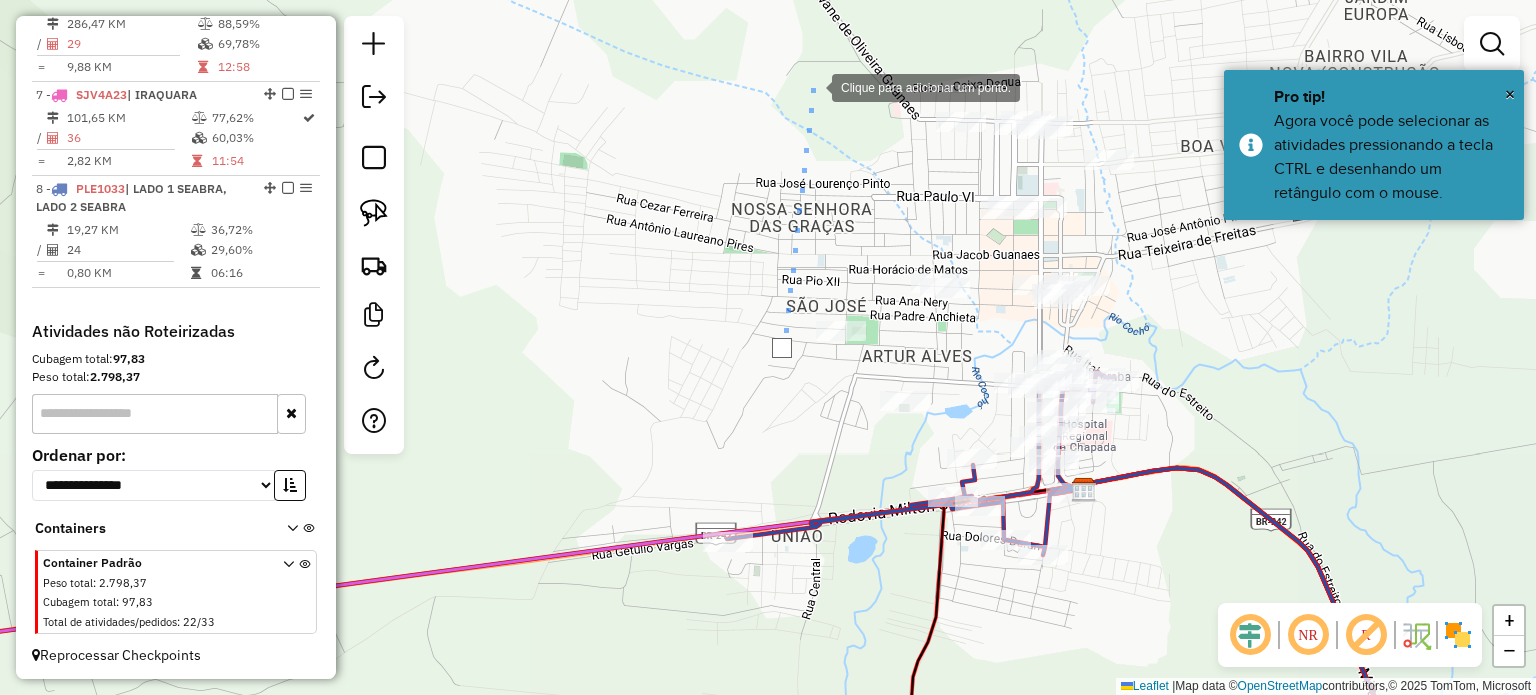 click 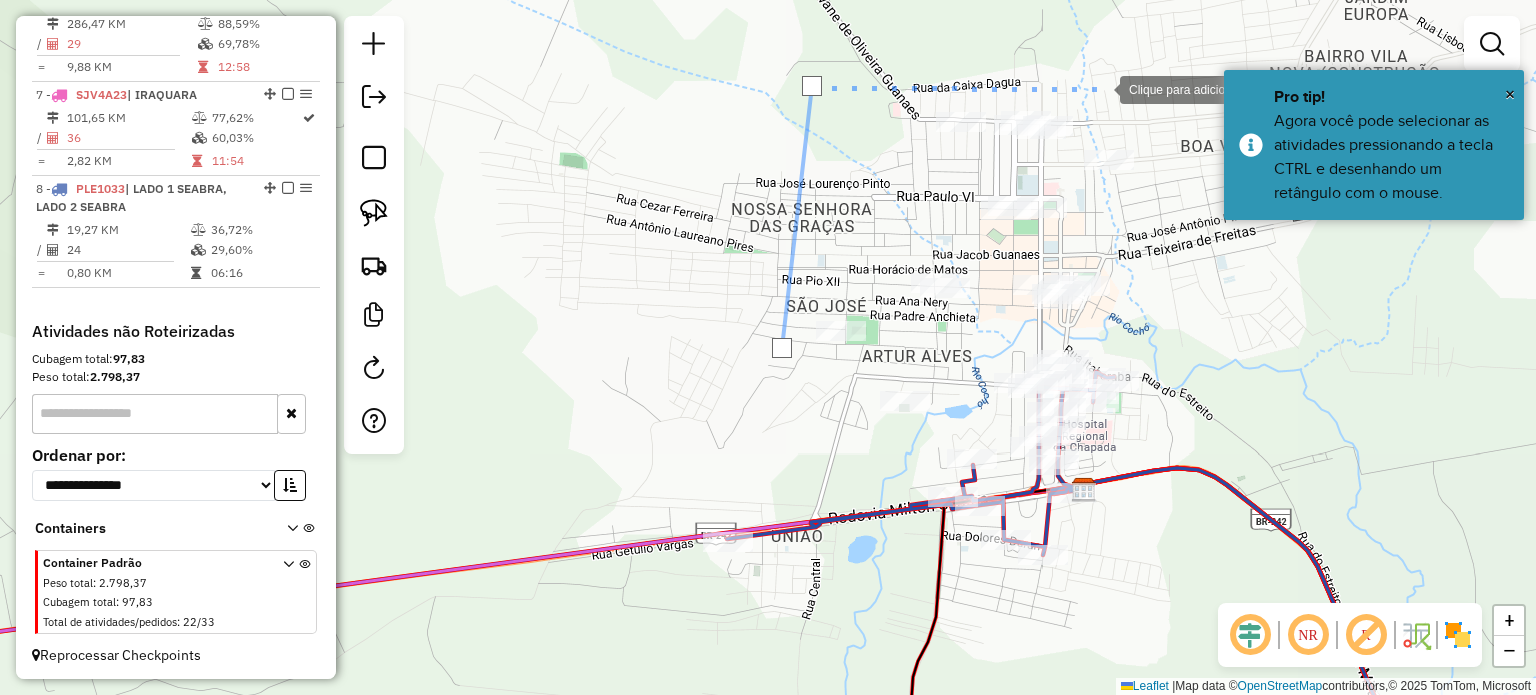 click 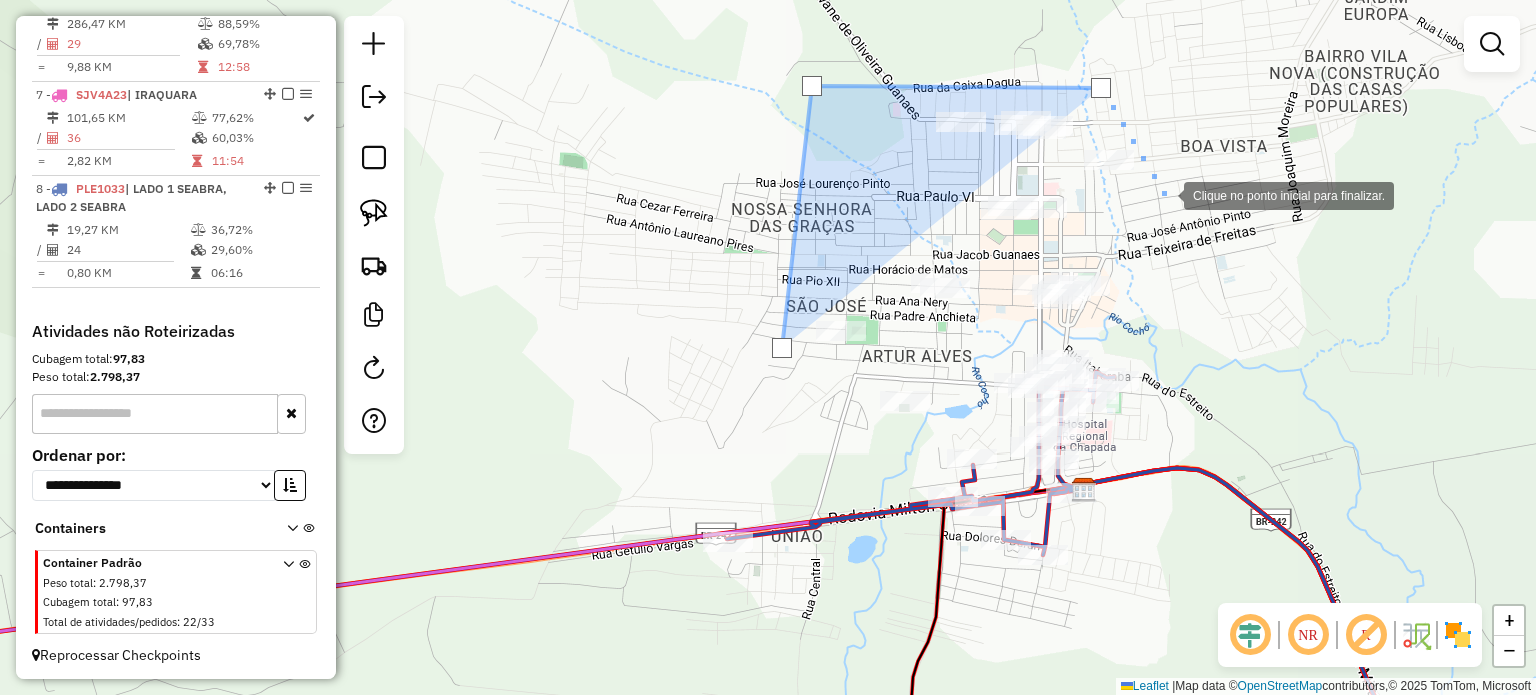 click 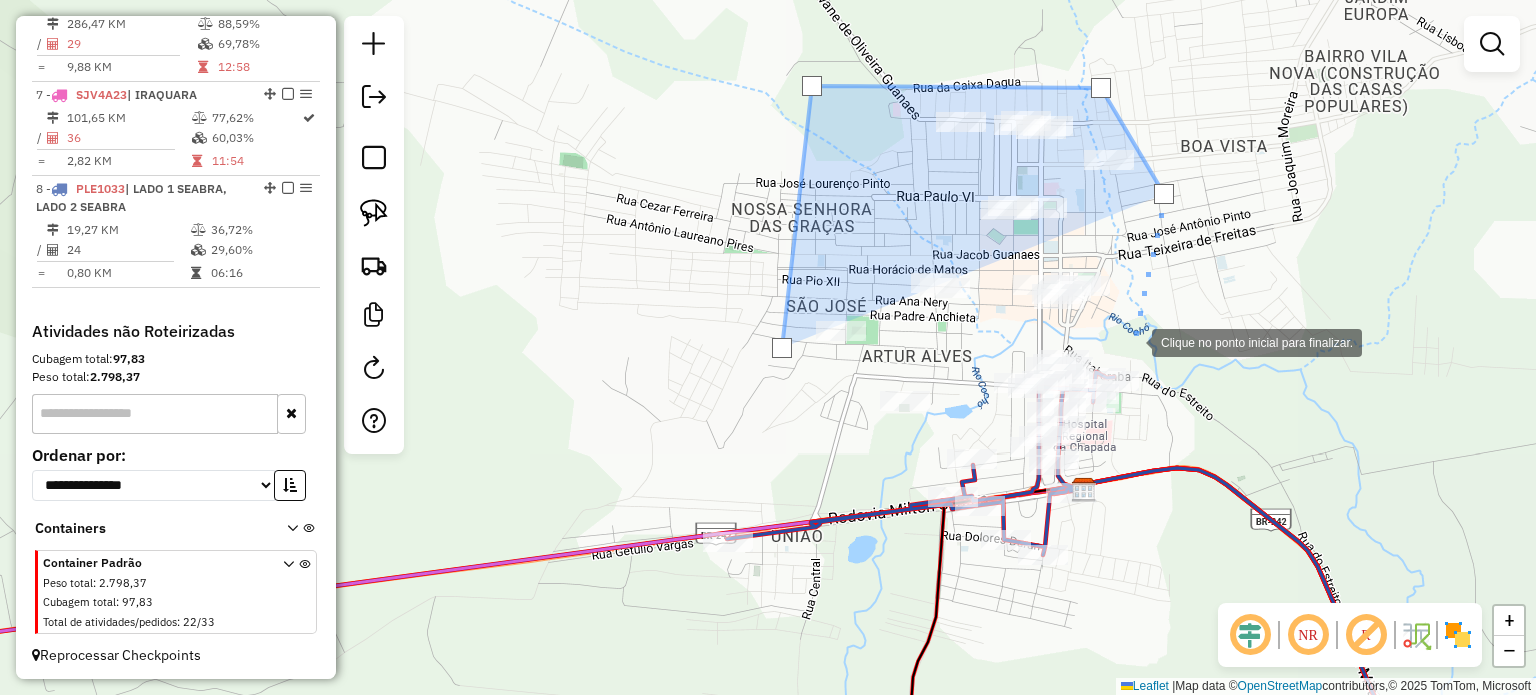 click 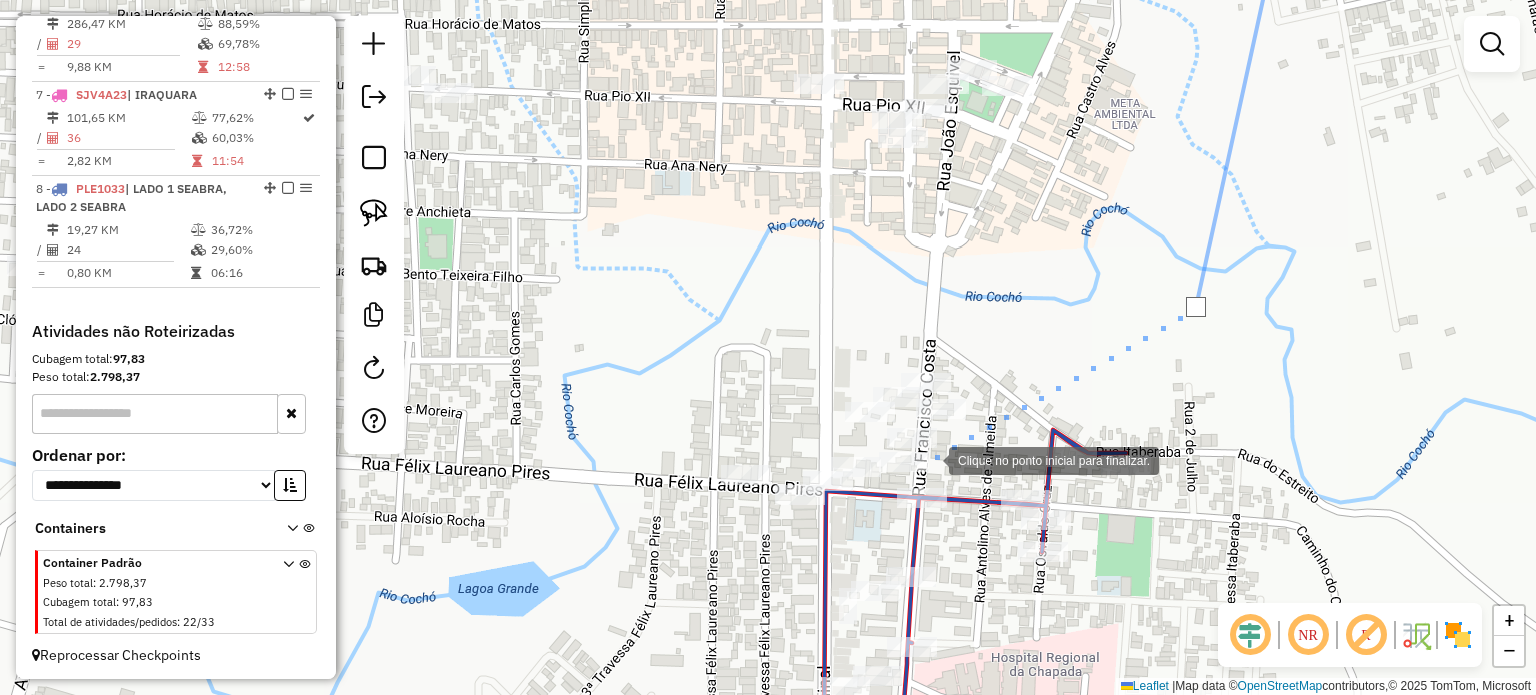 click 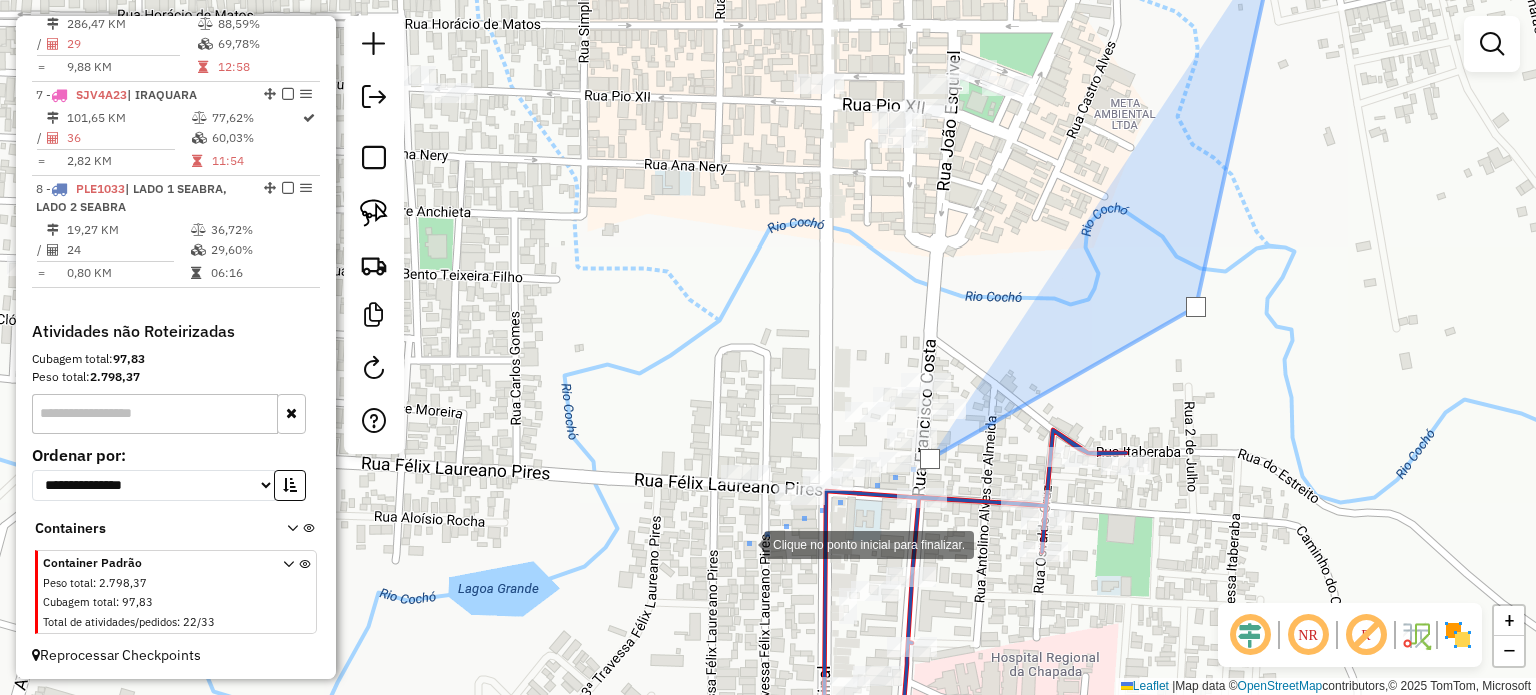 click 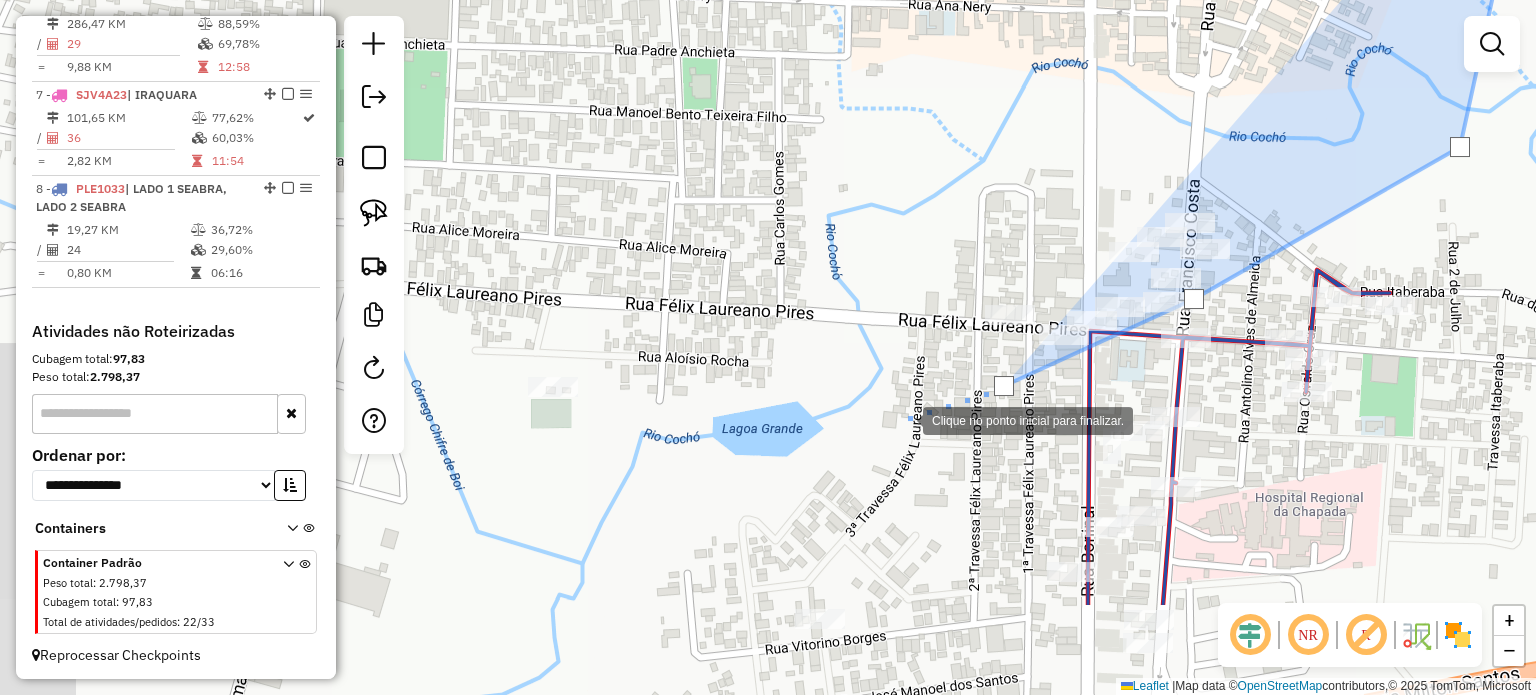 drag, startPoint x: 636, startPoint y: 579, endPoint x: 898, endPoint y: 419, distance: 306.99185 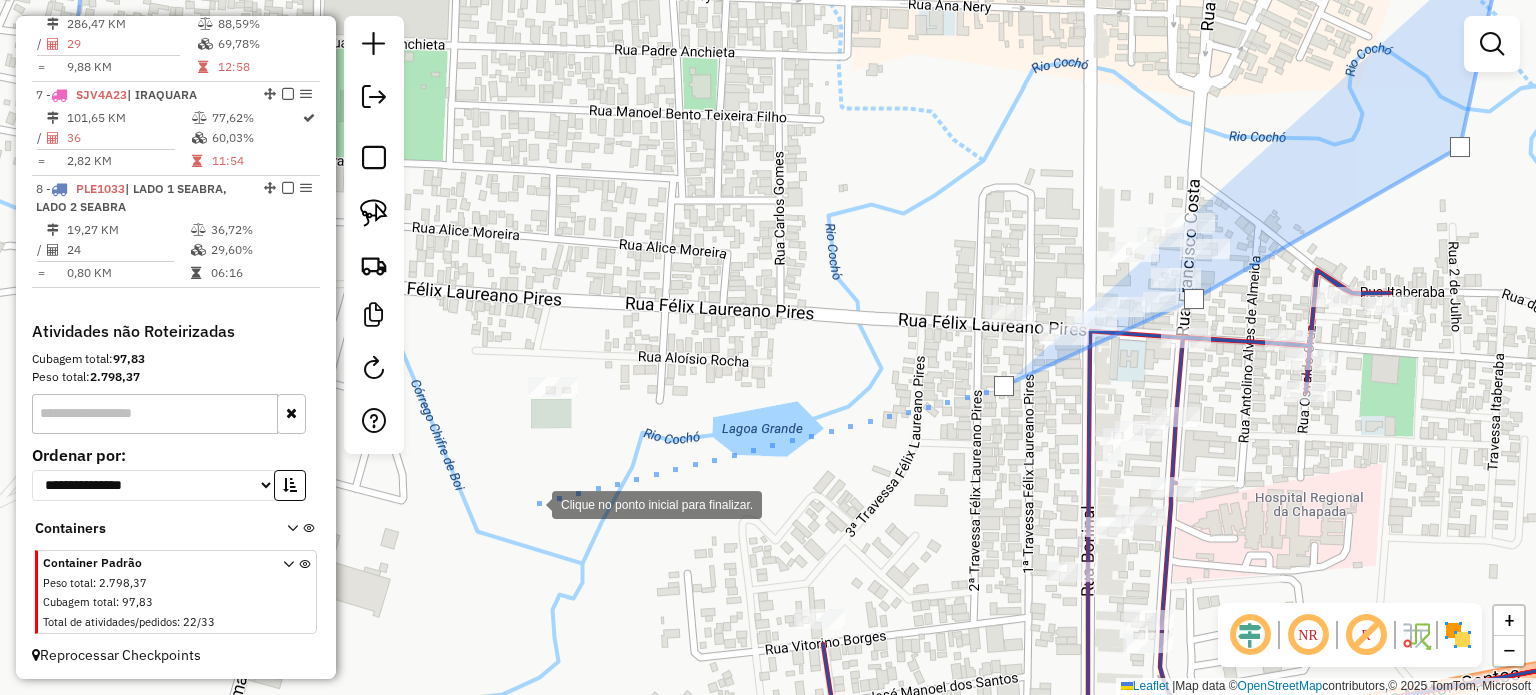 click 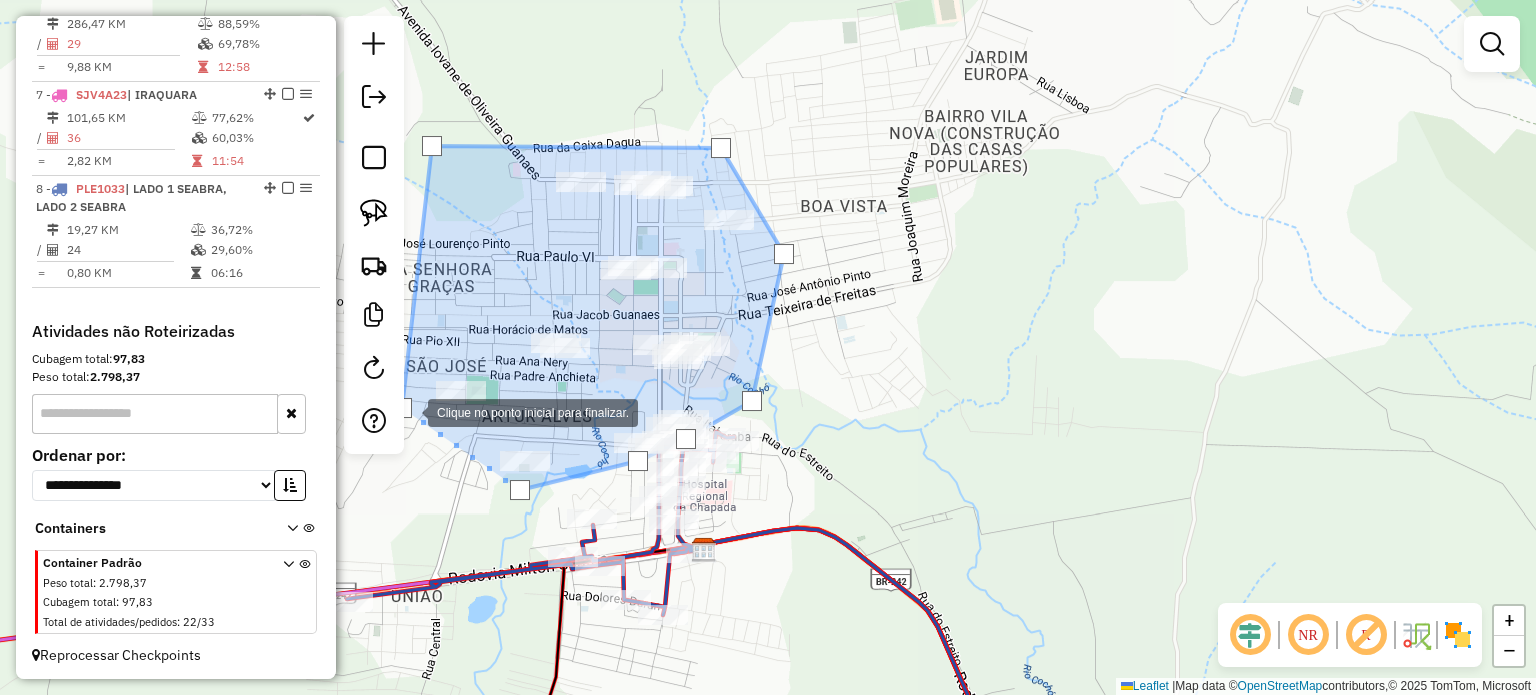 click 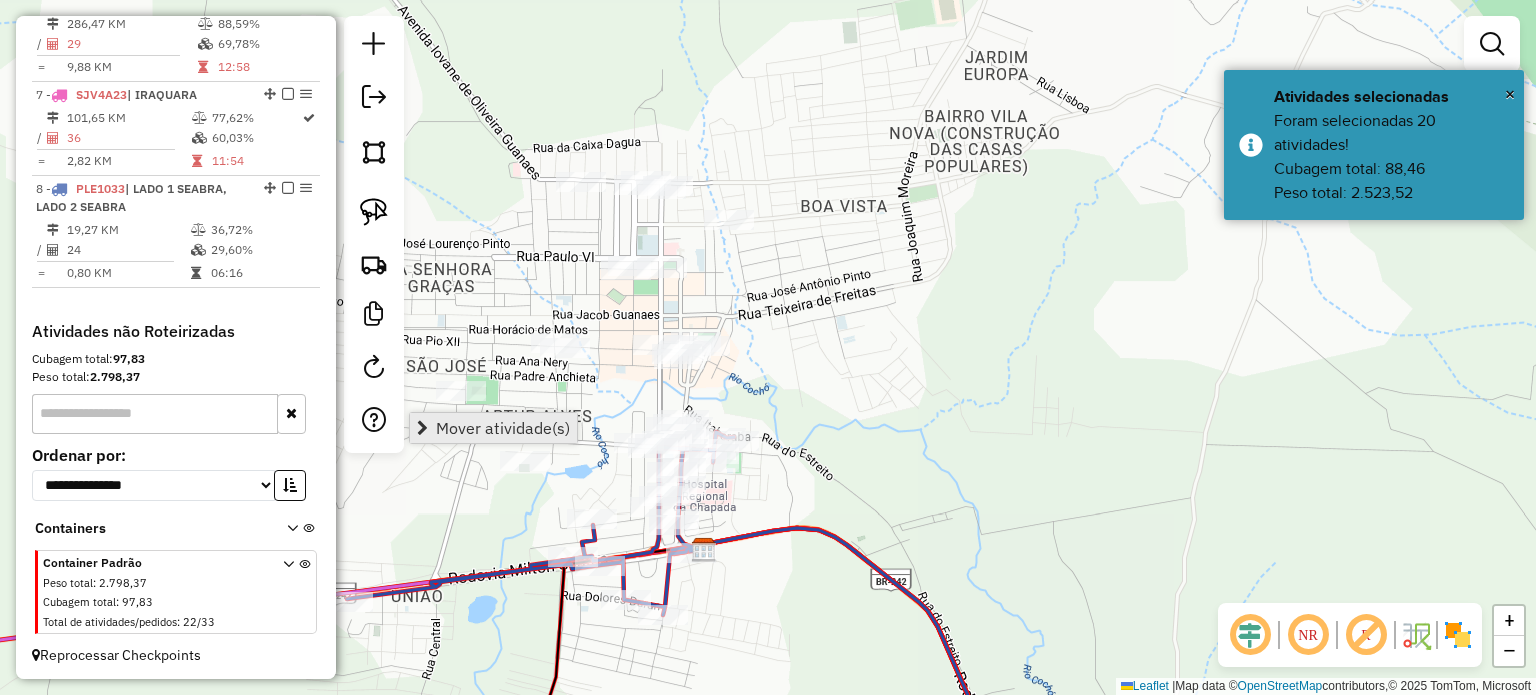 click on "Mover atividade(s)" at bounding box center [503, 428] 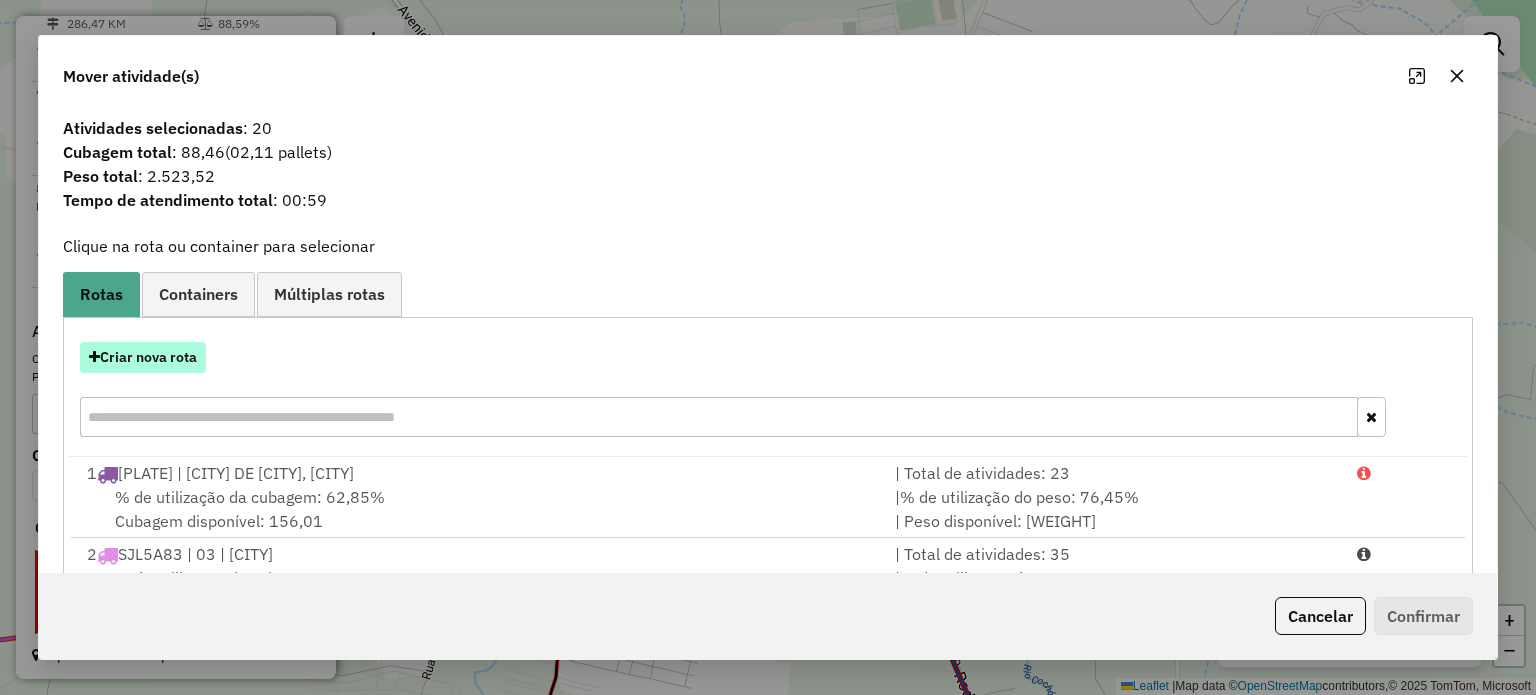 click on "Criar nova rota" at bounding box center [143, 357] 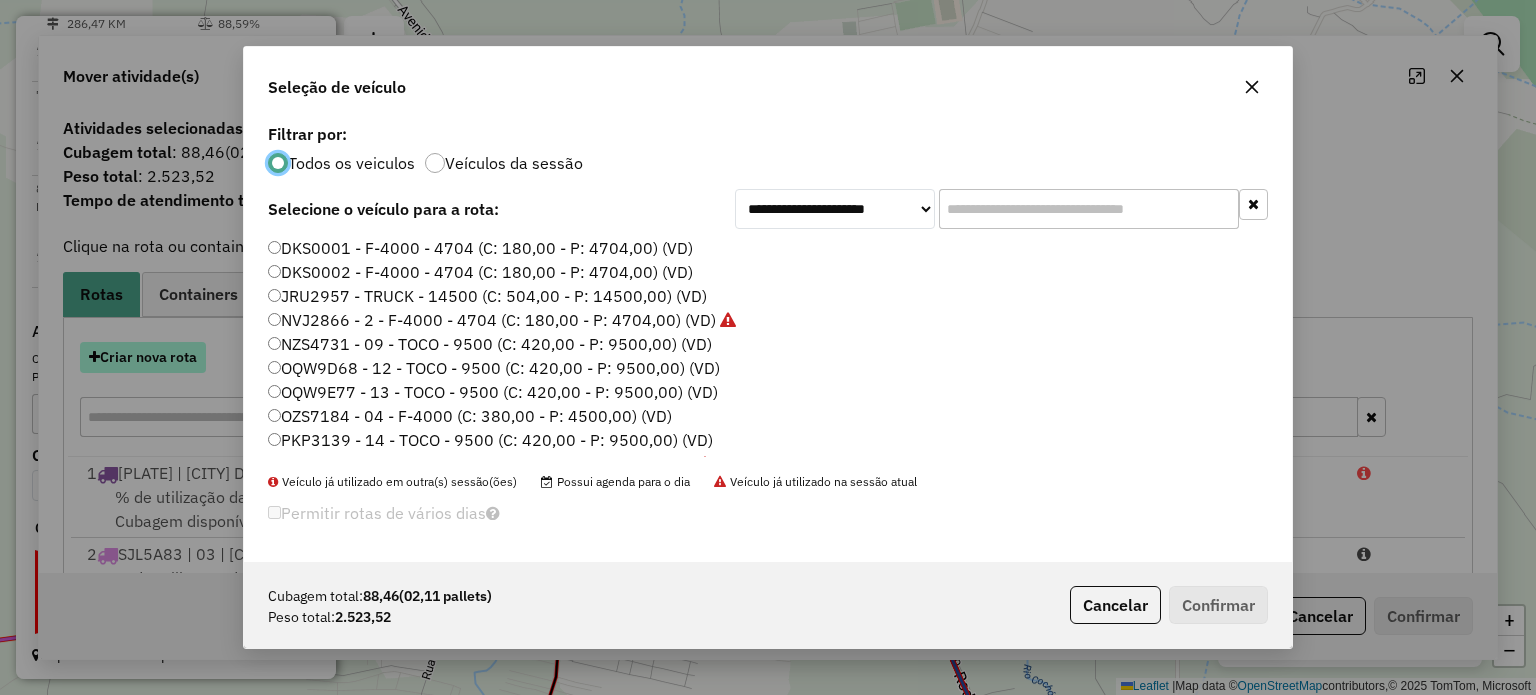 scroll, scrollTop: 10, scrollLeft: 6, axis: both 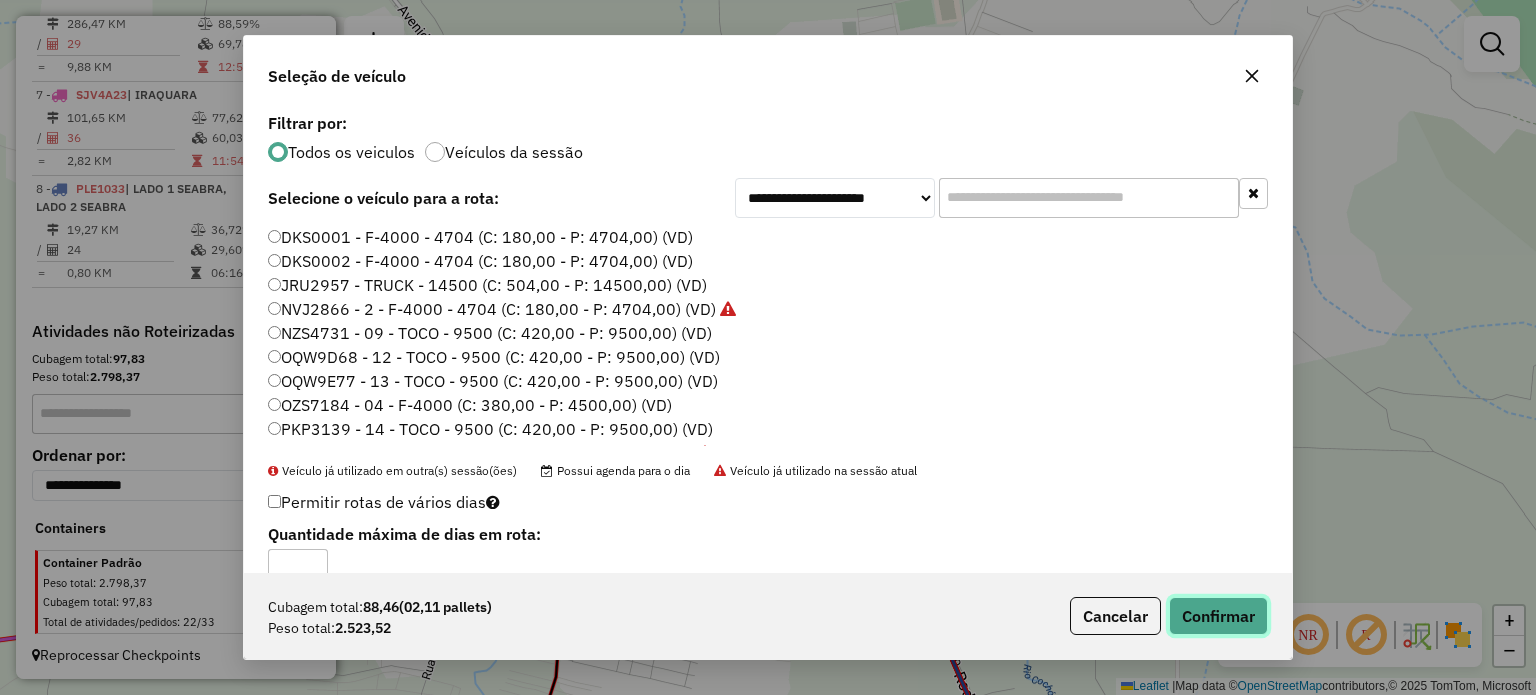 click on "Confirmar" 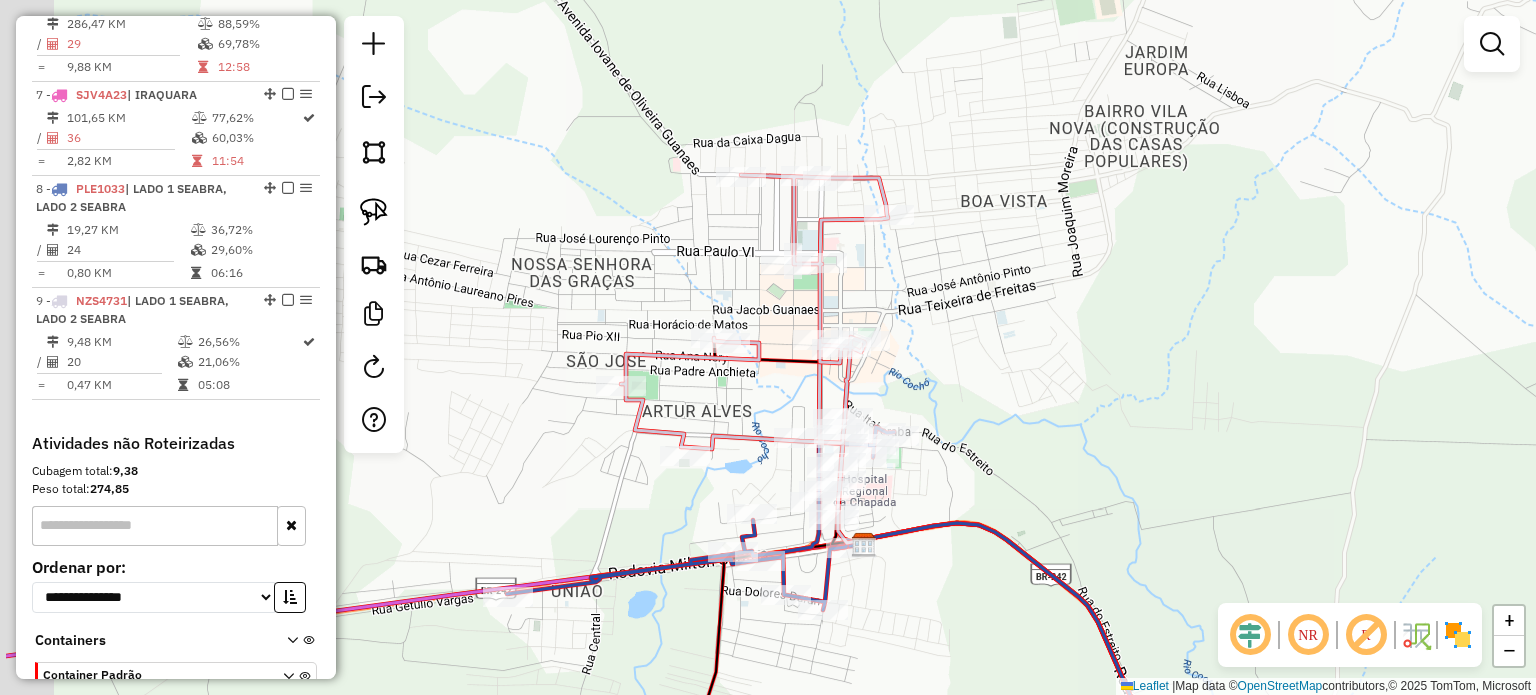 drag, startPoint x: 884, startPoint y: 439, endPoint x: 1184, endPoint y: 423, distance: 300.42636 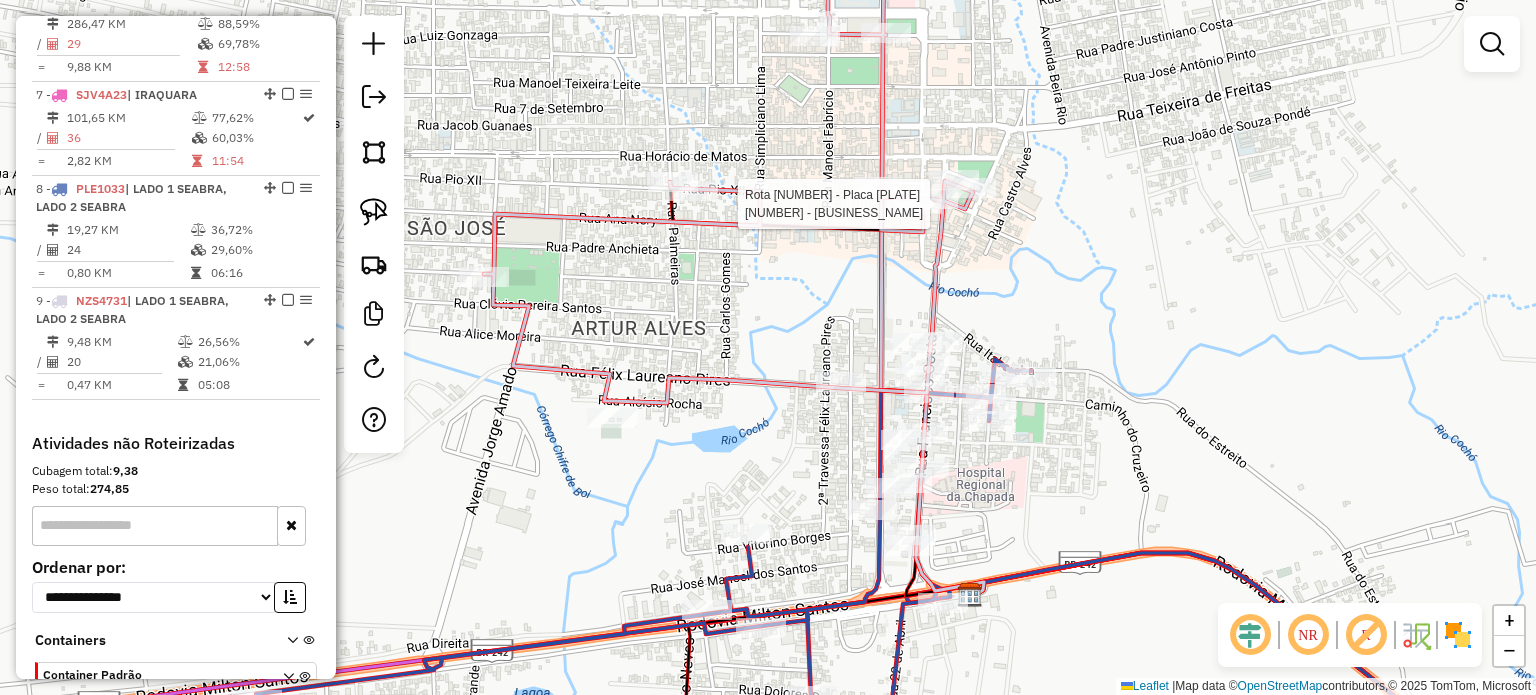 select on "*********" 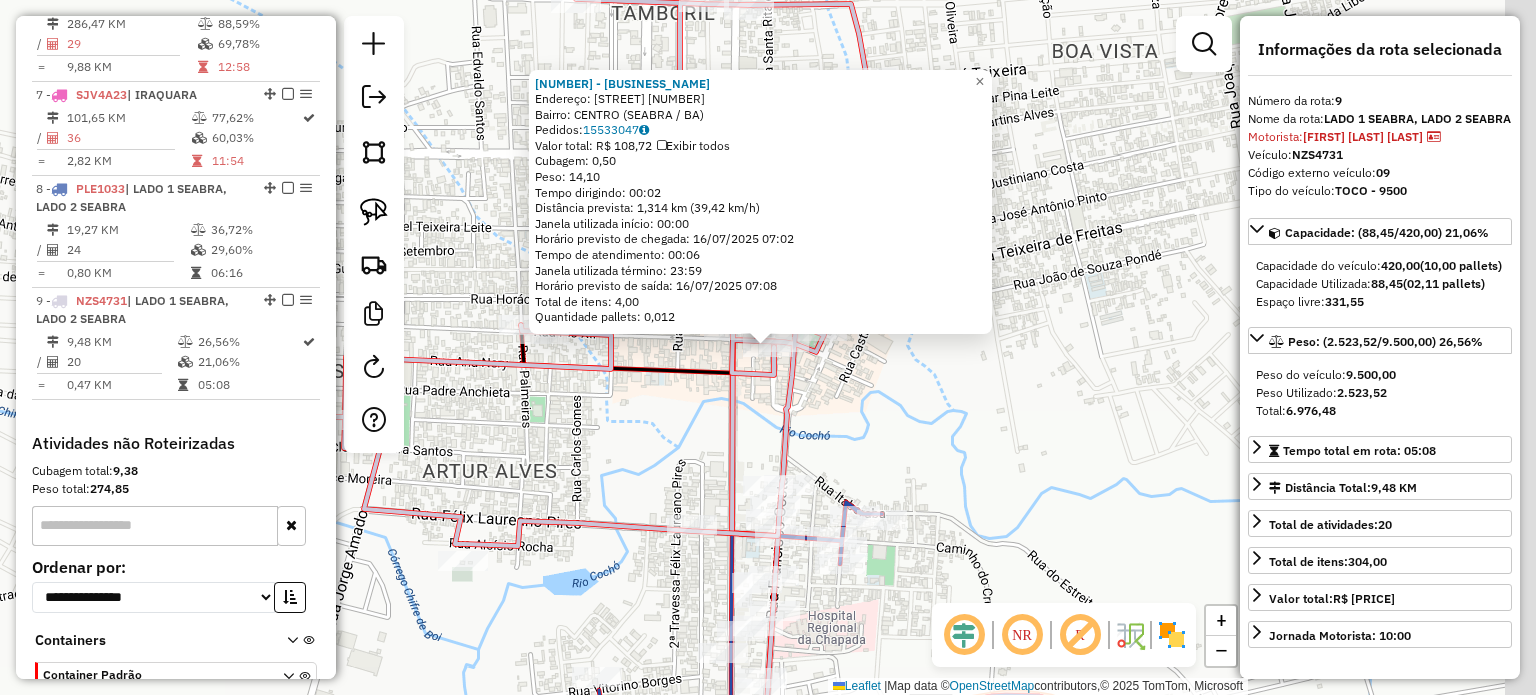 scroll, scrollTop: 1401, scrollLeft: 0, axis: vertical 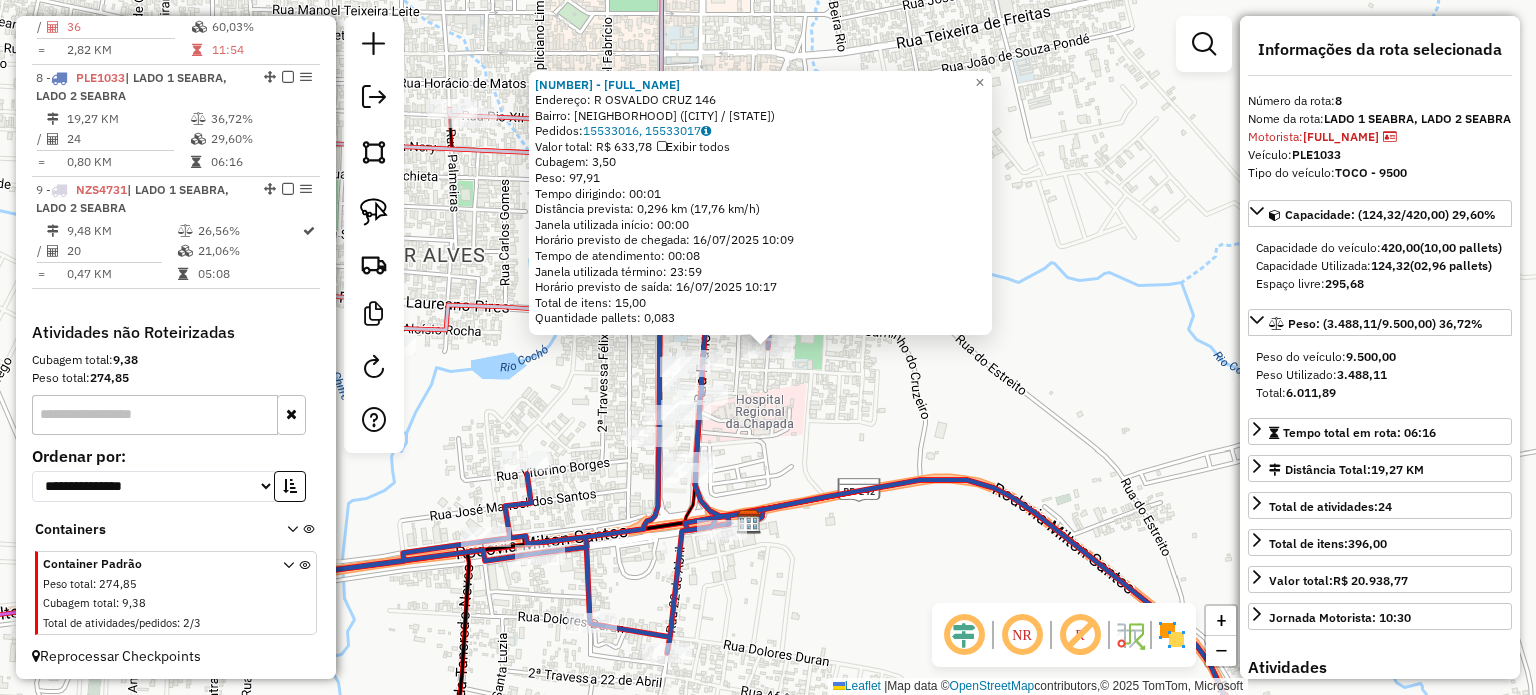 click on "747 - ELIEZER MARTINS DE ARAUJO  Endereço: R   OSVALDO CRUZ                   146   Bairro: VASCO FILHO (SEABRA / BA)   Pedidos:  15533016, 15533017   Valor total: R$ 633,78   Exibir todos   Cubagem: 3,50  Peso: 97,91  Tempo dirigindo: 00:01   Distância prevista: 0,296 km (17,76 km/h)   Janela utilizada início: 00:00   Horário previsto de chegada: 16/07/2025 10:09   Tempo de atendimento: 00:08   Janela utilizada término: 23:59   Horário previsto de saída: 16/07/2025 10:17   Total de itens: 15,00   Quantidade pallets: 0,083  × Janela de atendimento Grade de atendimento Capacidade Transportadoras Veículos Cliente Pedidos  Rotas Selecione os dias de semana para filtrar as janelas de atendimento  Seg   Ter   Qua   Qui   Sex   Sáb   Dom  Informe o período da janela de atendimento: De: Até:  Filtrar exatamente a janela do cliente  Considerar janela de atendimento padrão  Selecione os dias de semana para filtrar as grades de atendimento  Seg   Ter   Qua   Qui   Sex   Sáb   Dom   Peso mínimo:   De:  +" 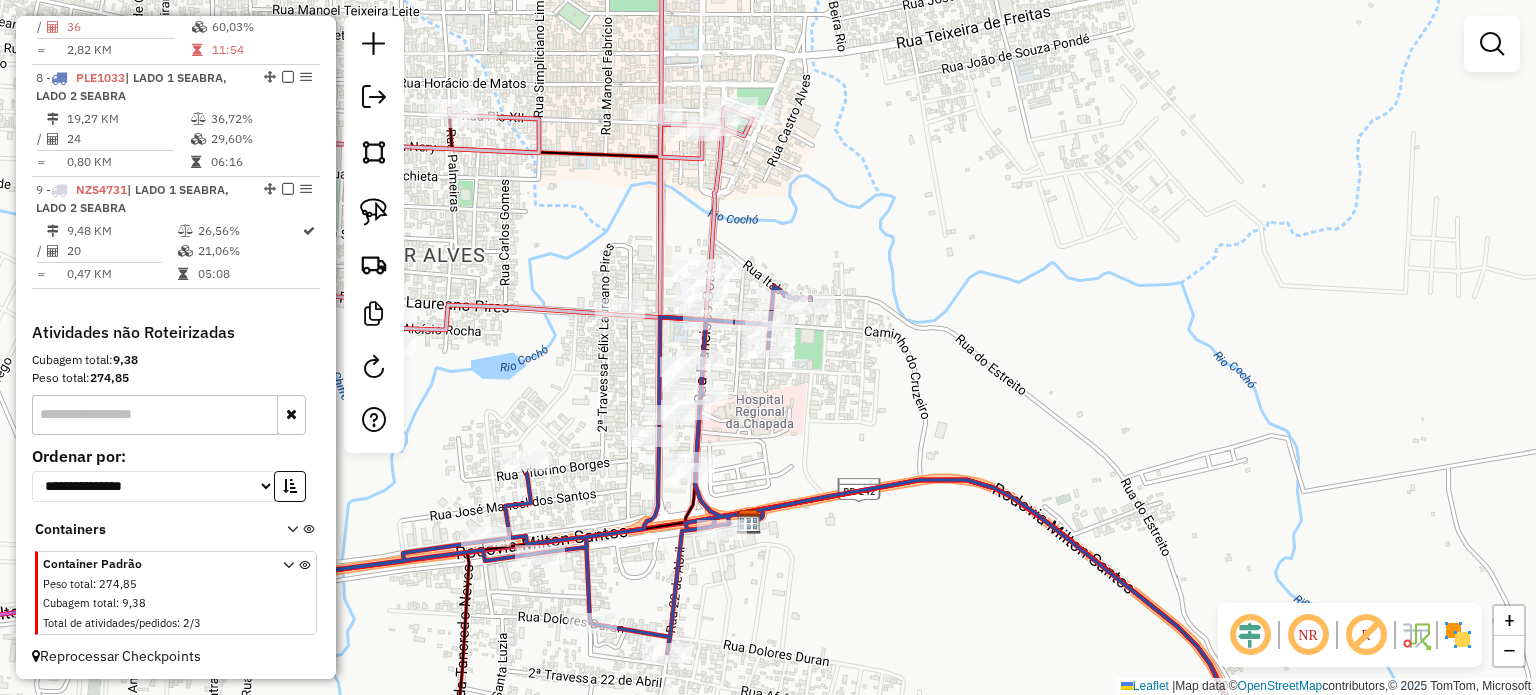 drag, startPoint x: 808, startPoint y: 426, endPoint x: 955, endPoint y: 407, distance: 148.22281 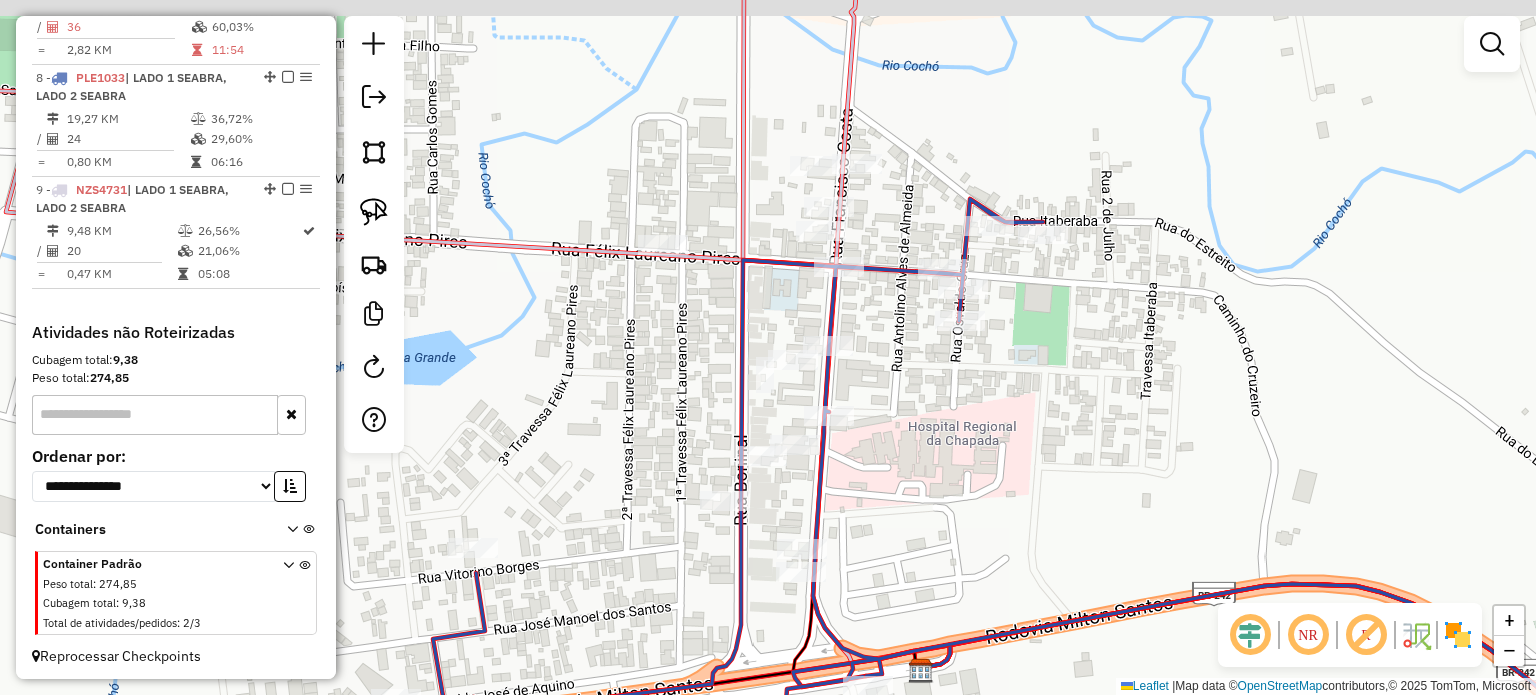 drag, startPoint x: 896, startPoint y: 320, endPoint x: 977, endPoint y: 410, distance: 121.08262 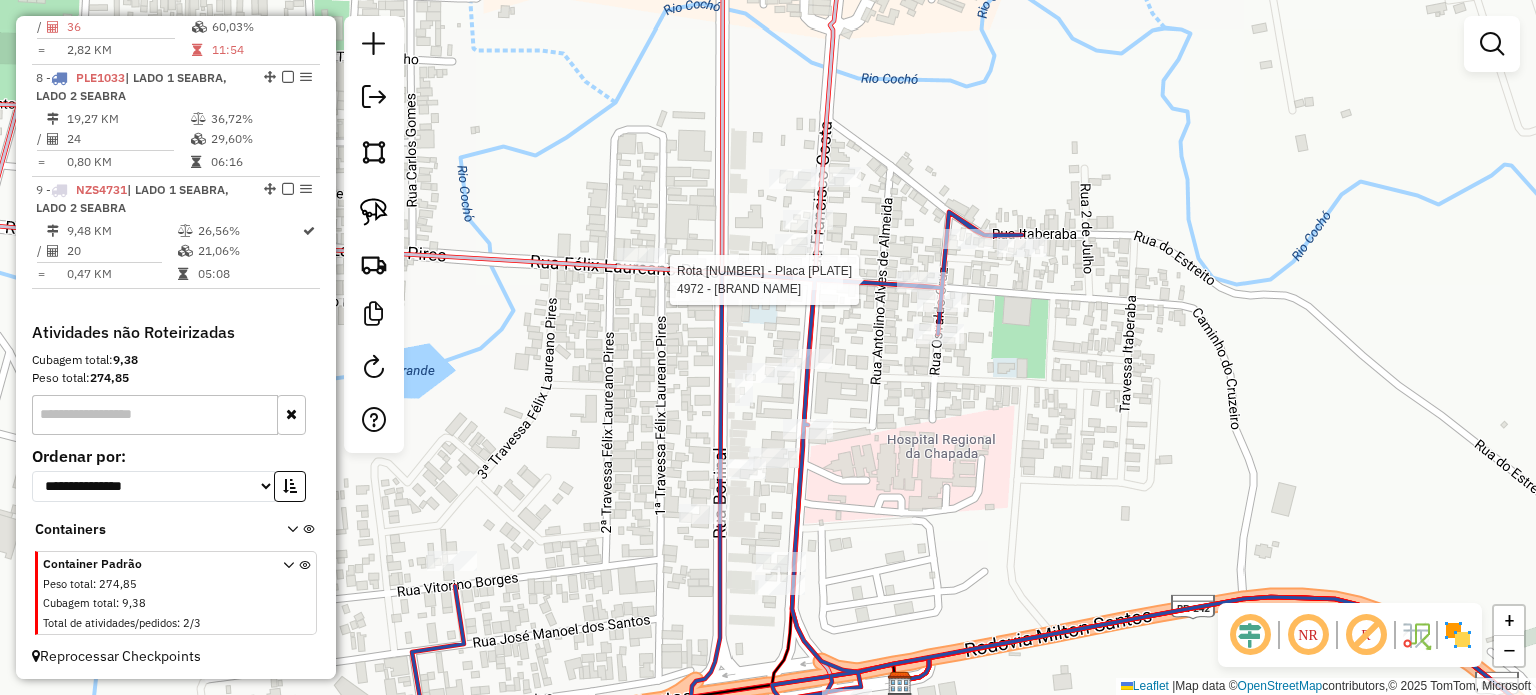 select on "*********" 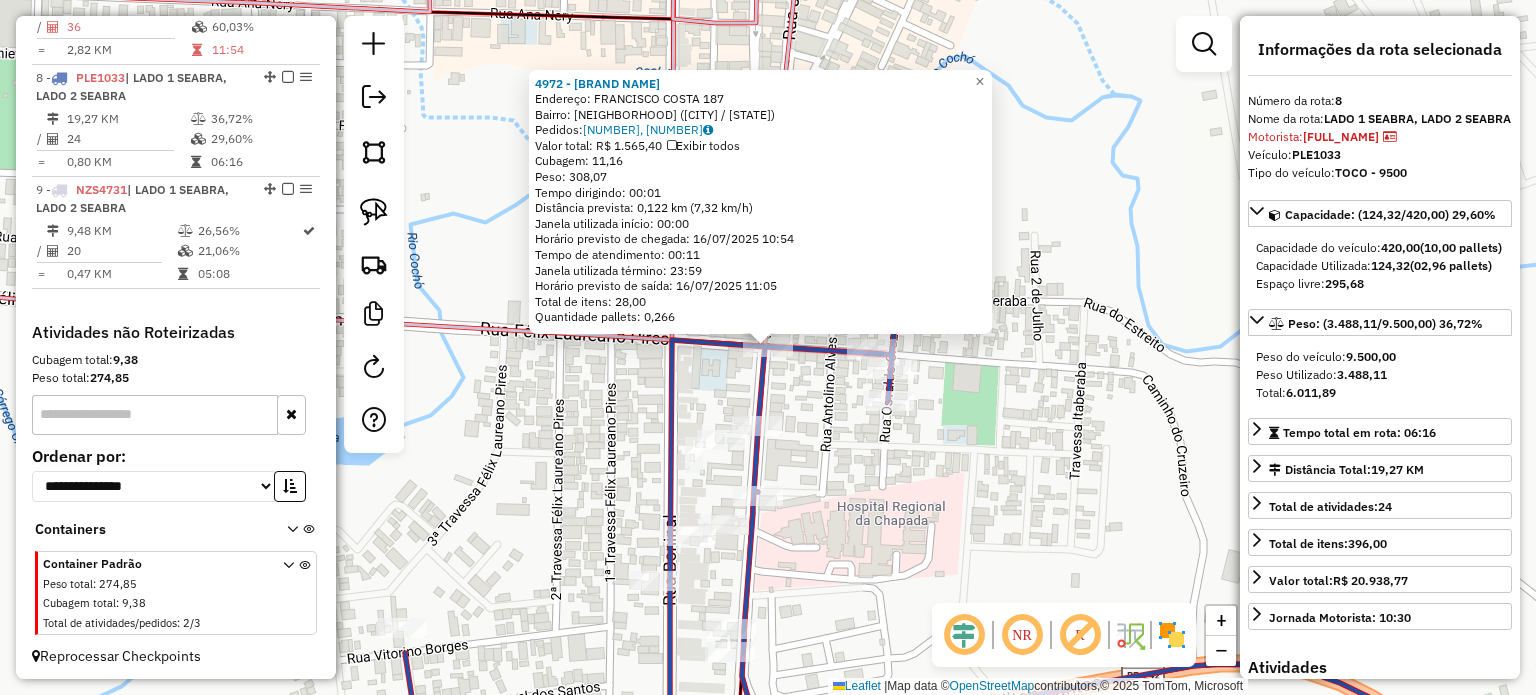 click on "4972 - BAR MERA  Endereço:  FRANCISCO COSTA 187   Bairro: VASCO FILHO (SEABRA / BA)   Pedidos:  15532974, 15533202   Valor total: R$ 1.565,40   Exibir todos   Cubagem: 11,16  Peso: 308,07  Tempo dirigindo: 00:01   Distância prevista: 0,122 km (7,32 km/h)   Janela utilizada início: 00:00   Horário previsto de chegada: 16/07/2025 10:54   Tempo de atendimento: 00:11   Janela utilizada término: 23:59   Horário previsto de saída: 16/07/2025 11:05   Total de itens: 28,00   Quantidade pallets: 0,266  × Janela de atendimento Grade de atendimento Capacidade Transportadoras Veículos Cliente Pedidos  Rotas Selecione os dias de semana para filtrar as janelas de atendimento  Seg   Ter   Qua   Qui   Sex   Sáb   Dom  Informe o período da janela de atendimento: De: Até:  Filtrar exatamente a janela do cliente  Considerar janela de atendimento padrão  Selecione os dias de semana para filtrar as grades de atendimento  Seg   Ter   Qua   Qui   Sex   Sáb   Dom   Considerar clientes sem dia de atendimento cadastrado" 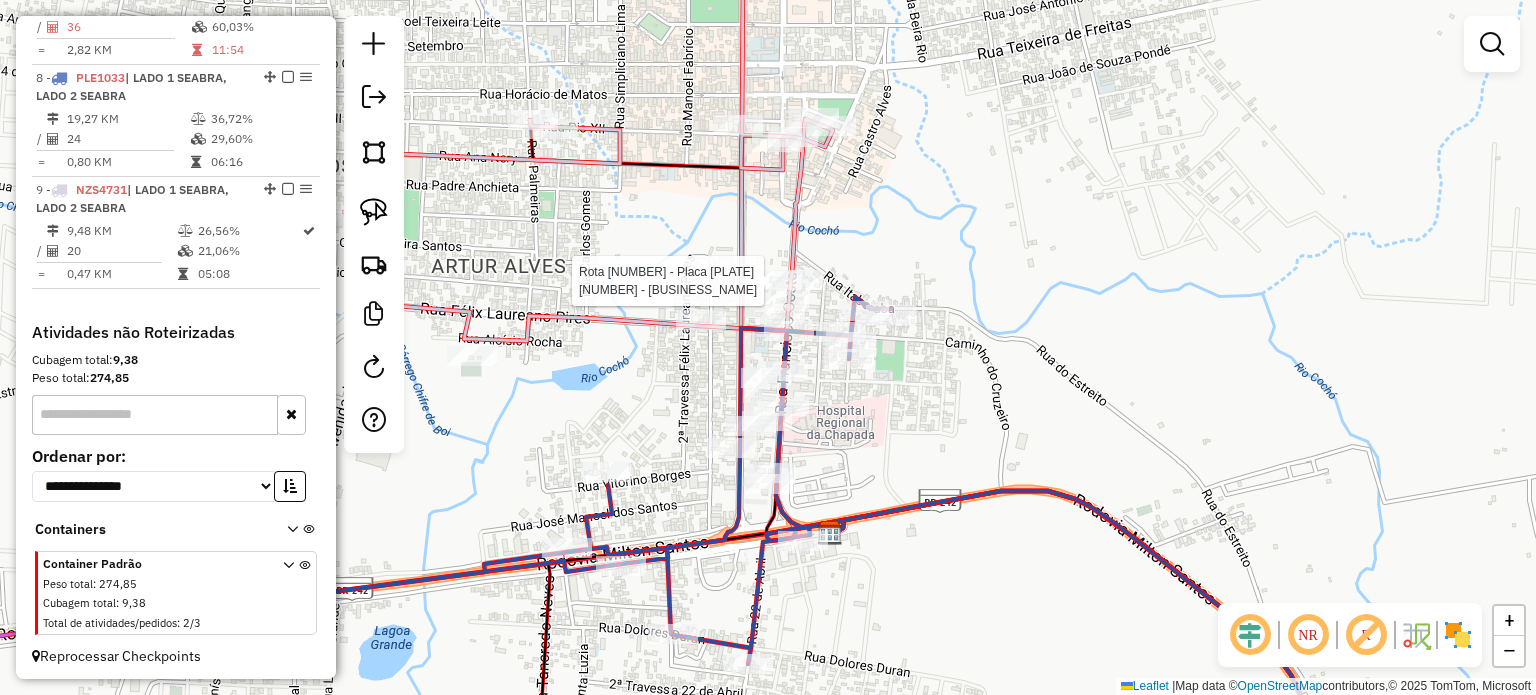 click 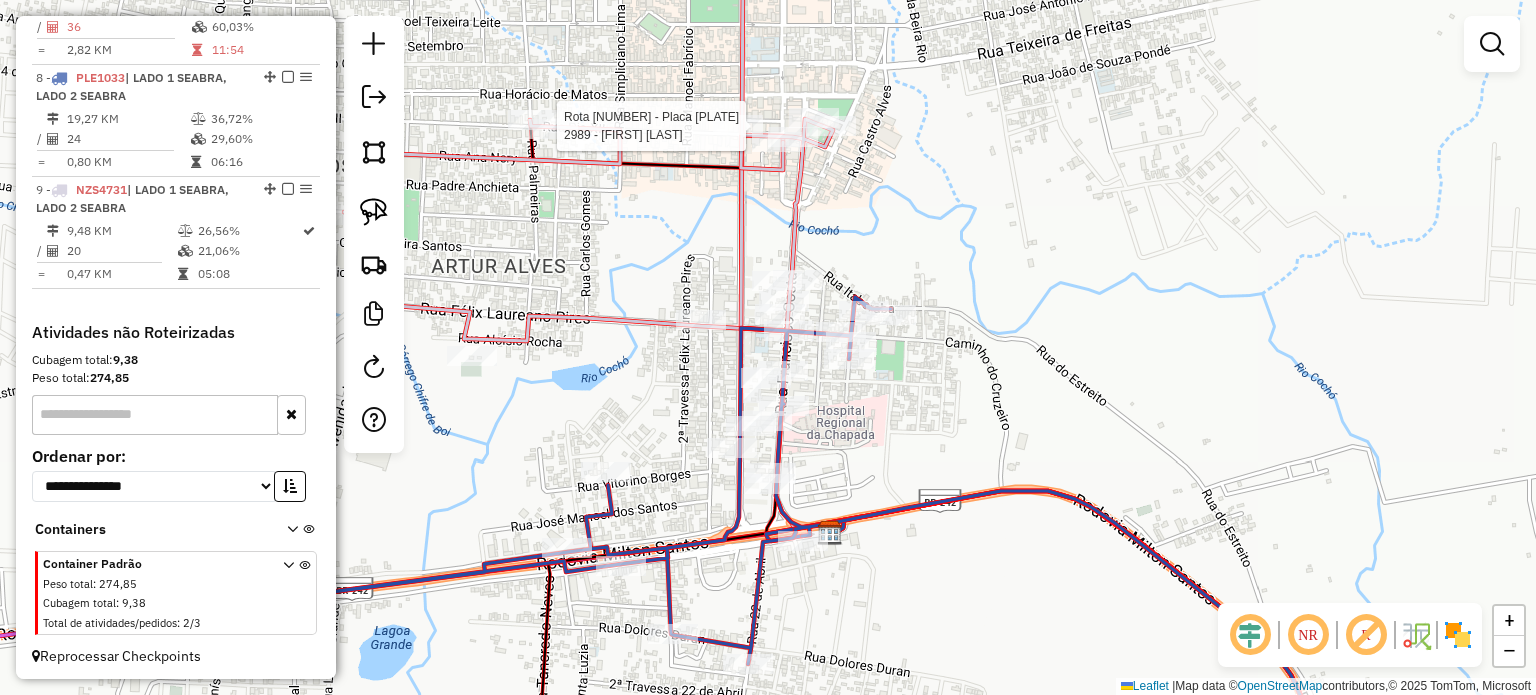 select on "*********" 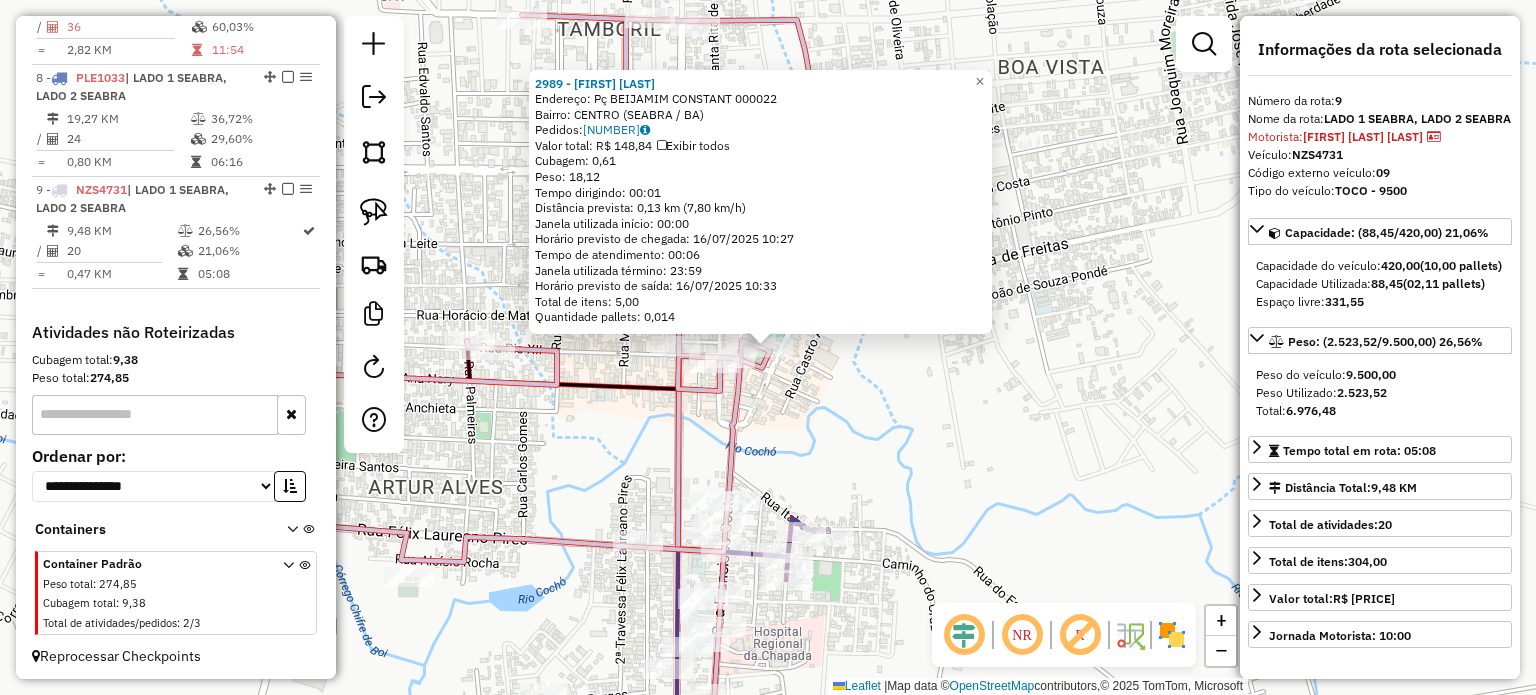 click on "2989 - LUCINALVA DE SOUZA TEIXEIRA REIS  Endereço: Pç    BEIJAMIM CONSTANT            000022   Bairro: CENTRO (SEABRA / BA)   Pedidos:  15533049   Valor total: R$ 148,84   Exibir todos   Cubagem: 0,61  Peso: 18,12  Tempo dirigindo: 00:01   Distância prevista: 0,13 km (7,80 km/h)   Janela utilizada início: 00:00   Horário previsto de chegada: 16/07/2025 10:27   Tempo de atendimento: 00:06   Janela utilizada término: 23:59   Horário previsto de saída: 16/07/2025 10:33   Total de itens: 5,00   Quantidade pallets: 0,014  × Janela de atendimento Grade de atendimento Capacidade Transportadoras Veículos Cliente Pedidos  Rotas Selecione os dias de semana para filtrar as janelas de atendimento  Seg   Ter   Qua   Qui   Sex   Sáb   Dom  Informe o período da janela de atendimento: De: Até:  Filtrar exatamente a janela do cliente  Considerar janela de atendimento padrão  Selecione os dias de semana para filtrar as grades de atendimento  Seg   Ter   Qua   Qui   Sex   Sáb   Dom   Peso mínimo:   De:   Até:" 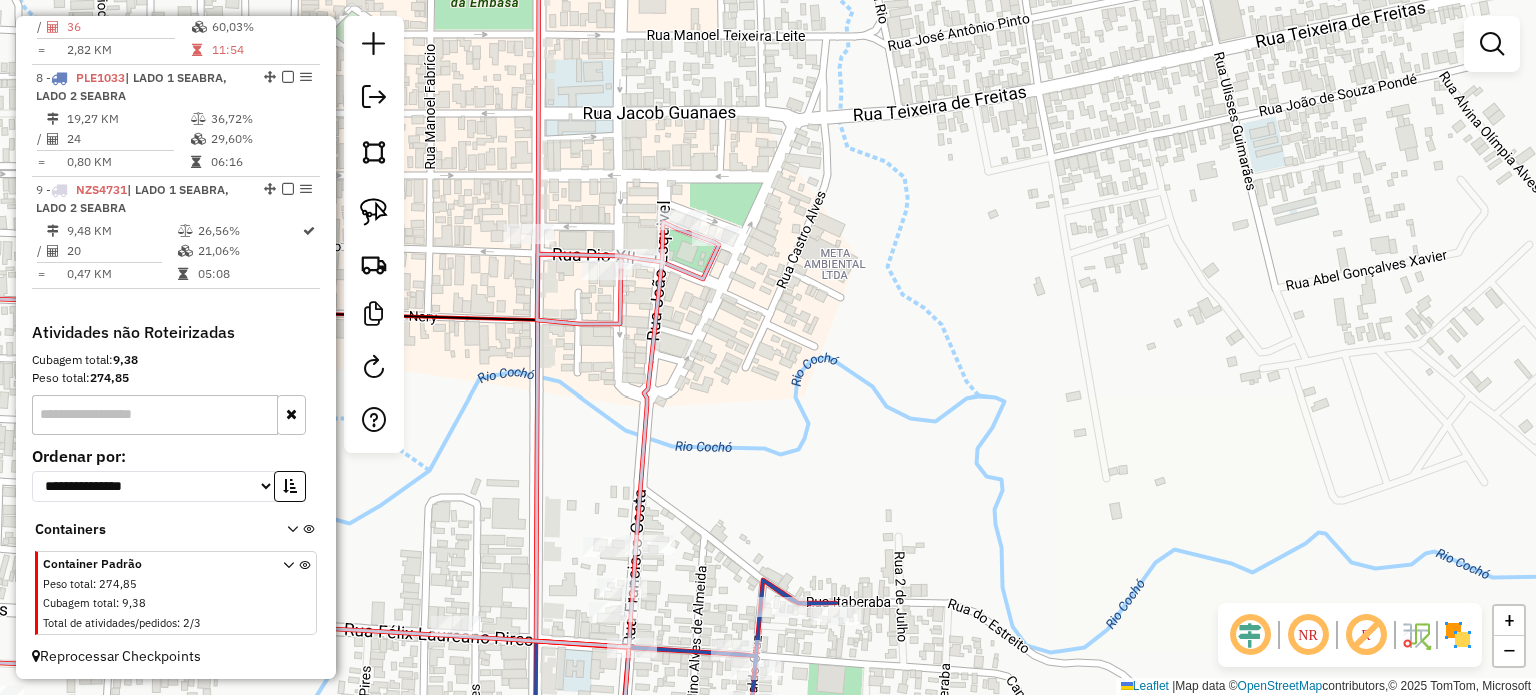 drag, startPoint x: 806, startPoint y: 462, endPoint x: 952, endPoint y: 331, distance: 196.15555 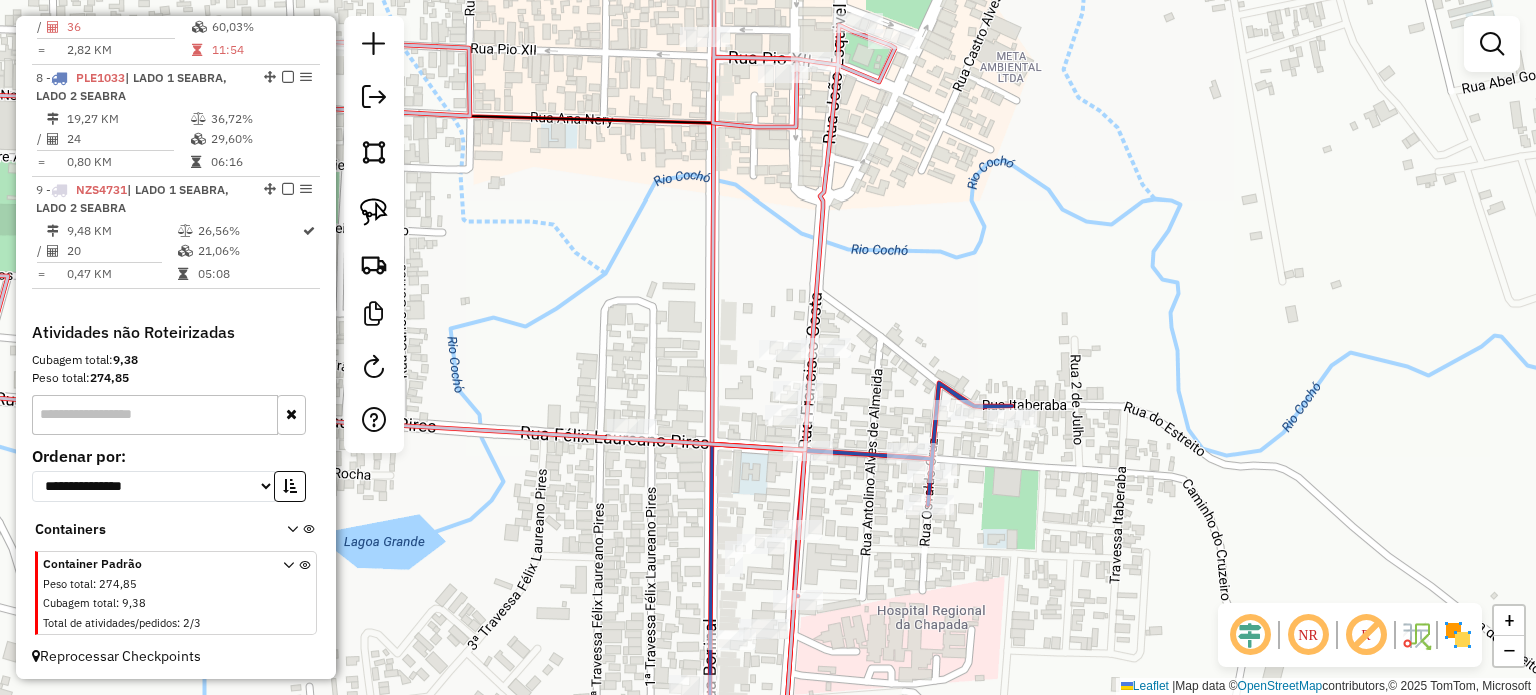 drag, startPoint x: 916, startPoint y: 361, endPoint x: 916, endPoint y: 317, distance: 44 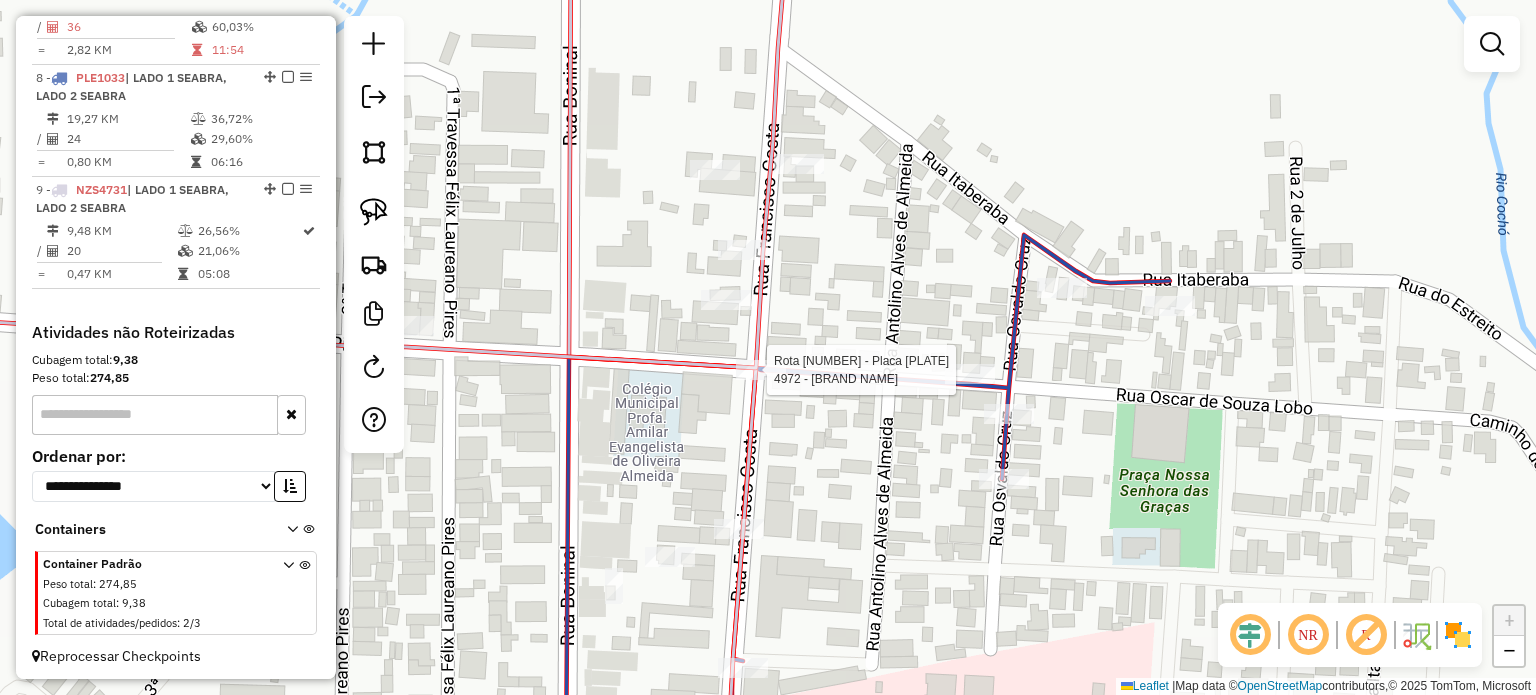 select on "*********" 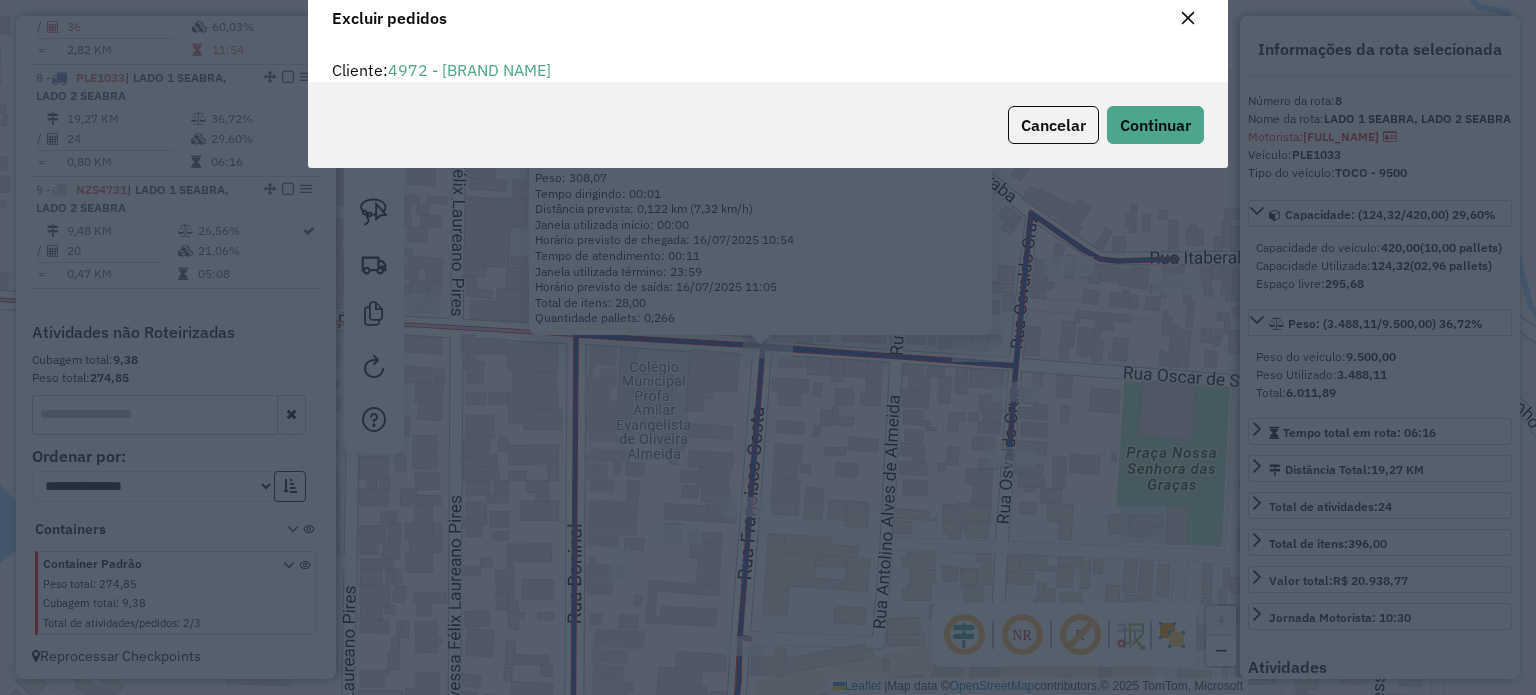 scroll, scrollTop: 69, scrollLeft: 0, axis: vertical 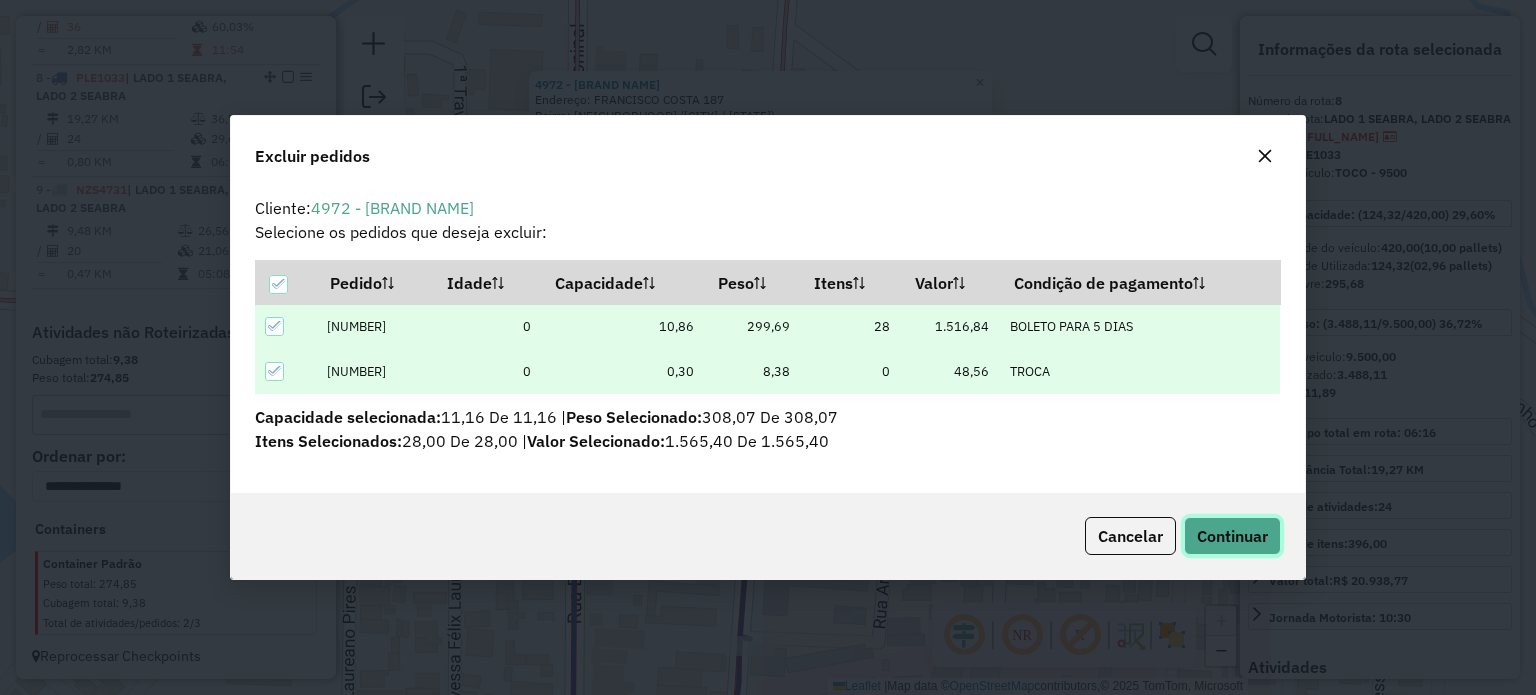 click on "Continuar" 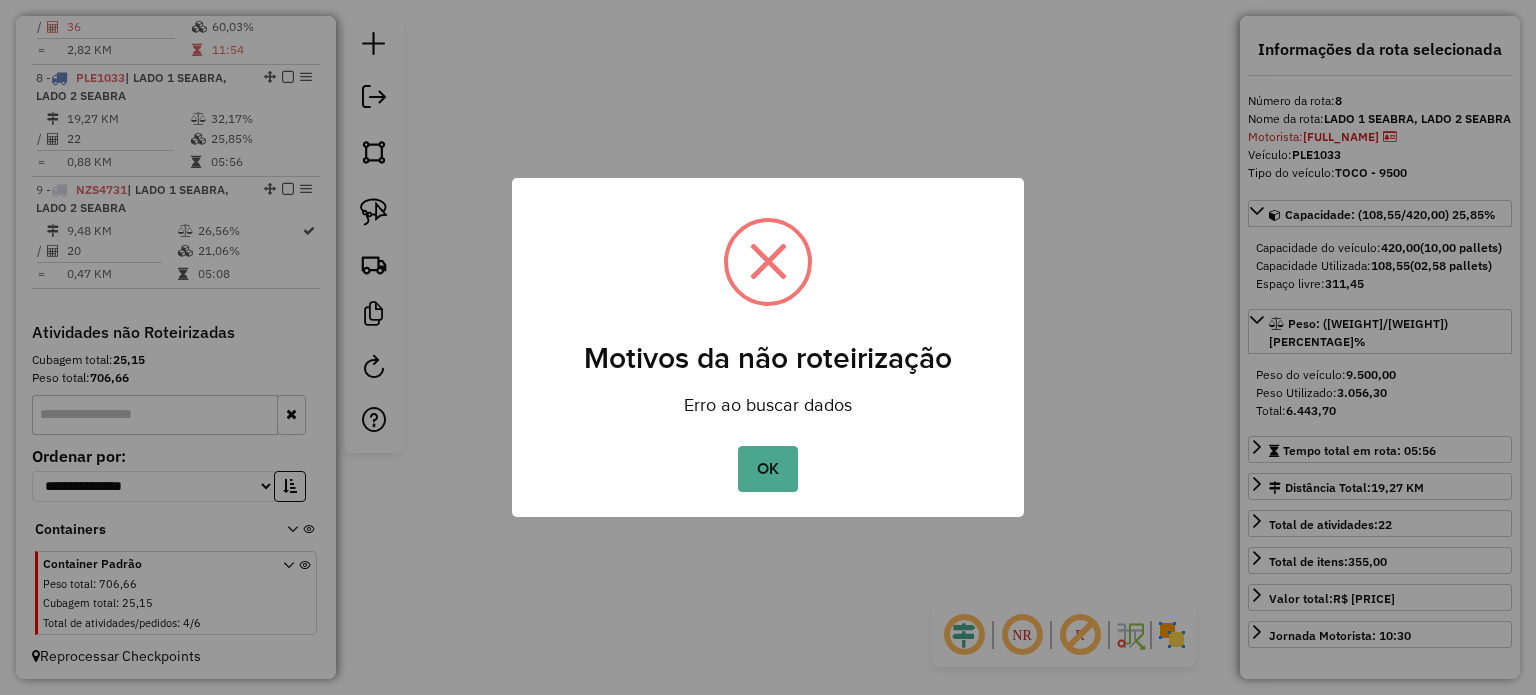 click on "×
Motivos da não roteirização Erro ao buscar dados OK No Cancel" at bounding box center [768, 347] 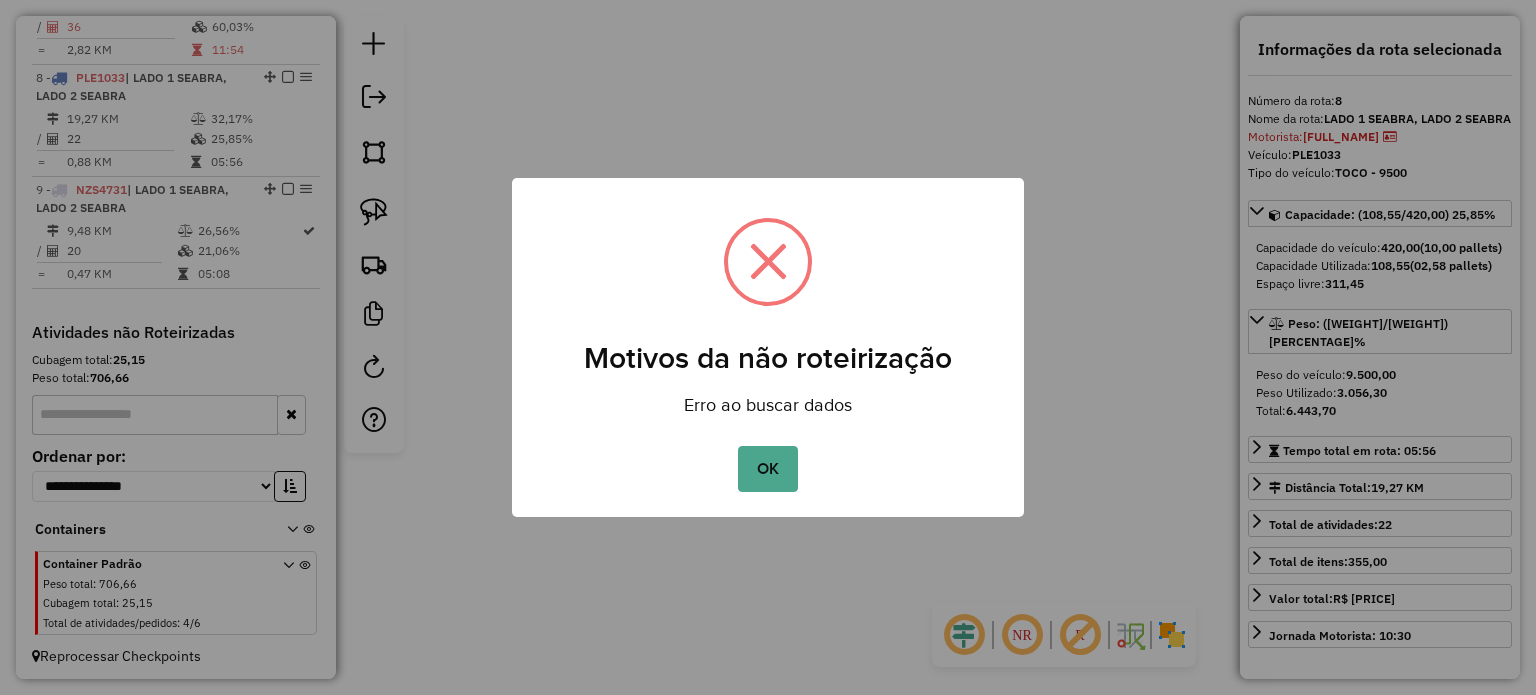 drag, startPoint x: 789, startPoint y: 475, endPoint x: 824, endPoint y: 479, distance: 35.22783 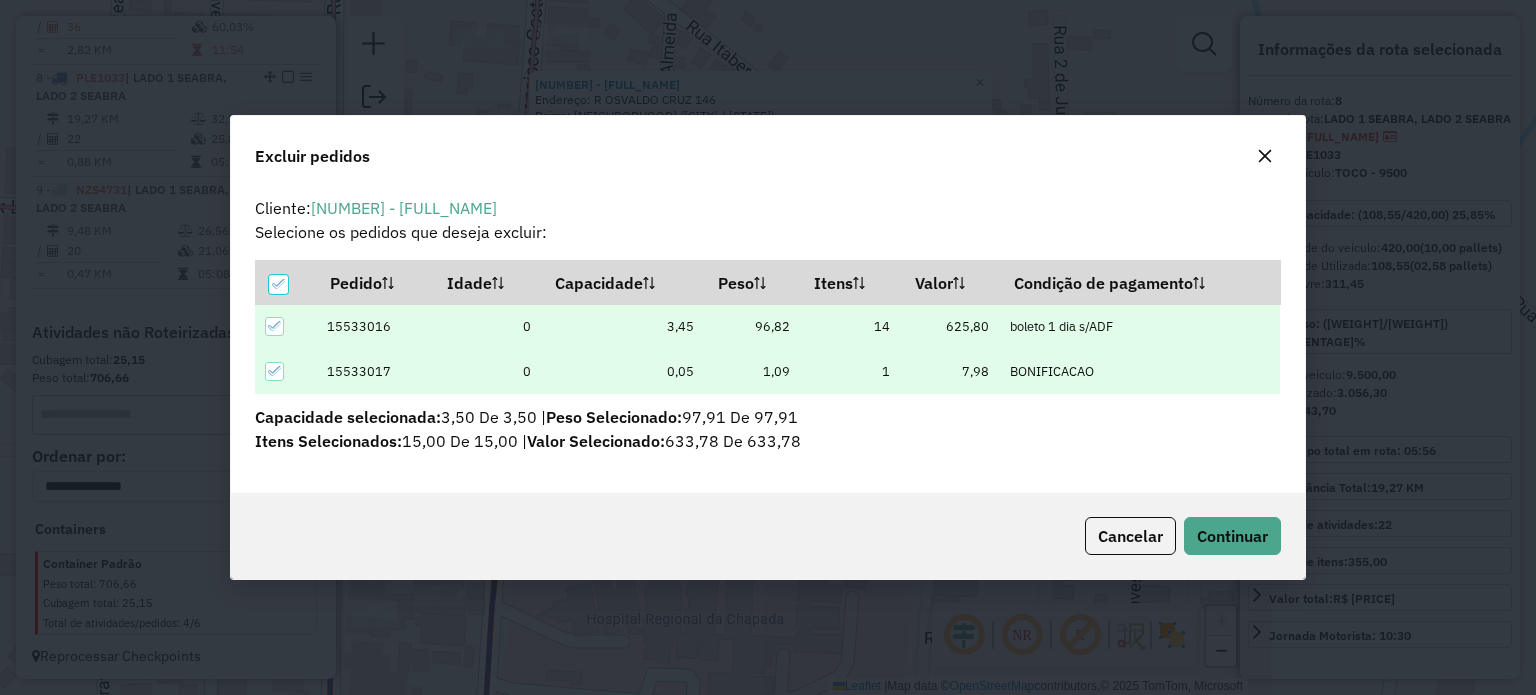 scroll, scrollTop: 69, scrollLeft: 0, axis: vertical 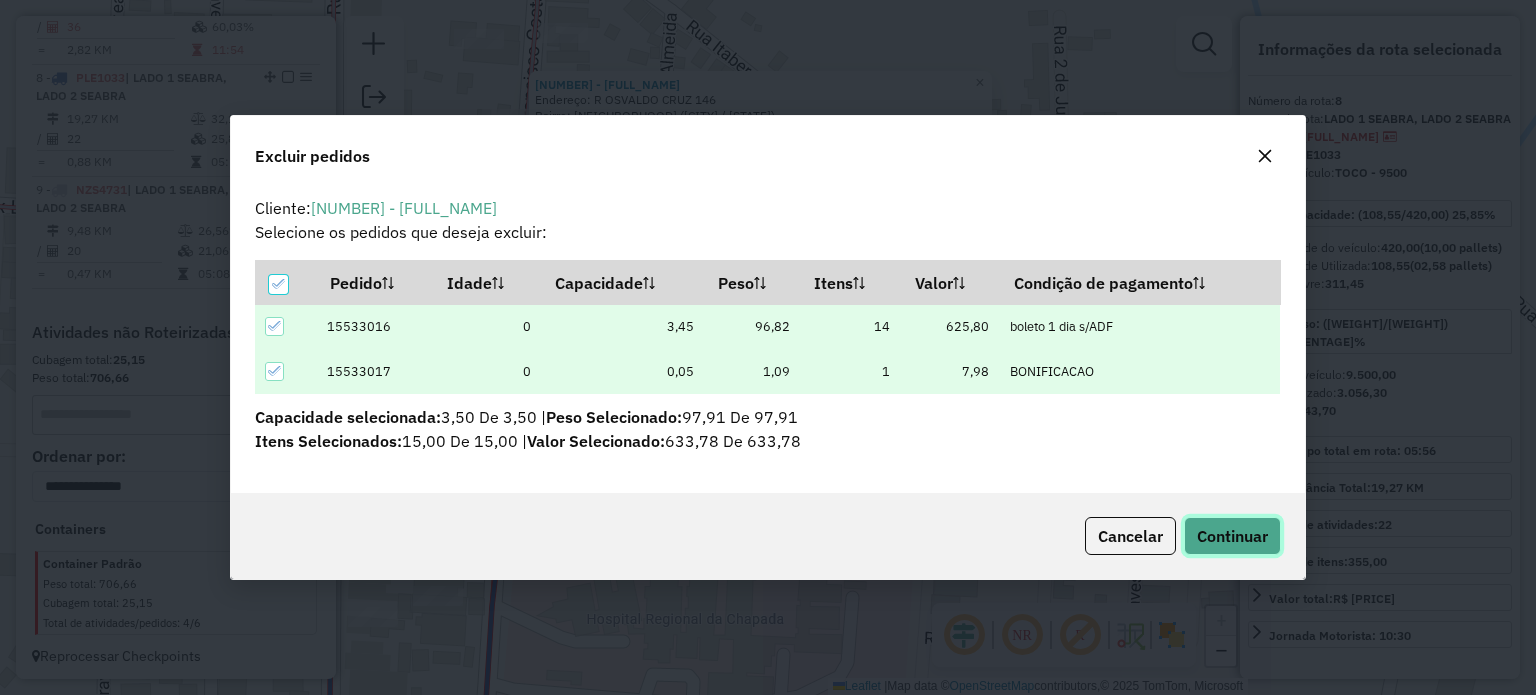 click on "Continuar" 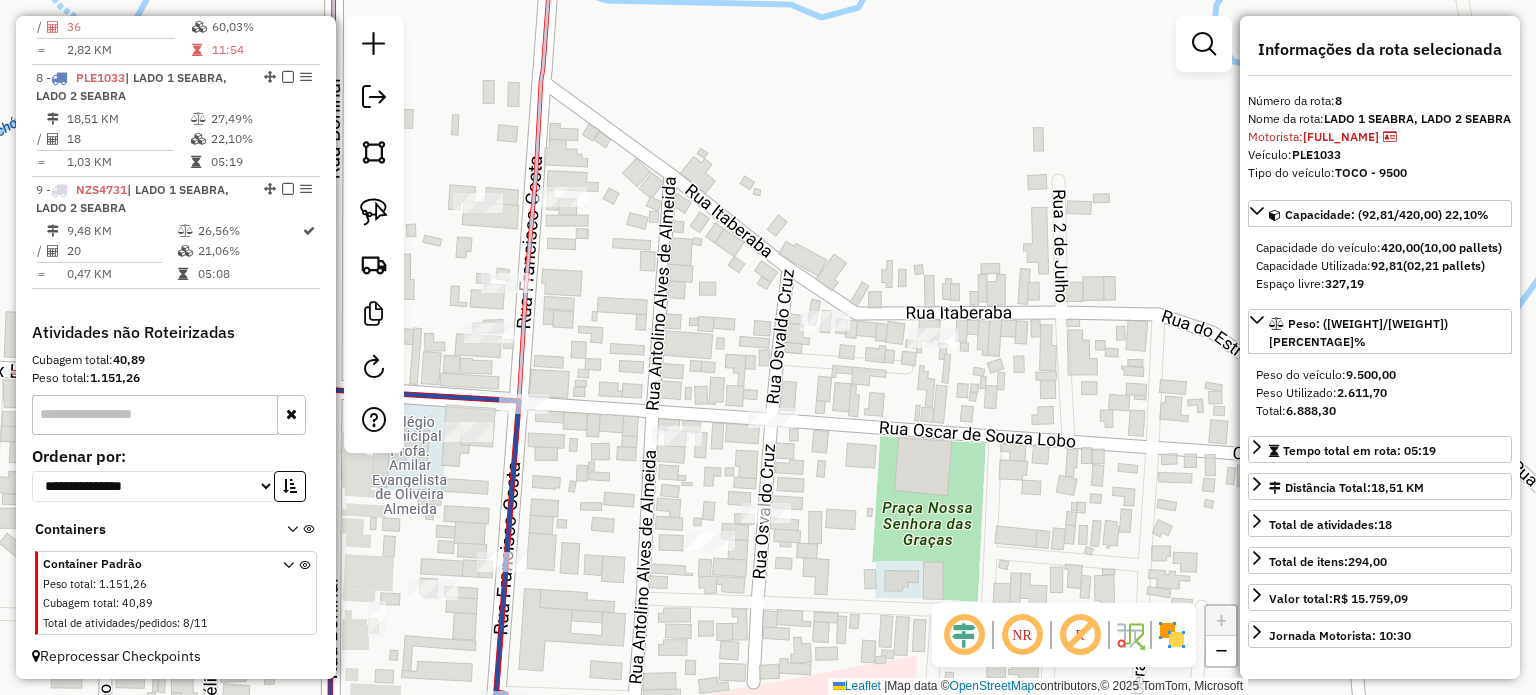 drag, startPoint x: 696, startPoint y: 427, endPoint x: 861, endPoint y: 418, distance: 165.24527 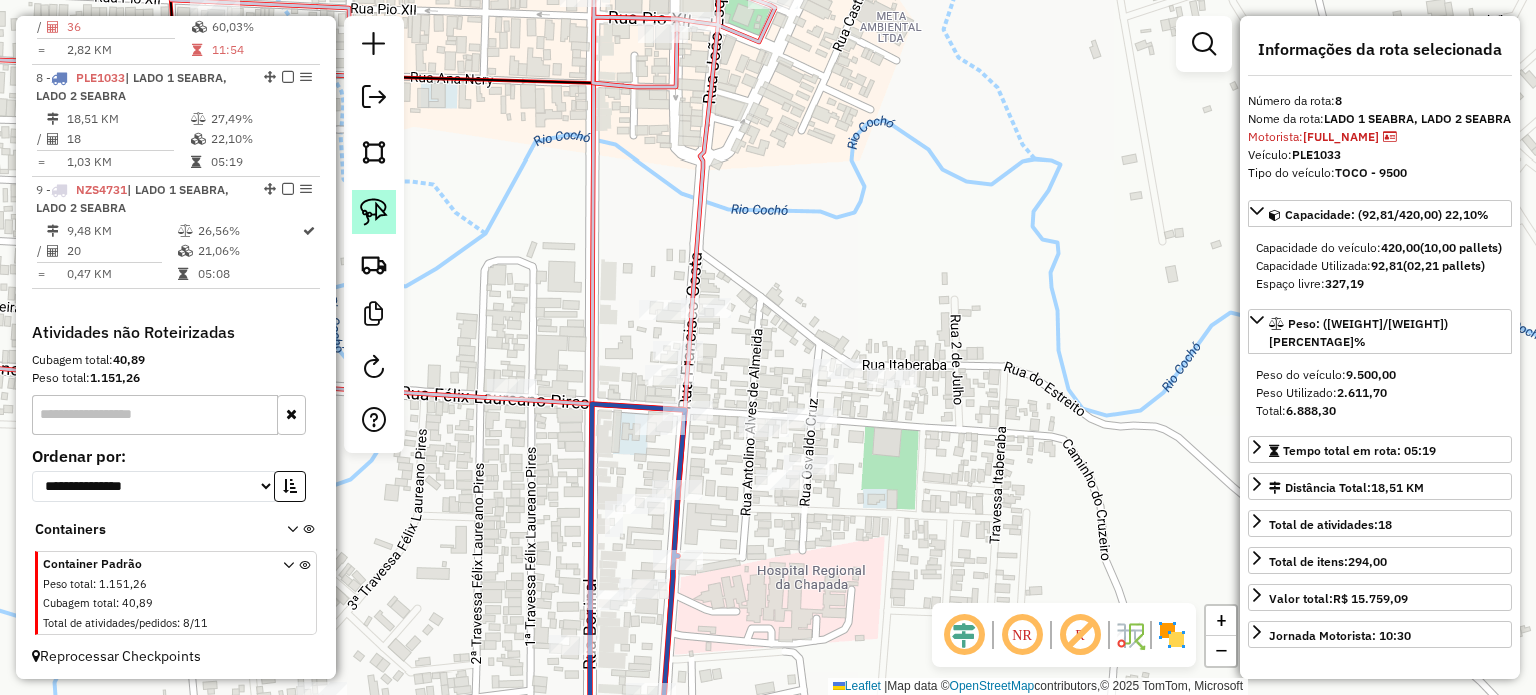click 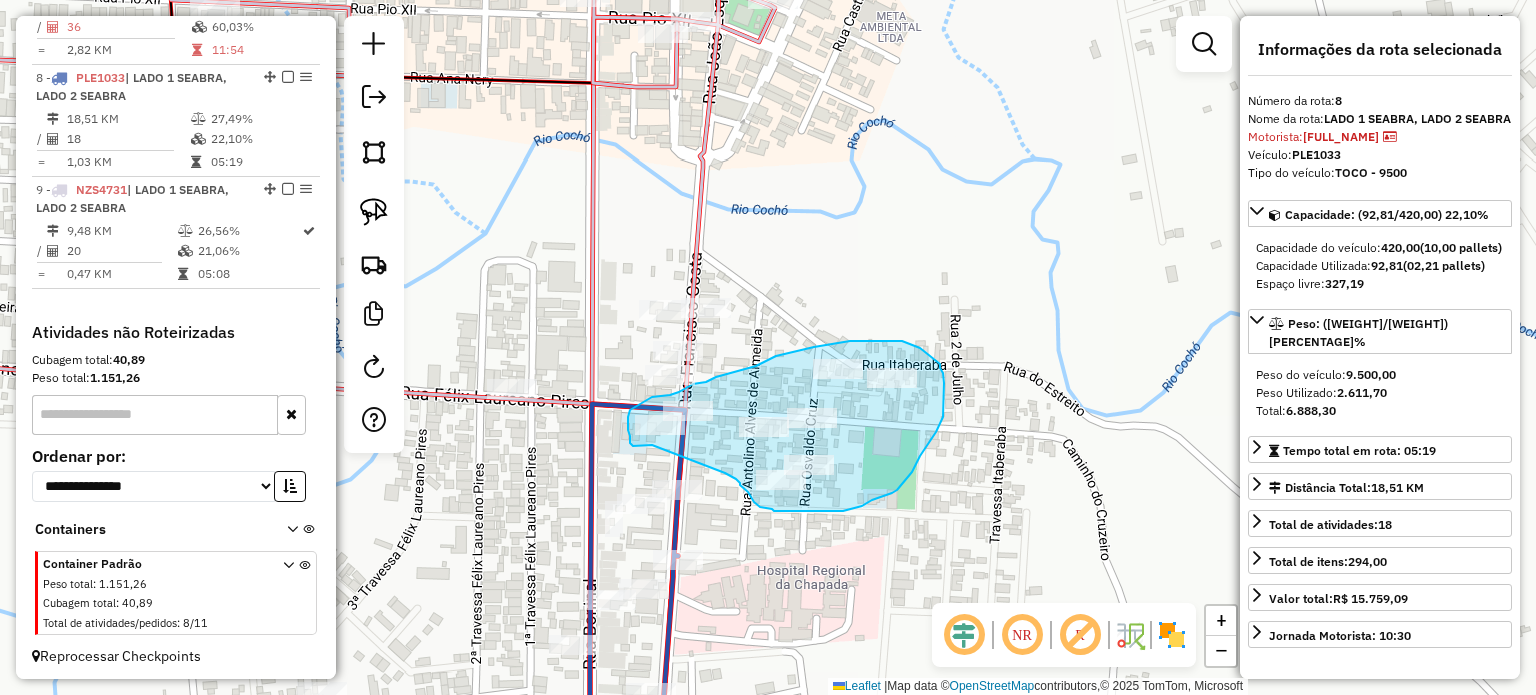 drag, startPoint x: 652, startPoint y: 445, endPoint x: 725, endPoint y: 473, distance: 78.18568 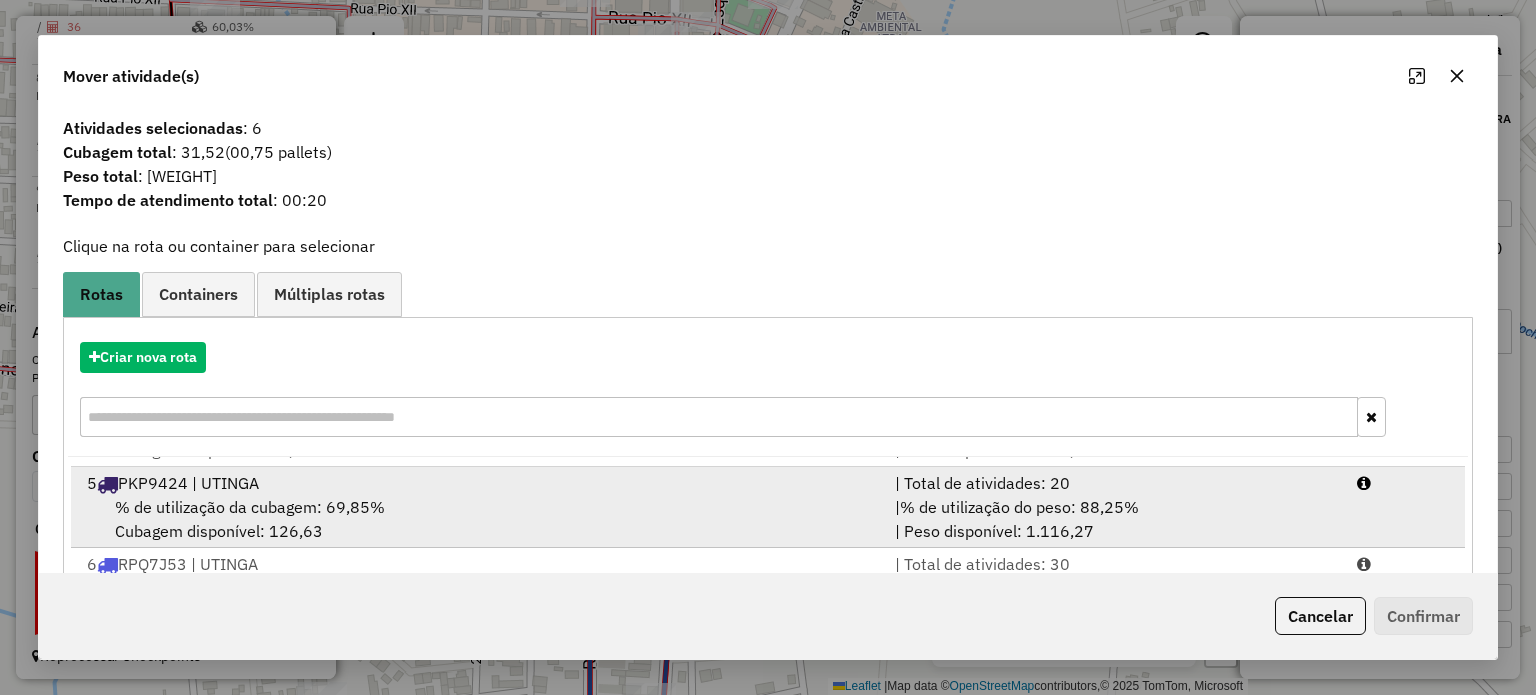 scroll, scrollTop: 327, scrollLeft: 0, axis: vertical 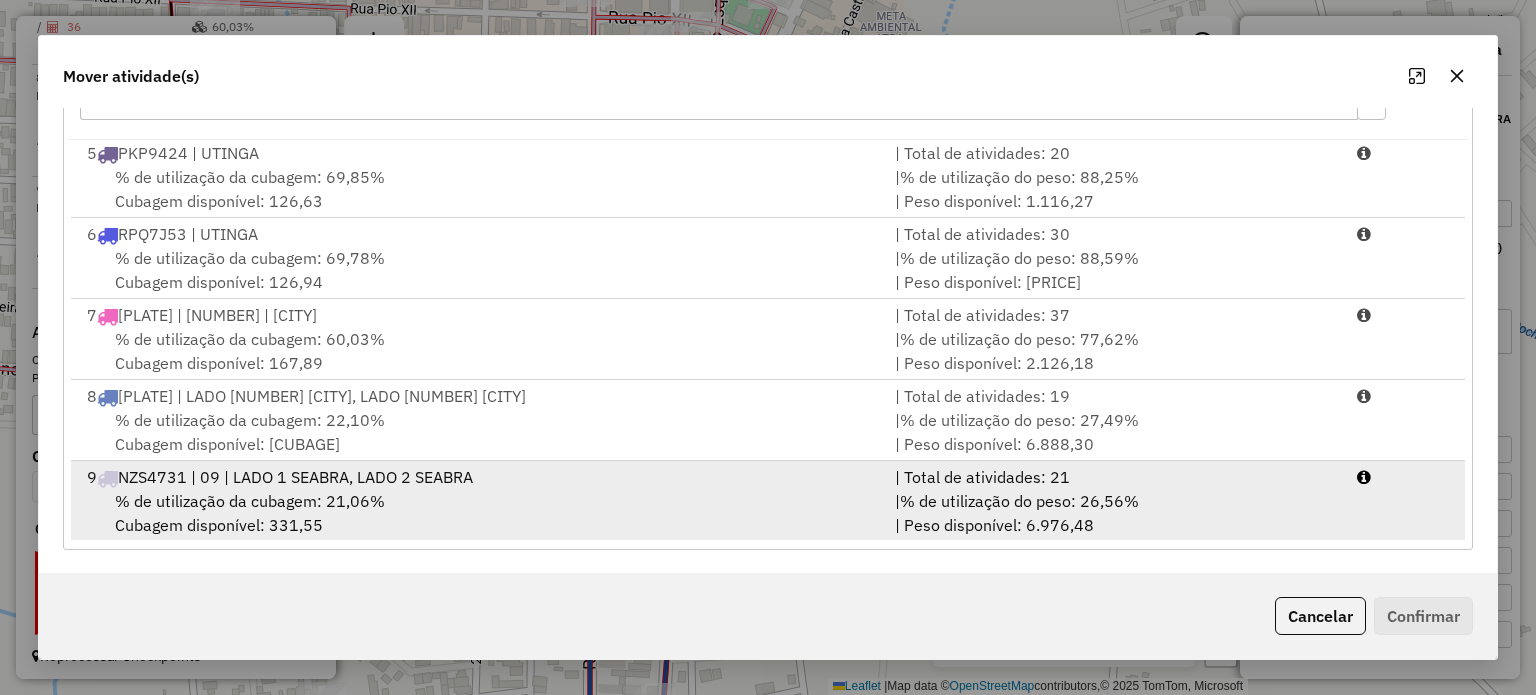 drag, startPoint x: 624, startPoint y: 507, endPoint x: 684, endPoint y: 520, distance: 61.39218 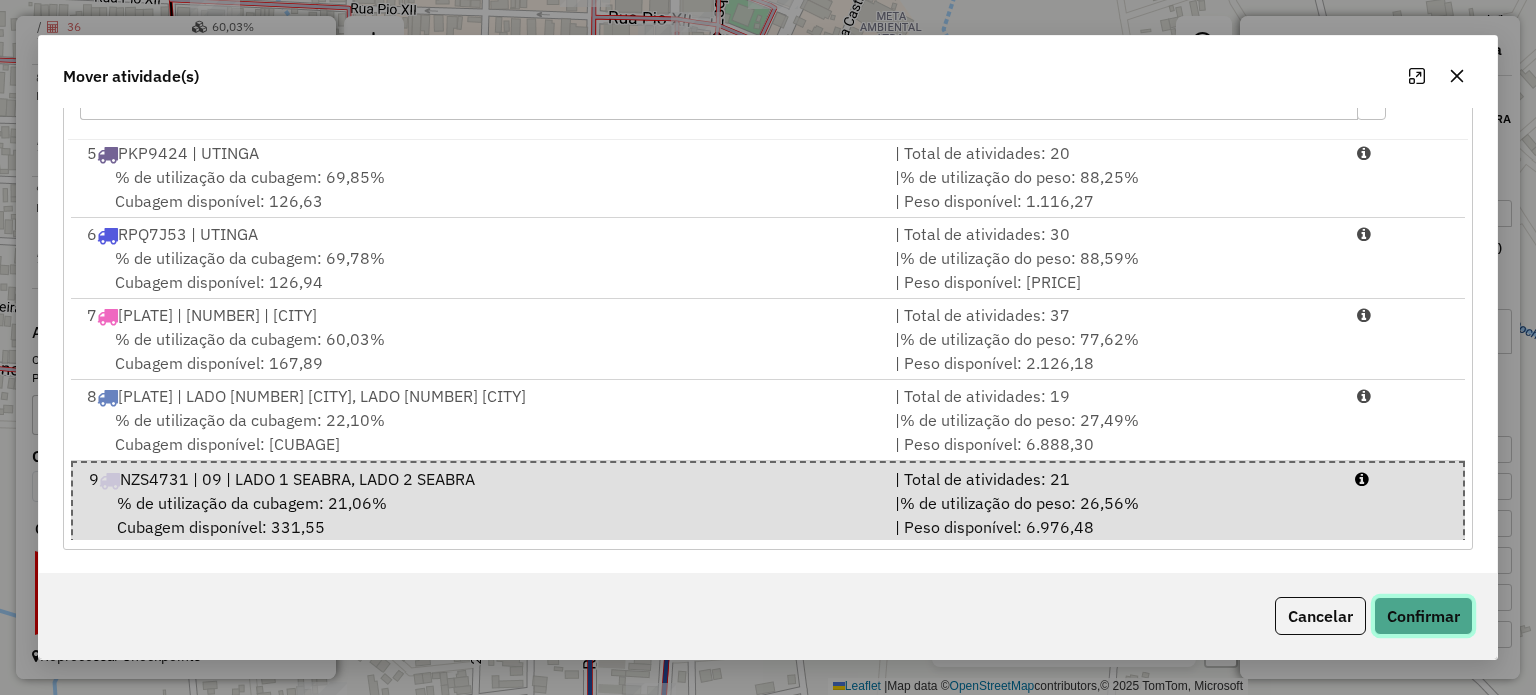 click on "Confirmar" 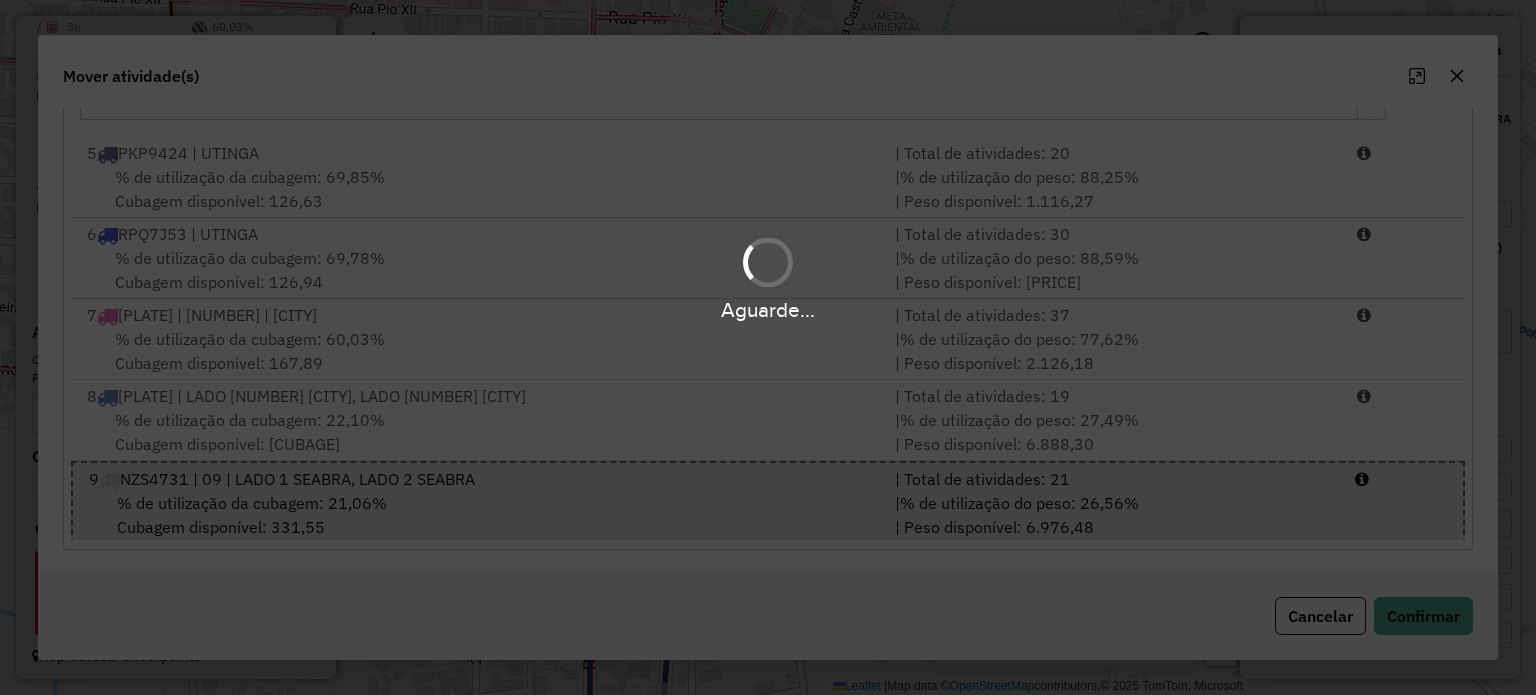 scroll, scrollTop: 0, scrollLeft: 0, axis: both 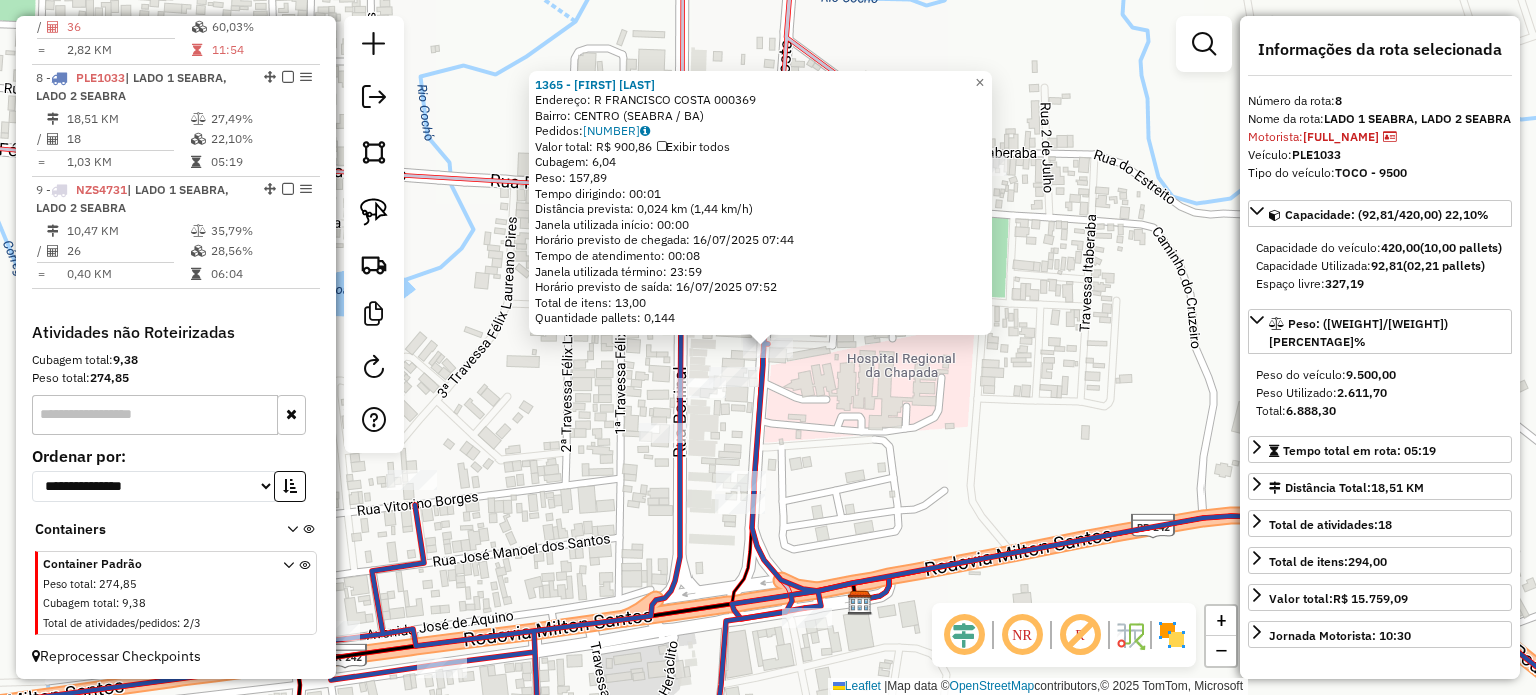 click on "1365 - MARIA CLEUMA FERREIRA DOS ANJOS  Endereço: R    FRANCISCO COSTA               000369   Bairro: CENTRO (SEABRA / BA)   Pedidos:  15533182   Valor total: R$ 900,86   Exibir todos   Cubagem: 6,04  Peso: 157,89  Tempo dirigindo: 00:01   Distância prevista: 0,024 km (1,44 km/h)   Janela utilizada início: 00:00   Horário previsto de chegada: 16/07/2025 07:44   Tempo de atendimento: 00:08   Janela utilizada término: 23:59   Horário previsto de saída: 16/07/2025 07:52   Total de itens: 13,00   Quantidade pallets: 0,144  × Janela de atendimento Grade de atendimento Capacidade Transportadoras Veículos Cliente Pedidos  Rotas Selecione os dias de semana para filtrar as janelas de atendimento  Seg   Ter   Qua   Qui   Sex   Sáb   Dom  Informe o período da janela de atendimento: De: Até:  Filtrar exatamente a janela do cliente  Considerar janela de atendimento padrão  Selecione os dias de semana para filtrar as grades de atendimento  Seg   Ter   Qua   Qui   Sex   Sáb   Dom   Peso mínimo:   De:   Até:" 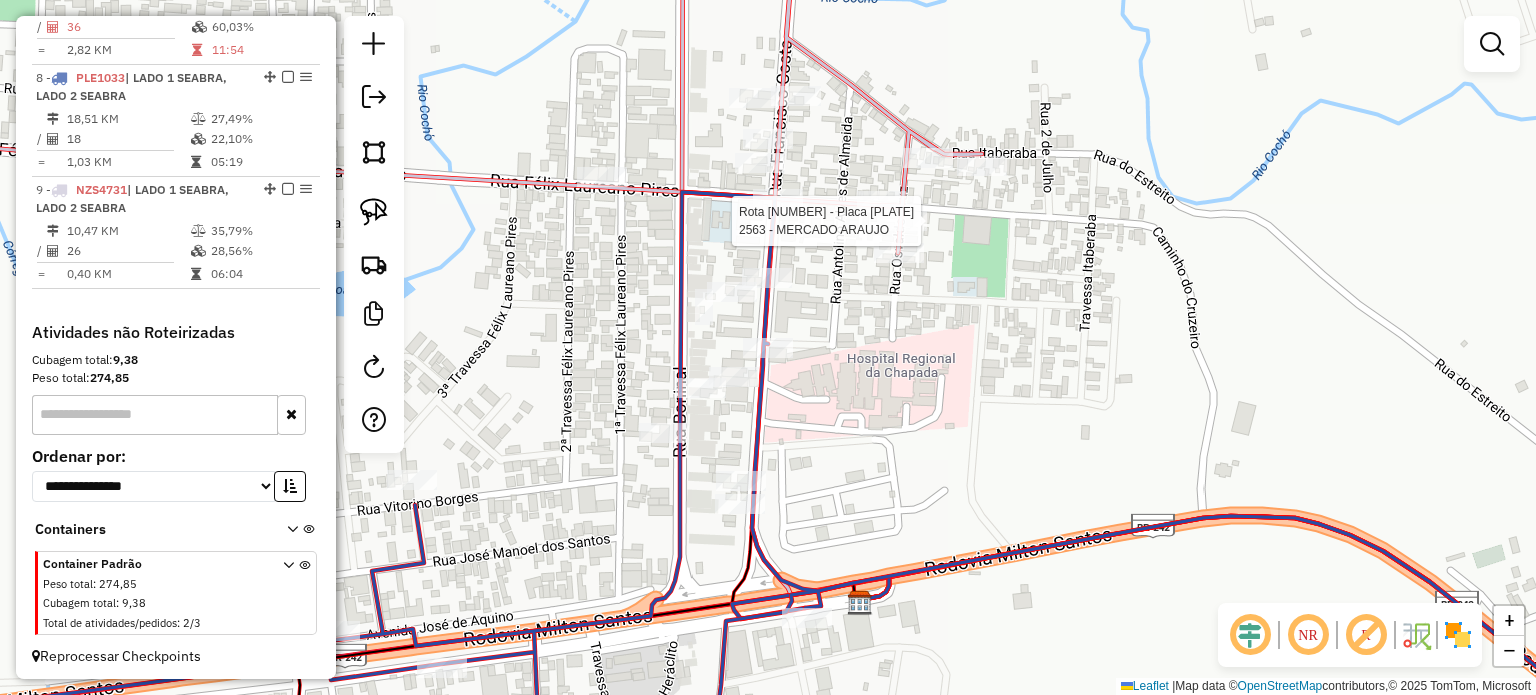 select on "*********" 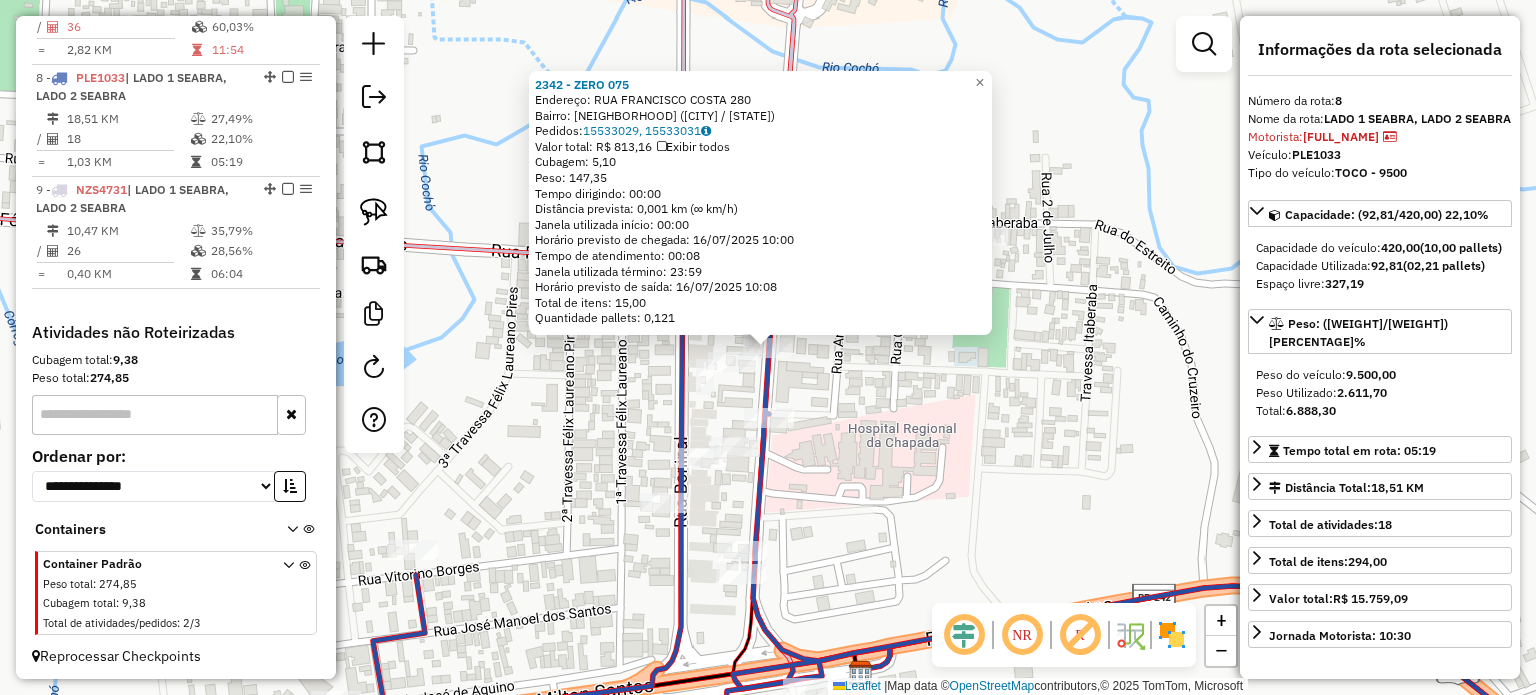 click on "2342 - ZERO 075  Endereço:  RUA FRANCISCO COSTA 280   Bairro: VASCO FILHO (SEABRA / BA)   Pedidos:  15533029, 15533031   Valor total: R$ 813,16   Exibir todos   Cubagem: 5,10  Peso: 147,35  Tempo dirigindo: 00:00   Distância prevista: 0,001 km (∞ km/h)   Janela utilizada início: 00:00   Horário previsto de chegada: 16/07/2025 10:00   Tempo de atendimento: 00:08   Janela utilizada término: 23:59   Horário previsto de saída: 16/07/2025 10:08   Total de itens: 15,00   Quantidade pallets: 0,121  × Janela de atendimento Grade de atendimento Capacidade Transportadoras Veículos Cliente Pedidos  Rotas Selecione os dias de semana para filtrar as janelas de atendimento  Seg   Ter   Qua   Qui   Sex   Sáb   Dom  Informe o período da janela de atendimento: De: Até:  Filtrar exatamente a janela do cliente  Considerar janela de atendimento padrão  Selecione os dias de semana para filtrar as grades de atendimento  Seg   Ter   Qua   Qui   Sex   Sáb   Dom   Considerar clientes sem dia de atendimento cadastrado" 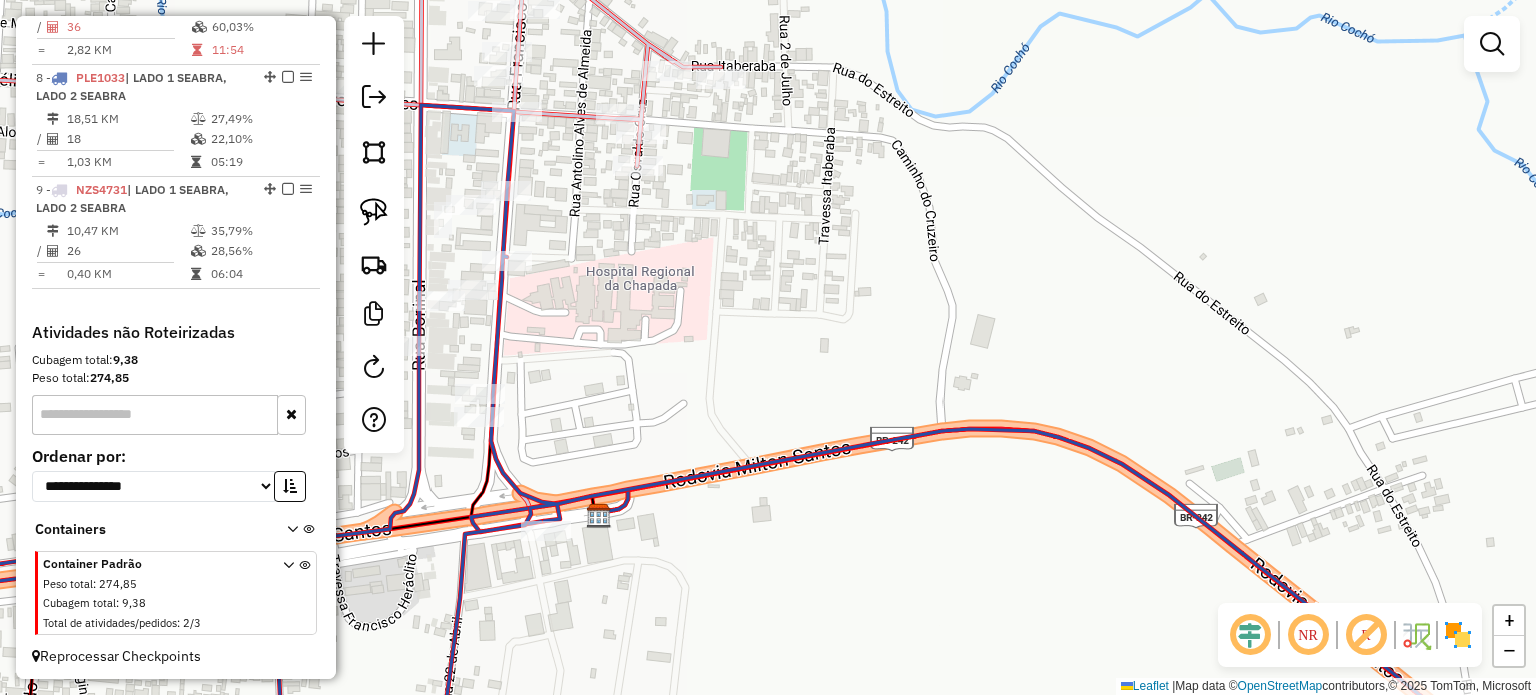 drag, startPoint x: 801, startPoint y: 356, endPoint x: 1024, endPoint y: 406, distance: 228.53665 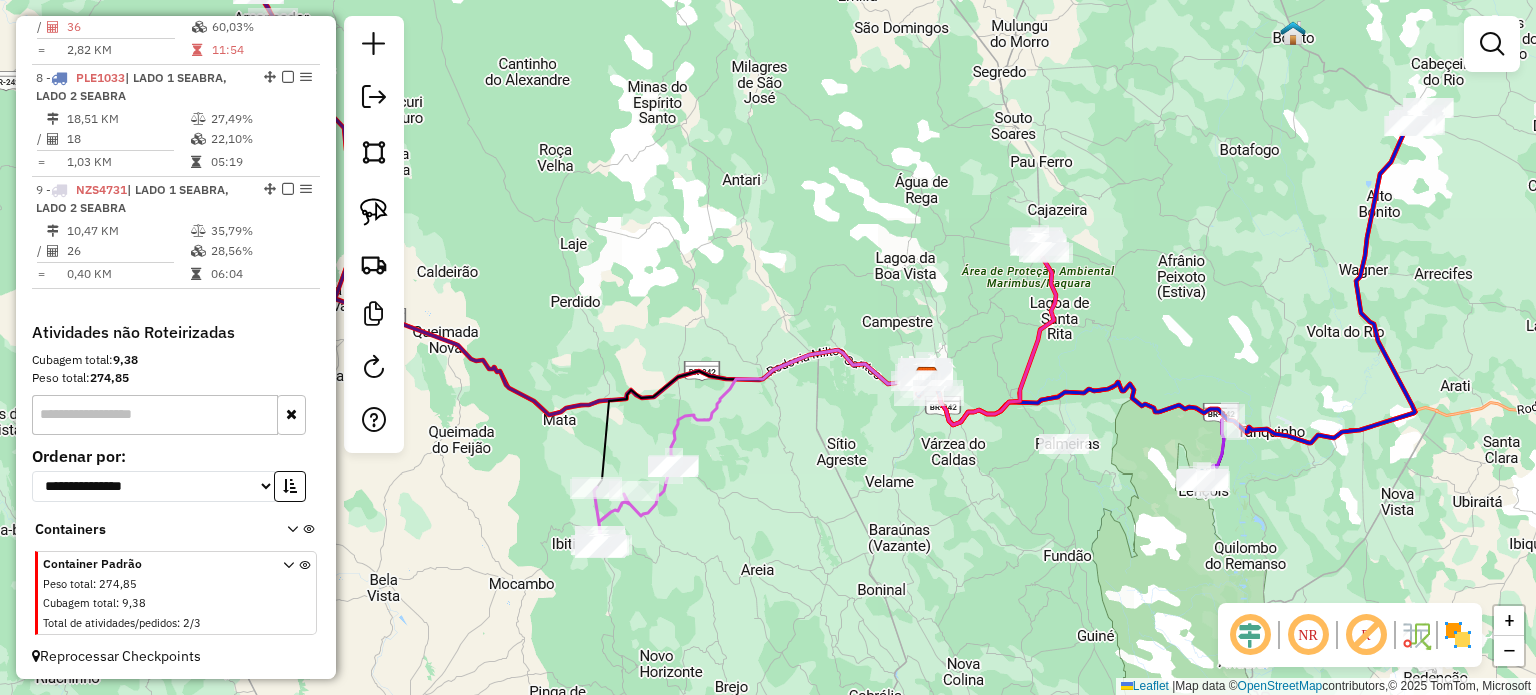 drag, startPoint x: 792, startPoint y: 263, endPoint x: 892, endPoint y: 330, distance: 120.37026 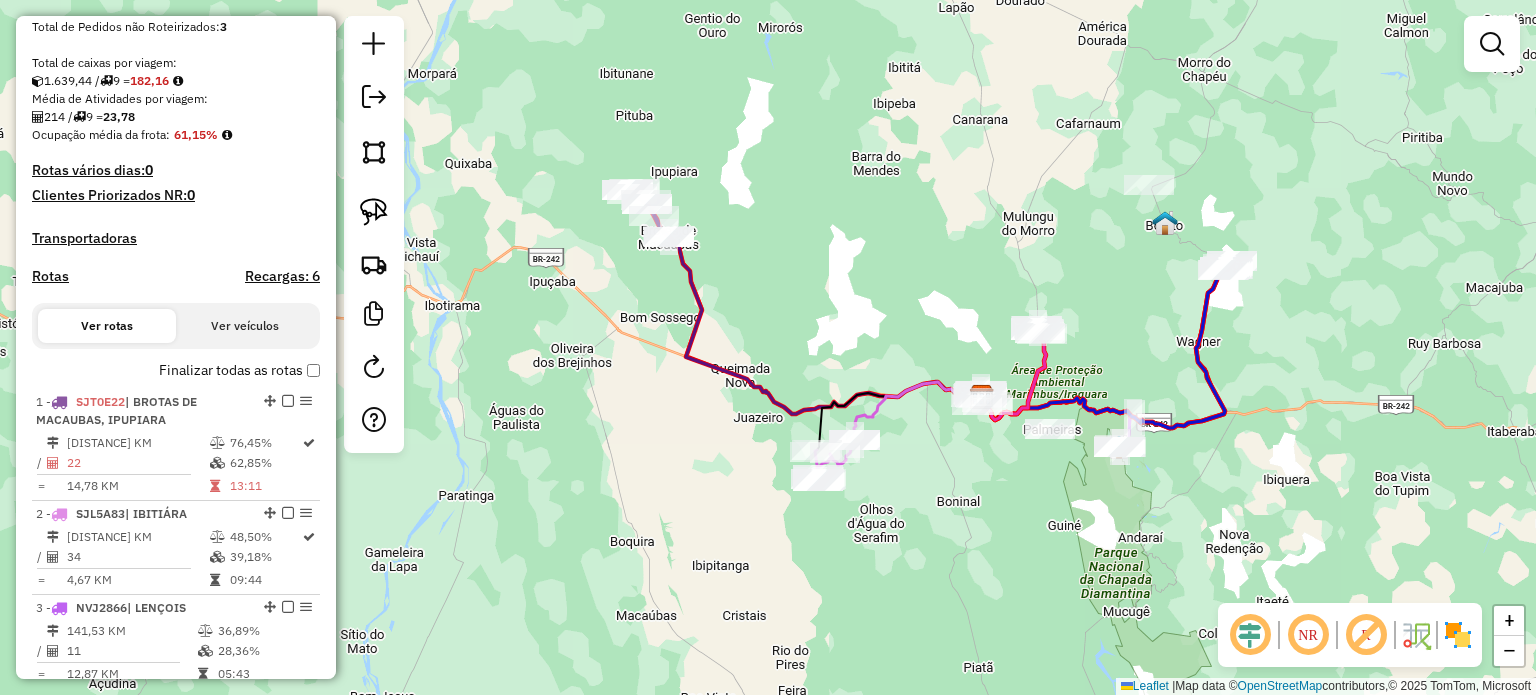 scroll, scrollTop: 301, scrollLeft: 0, axis: vertical 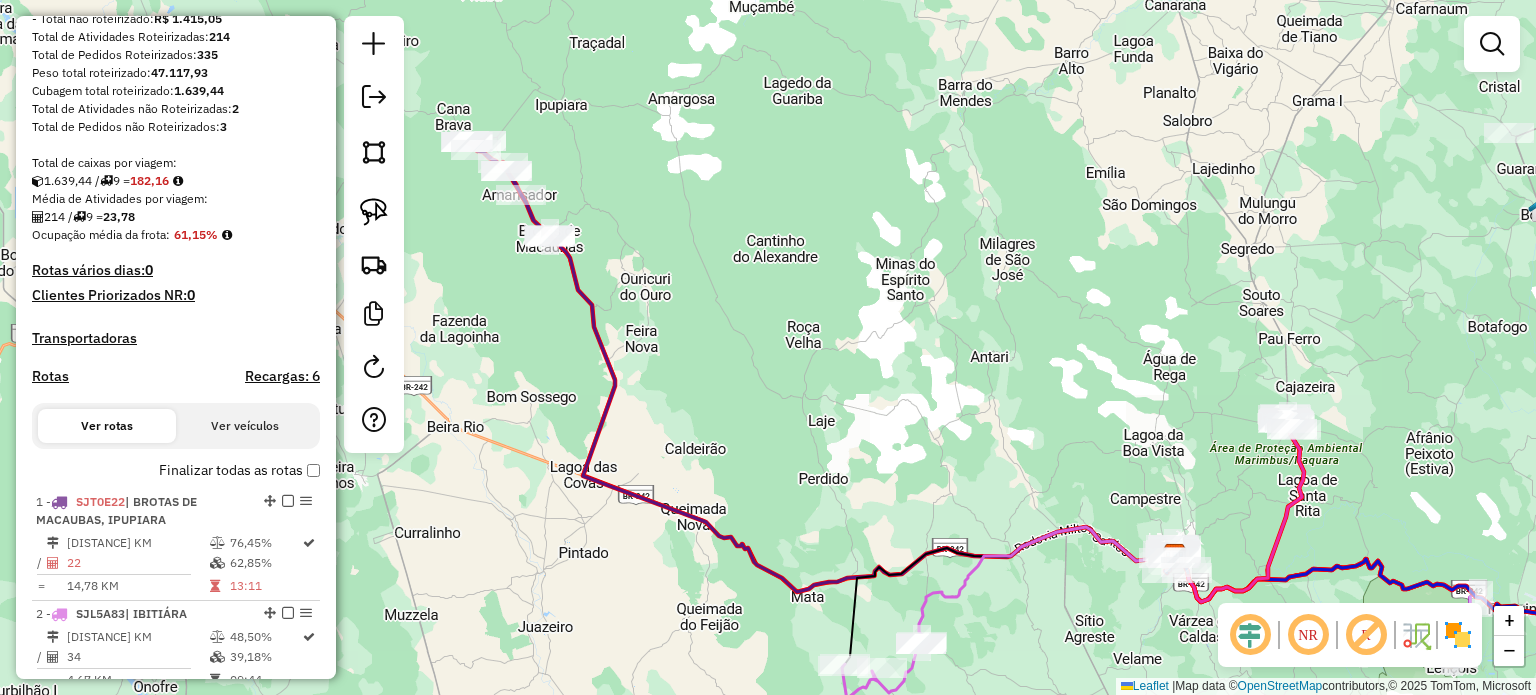 drag, startPoint x: 696, startPoint y: 354, endPoint x: 904, endPoint y: 461, distance: 233.9081 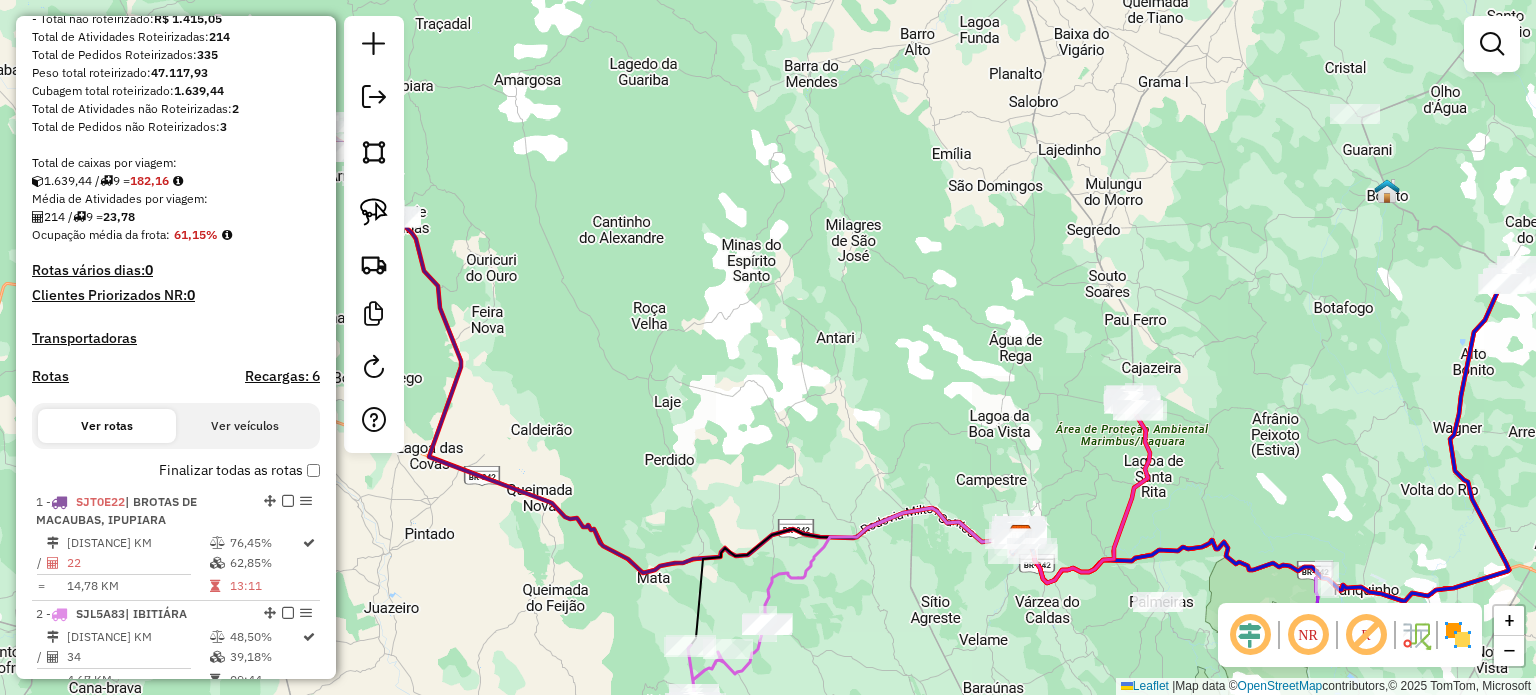 drag, startPoint x: 966, startPoint y: 470, endPoint x: 968, endPoint y: 422, distance: 48.04165 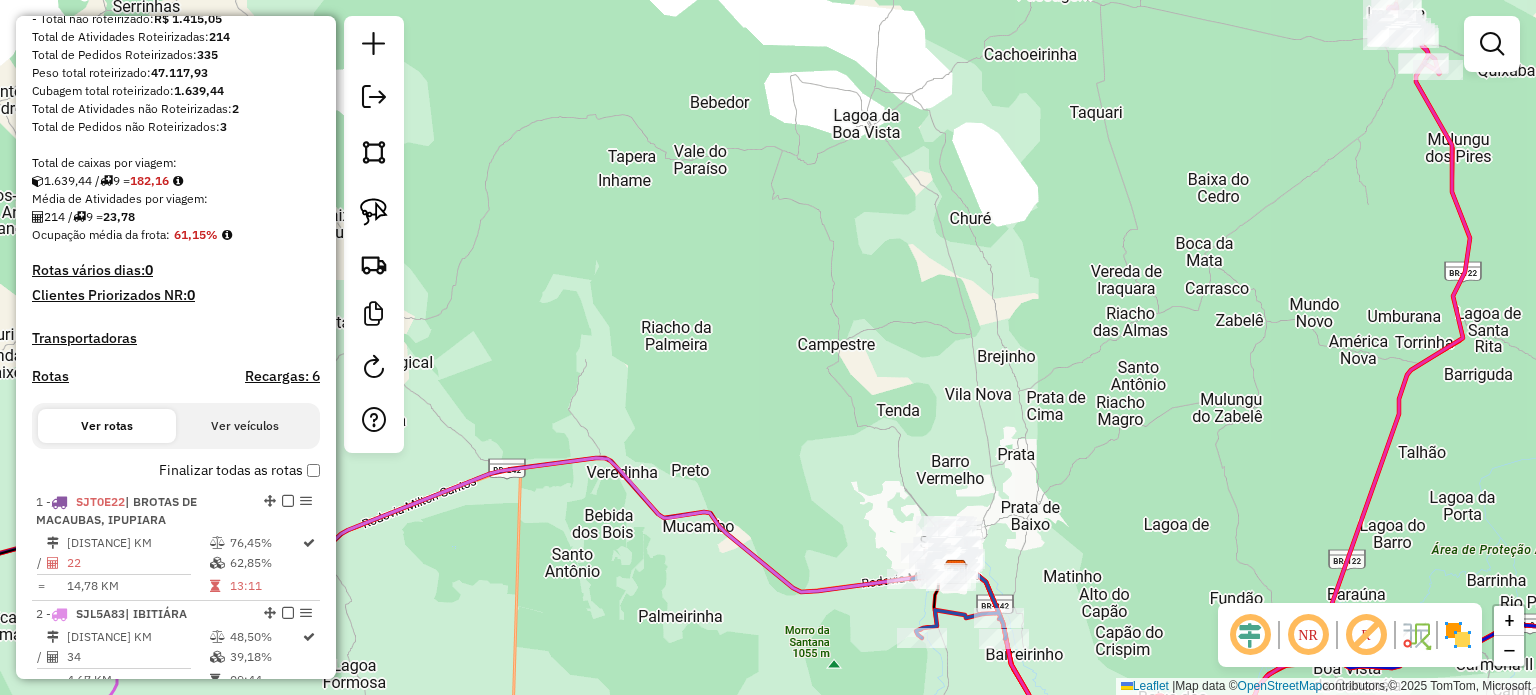 drag, startPoint x: 1040, startPoint y: 568, endPoint x: 1064, endPoint y: 455, distance: 115.52056 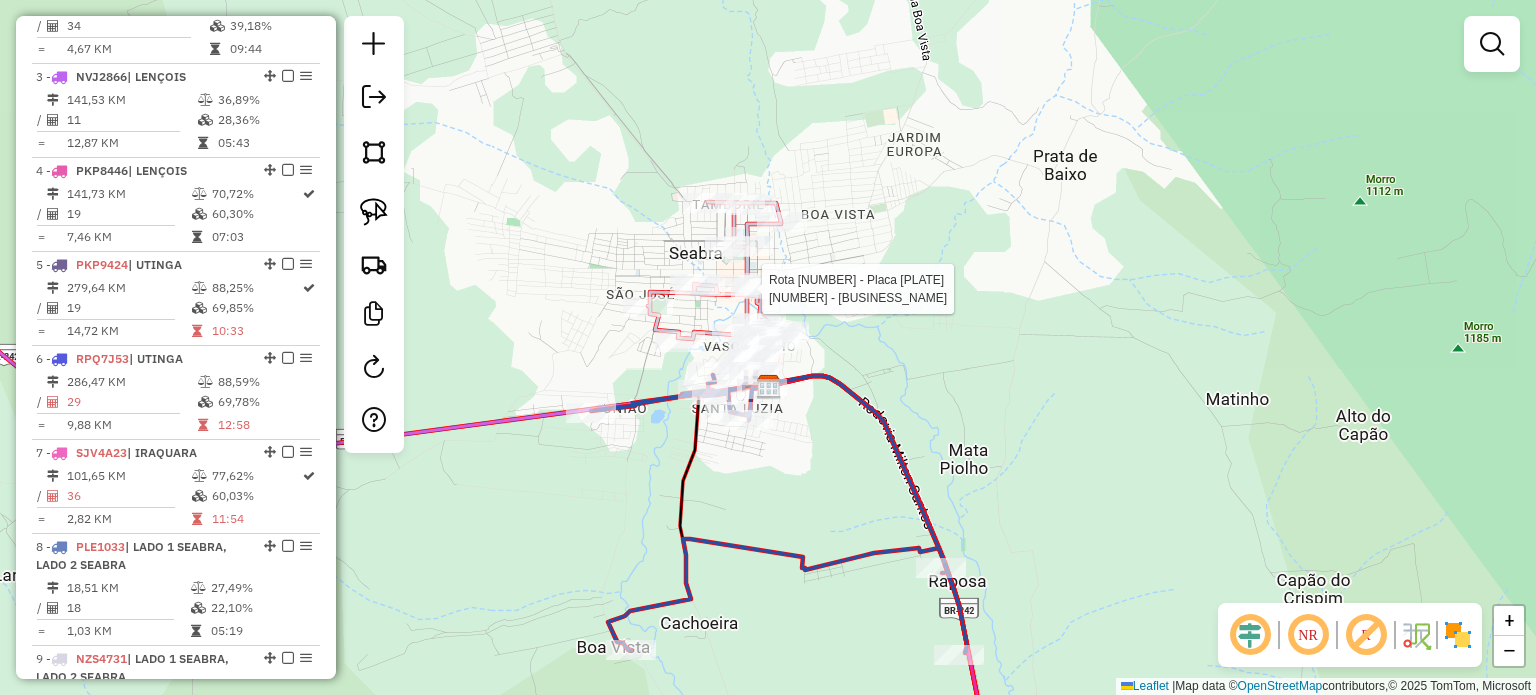 select on "*********" 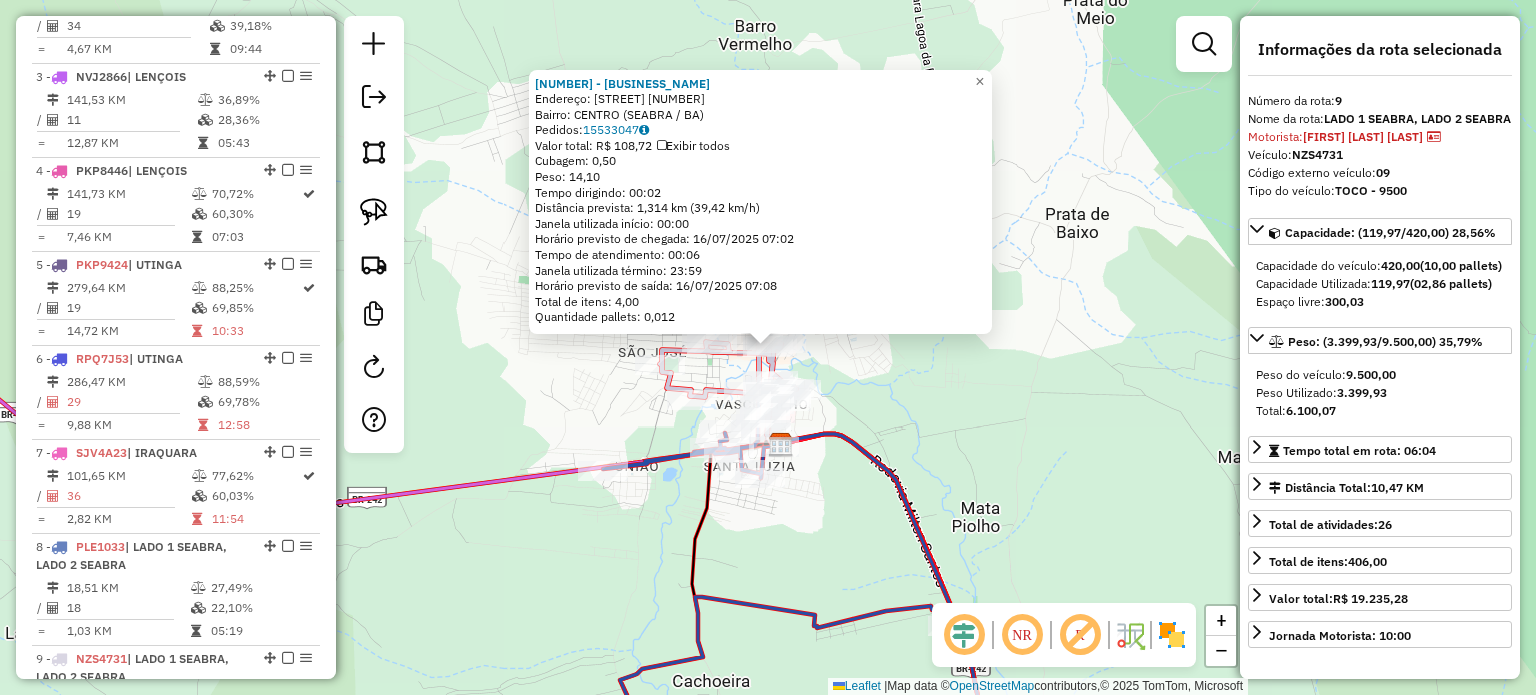 scroll, scrollTop: 1401, scrollLeft: 0, axis: vertical 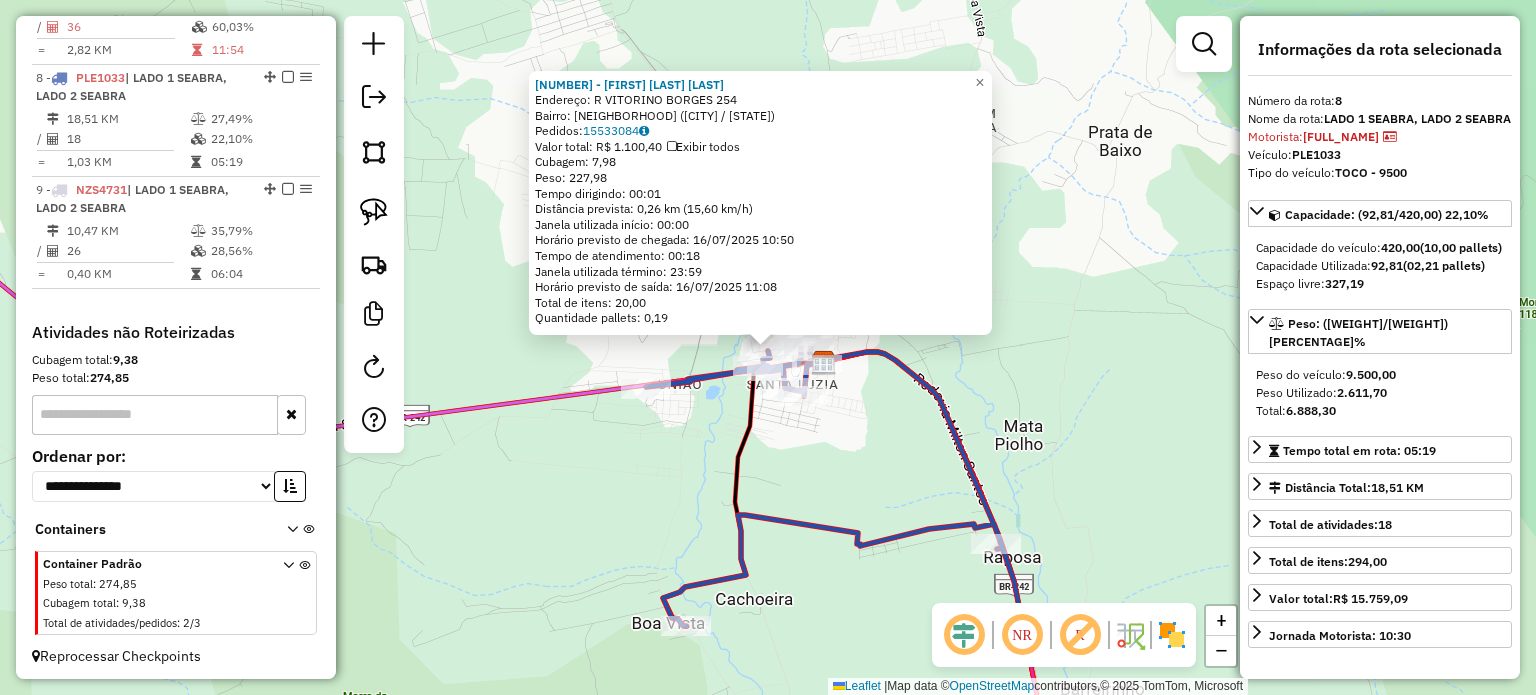 click on "18 - CARLOS ANTONIO DE SOUZA JUNIOR  Endereço: R   VITORINO BORGES                254   Bairro: VASCO FILHO (SEABRA / BA)   Pedidos:  15533084   Valor total: R$ 1.100,40   Exibir todos   Cubagem: 7,98  Peso: 227,98  Tempo dirigindo: 00:01   Distância prevista: 0,26 km (15,60 km/h)   Janela utilizada início: 00:00   Horário previsto de chegada: 16/07/2025 10:50   Tempo de atendimento: 00:18   Janela utilizada término: 23:59   Horário previsto de saída: 16/07/2025 11:08   Total de itens: 20,00   Quantidade pallets: 0,19  × Janela de atendimento Grade de atendimento Capacidade Transportadoras Veículos Cliente Pedidos  Rotas Selecione os dias de semana para filtrar as janelas de atendimento  Seg   Ter   Qua   Qui   Sex   Sáb   Dom  Informe o período da janela de atendimento: De: Até:  Filtrar exatamente a janela do cliente  Considerar janela de atendimento padrão  Selecione os dias de semana para filtrar as grades de atendimento  Seg   Ter   Qua   Qui   Sex   Sáb   Dom   Peso mínimo:   De:   Até:" 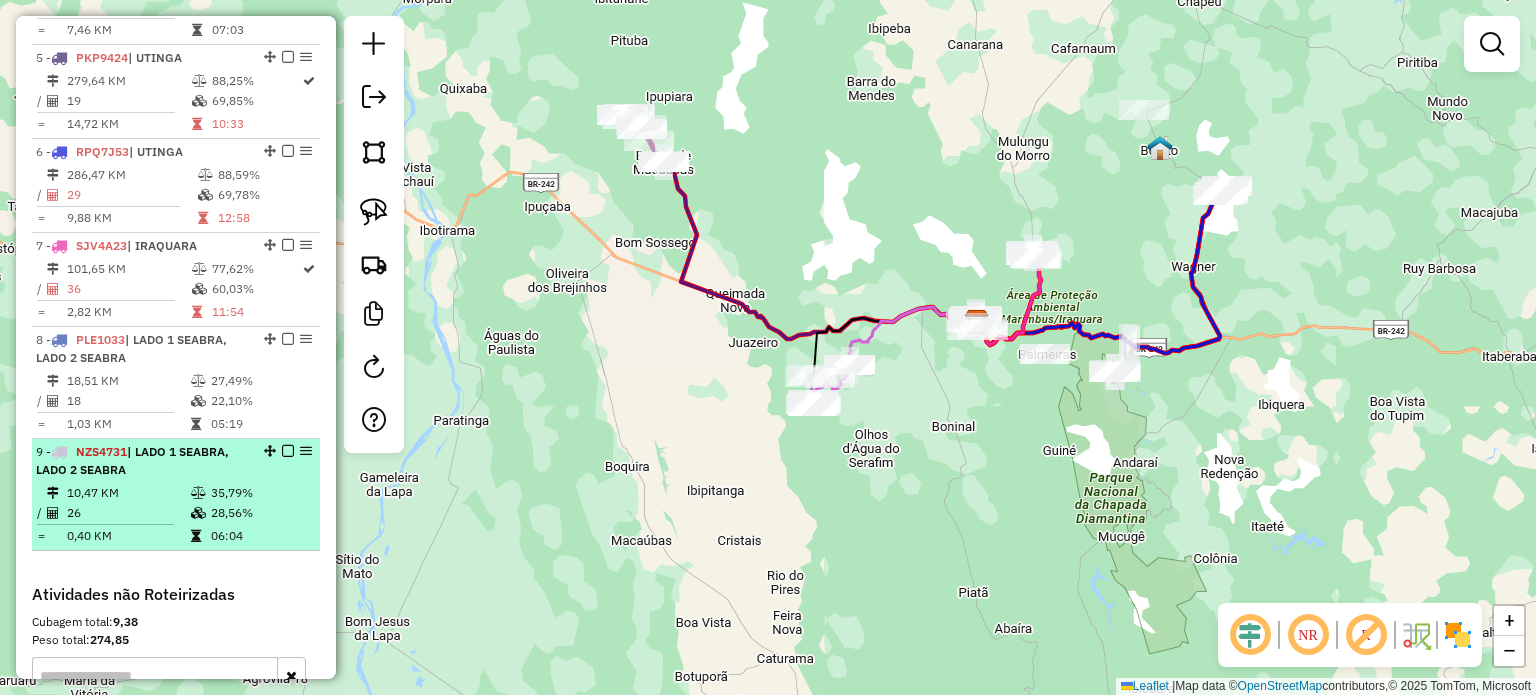 scroll, scrollTop: 1201, scrollLeft: 0, axis: vertical 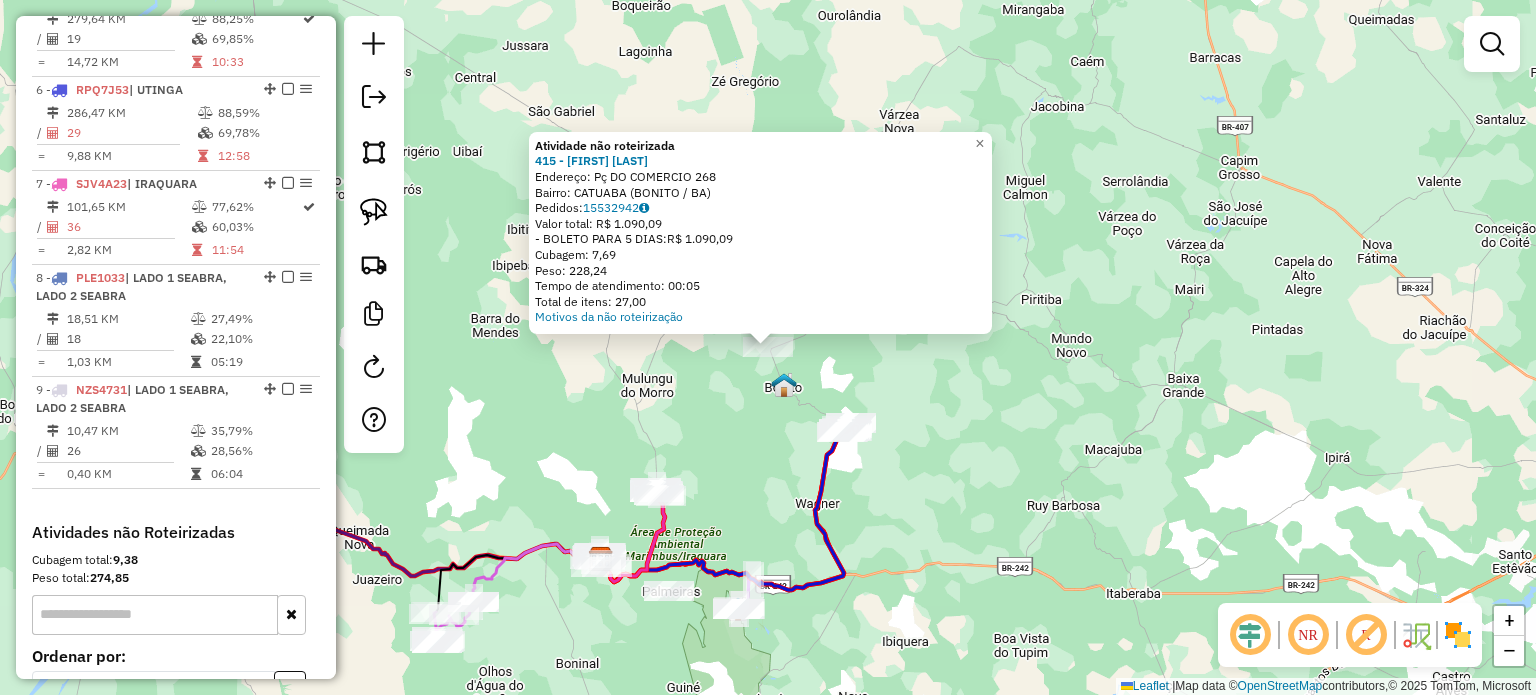click on "Atividade não roteirizada 415 - VANDERLEI DE SOUZA SANTOS  Endereço: Pç  DO COMERCIO                    268   Bairro: CATUABA (BONITO / BA)   Pedidos:  15532942   Valor total: R$ 1.090,09   - BOLETO PARA 5  DIAS:  R$ 1.090,09   Cubagem: 7,69   Peso: 228,24   Tempo de atendimento: 00:05   Total de itens: 27,00  Motivos da não roteirização × Janela de atendimento Grade de atendimento Capacidade Transportadoras Veículos Cliente Pedidos  Rotas Selecione os dias de semana para filtrar as janelas de atendimento  Seg   Ter   Qua   Qui   Sex   Sáb   Dom  Informe o período da janela de atendimento: De: Até:  Filtrar exatamente a janela do cliente  Considerar janela de atendimento padrão  Selecione os dias de semana para filtrar as grades de atendimento  Seg   Ter   Qua   Qui   Sex   Sáb   Dom   Considerar clientes sem dia de atendimento cadastrado  Clientes fora do dia de atendimento selecionado Filtrar as atividades entre os valores definidos abaixo:  Peso mínimo:   Peso máximo:   Cubagem mínima:  De:" 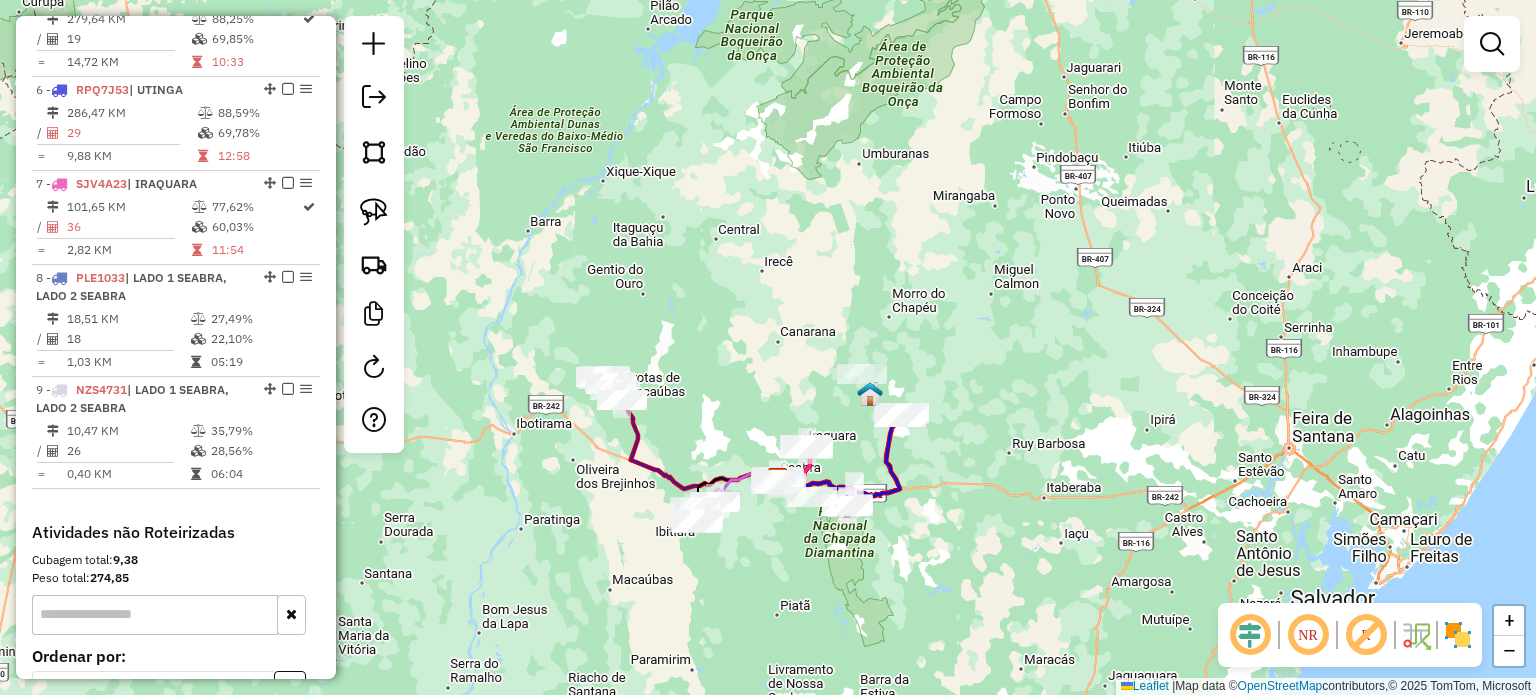 click on "Rota 6 - Placa RPQ7J53  4978 - COMERCIAL DELFINO Janela de atendimento Grade de atendimento Capacidade Transportadoras Veículos Cliente Pedidos  Rotas Selecione os dias de semana para filtrar as janelas de atendimento  Seg   Ter   Qua   Qui   Sex   Sáb   Dom  Informe o período da janela de atendimento: De: Até:  Filtrar exatamente a janela do cliente  Considerar janela de atendimento padrão  Selecione os dias de semana para filtrar as grades de atendimento  Seg   Ter   Qua   Qui   Sex   Sáb   Dom   Considerar clientes sem dia de atendimento cadastrado  Clientes fora do dia de atendimento selecionado Filtrar as atividades entre os valores definidos abaixo:  Peso mínimo:   Peso máximo:   Cubagem mínima:   Cubagem máxima:   De:   Até:  Filtrar as atividades entre o tempo de atendimento definido abaixo:  De:   Até:   Considerar capacidade total dos clientes não roteirizados Transportadora: Selecione um ou mais itens Tipo de veículo: Selecione um ou mais itens Veículo: Selecione um ou mais itens De:" 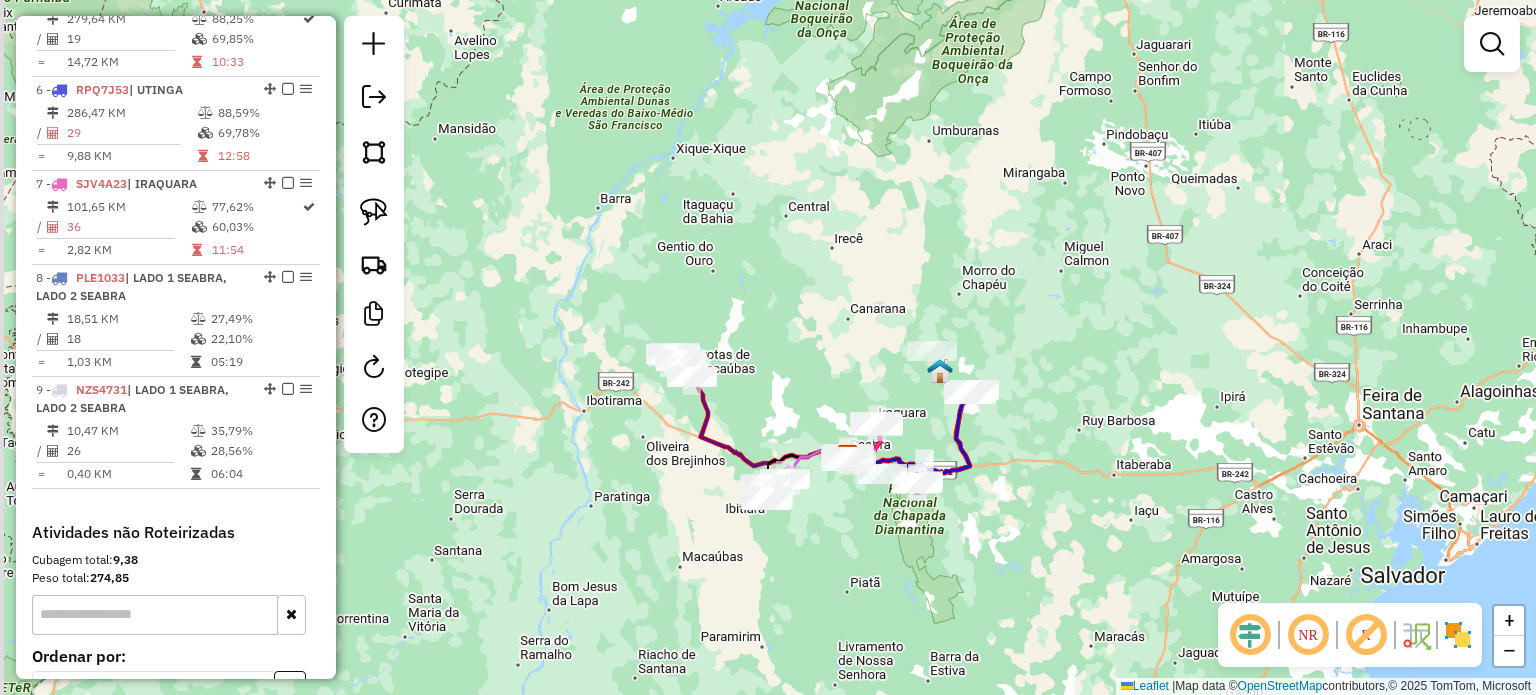 drag, startPoint x: 950, startPoint y: 391, endPoint x: 1216, endPoint y: 329, distance: 273.13 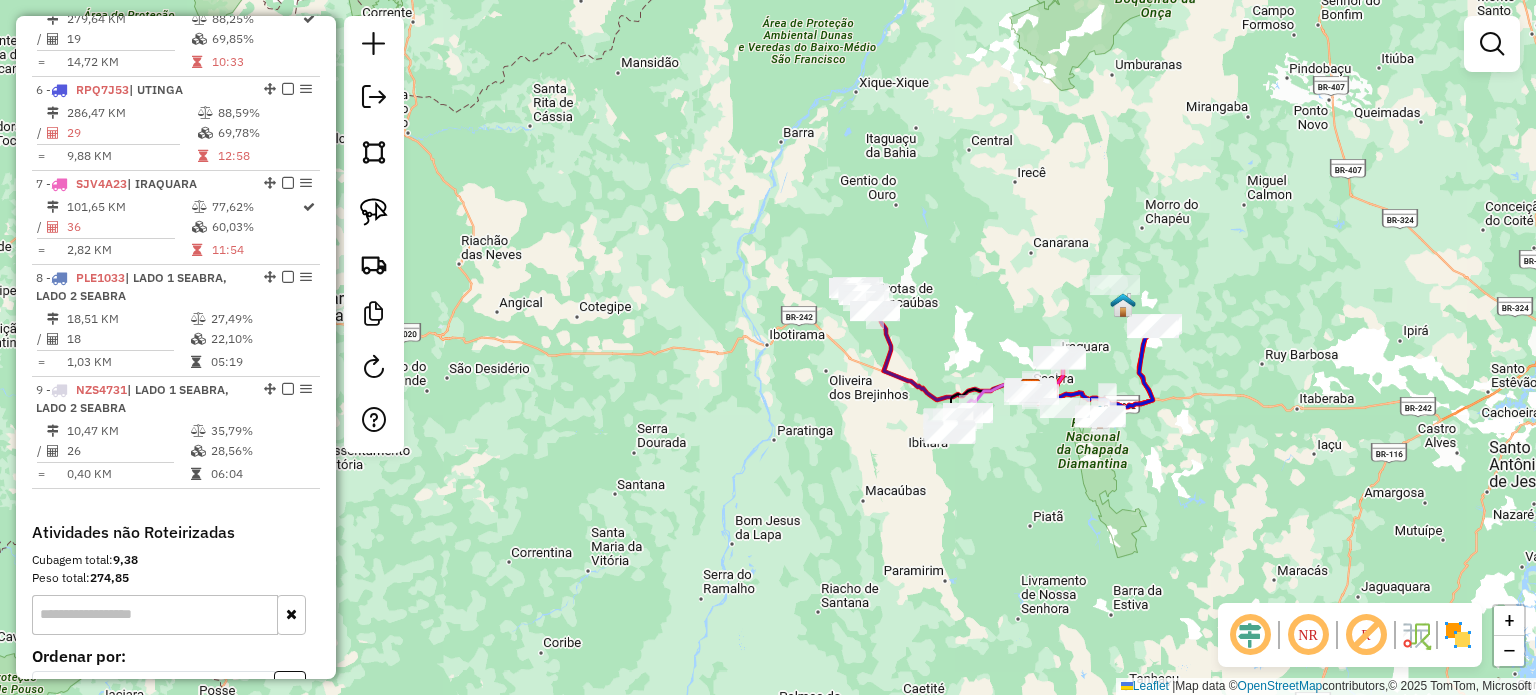 drag, startPoint x: 1087, startPoint y: 335, endPoint x: 984, endPoint y: 288, distance: 113.216606 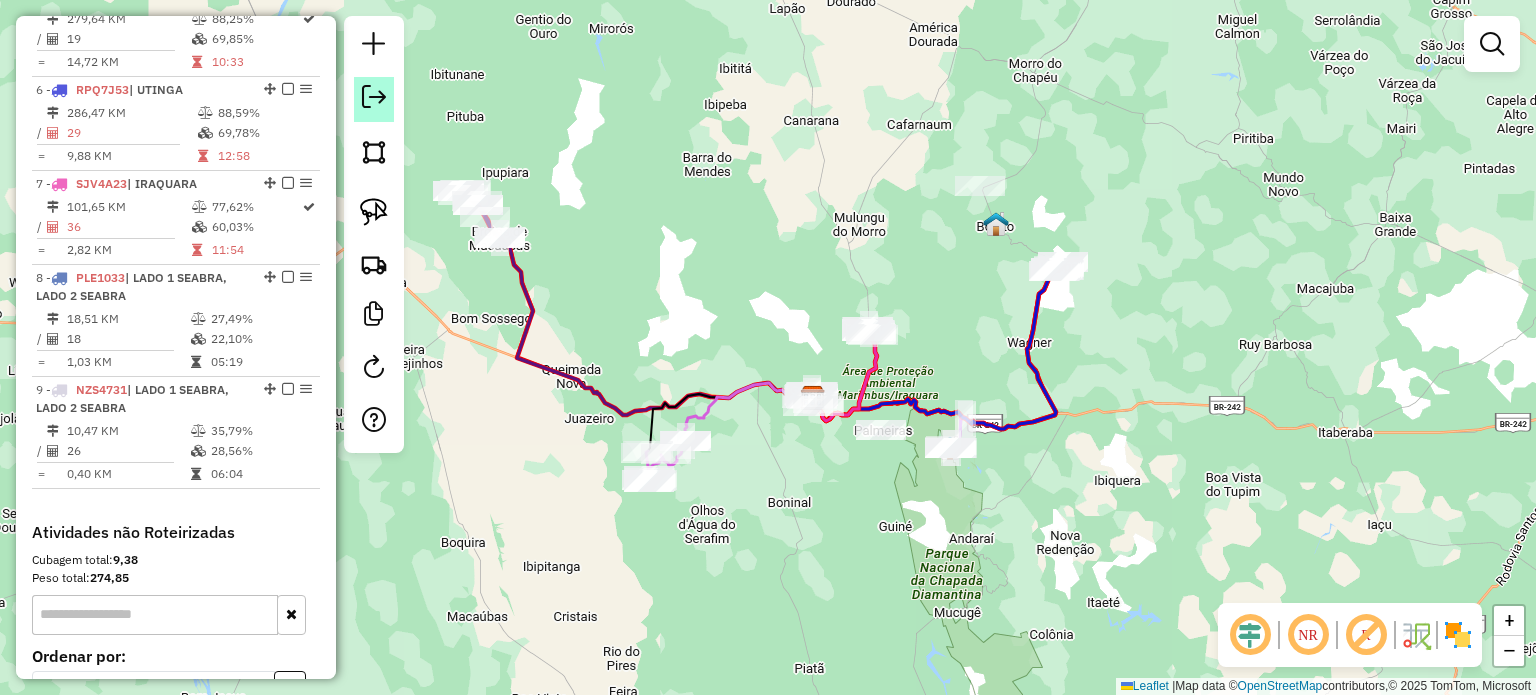 click 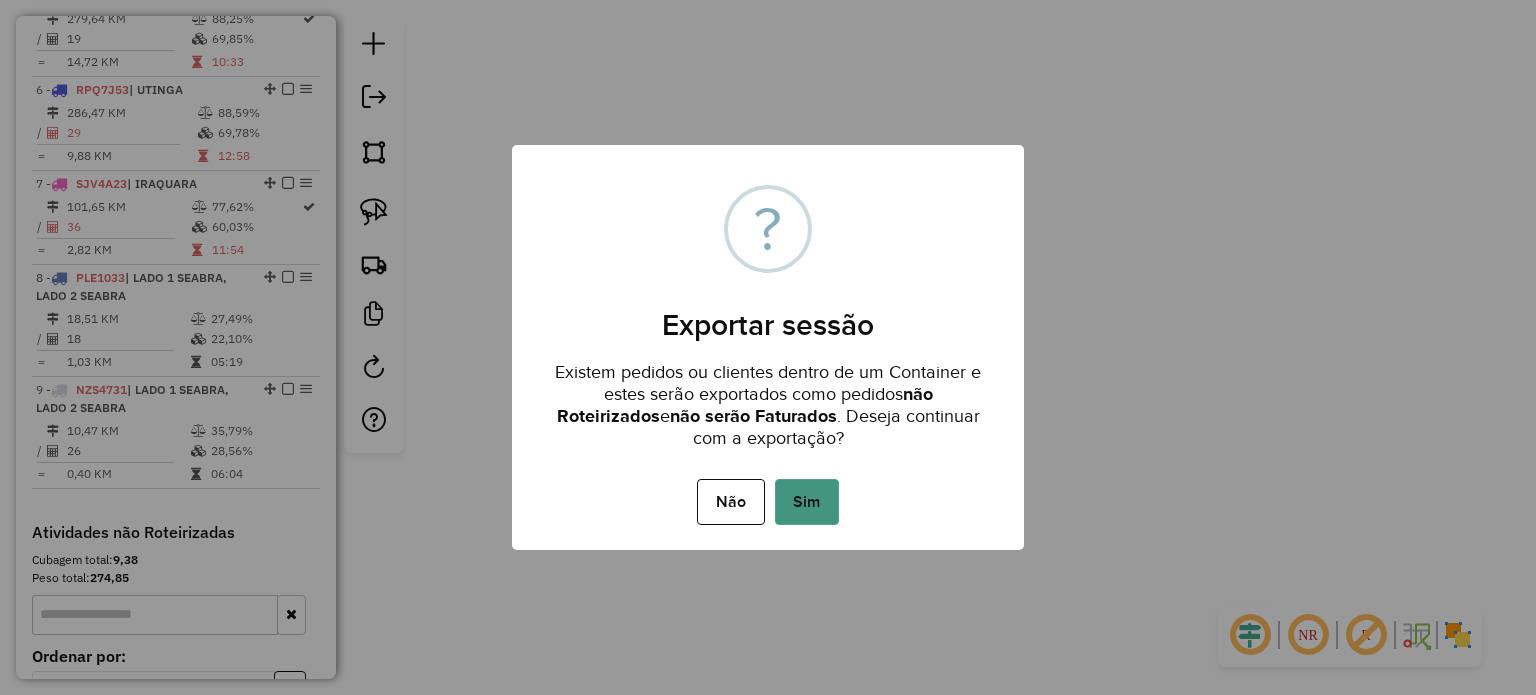 click on "Sim" at bounding box center [807, 502] 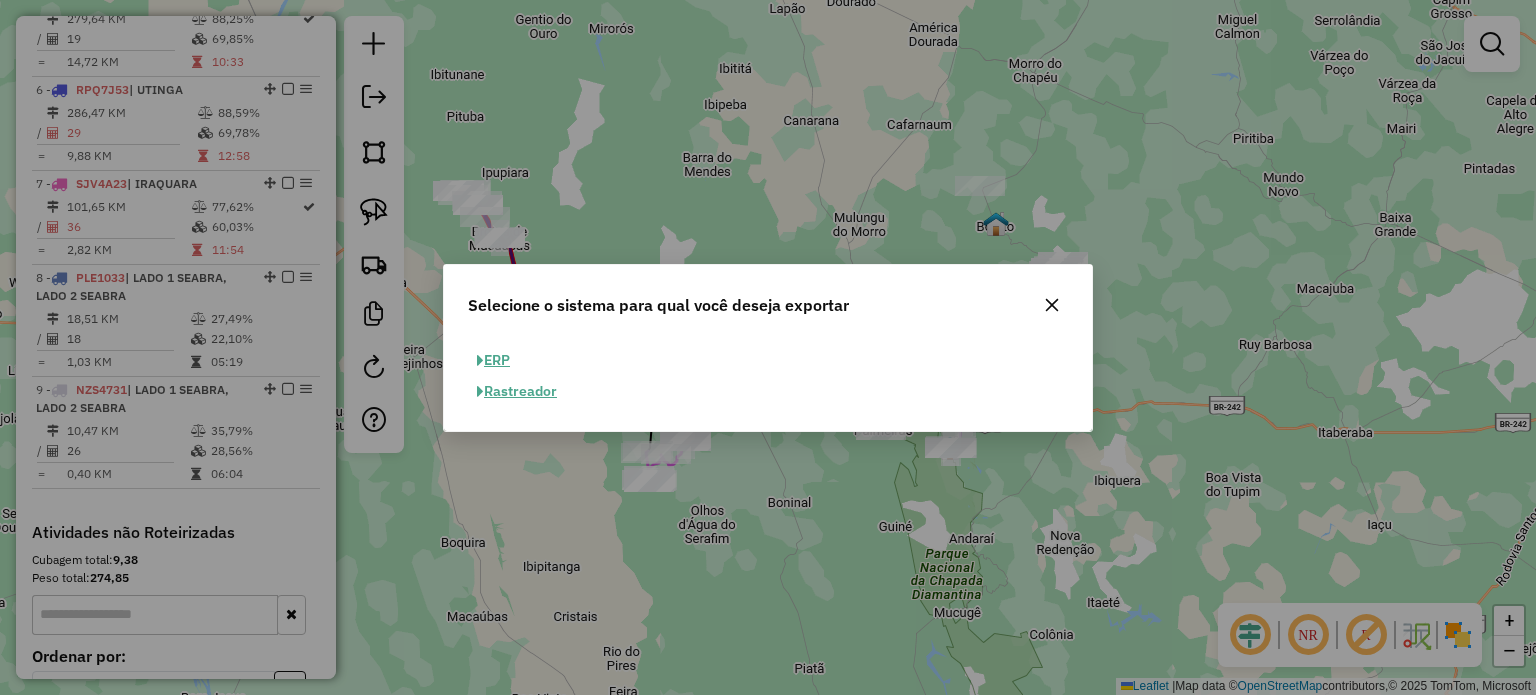 click on "ERP" 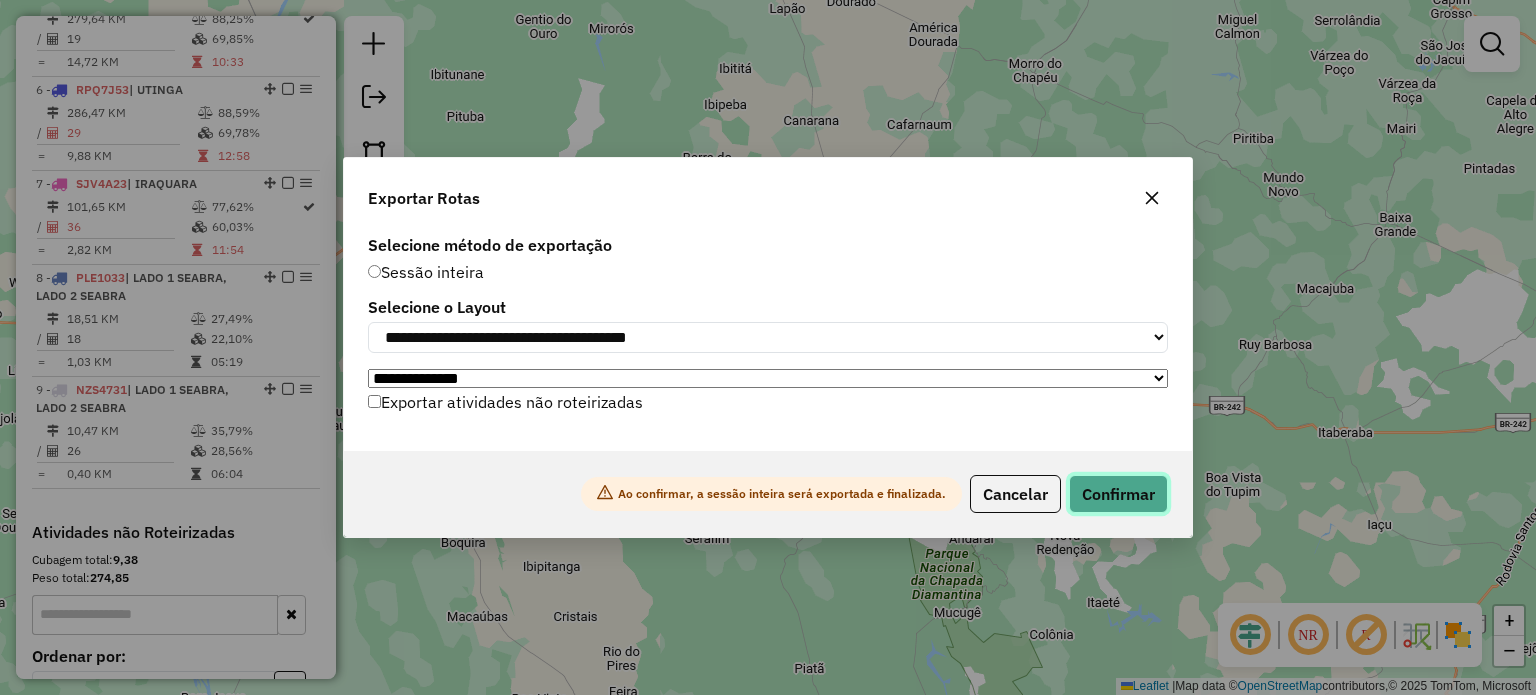 click on "Confirmar" 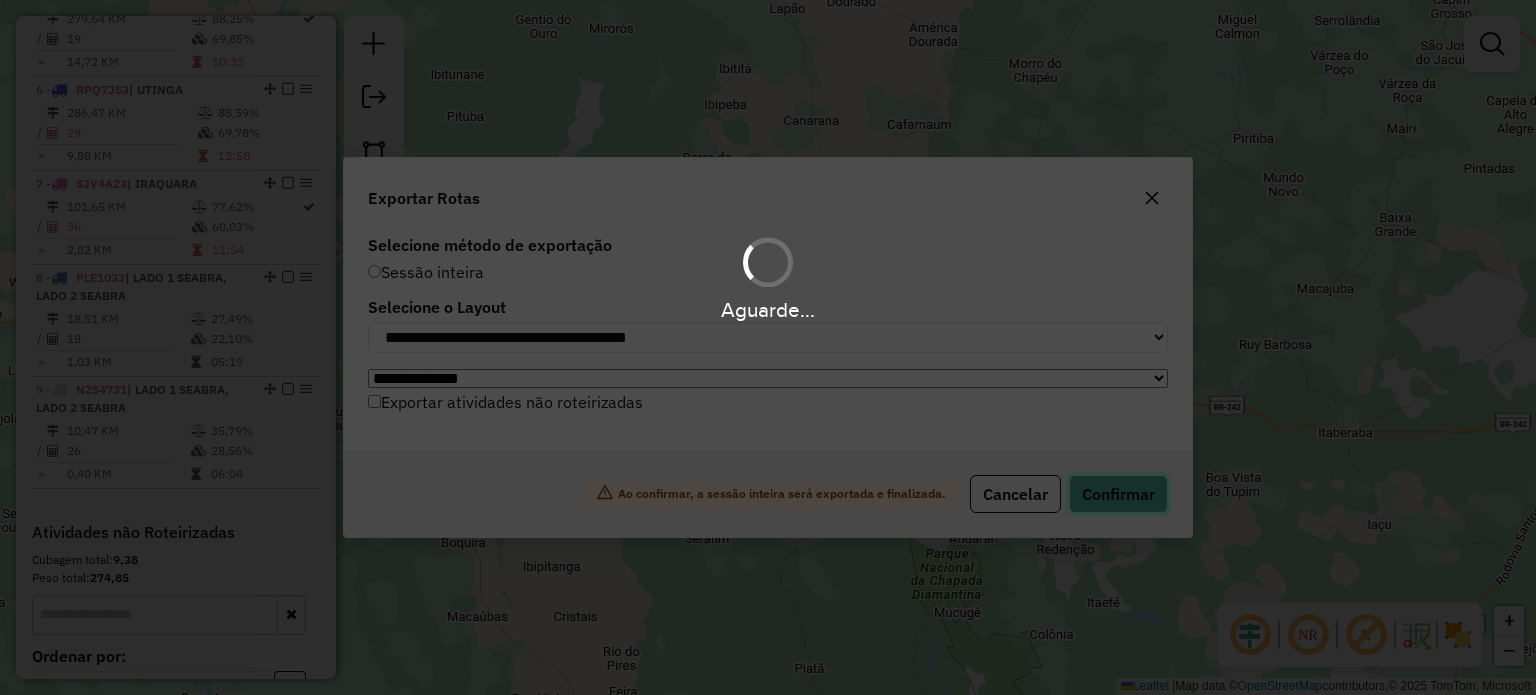 scroll, scrollTop: 1215, scrollLeft: 0, axis: vertical 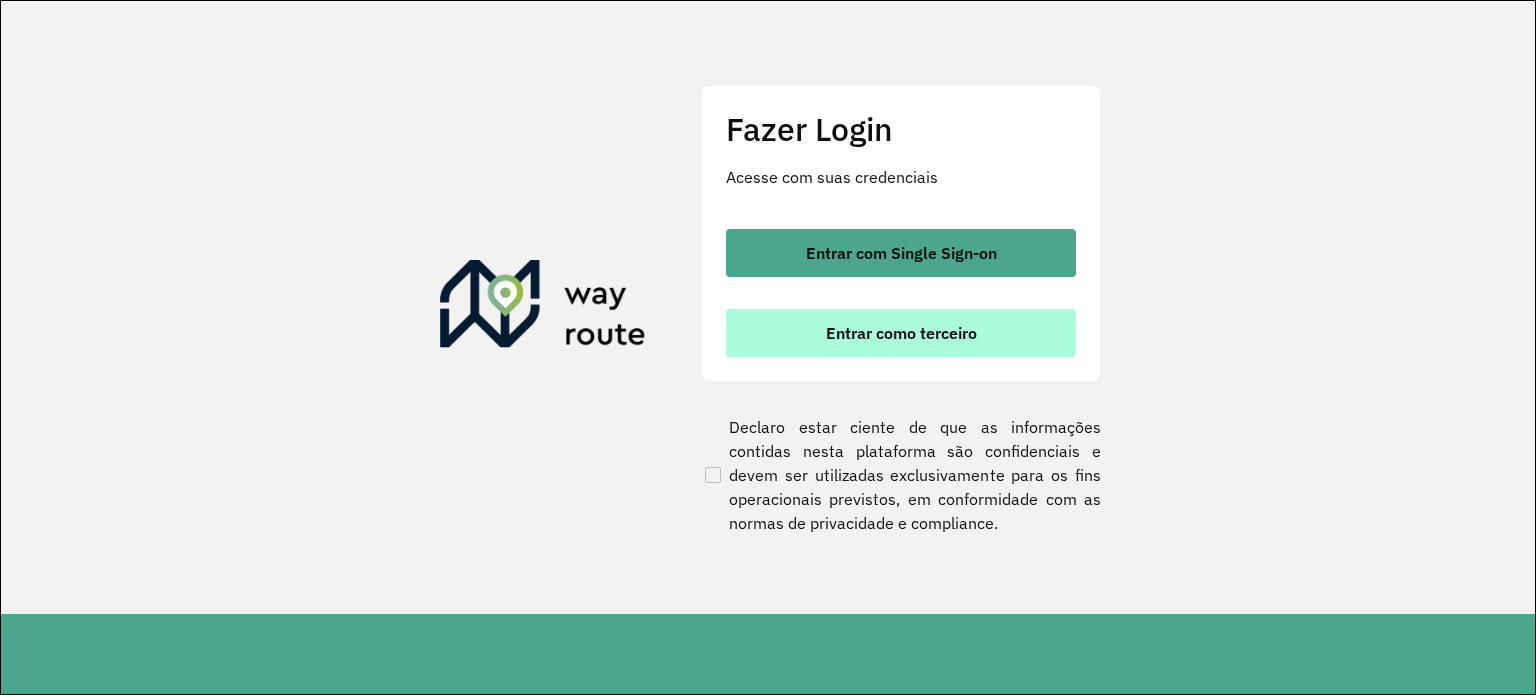 click on "Entrar como terceiro" at bounding box center (901, 333) 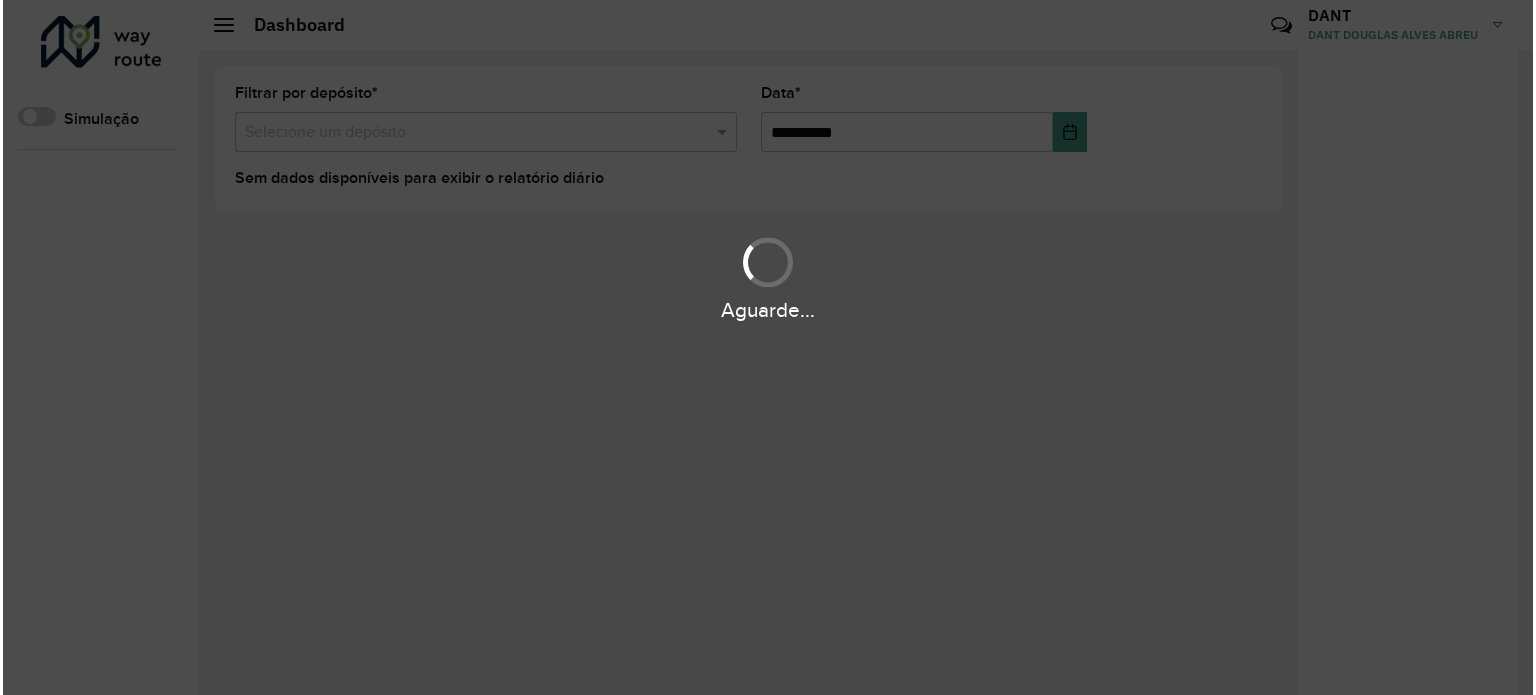 scroll, scrollTop: 0, scrollLeft: 0, axis: both 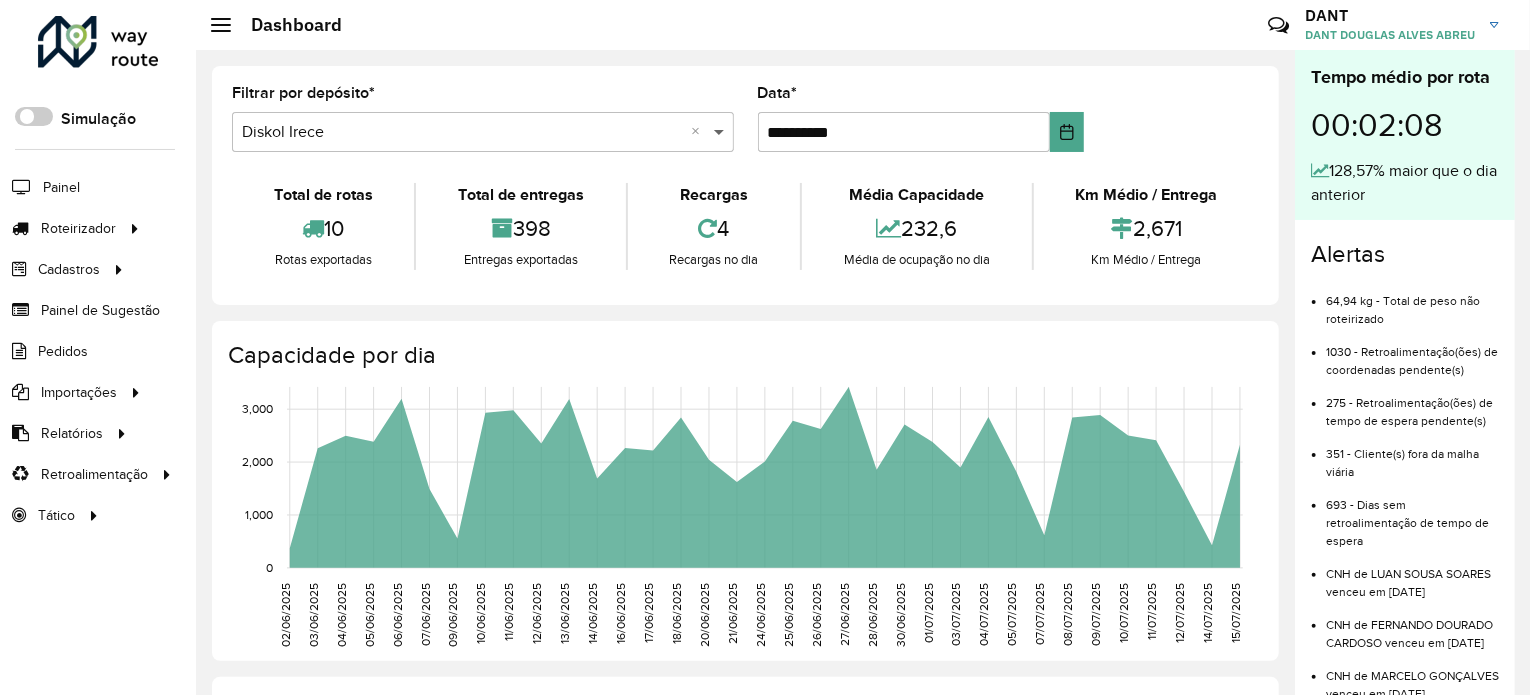 click at bounding box center (721, 132) 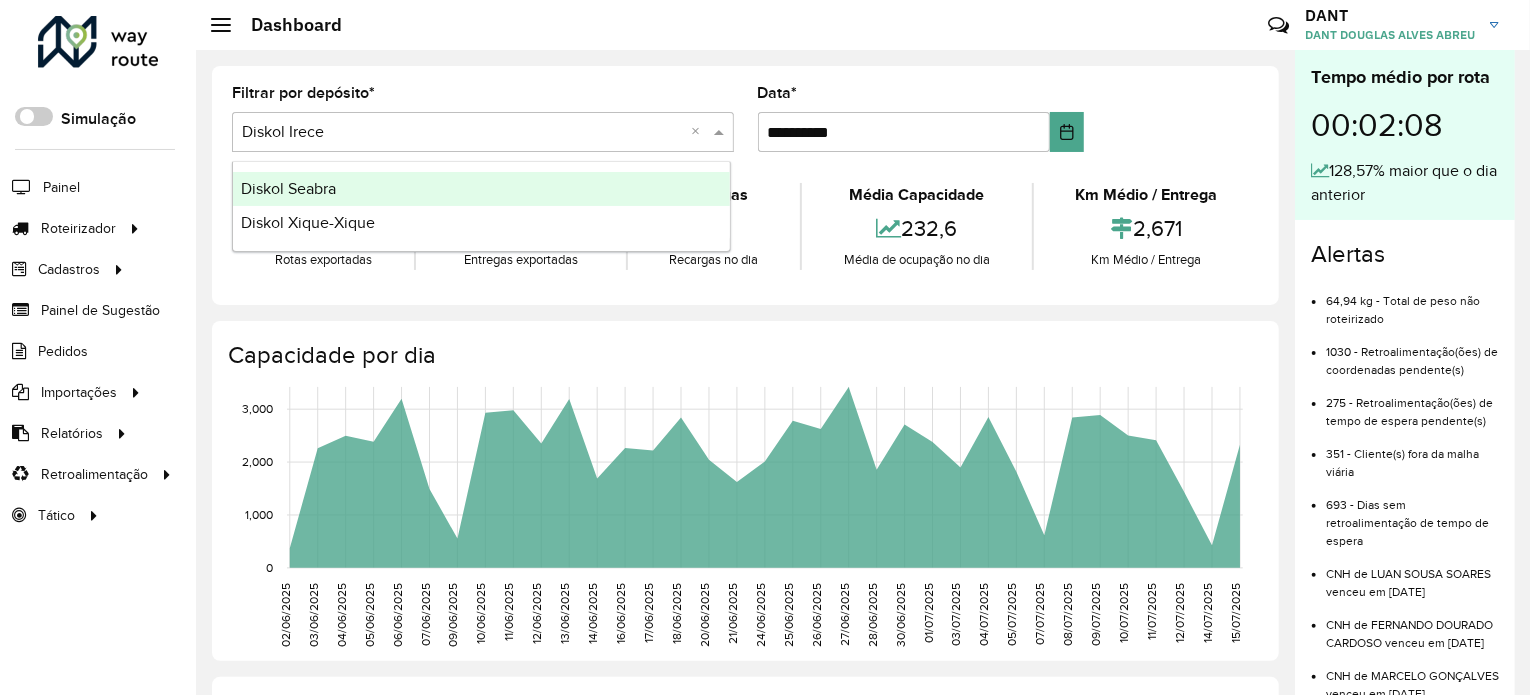 click on "Diskol Seabra" at bounding box center (481, 189) 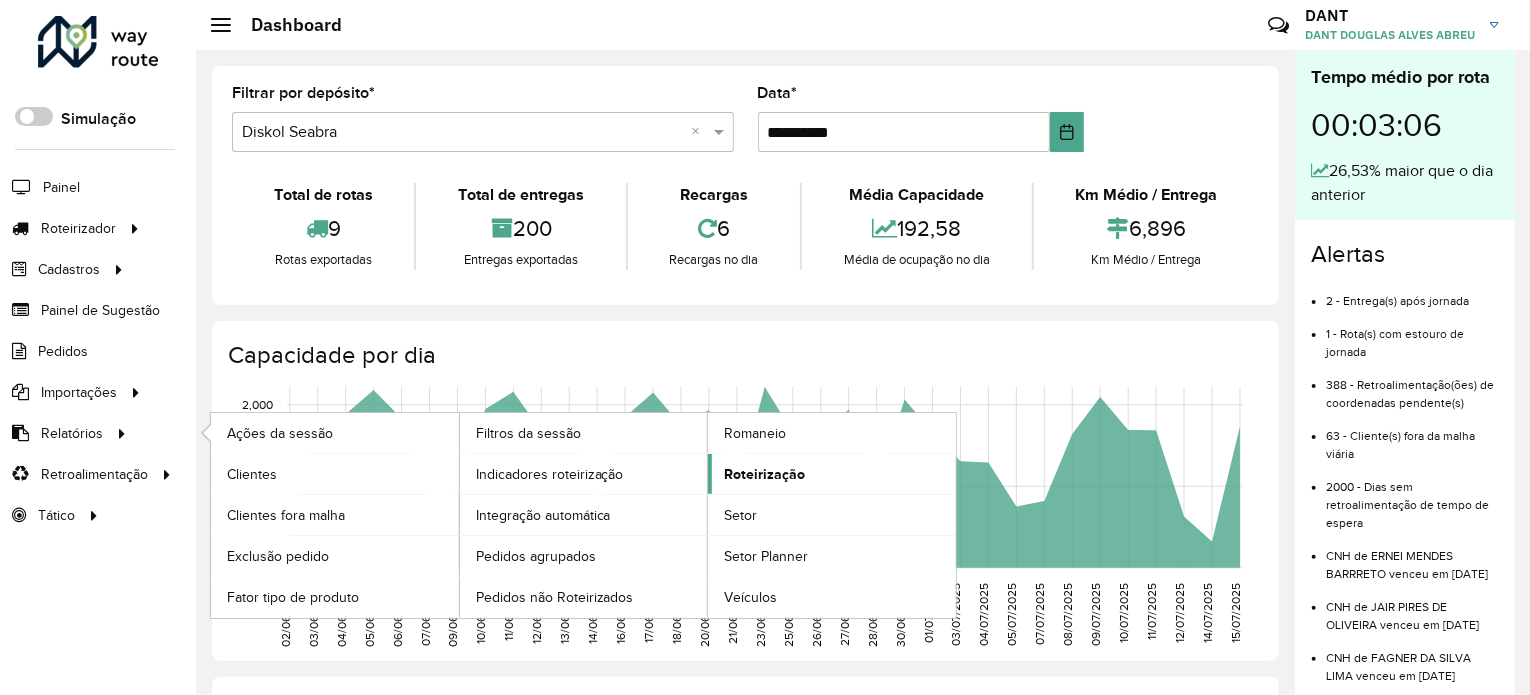 click on "Roteirização" 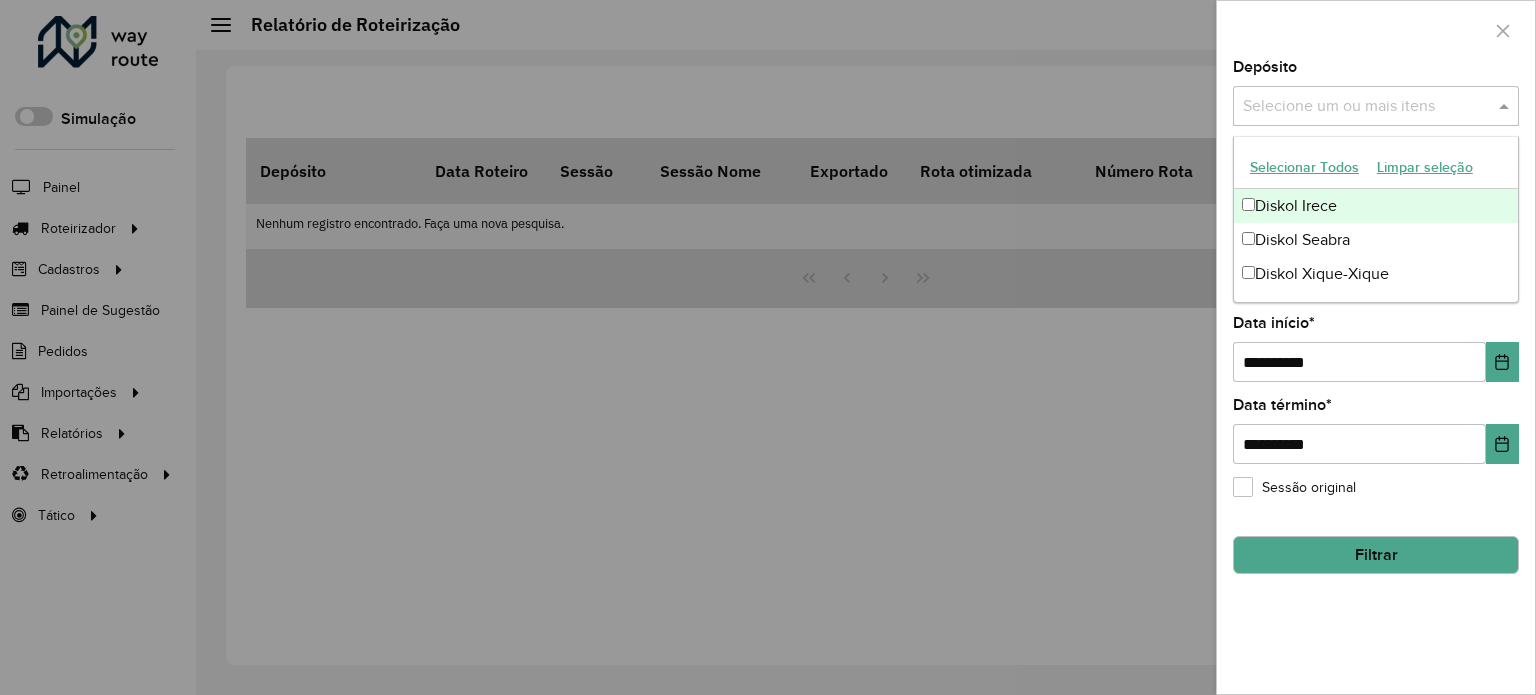 click at bounding box center [1506, 106] 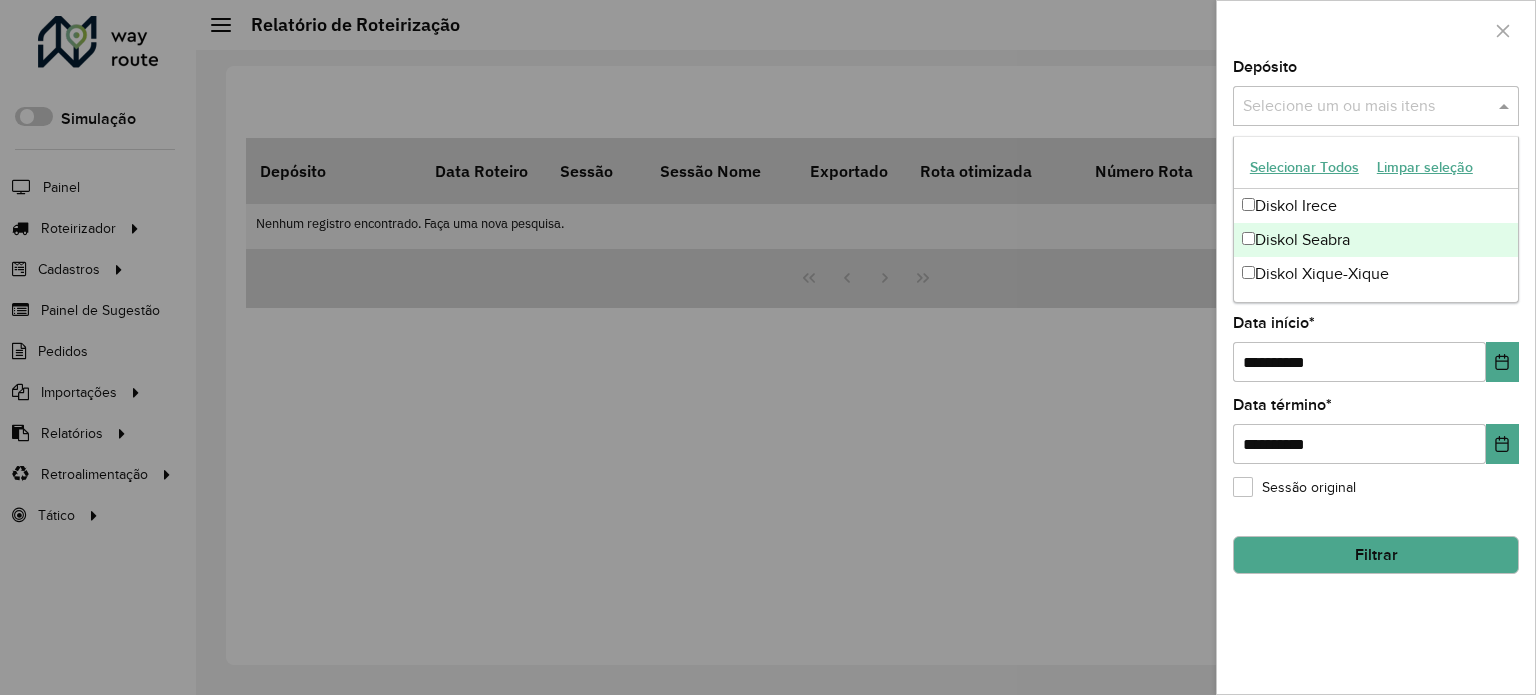 click on "Diskol Seabra" at bounding box center (1376, 240) 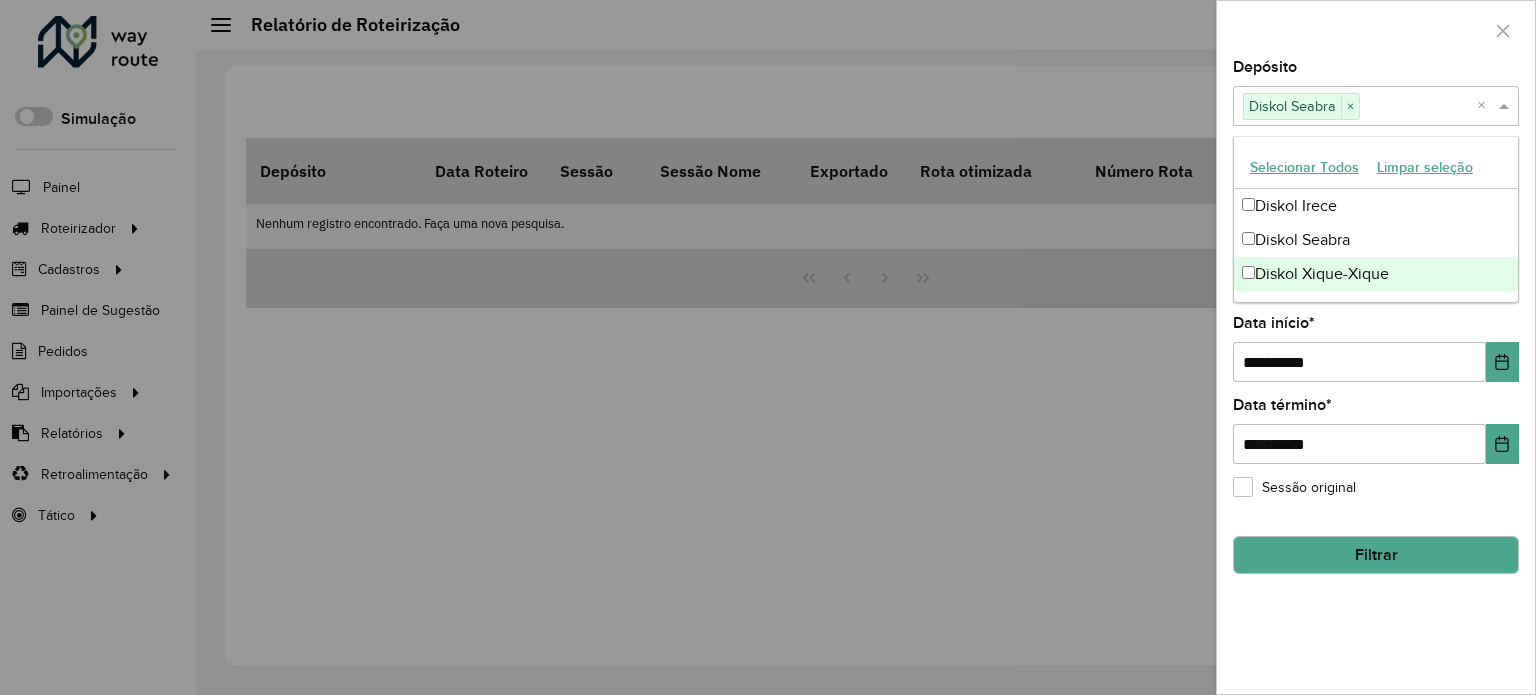 click on "**********" 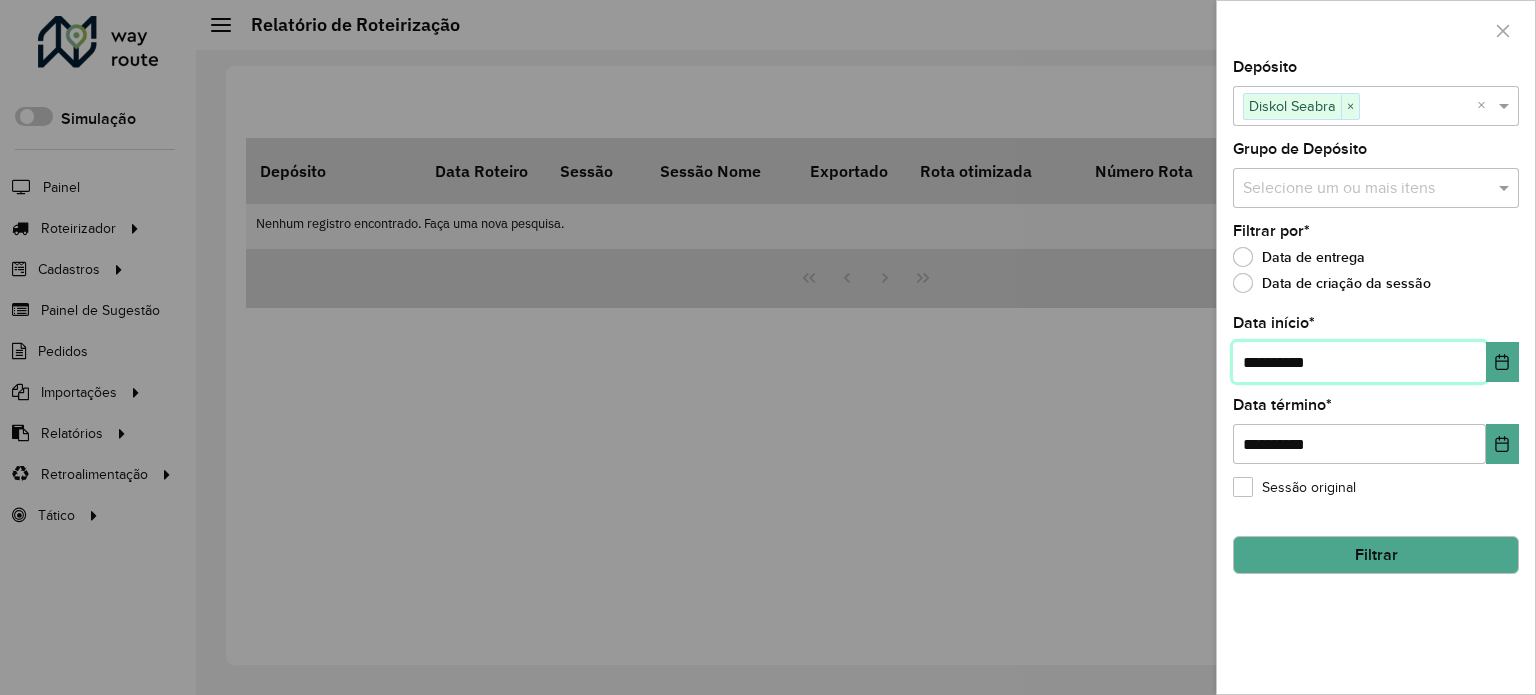 drag, startPoint x: 1257, startPoint y: 363, endPoint x: 1277, endPoint y: 371, distance: 21.540659 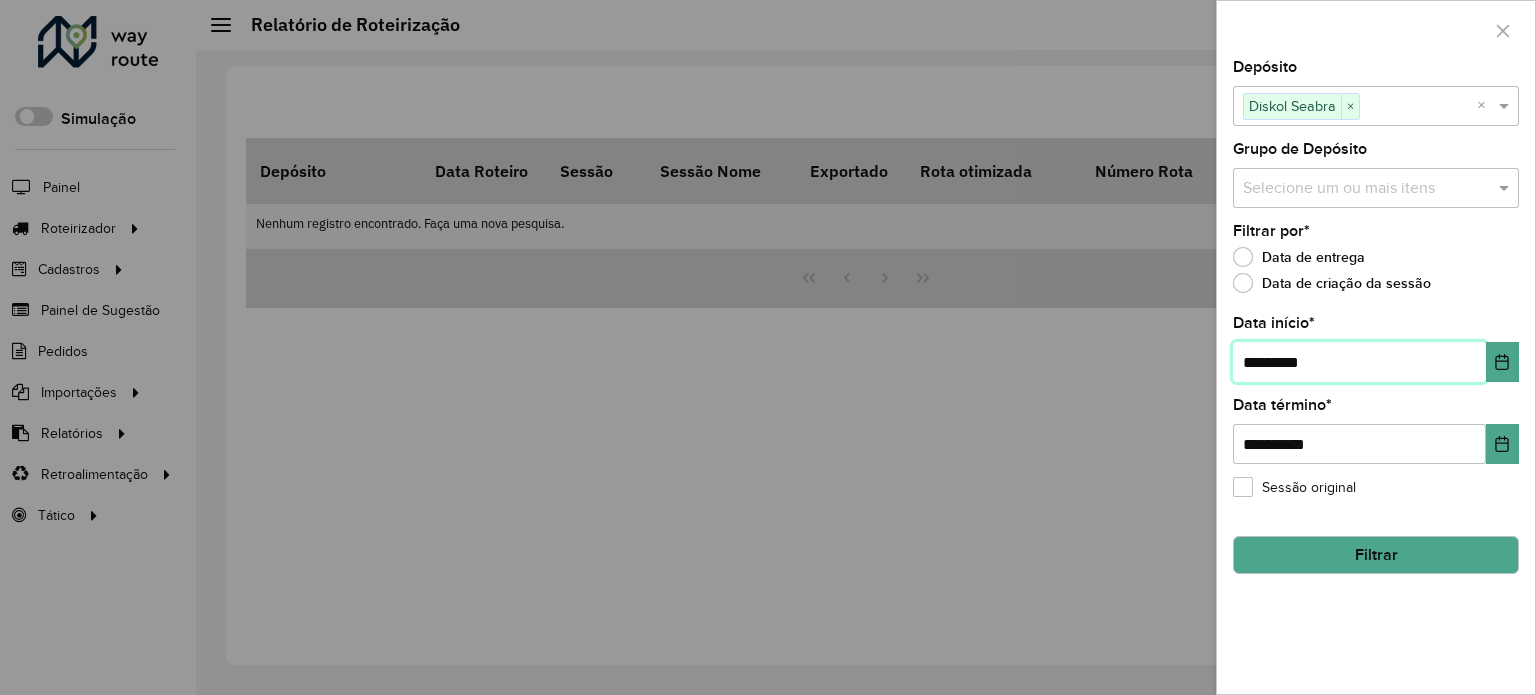 type on "**********" 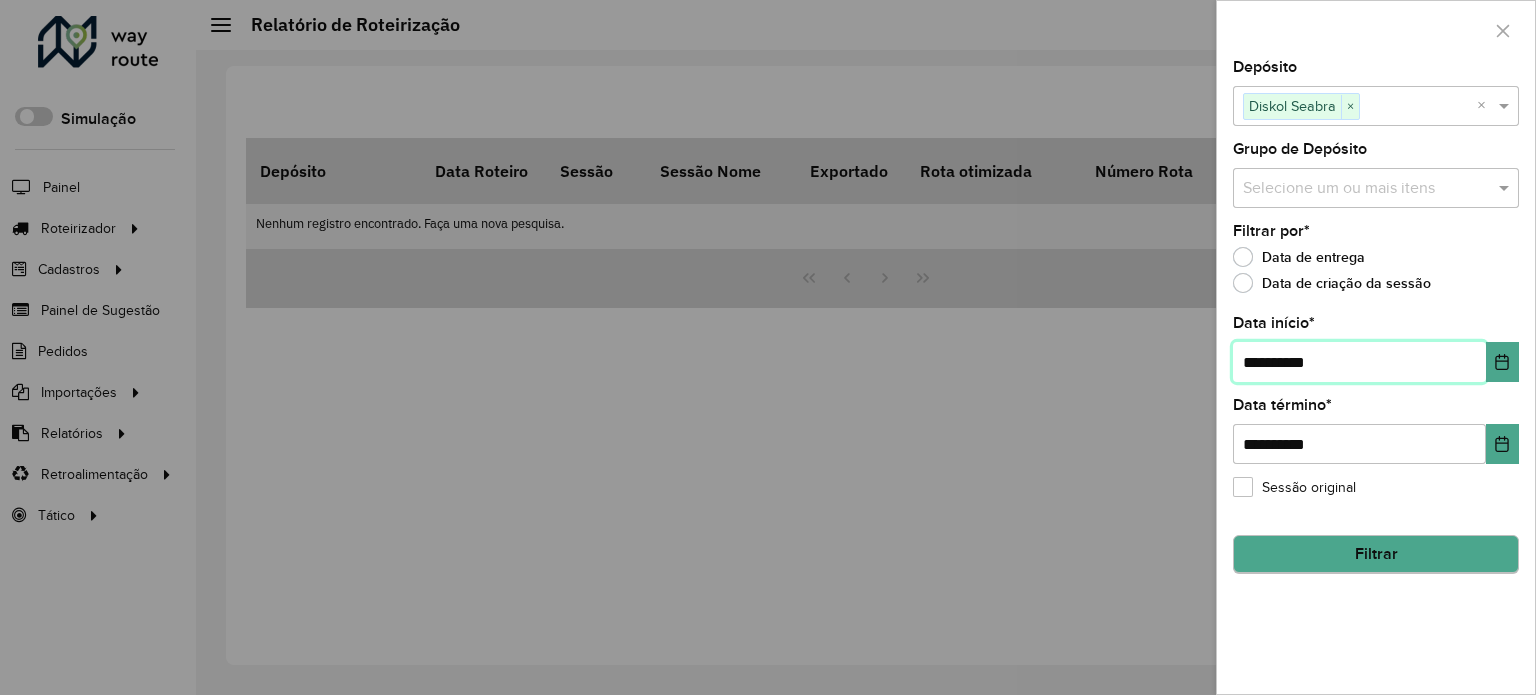 type on "**********" 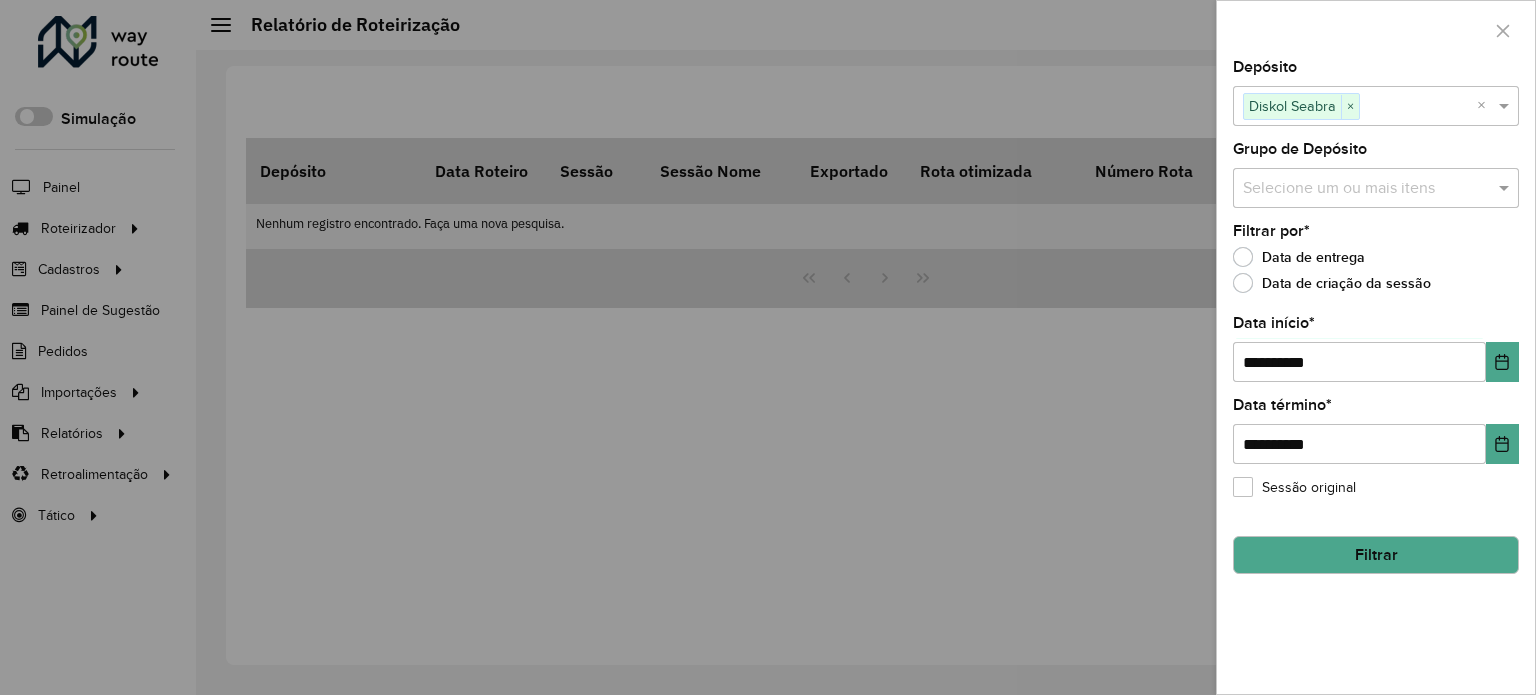 click on "Filtrar" 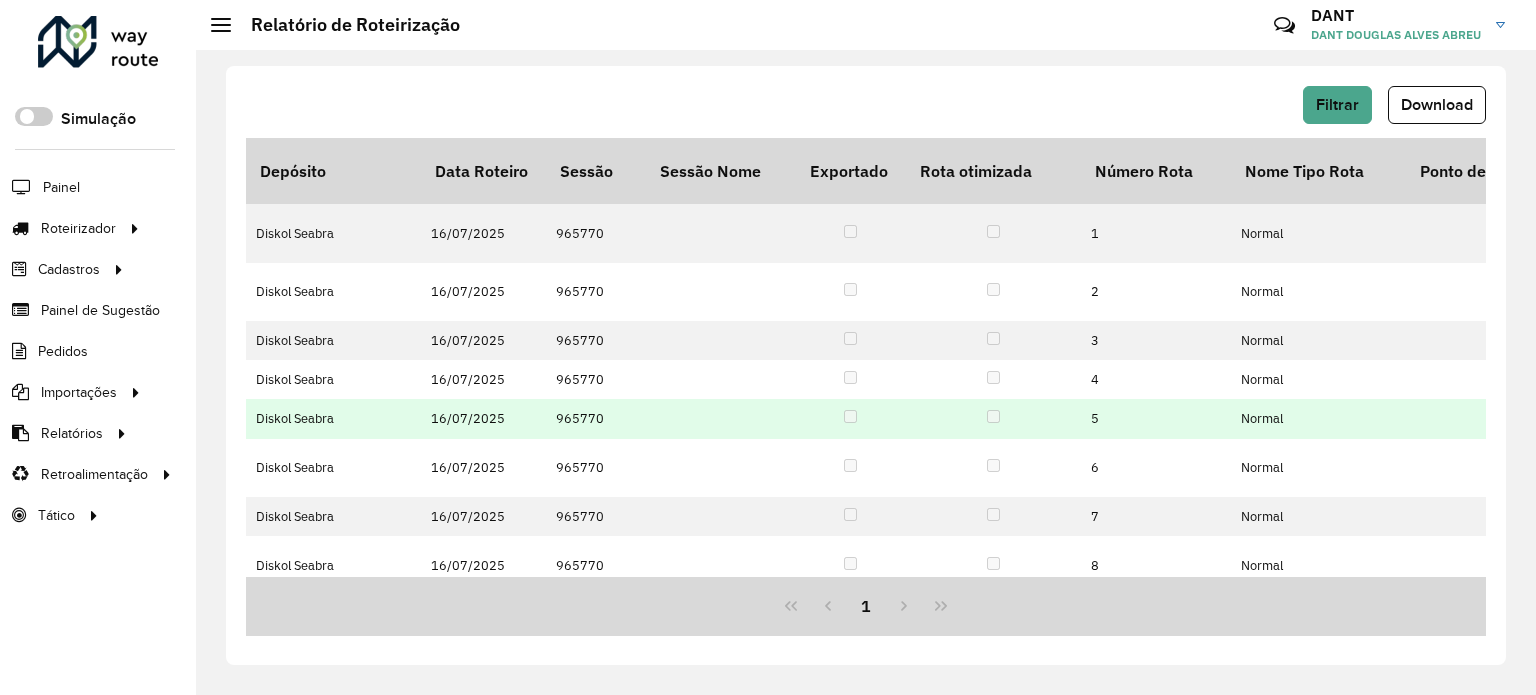 scroll, scrollTop: 0, scrollLeft: 0, axis: both 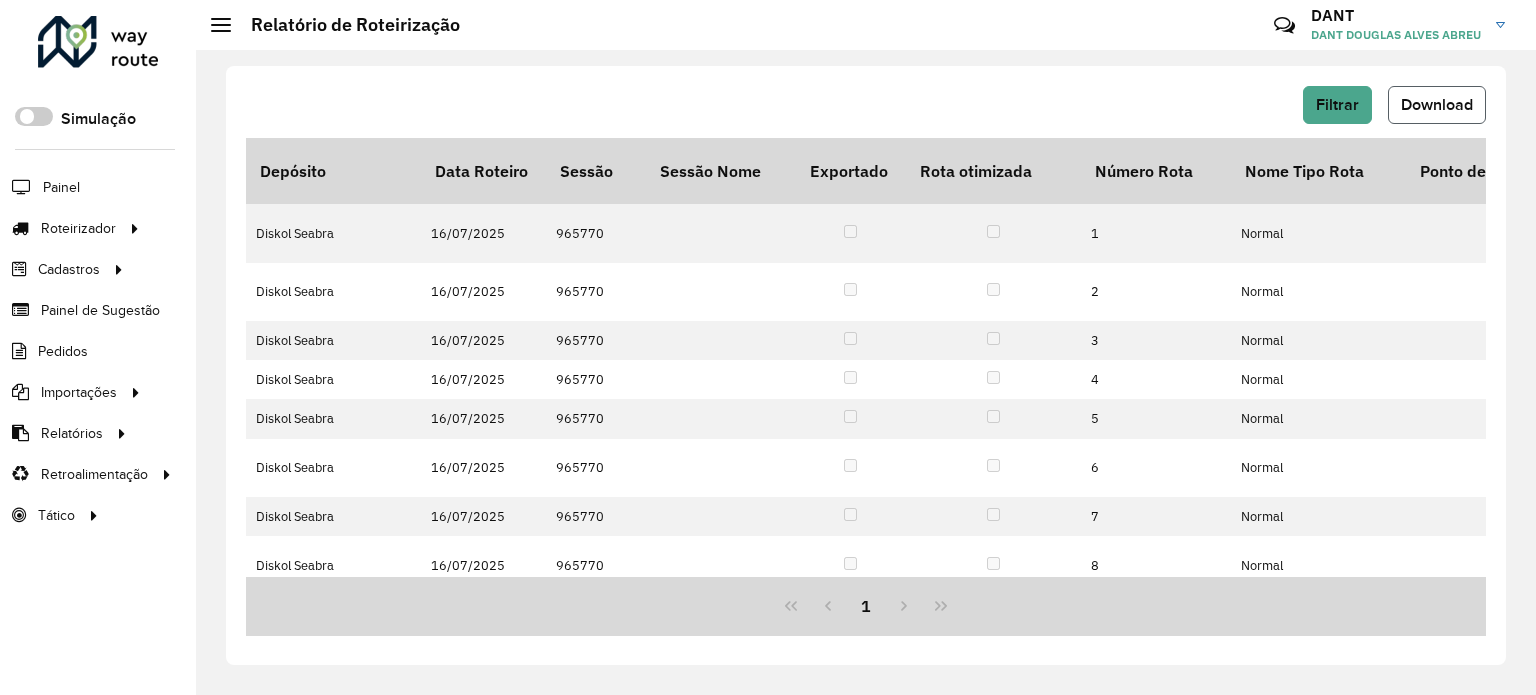 click on "Download" 